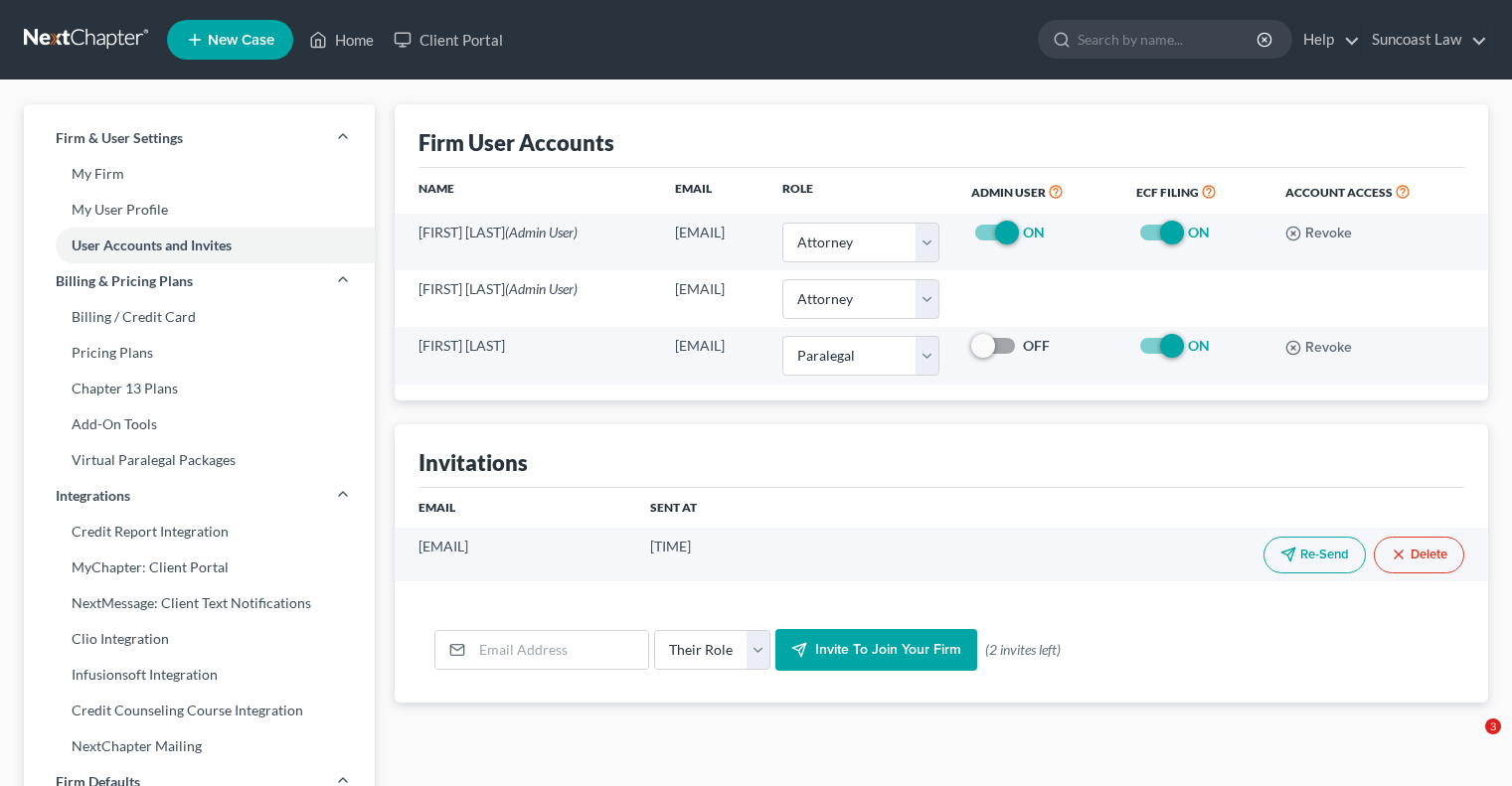 select on "0" 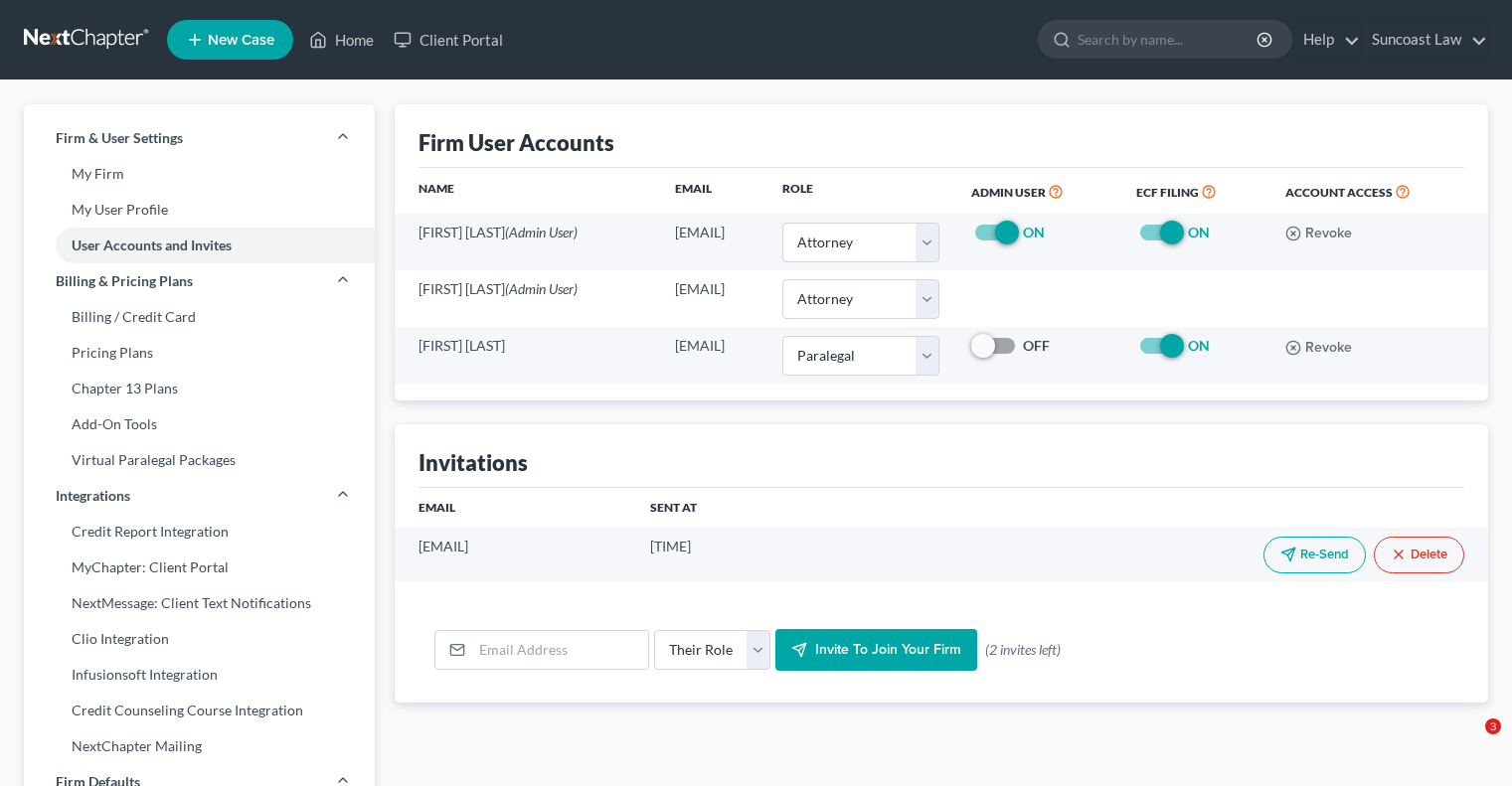 scroll, scrollTop: 0, scrollLeft: 0, axis: both 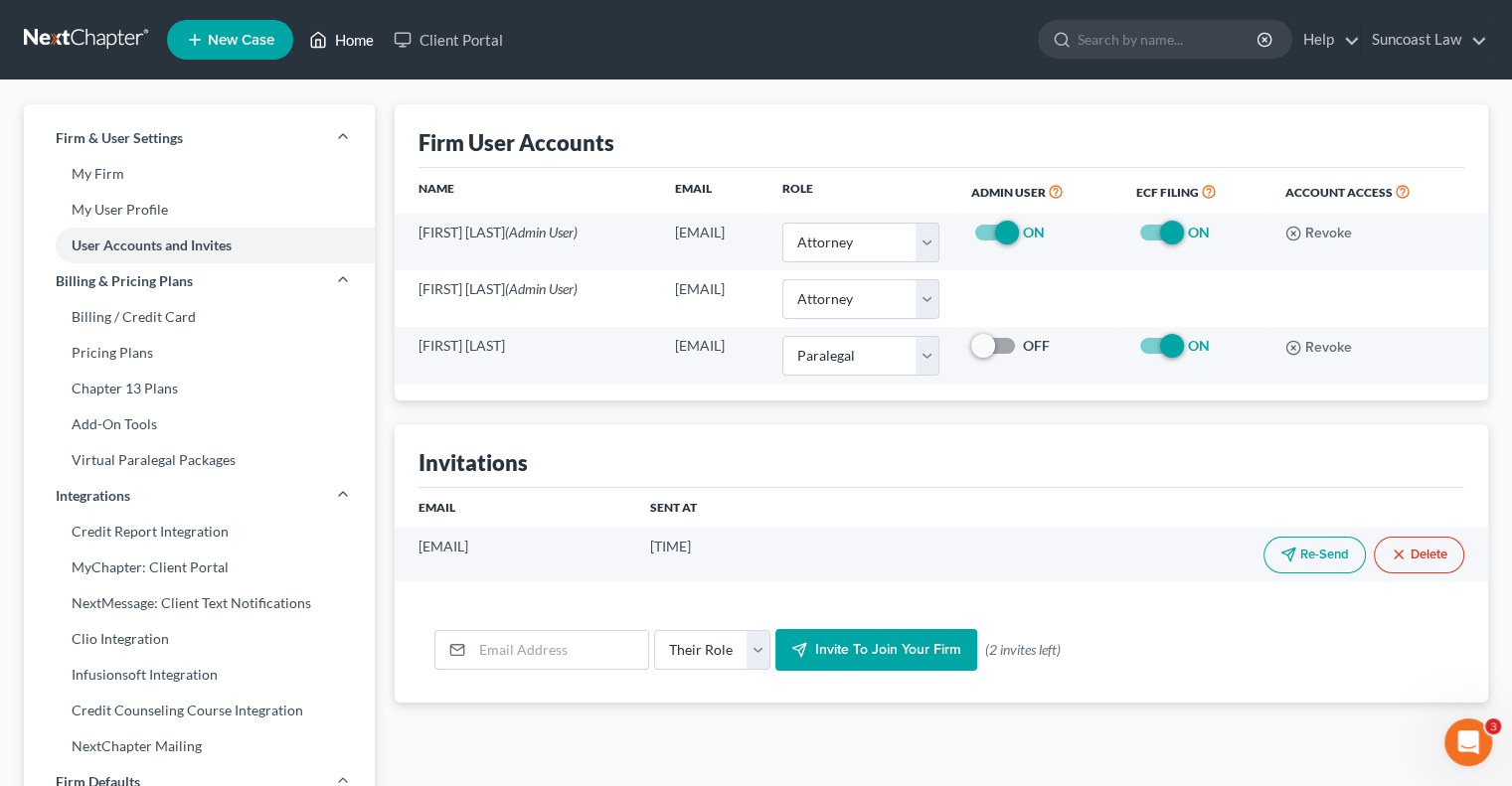 click on "Home" at bounding box center [341, 40] 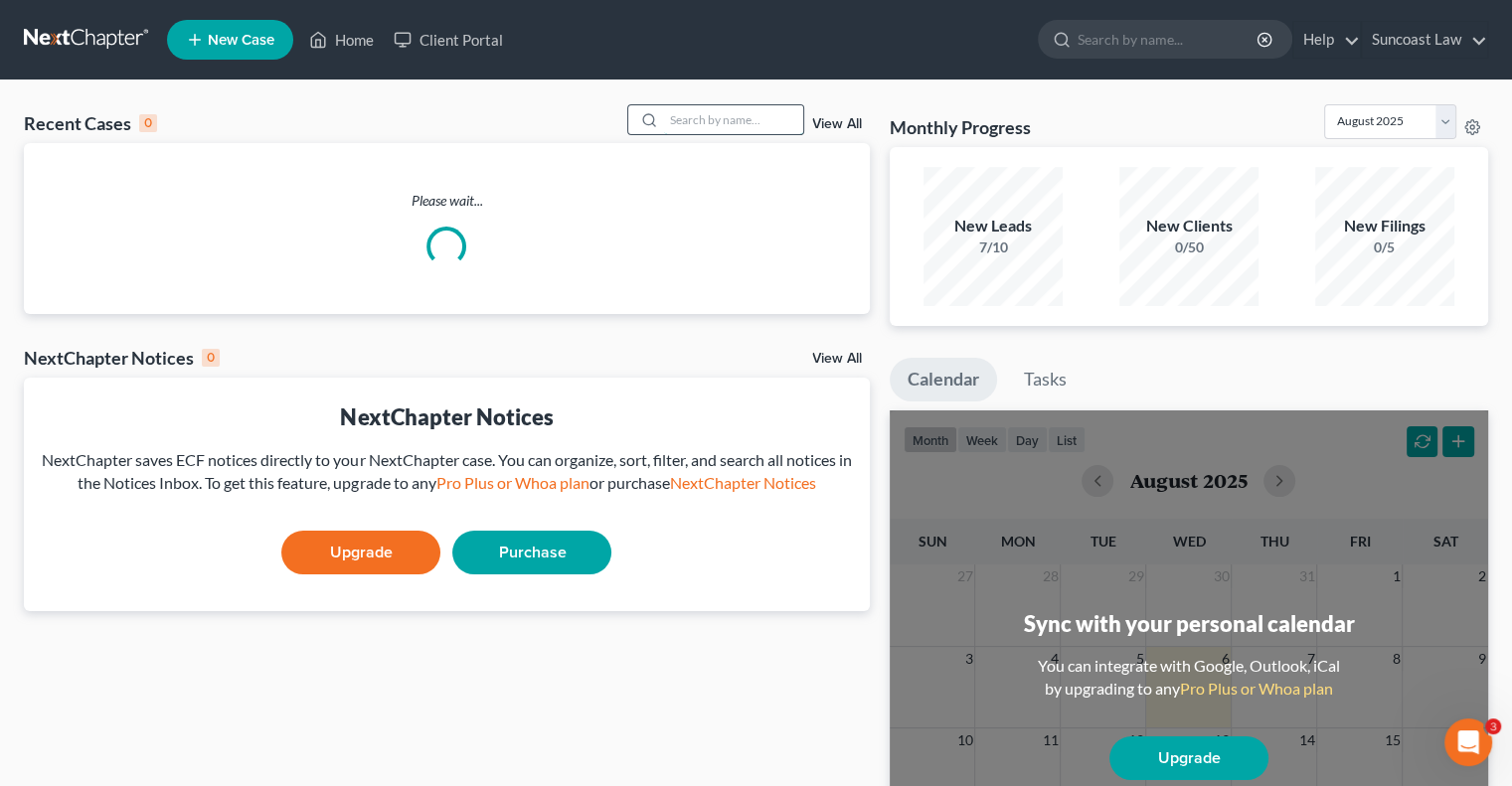 click at bounding box center (734, 119) 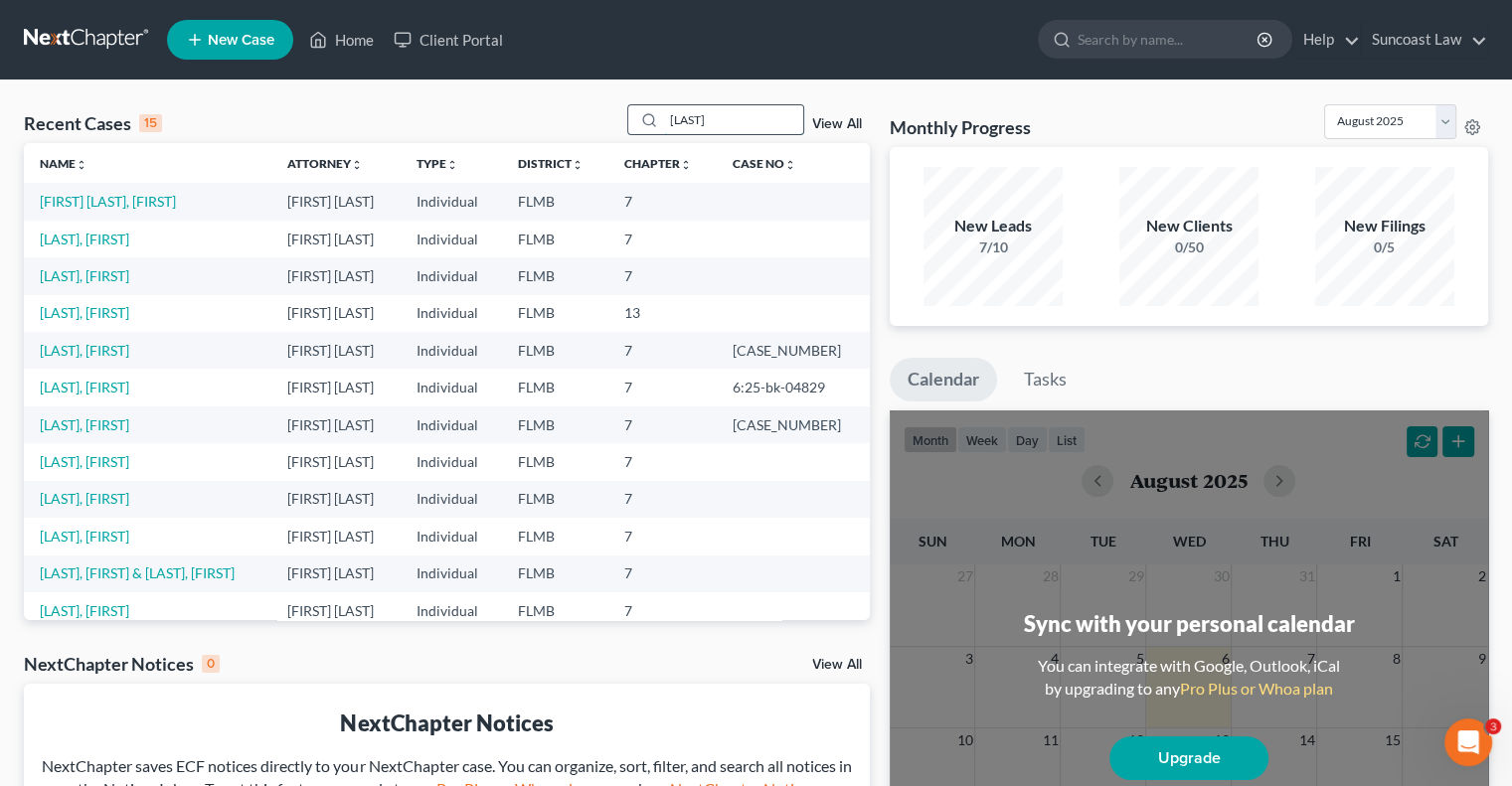 type on "[LAST]" 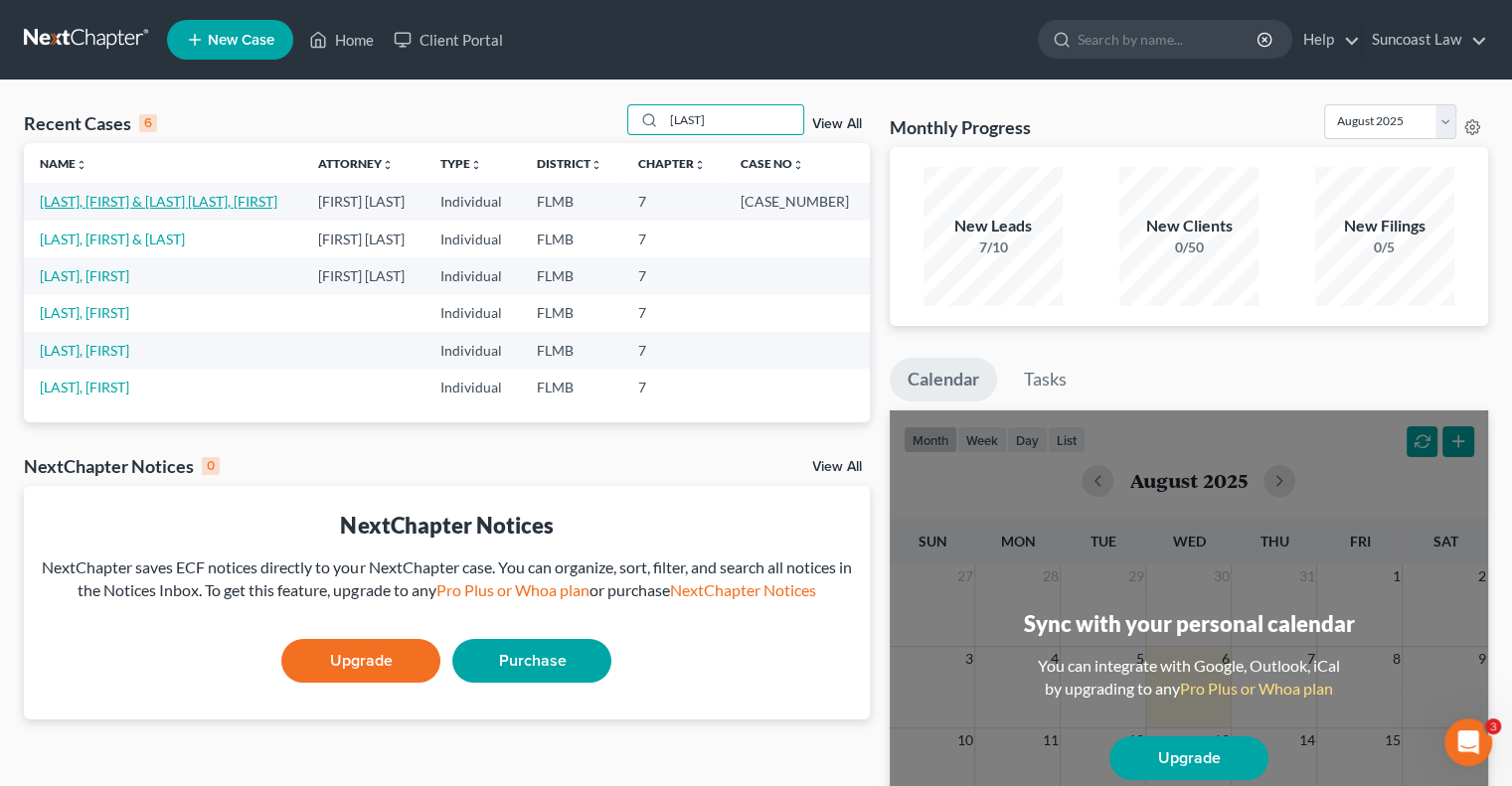 click on "[LAST], [FIRST] & [LAST] [LAST], [FIRST]" at bounding box center [158, 201] 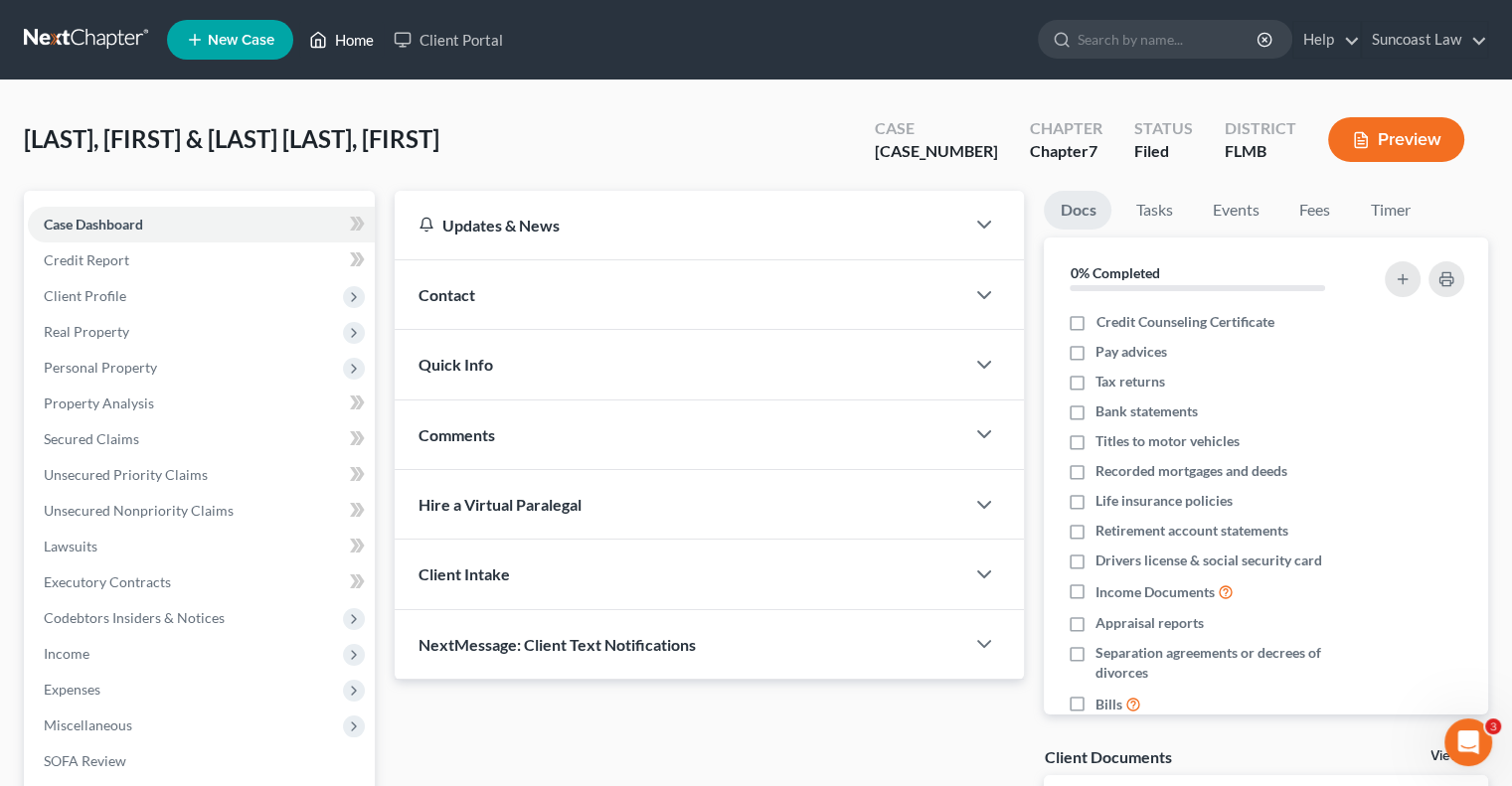 click on "Home" at bounding box center (341, 40) 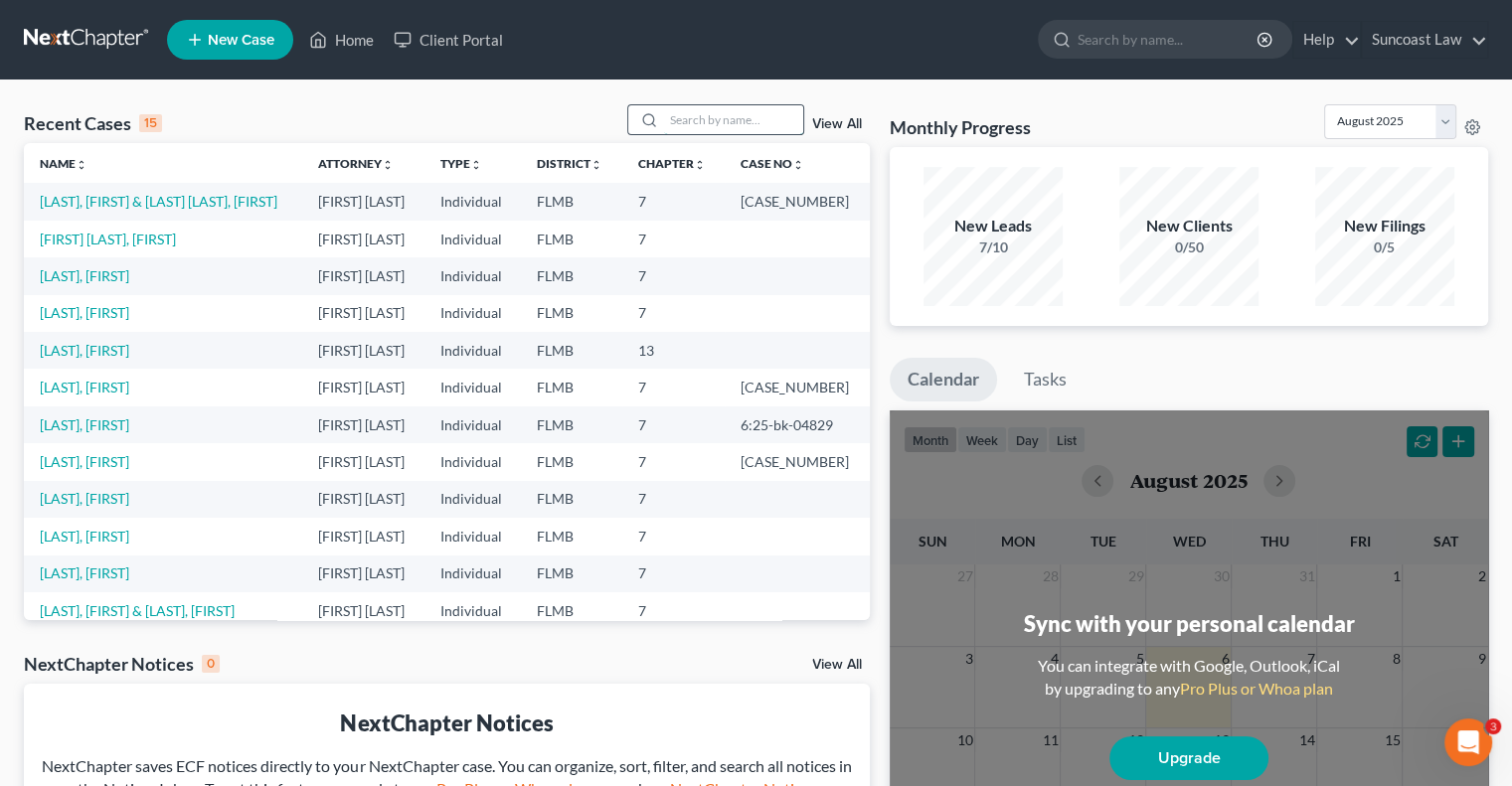 click at bounding box center [734, 119] 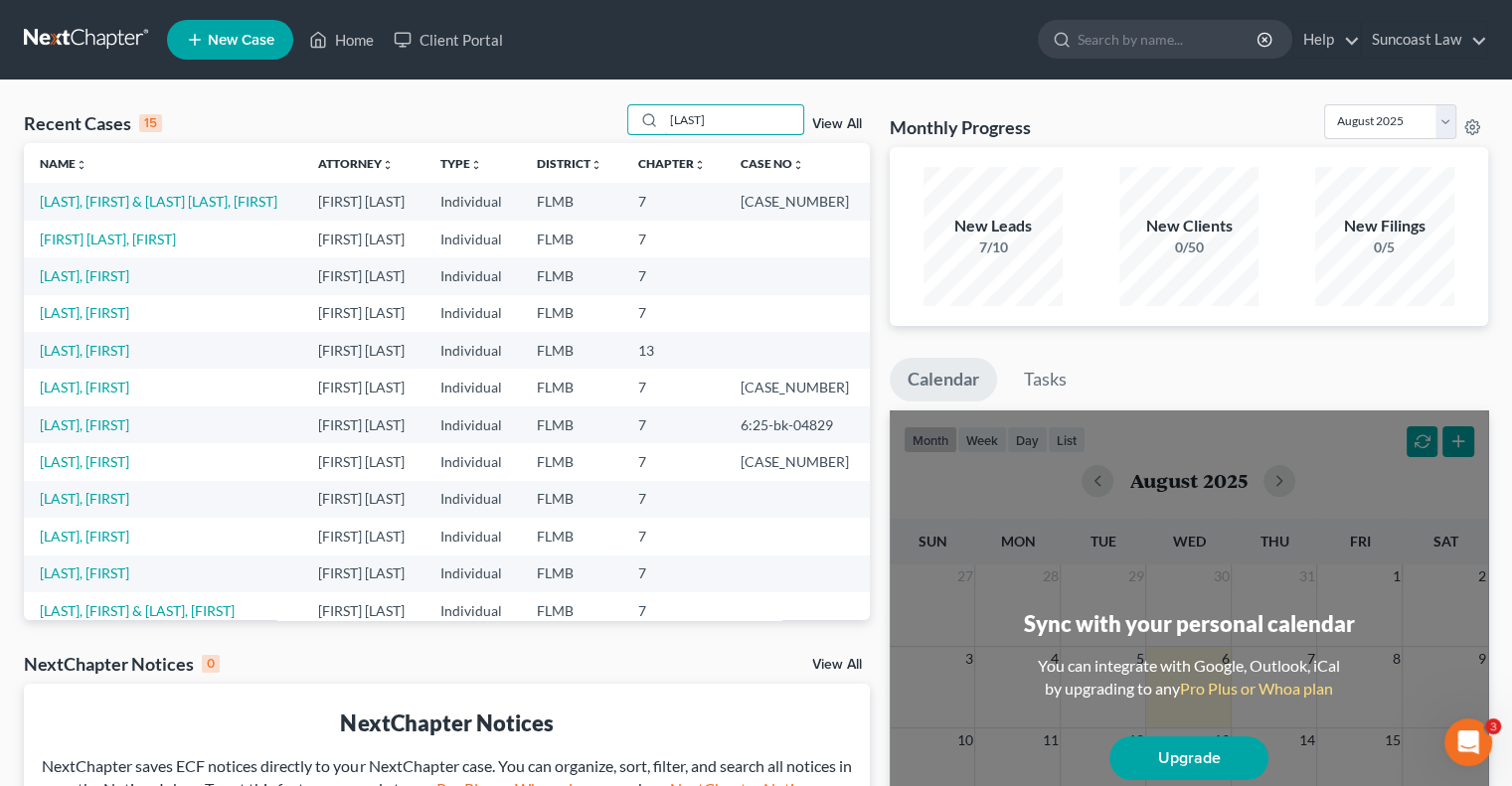 type on "[LAST]" 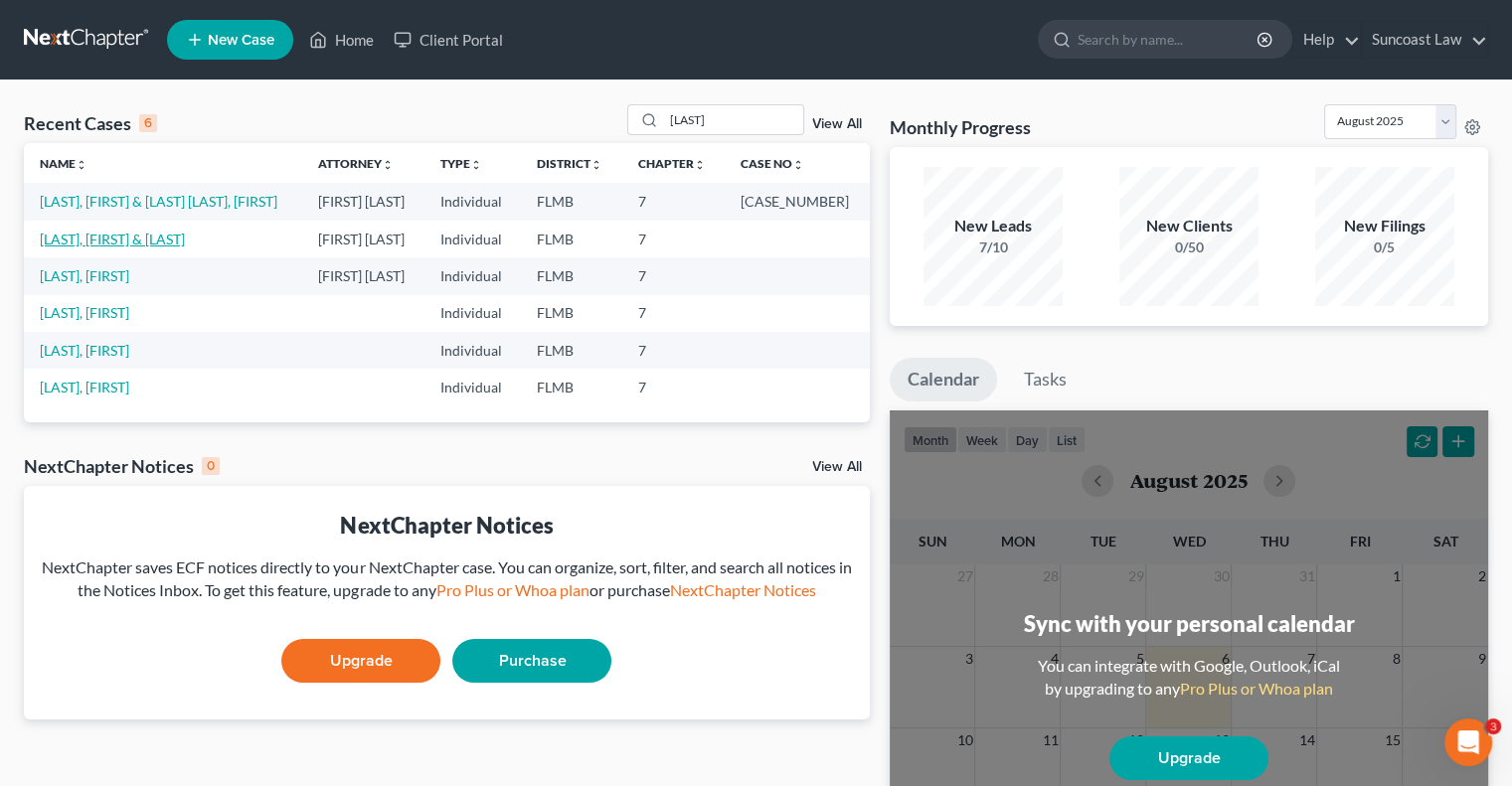 click on "[LAST], [FIRST] & [LAST]" at bounding box center (112, 238) 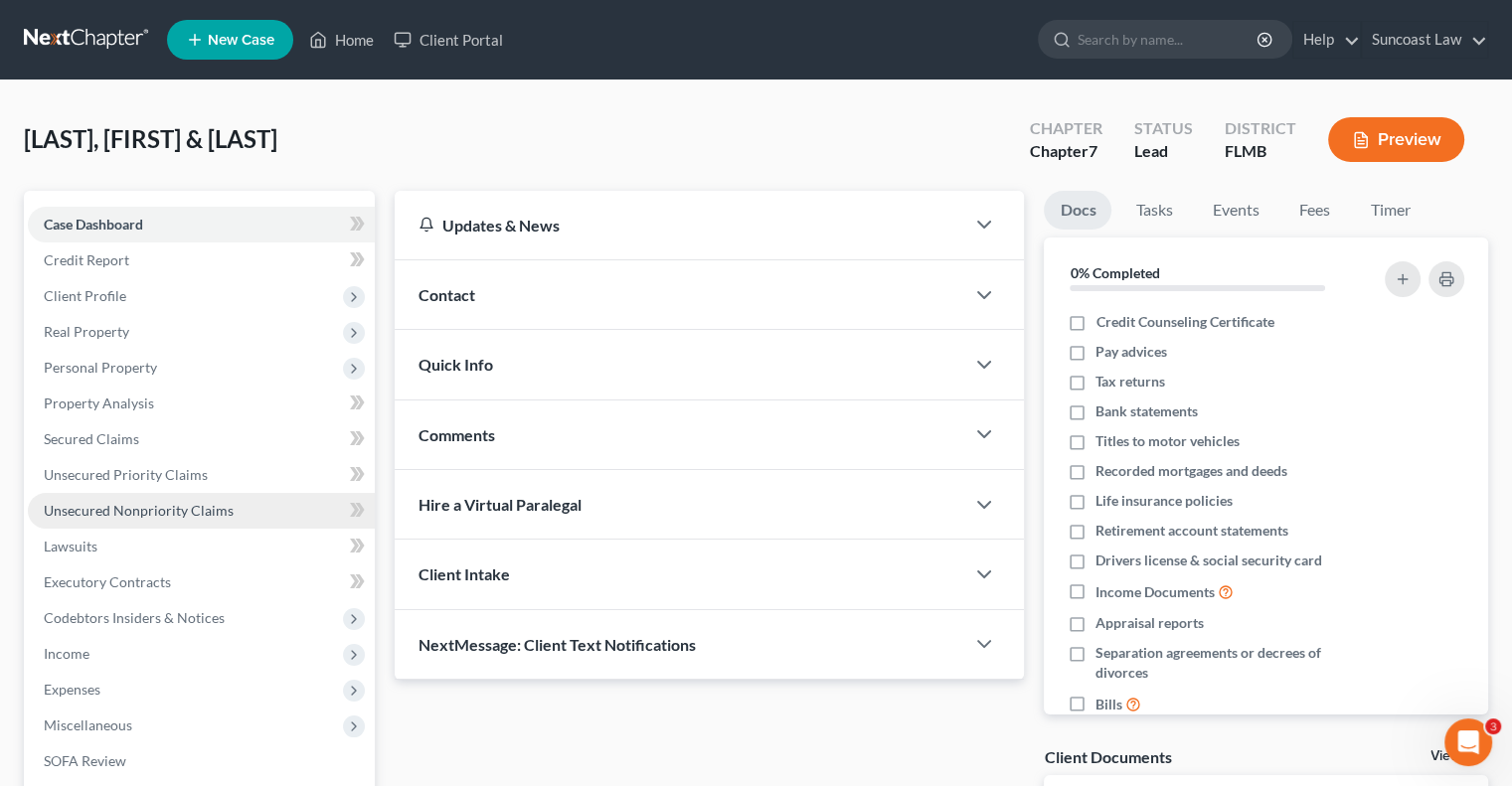 click on "Unsecured Nonpriority Claims" at bounding box center [138, 510] 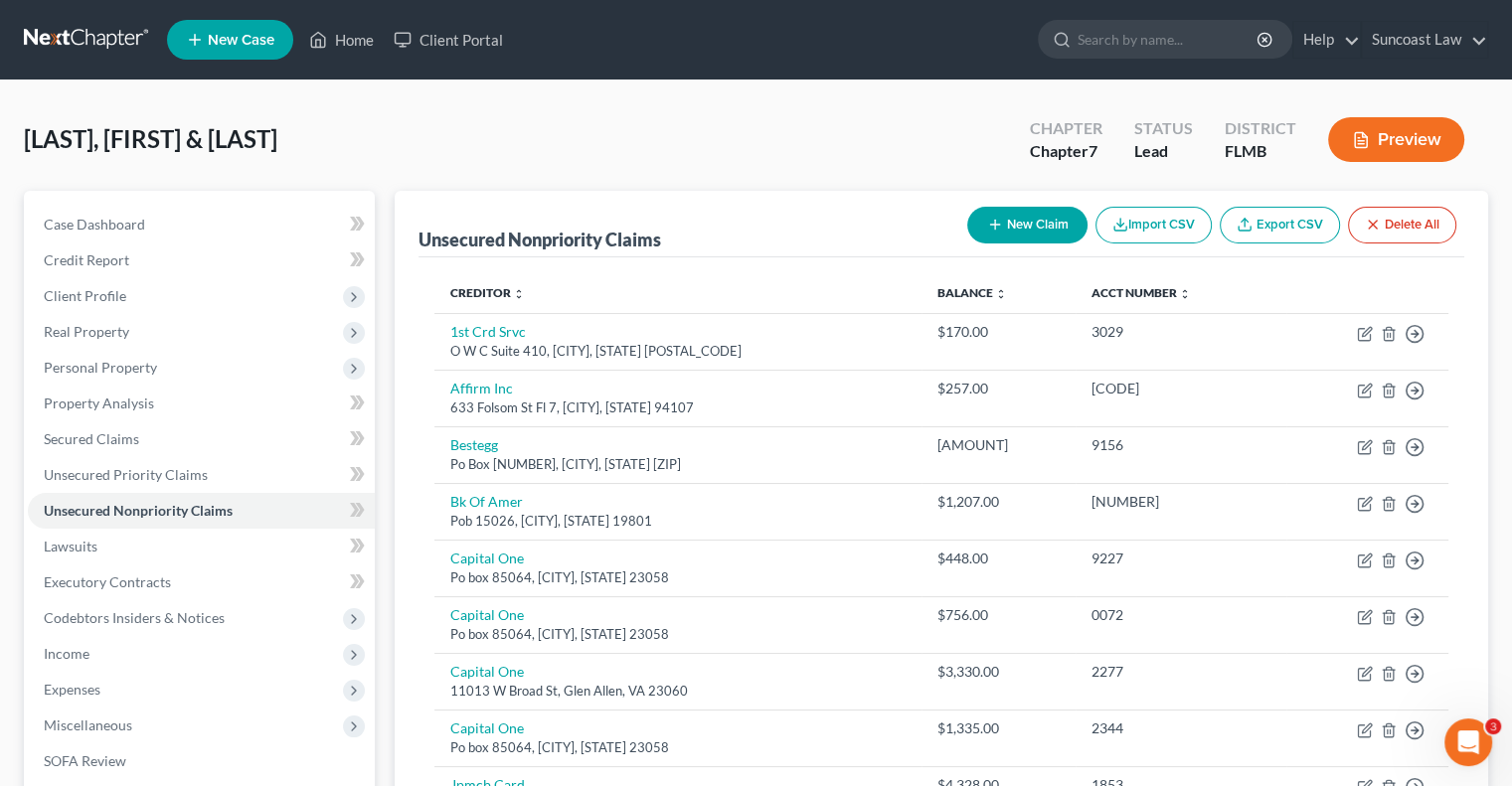 click on "New Claim" at bounding box center [1027, 225] 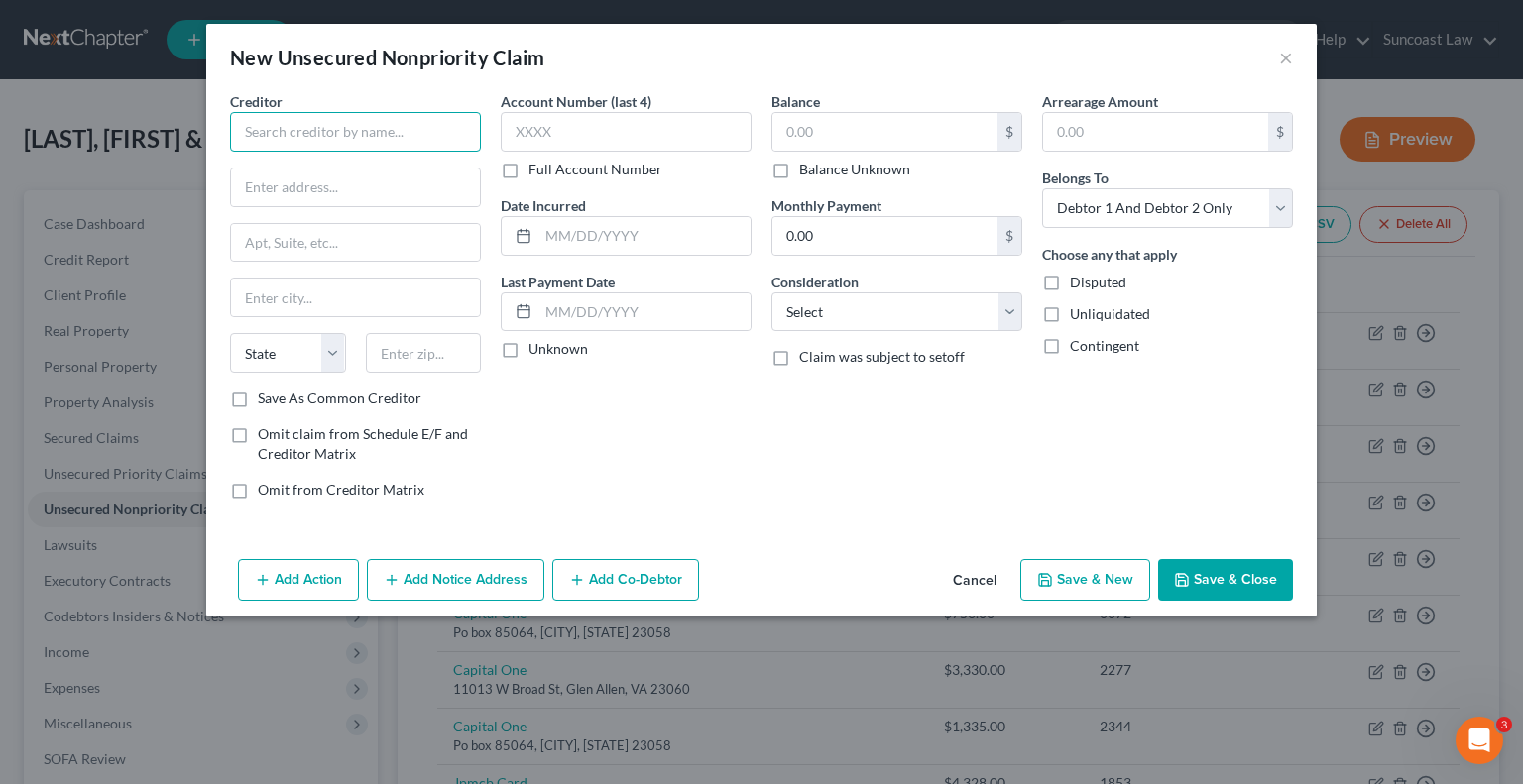 click at bounding box center [355, 132] 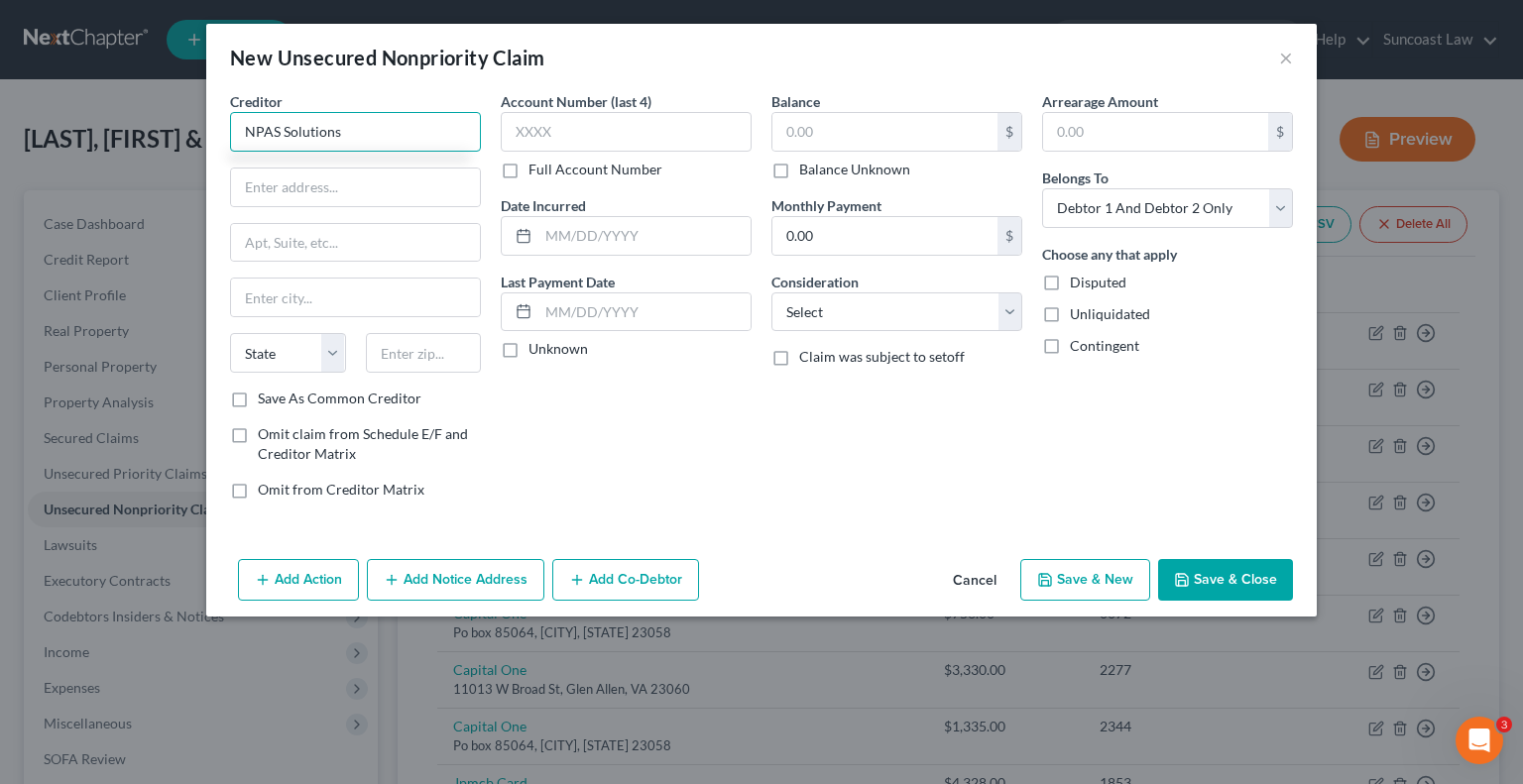 type on "NPAS Solutions" 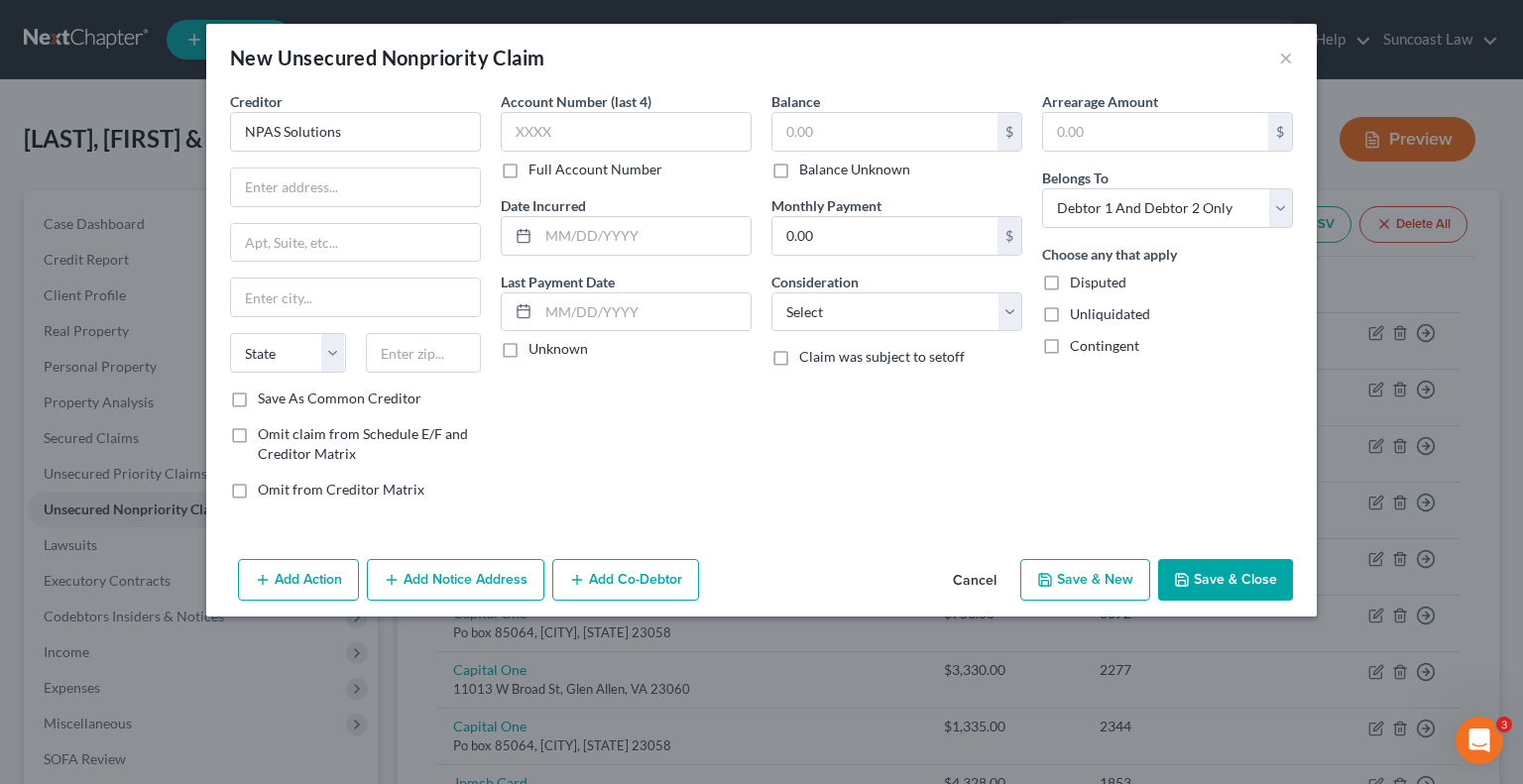 click on "Arrearage Amount $
Belongs To
*
Select Debtor 1 Only Debtor 2 Only Debtor 1 And Debtor 2 Only At Least One Of The Debtors And Another Community Property Choose any that apply Disputed Unliquidated Contingent" at bounding box center [1167, 303] 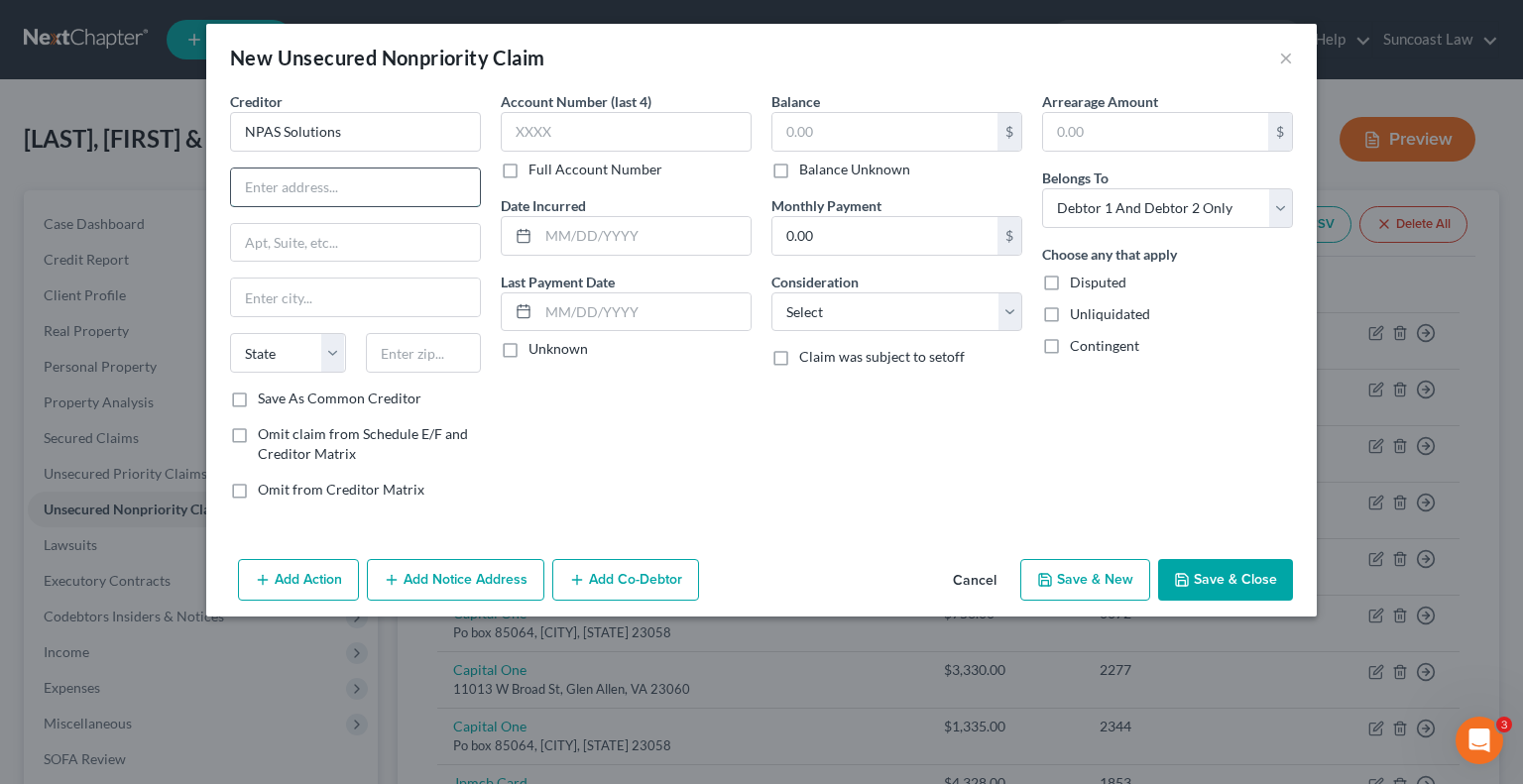 click at bounding box center [355, 187] 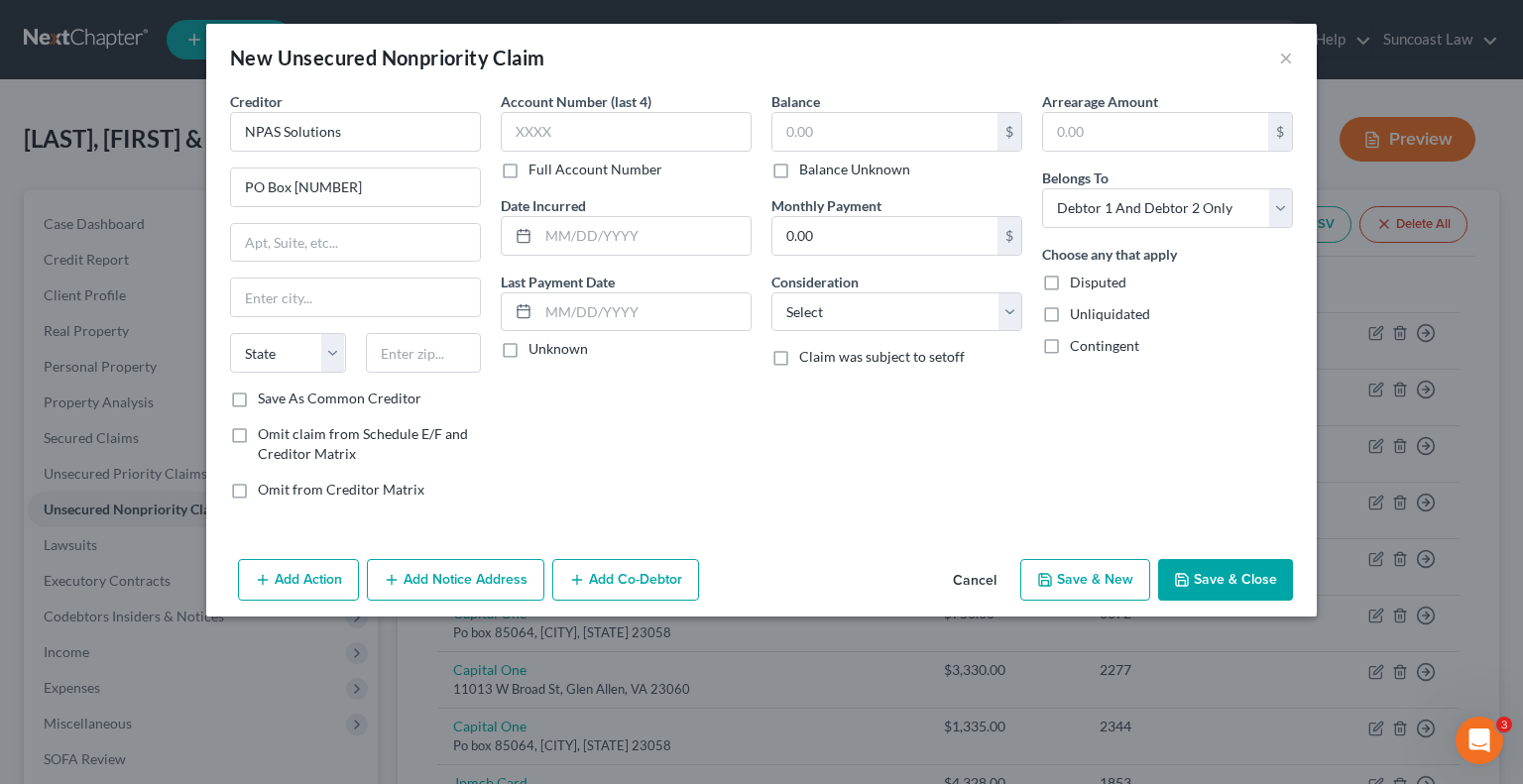 drag, startPoint x: 1238, startPoint y: 354, endPoint x: 1193, endPoint y: 357, distance: 45.09989 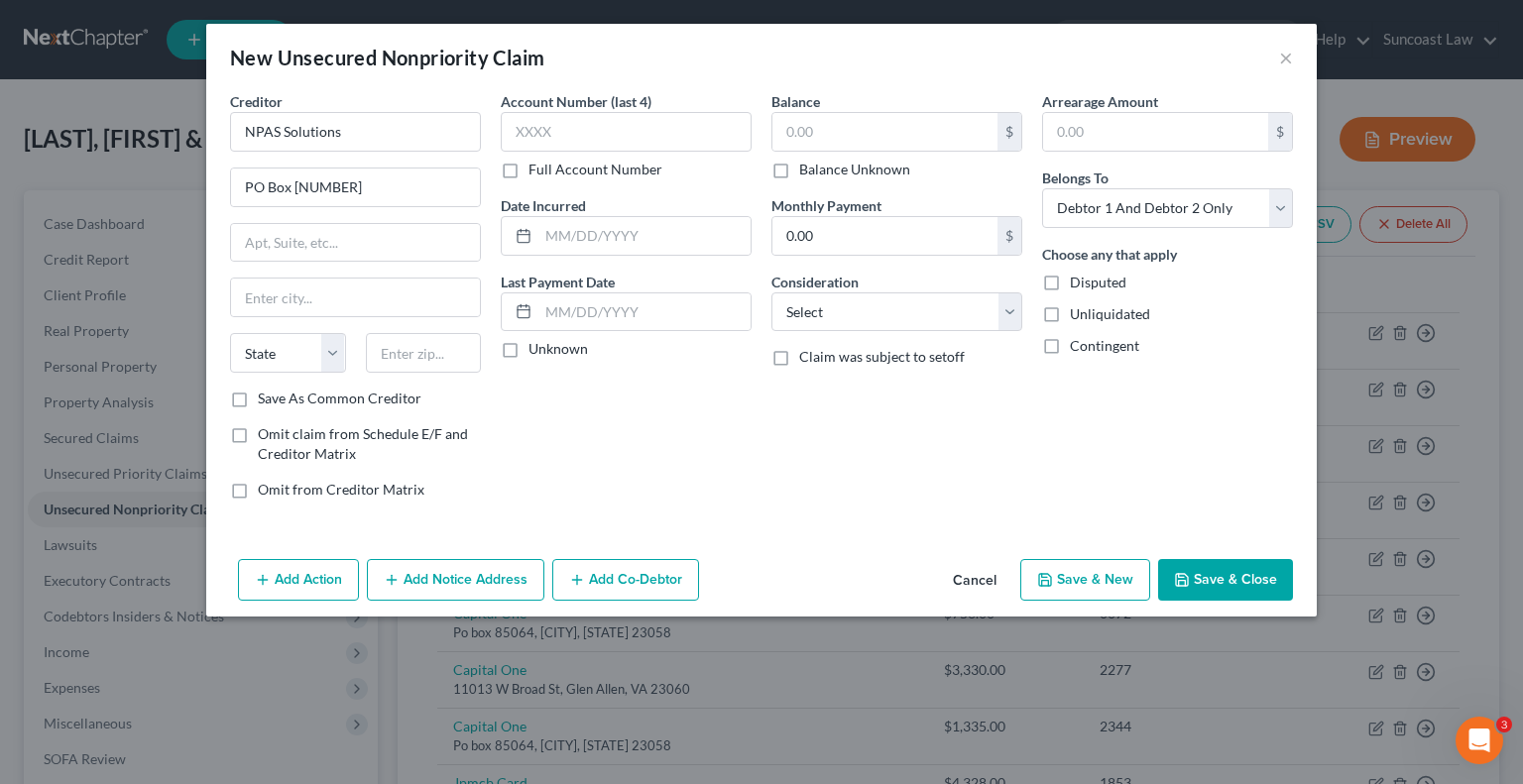 click on "Creditor *    NPAS Solutions                      PO Box 7411 State AL AK AR AZ CA CO CT DE DC FL GA GU HI ID IL IN IA KS KY LA ME MD MA MI MN MS MO MT NC ND NE NV NH NJ NM NY OH OK OR PA PR RI SC SD TN TX UT VI VA VT WA WV WI WY" at bounding box center (355, 240) 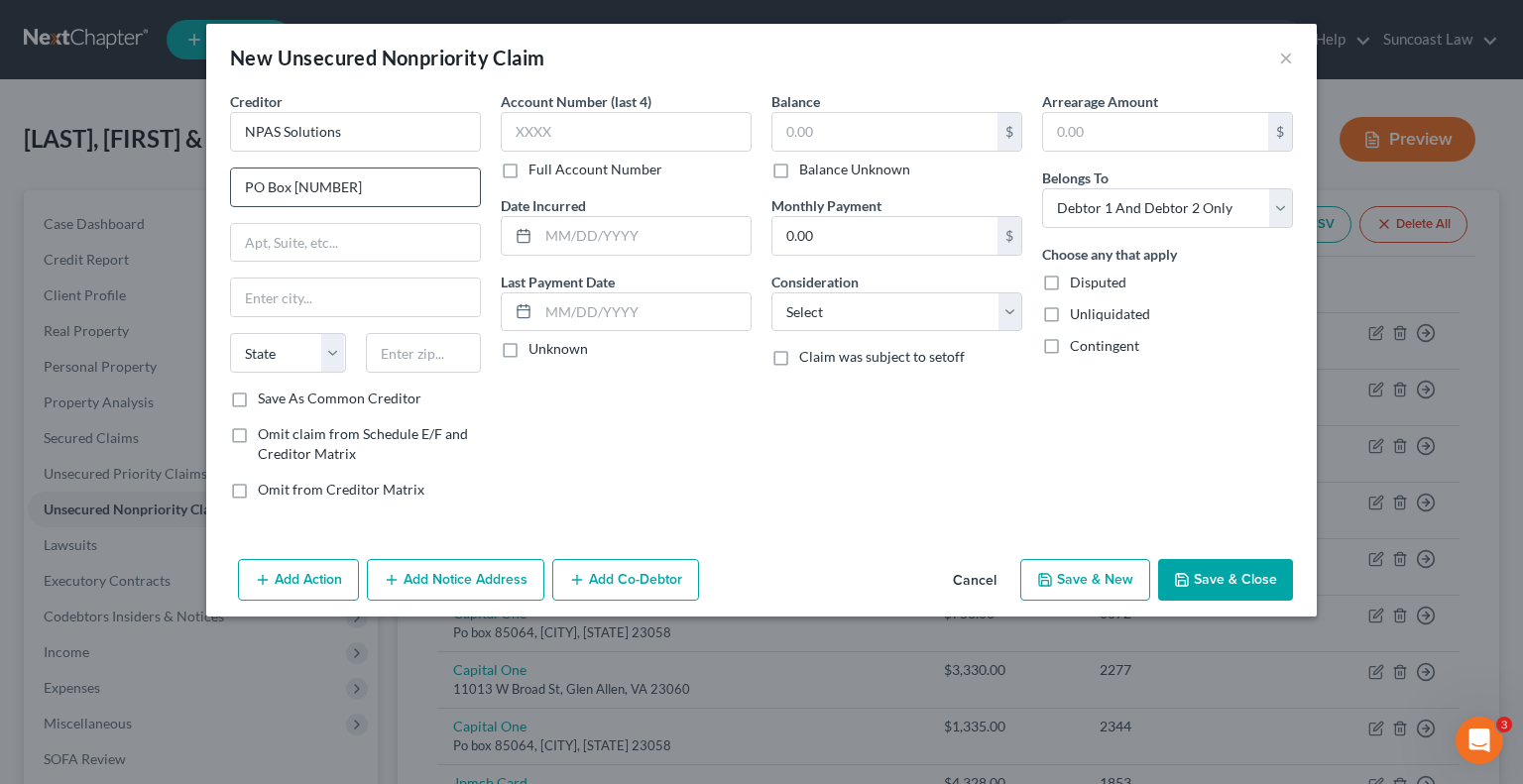 click on "PO Box [NUMBER]" at bounding box center (355, 187) 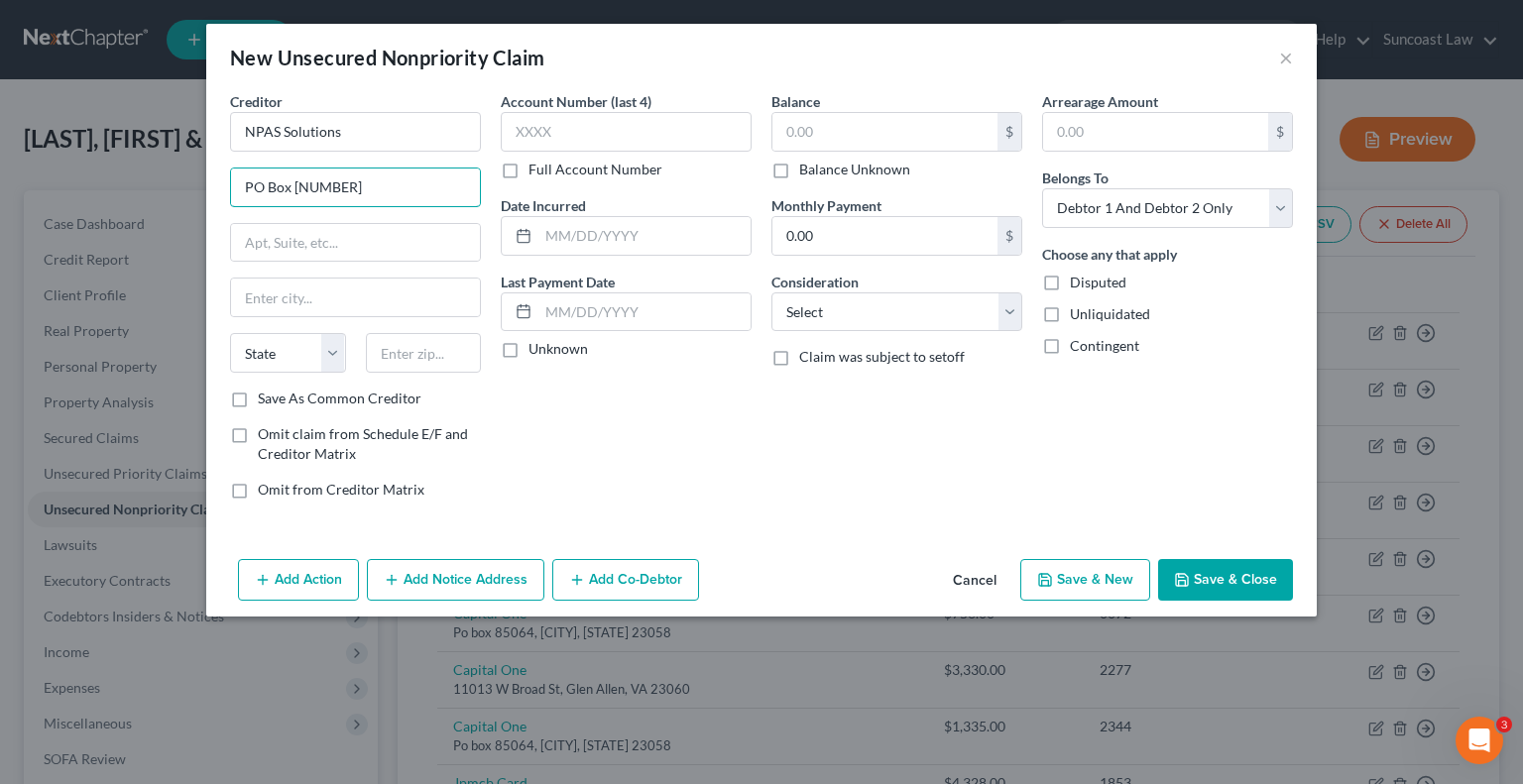 type on "PO Box [NUMBER]" 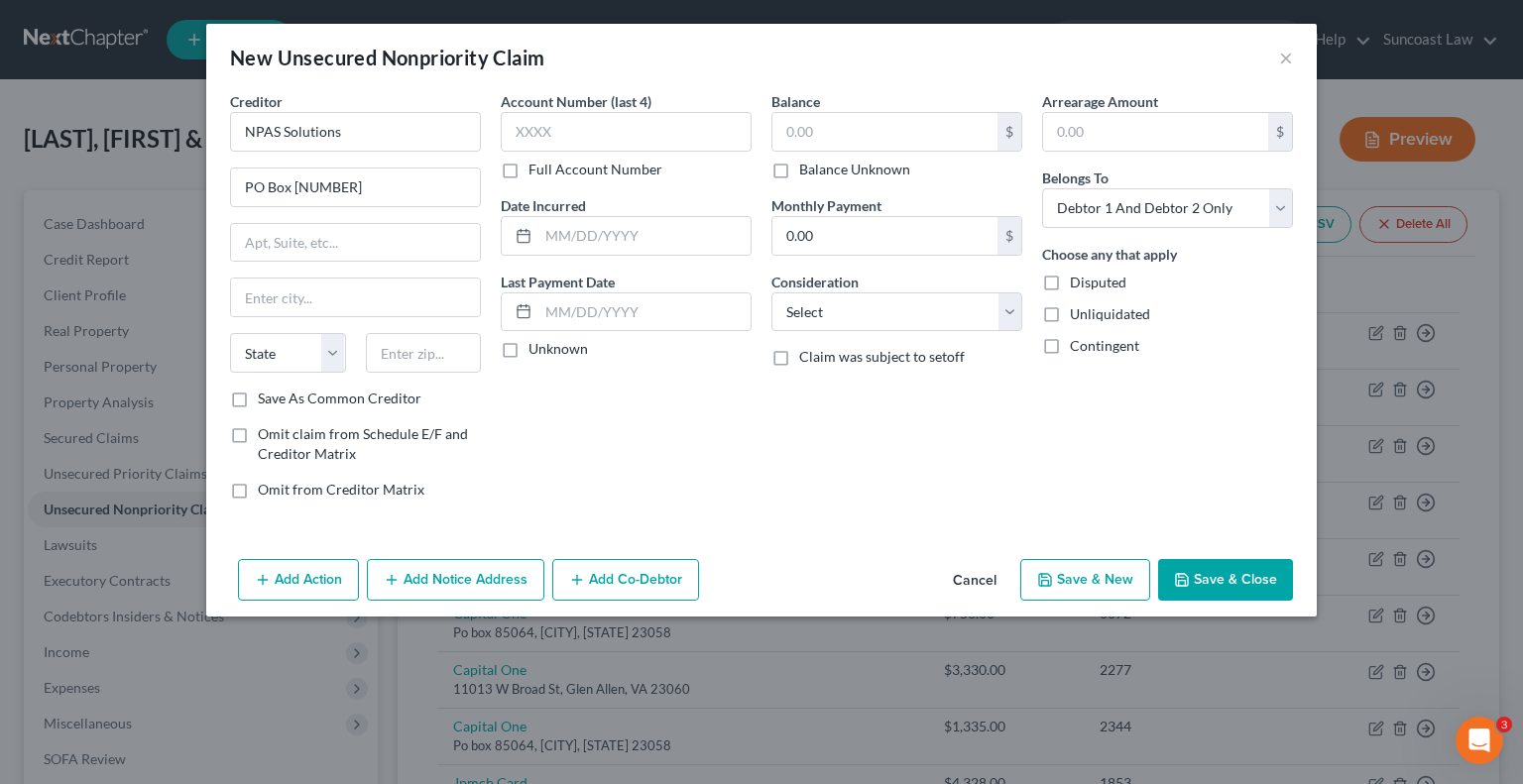 click on "Arrearage Amount $
Belongs To
*
Select Debtor 1 Only Debtor 2 Only Debtor 1 And Debtor 2 Only At Least One Of The Debtors And Another Community Property Choose any that apply Disputed Unliquidated Contingent" at bounding box center (1167, 303) 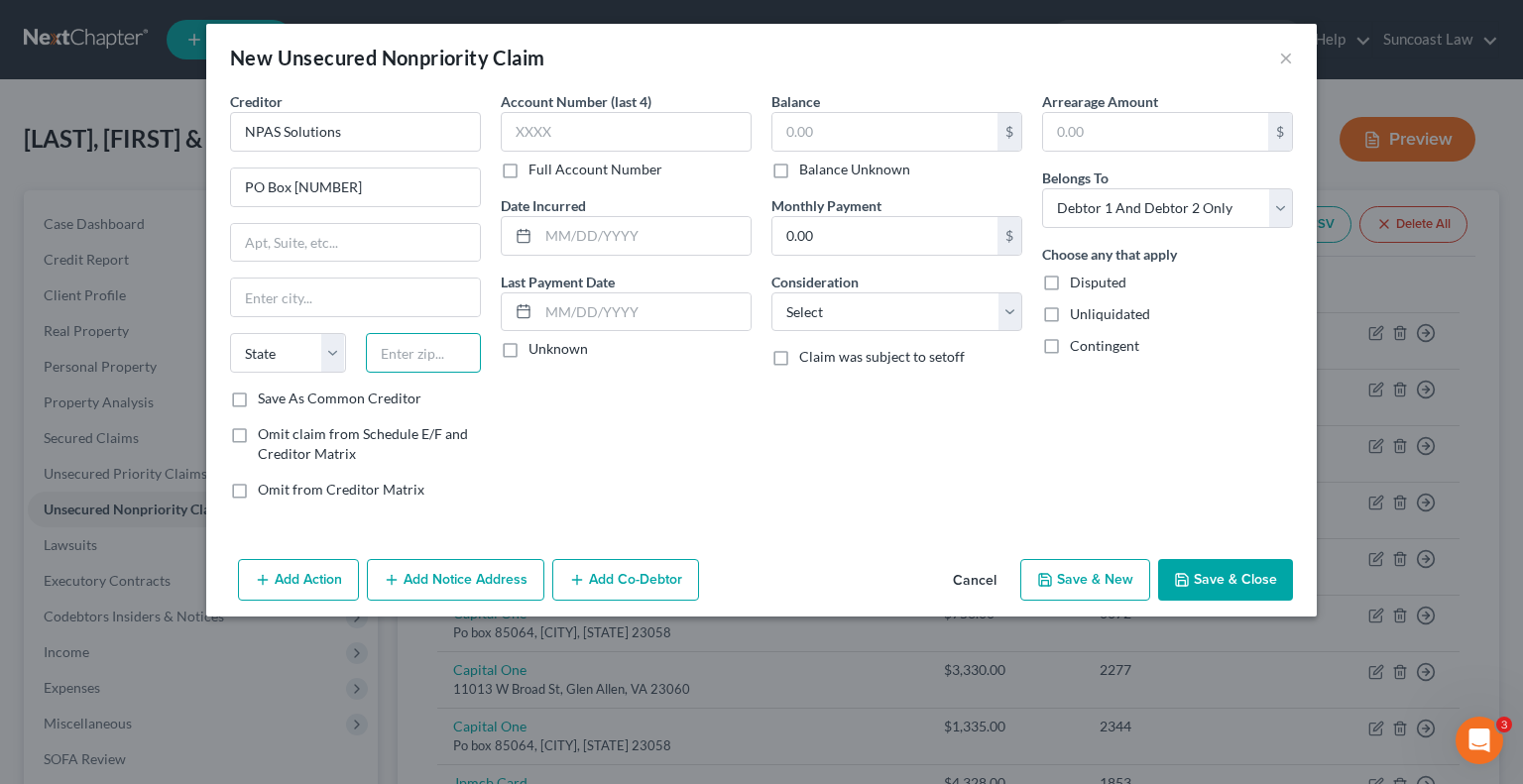 click at bounding box center [423, 353] 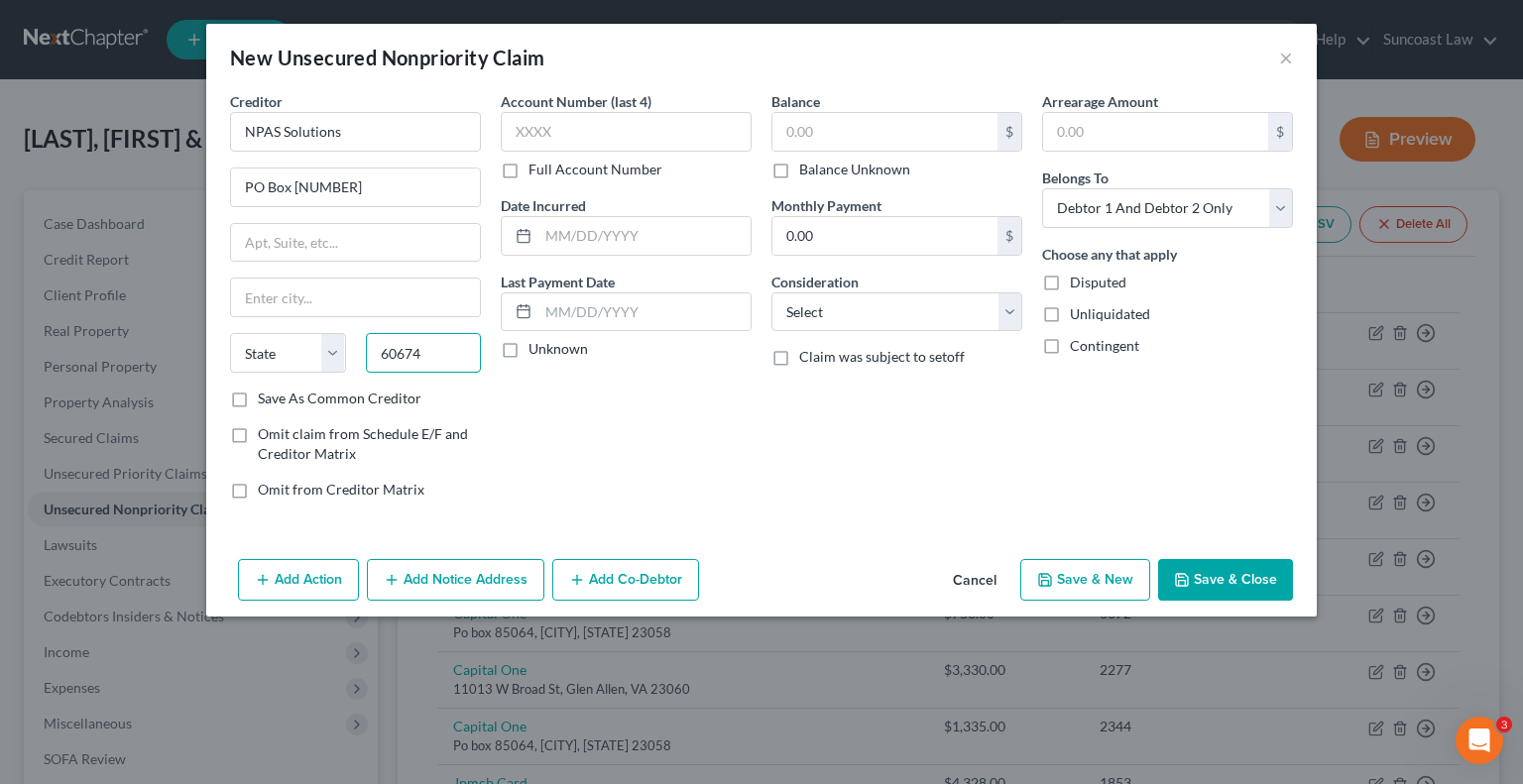 type on "60674" 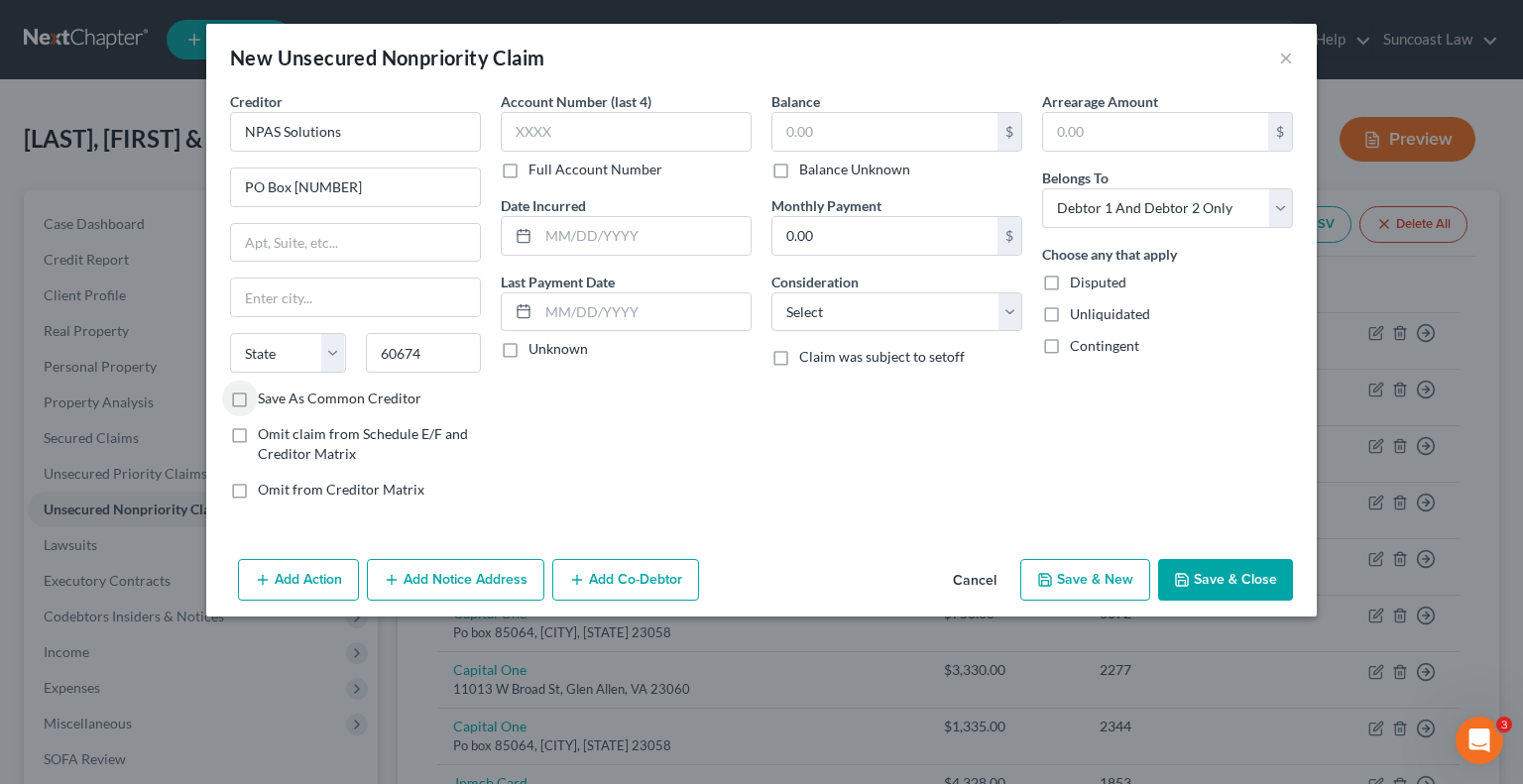 type on "Chicago" 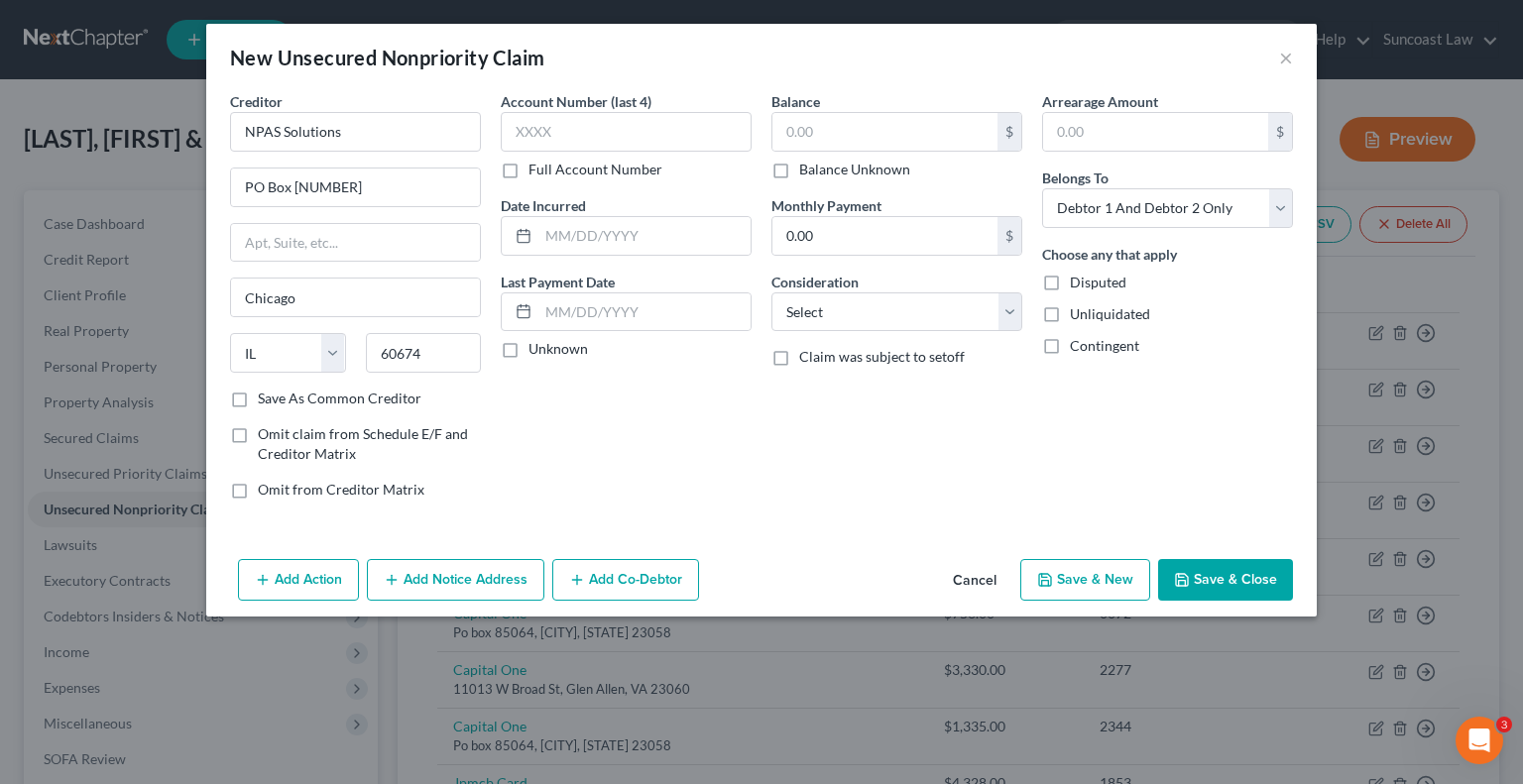 click on "Arrearage Amount $
Belongs To
*
Select Debtor 1 Only Debtor 2 Only Debtor 1 And Debtor 2 Only At Least One Of The Debtors And Another Community Property Choose any that apply Disputed Unliquidated Contingent" at bounding box center [1167, 303] 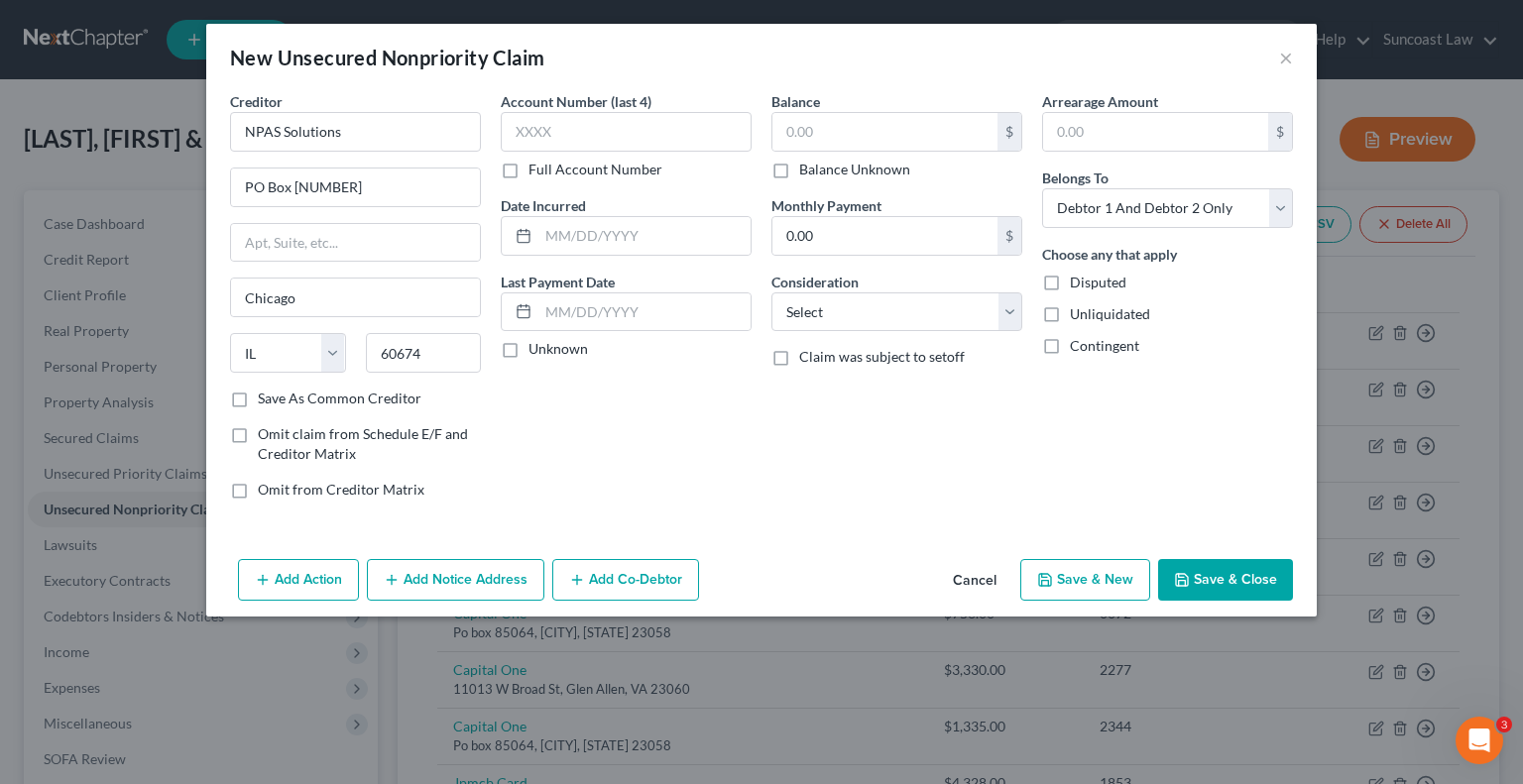 click on "Full Account Number" at bounding box center [595, 169] 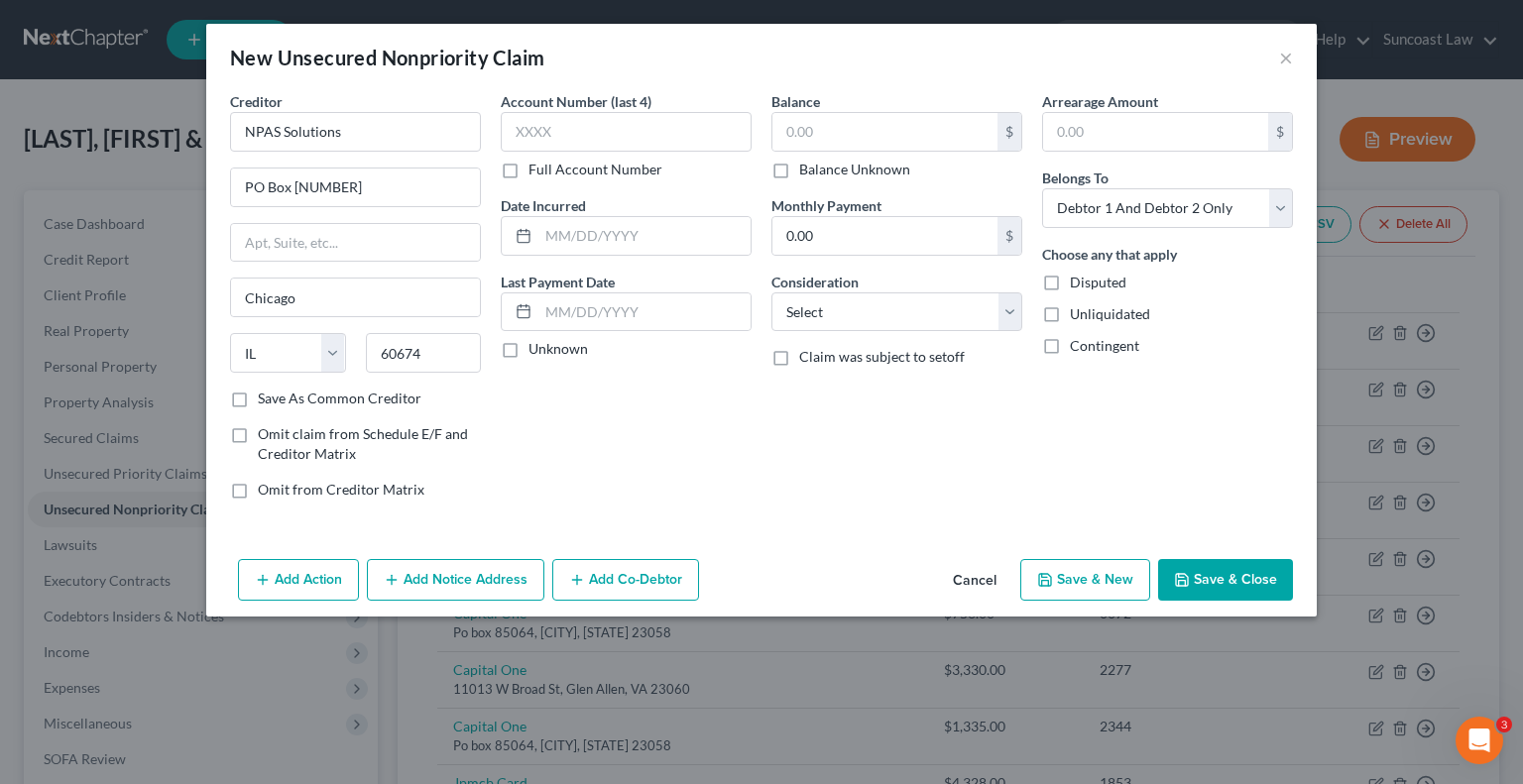 click on "Full Account Number" at bounding box center [542, 166] 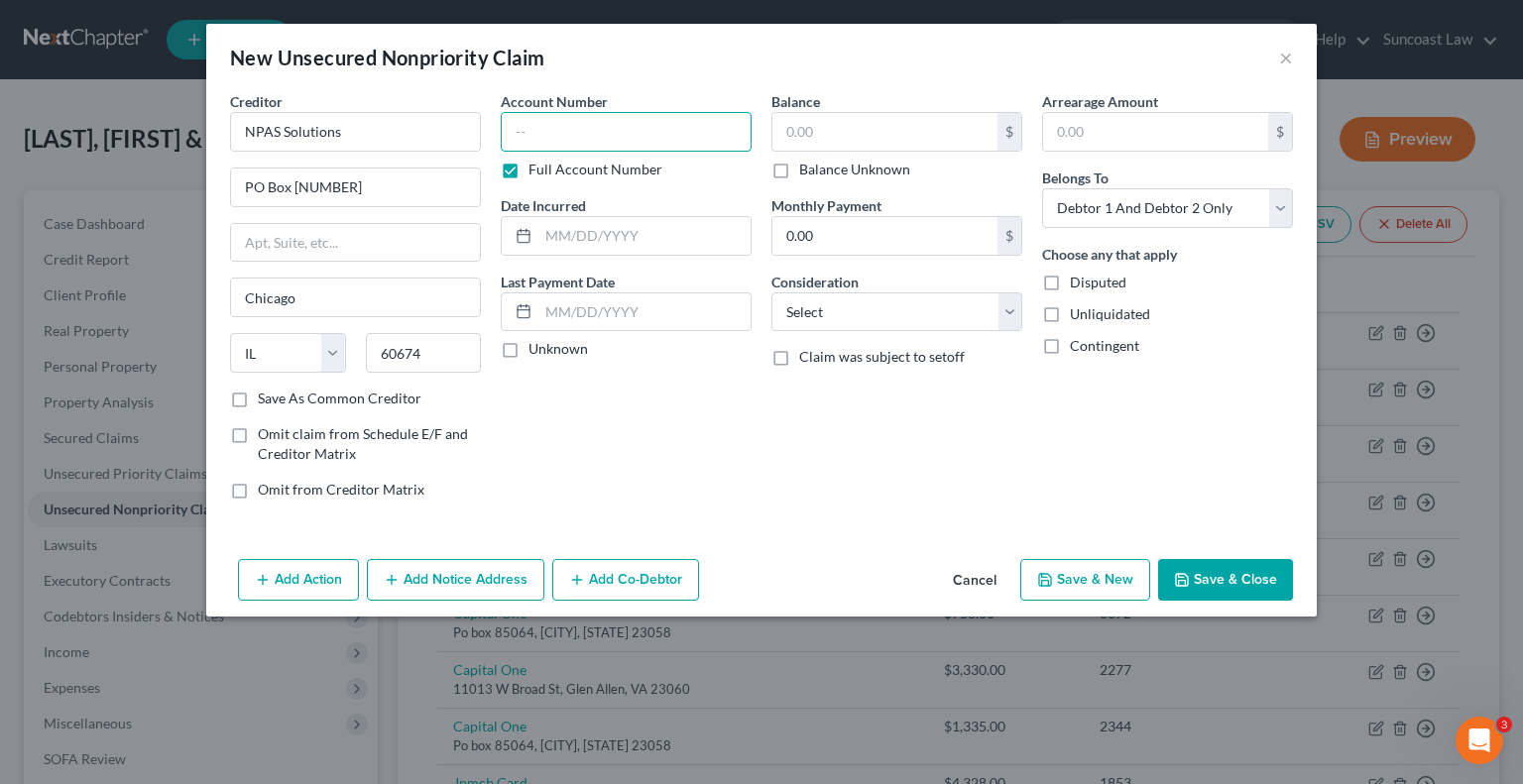 click at bounding box center [626, 132] 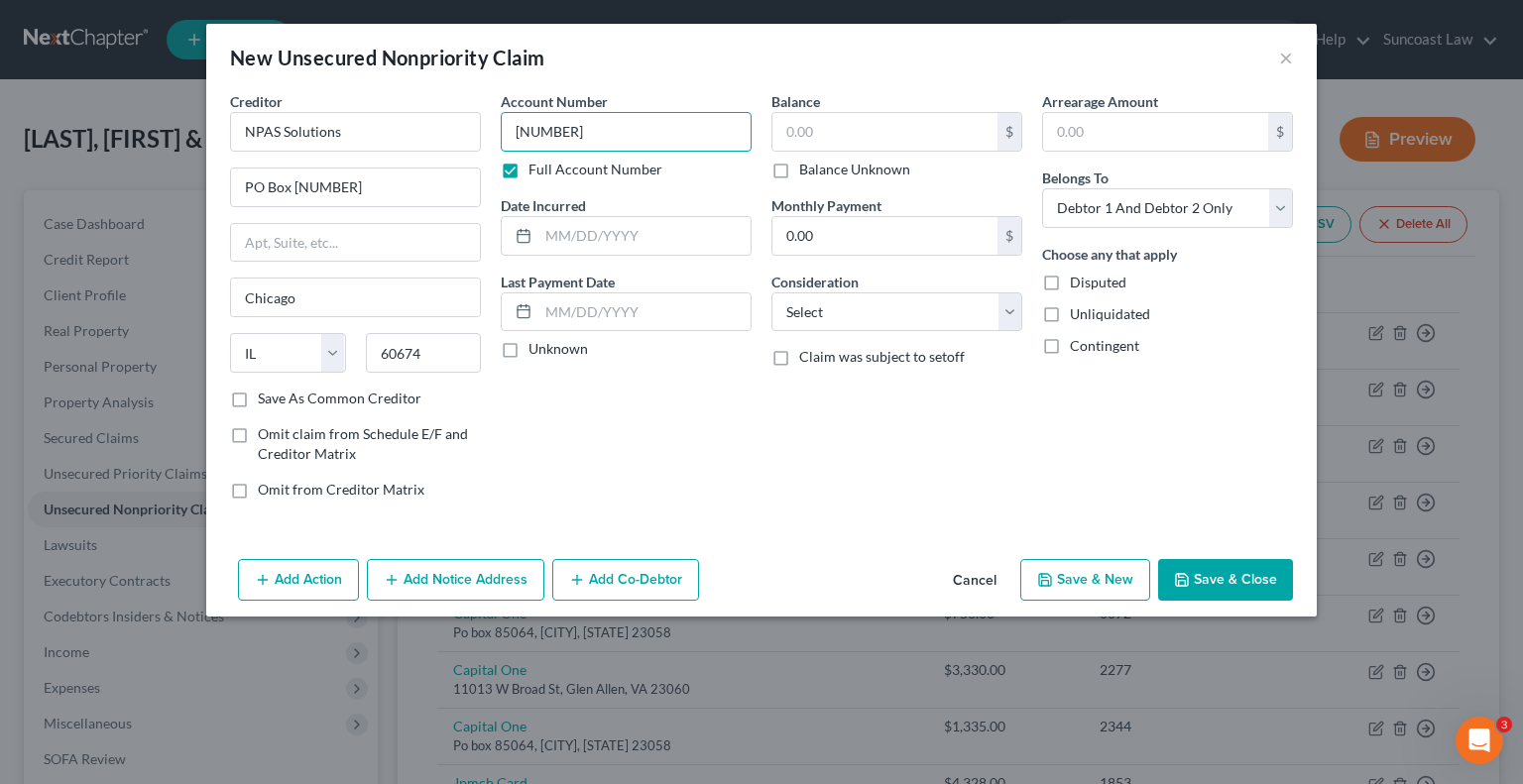 type on "[NUMBER]" 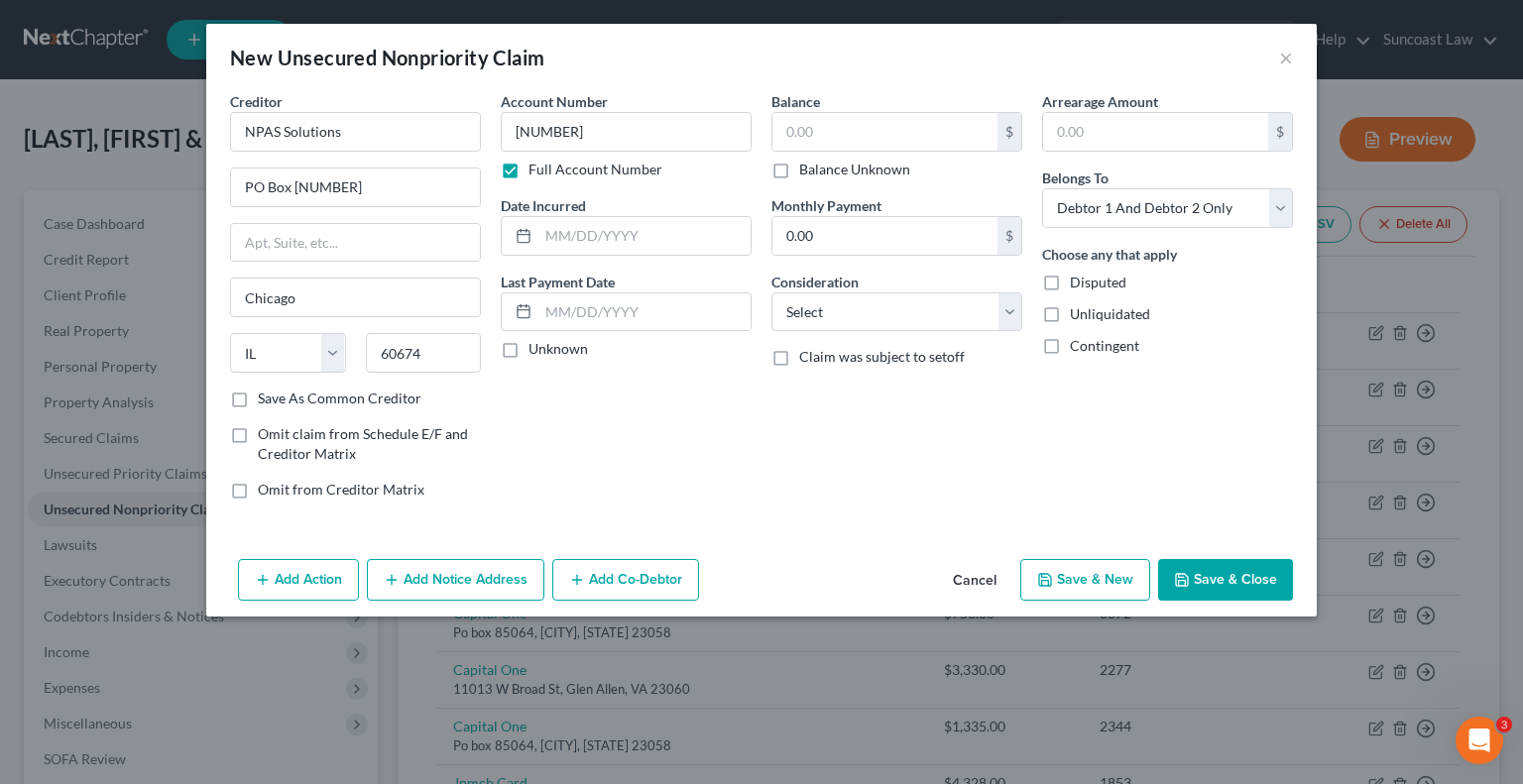 click on "Arrearage Amount $
Belongs To
*
Select Debtor 1 Only Debtor 2 Only Debtor 1 And Debtor 2 Only At Least One Of The Debtors And Another Community Property Choose any that apply Disputed Unliquidated Contingent" at bounding box center (1167, 303) 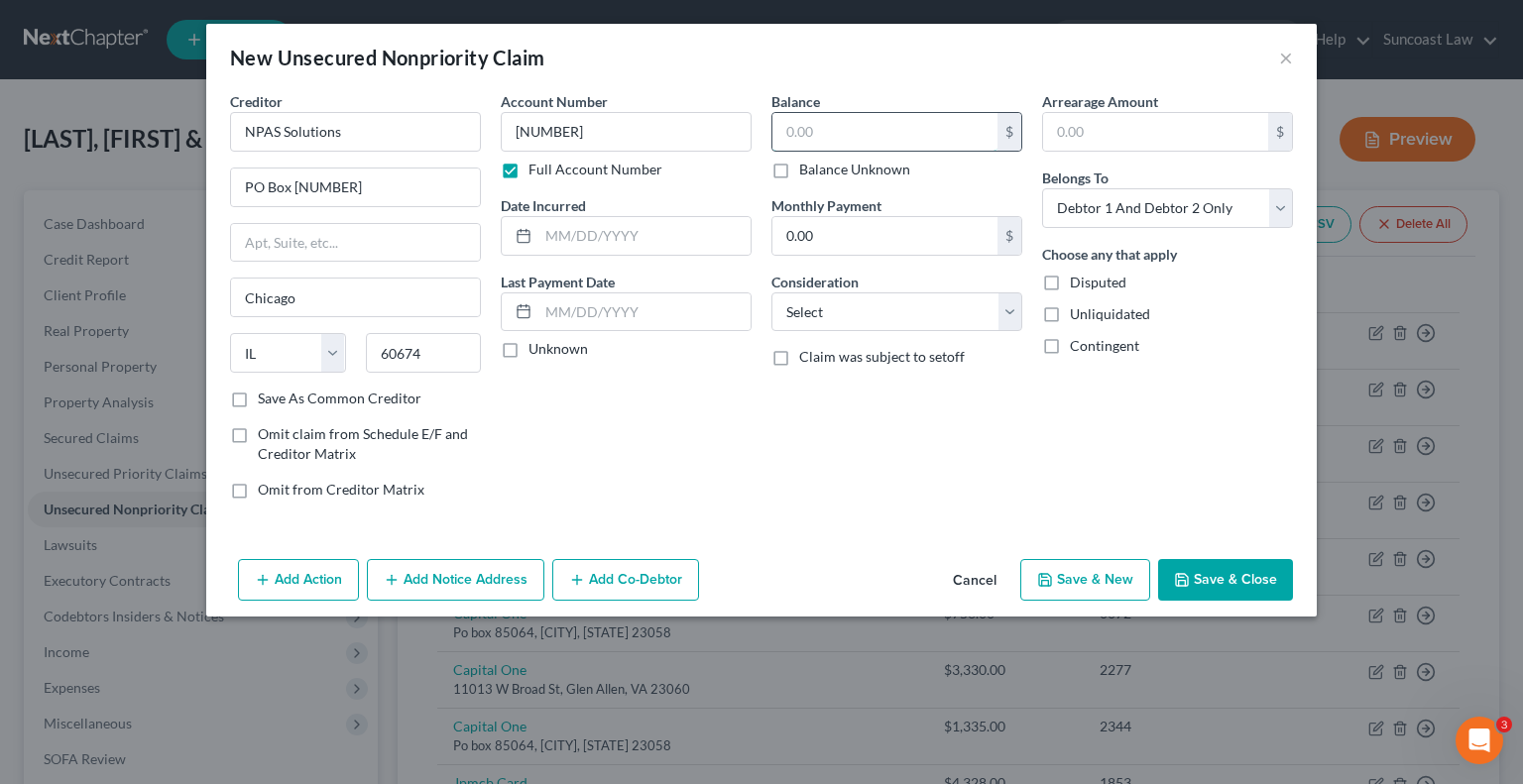 click at bounding box center (884, 132) 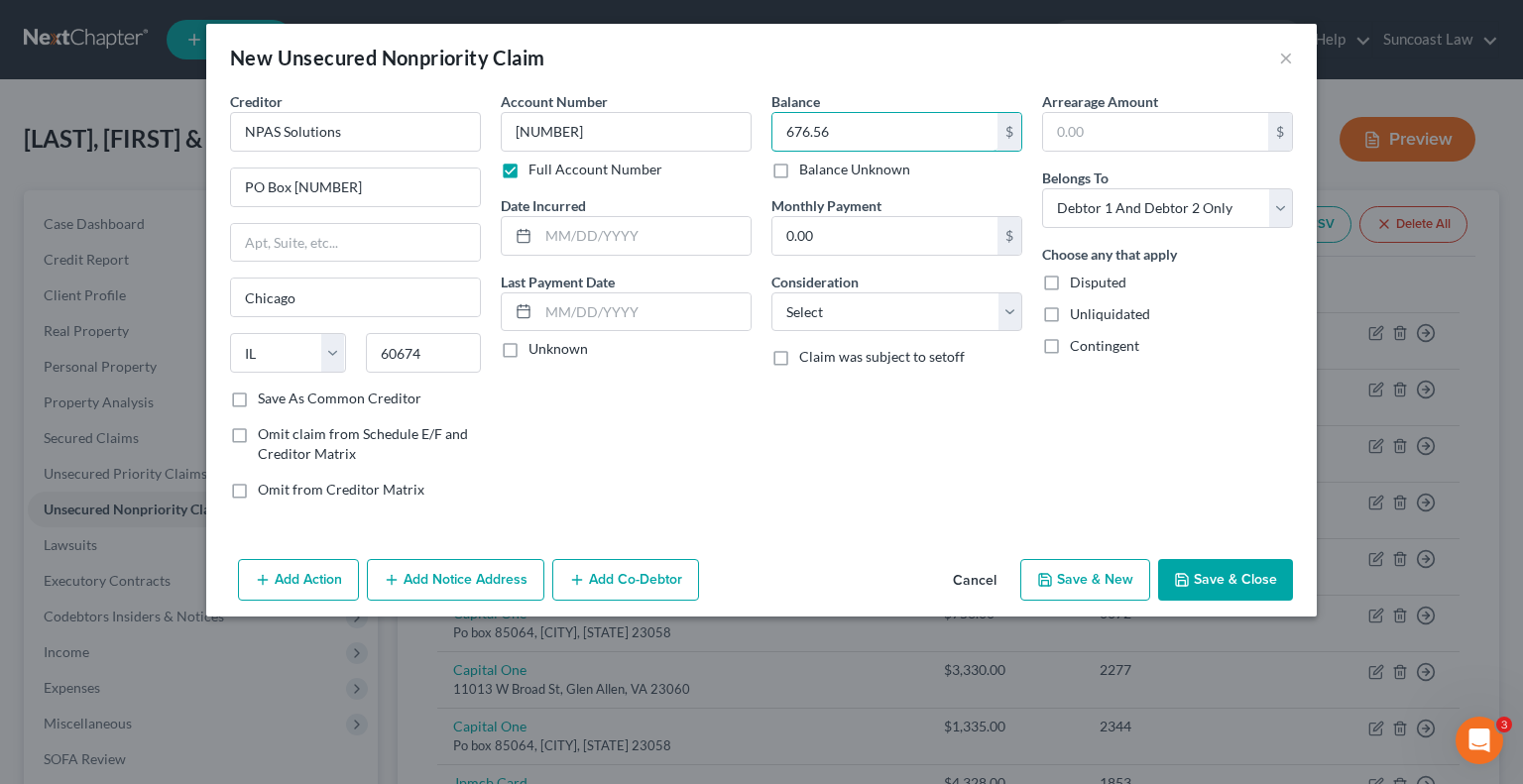 type on "676.56" 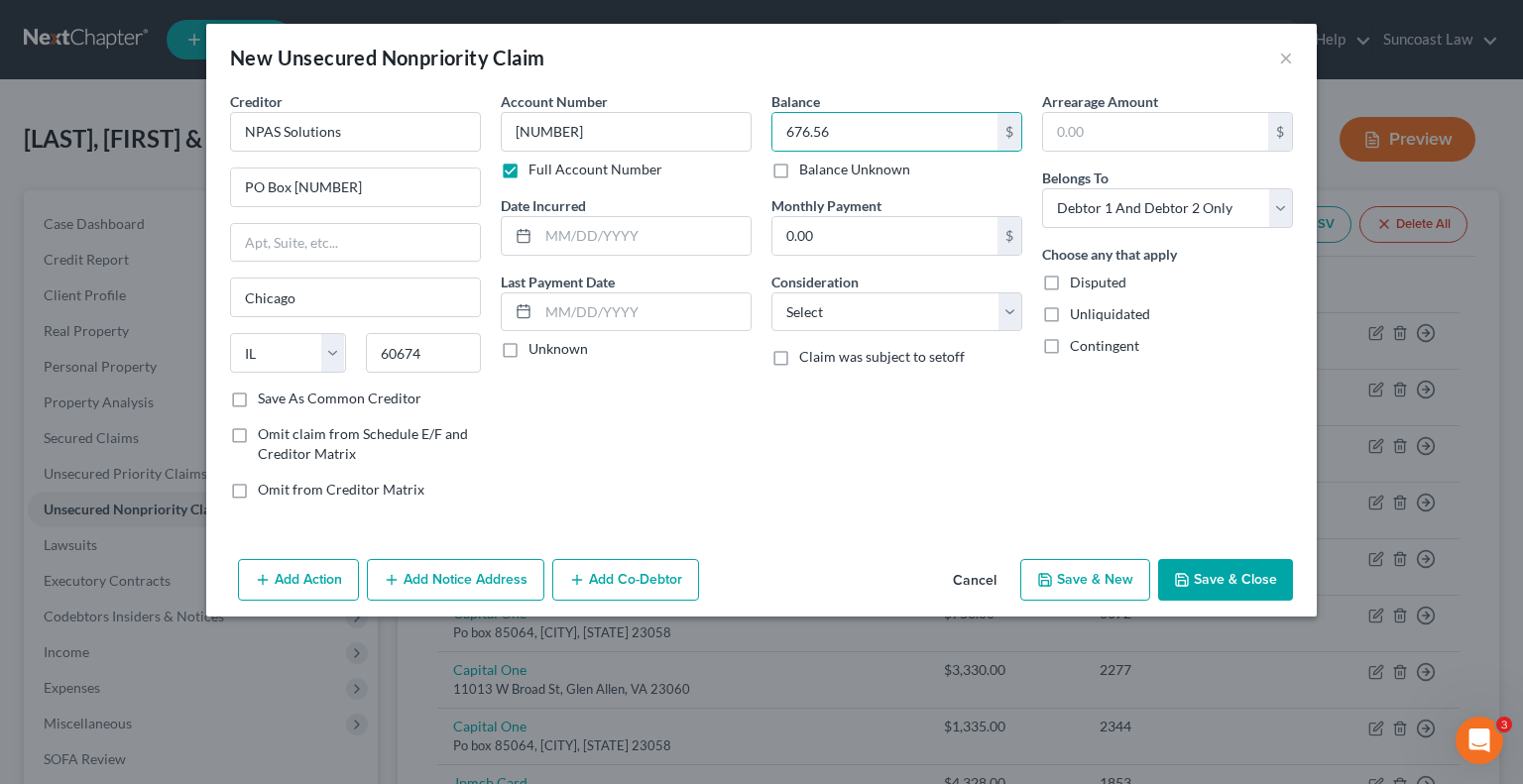 drag, startPoint x: 1241, startPoint y: 574, endPoint x: 1235, endPoint y: 590, distance: 17.088007 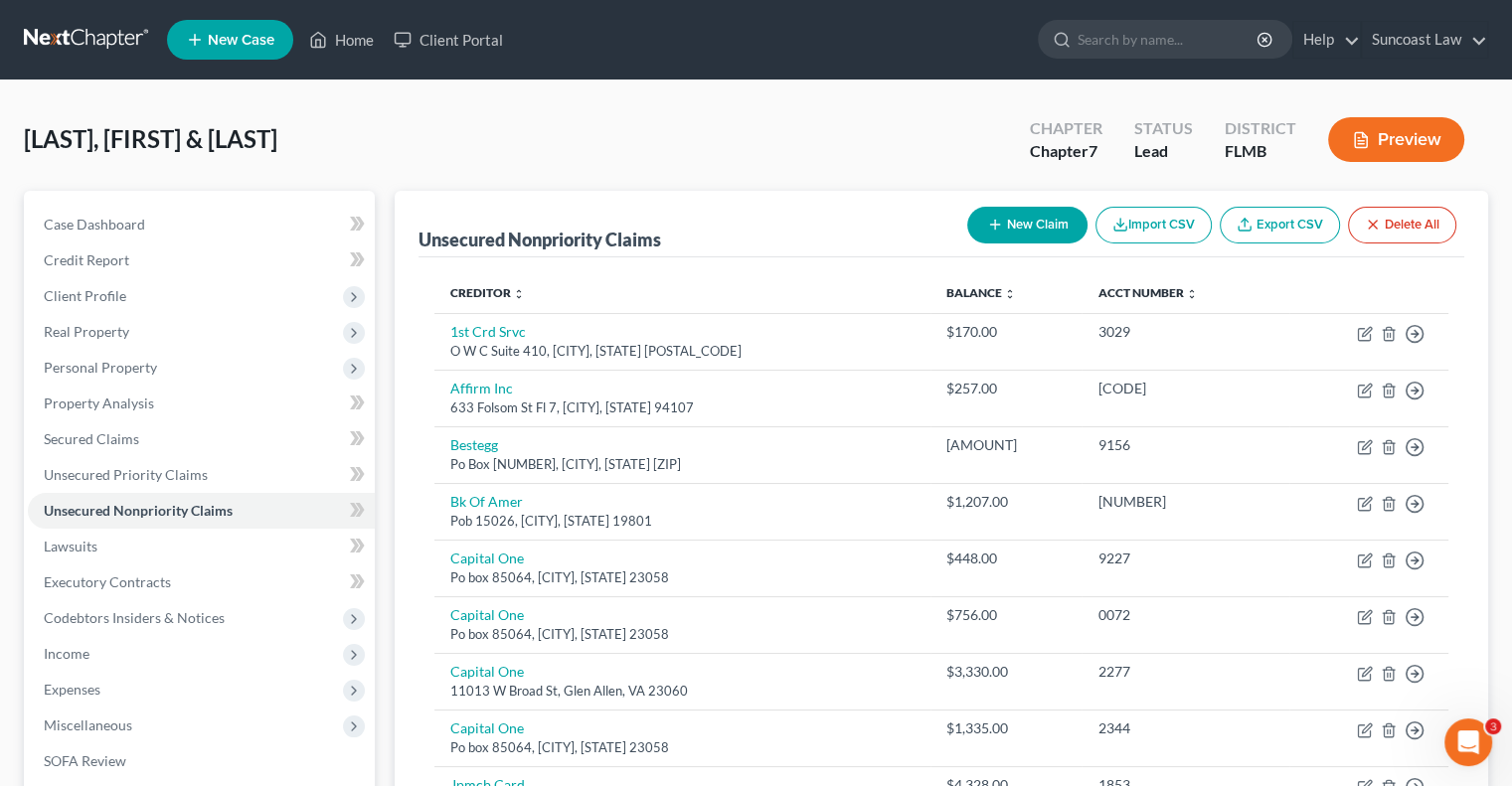 click on "New Claim" at bounding box center [1027, 225] 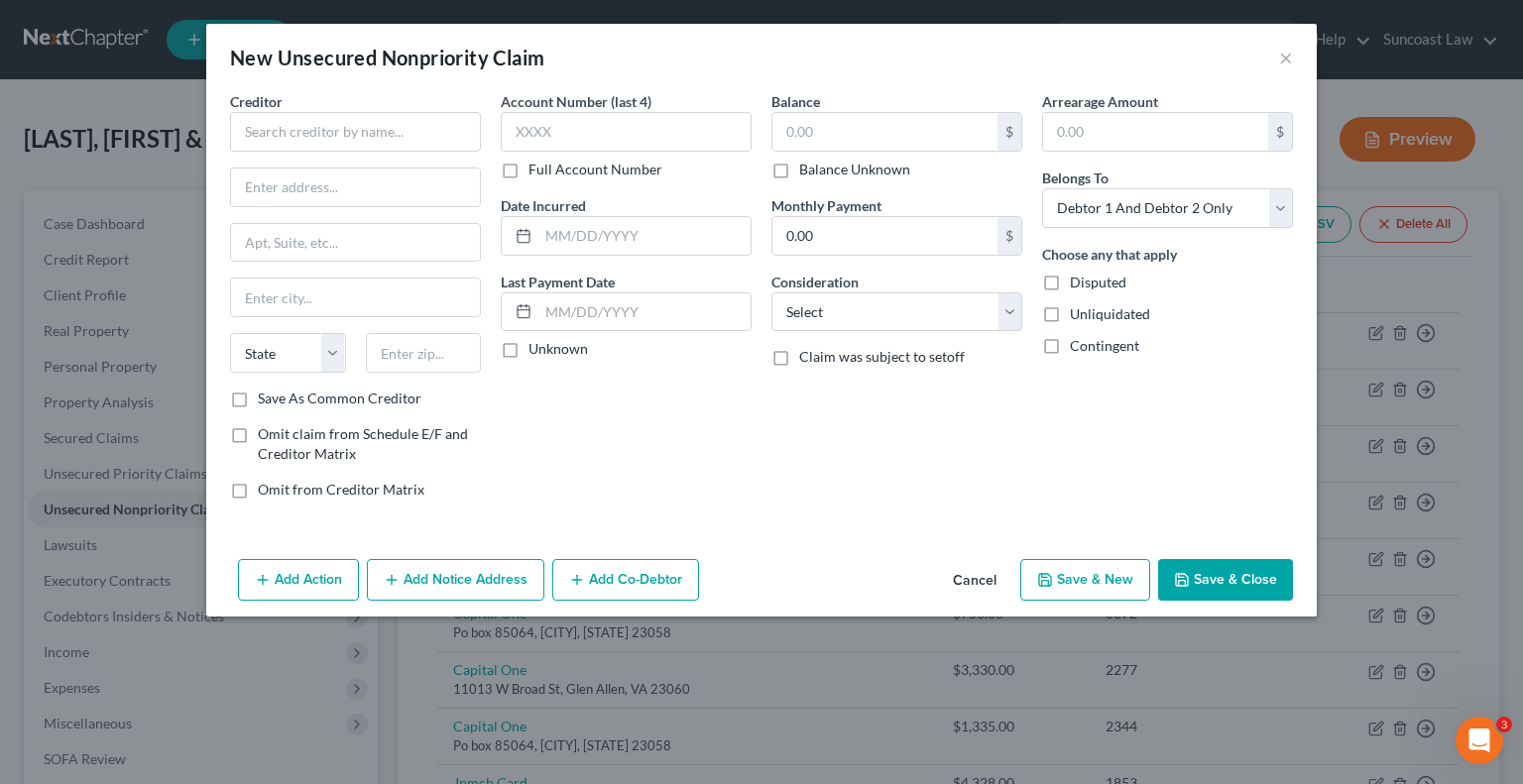 click on "Creditor *" at bounding box center [355, 121] 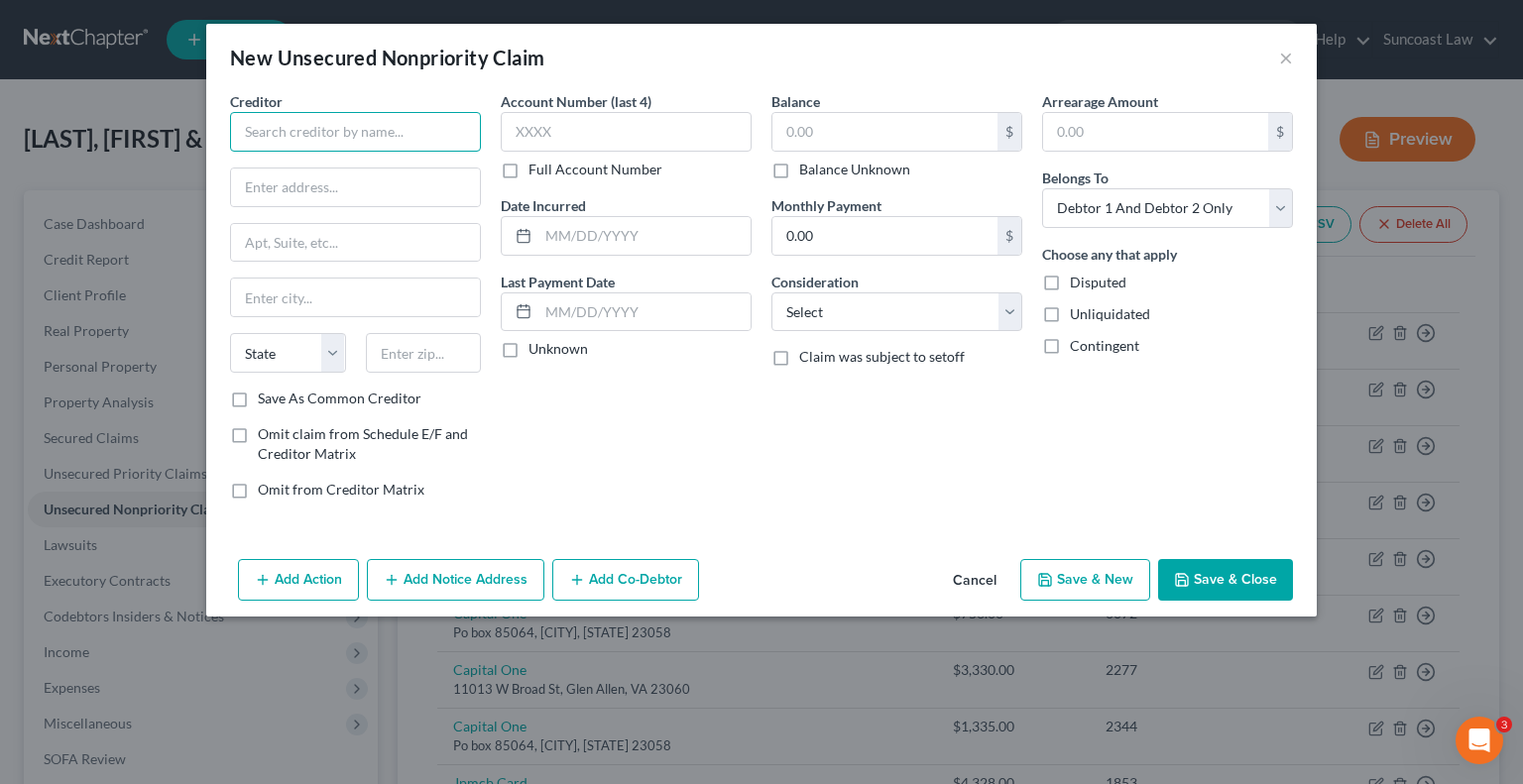 click at bounding box center [355, 132] 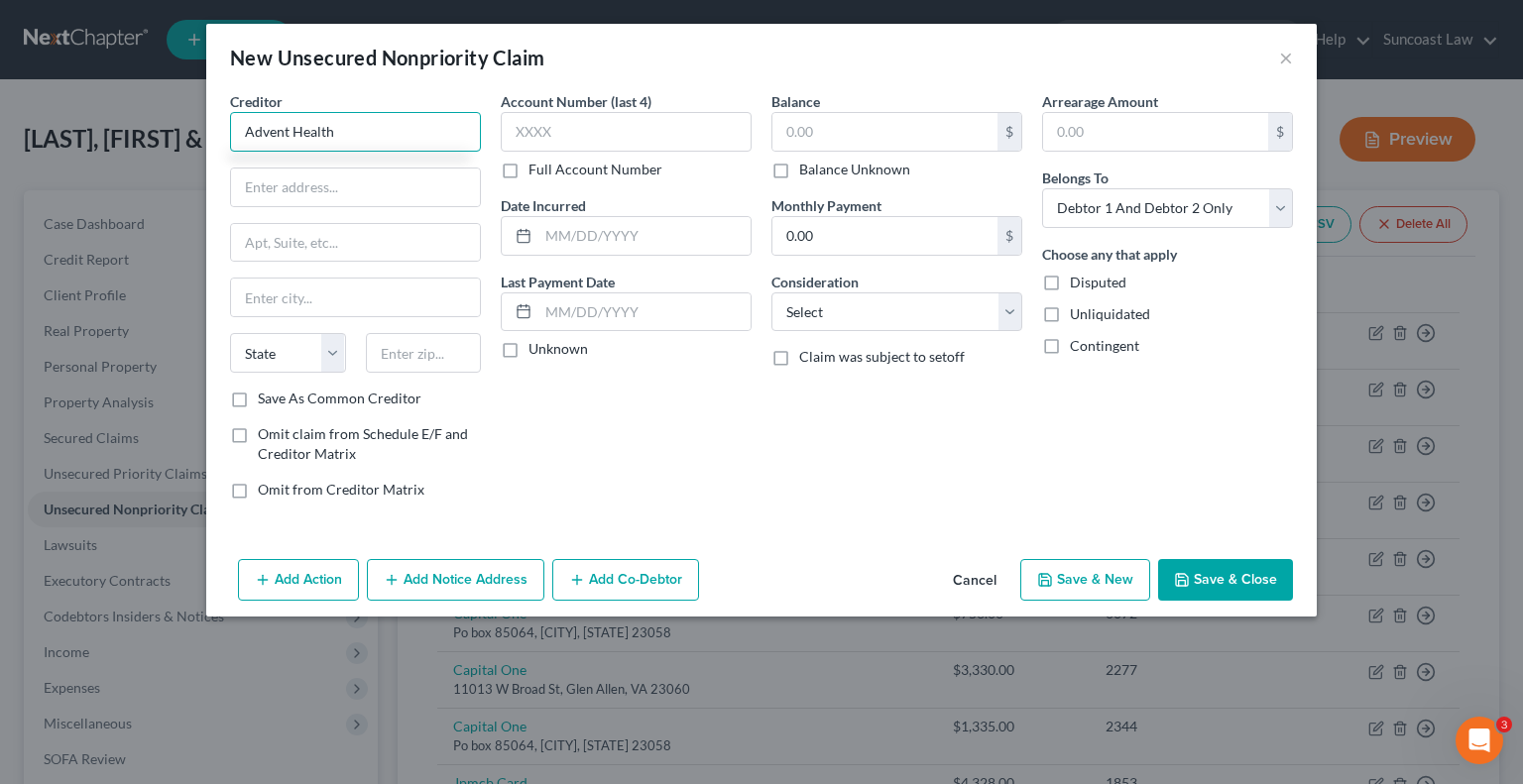 type on "Advent Health" 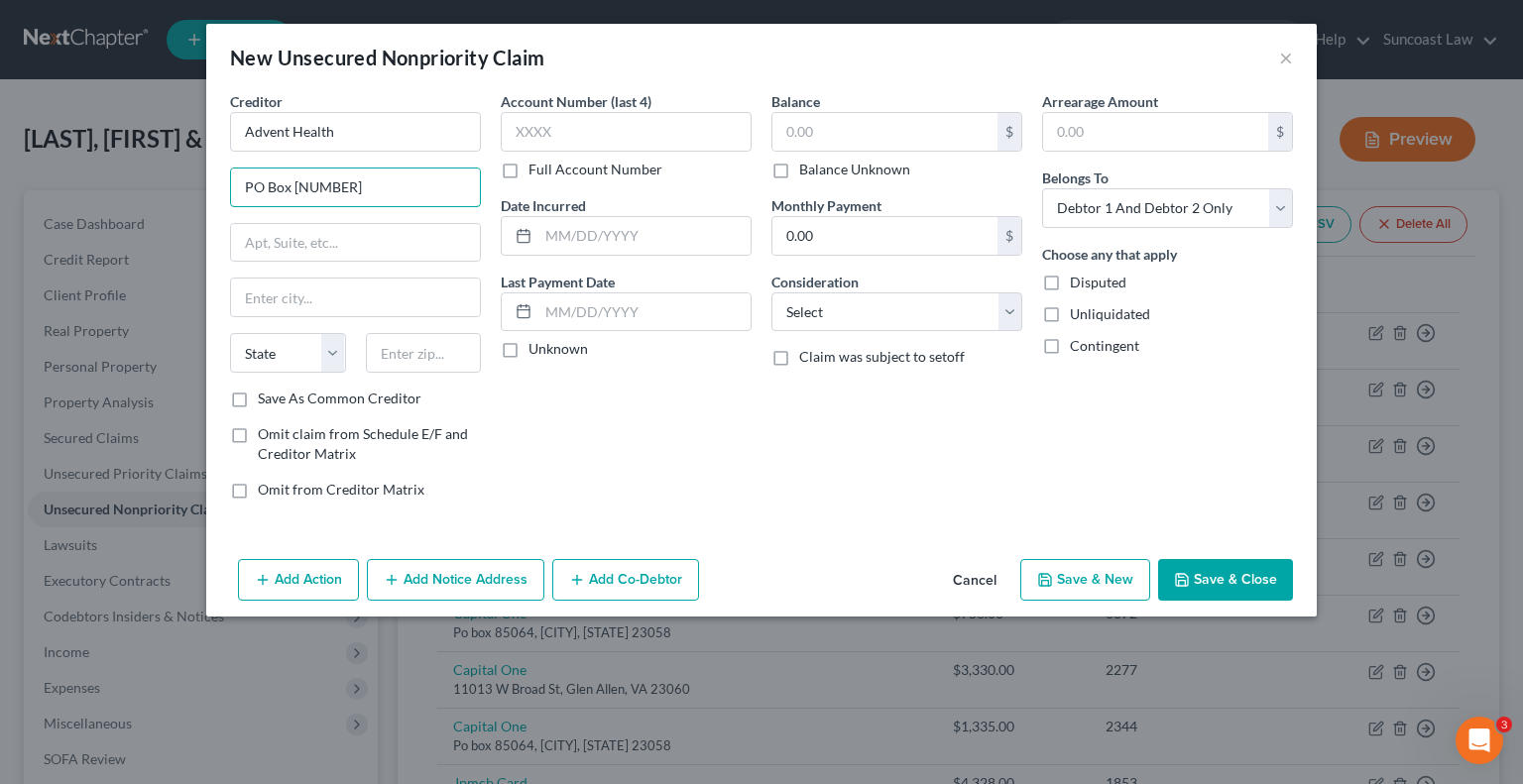 type on "PO Box [NUMBER]" 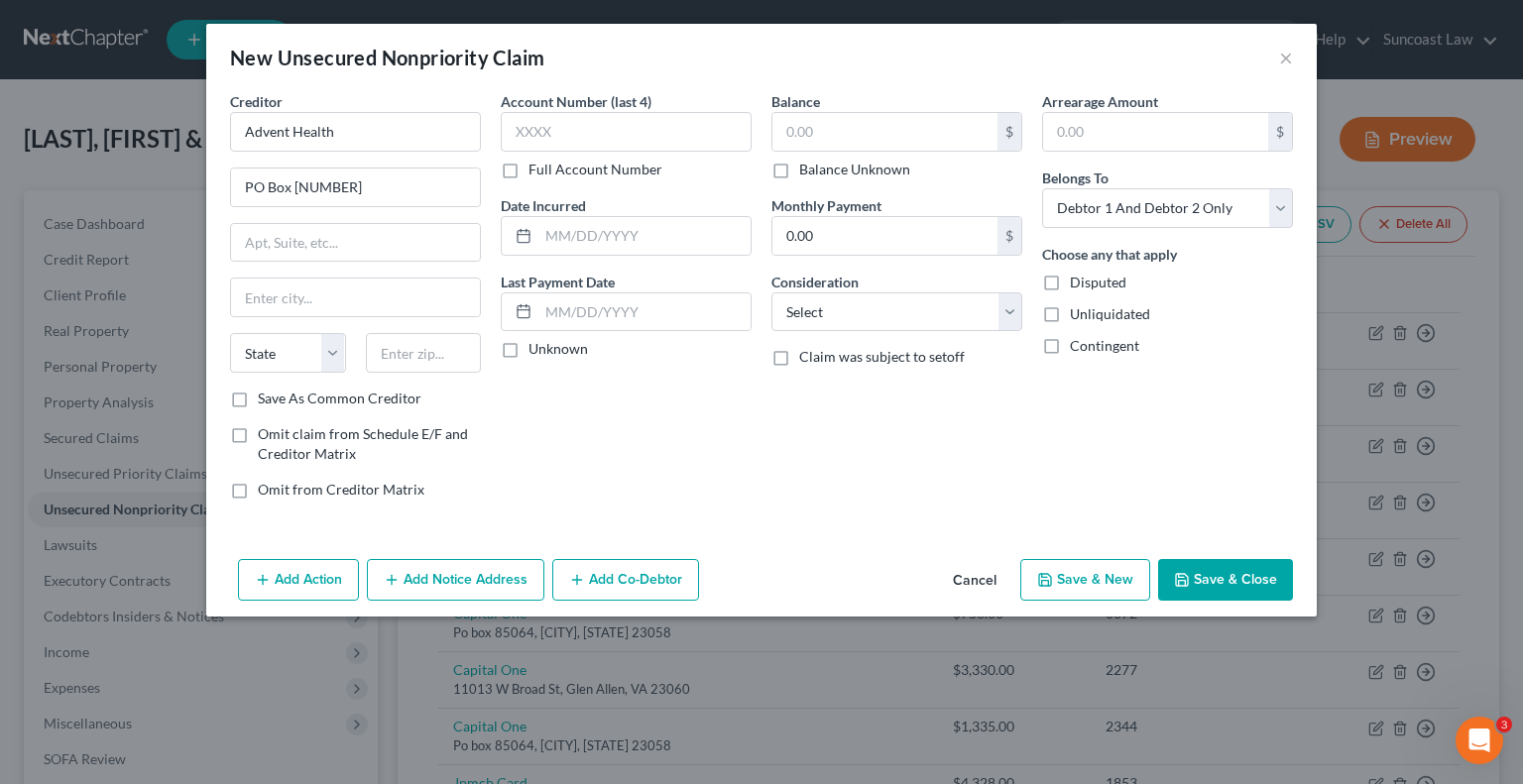 click on "Arrearage Amount $
Belongs To
*
Select Debtor 1 Only Debtor 2 Only Debtor 1 And Debtor 2 Only At Least One Of The Debtors And Another Community Property Choose any that apply Disputed Unliquidated Contingent" at bounding box center (1167, 303) 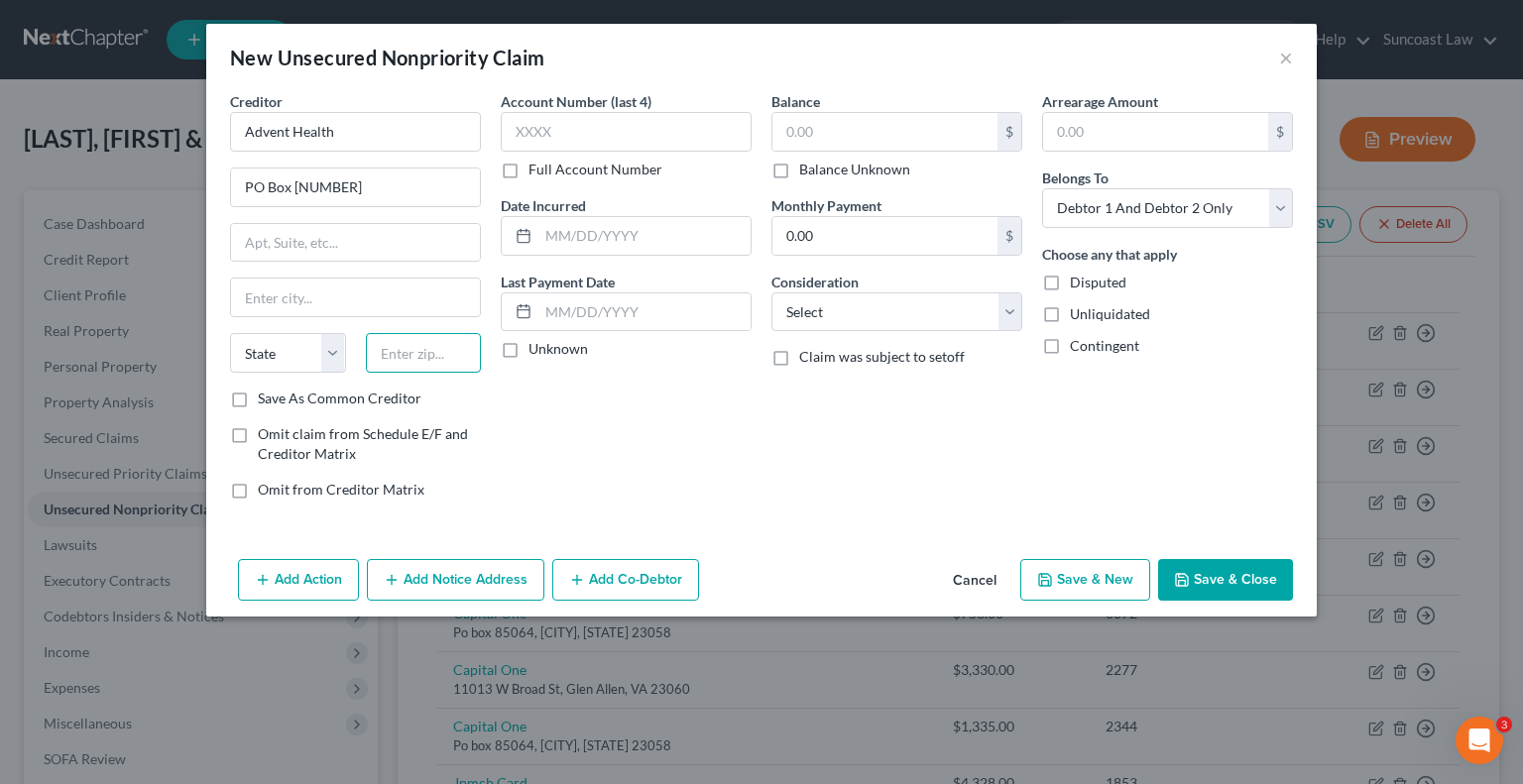 click at bounding box center (423, 353) 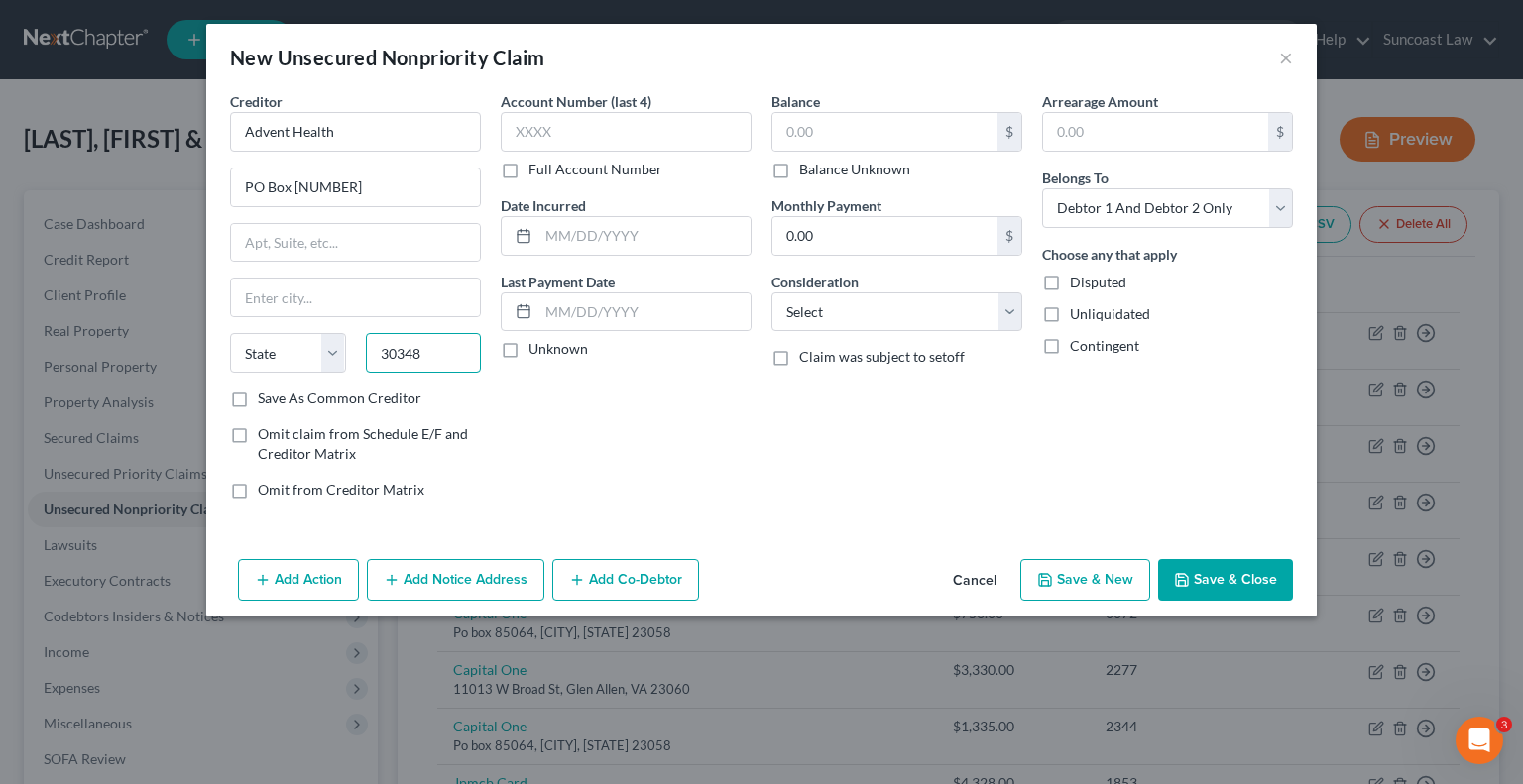 type on "30348" 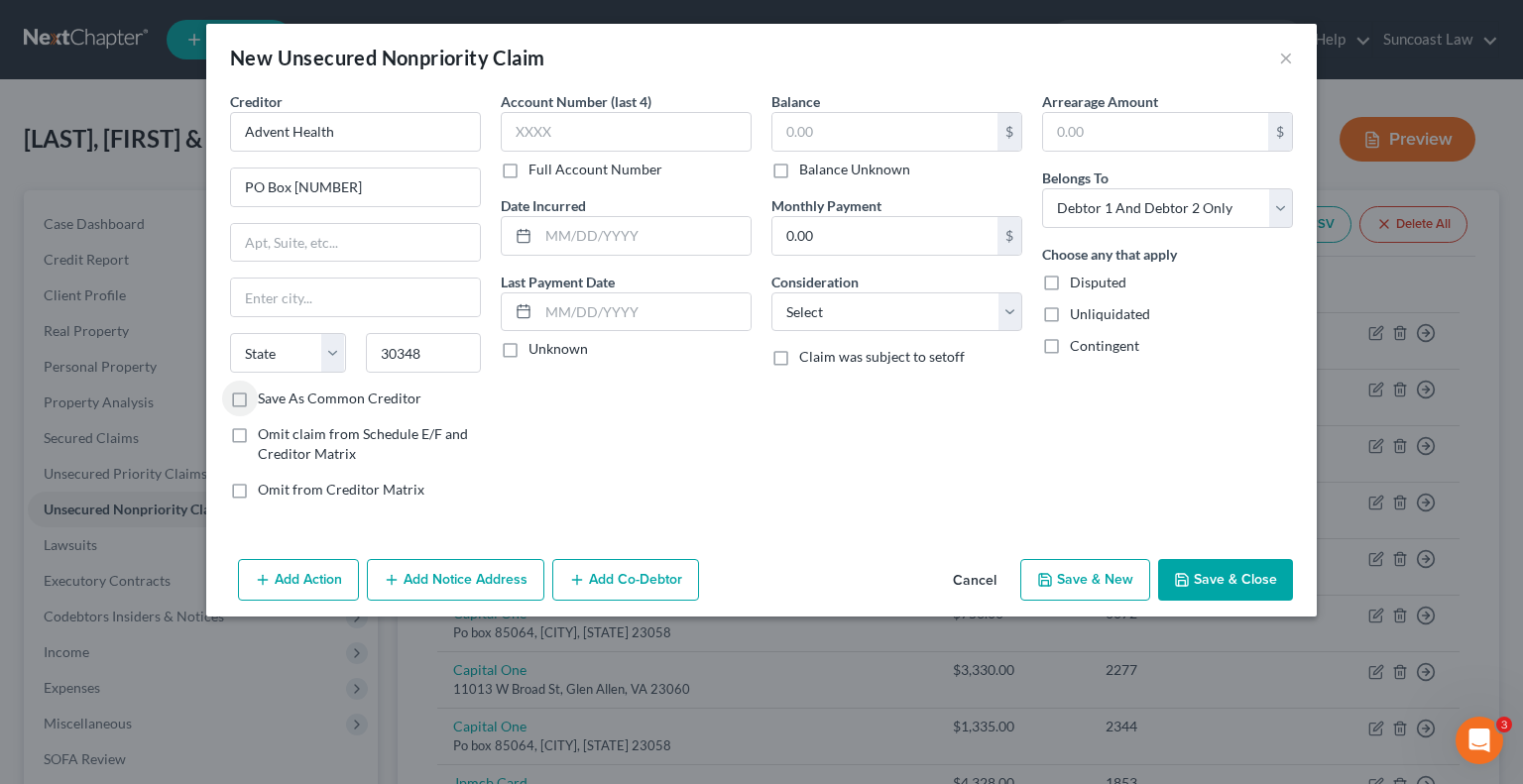 type on "Atlanta" 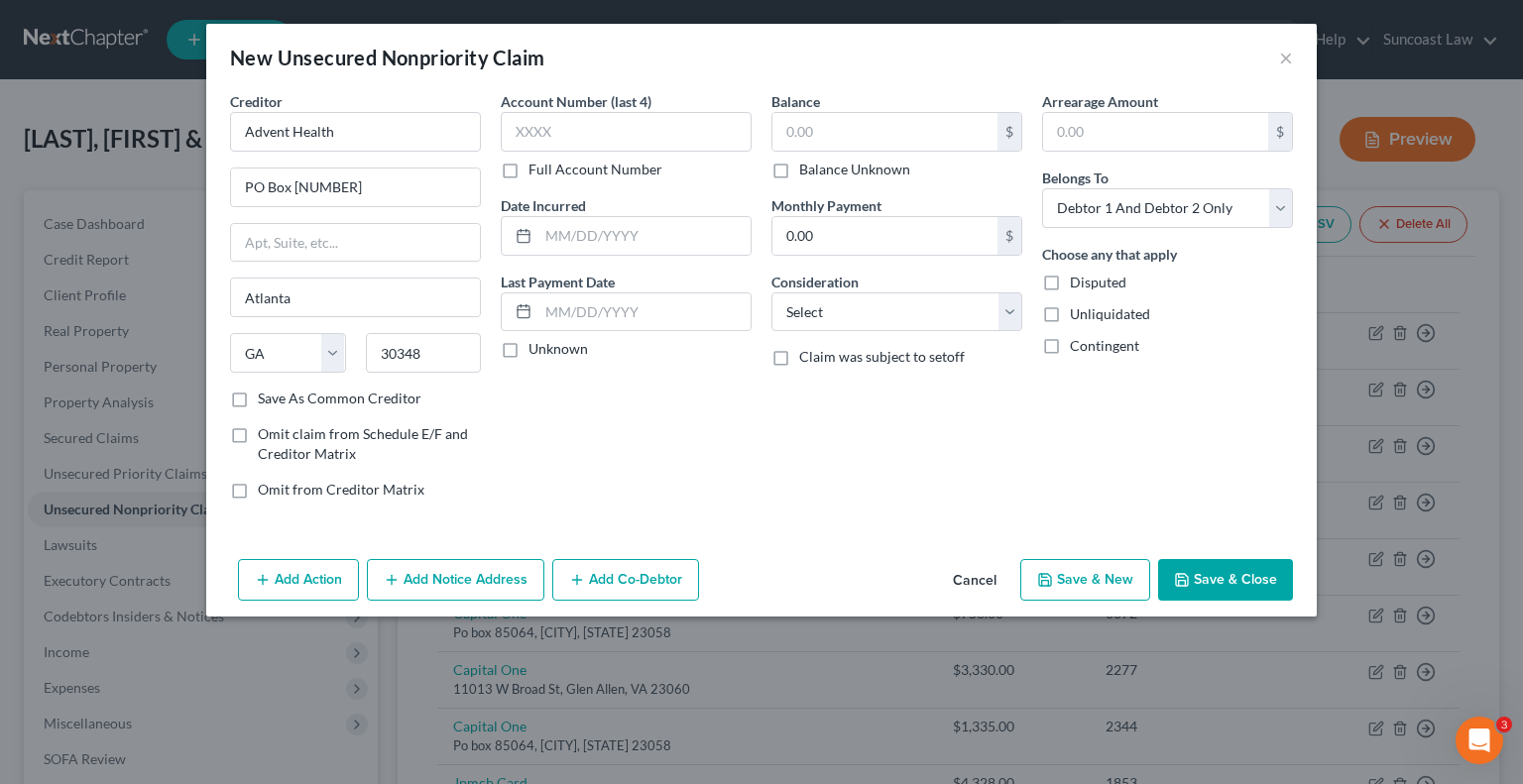 click on "Arrearage Amount $
Belongs To
*
Select Debtor 1 Only Debtor 2 Only Debtor 1 And Debtor 2 Only At Least One Of The Debtors And Another Community Property Choose any that apply Disputed Unliquidated Contingent" at bounding box center (1167, 303) 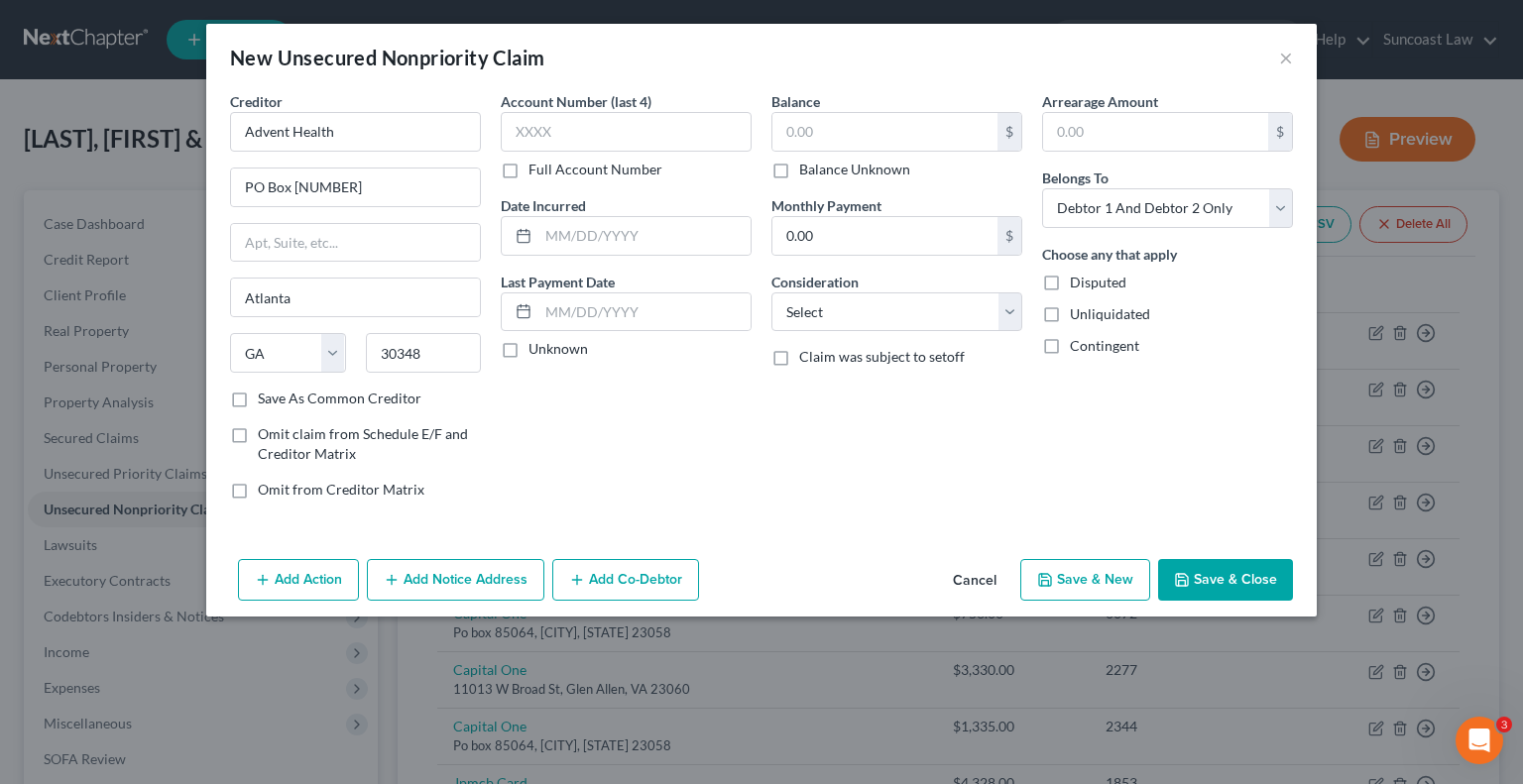 click on "Full Account Number" at bounding box center (595, 169) 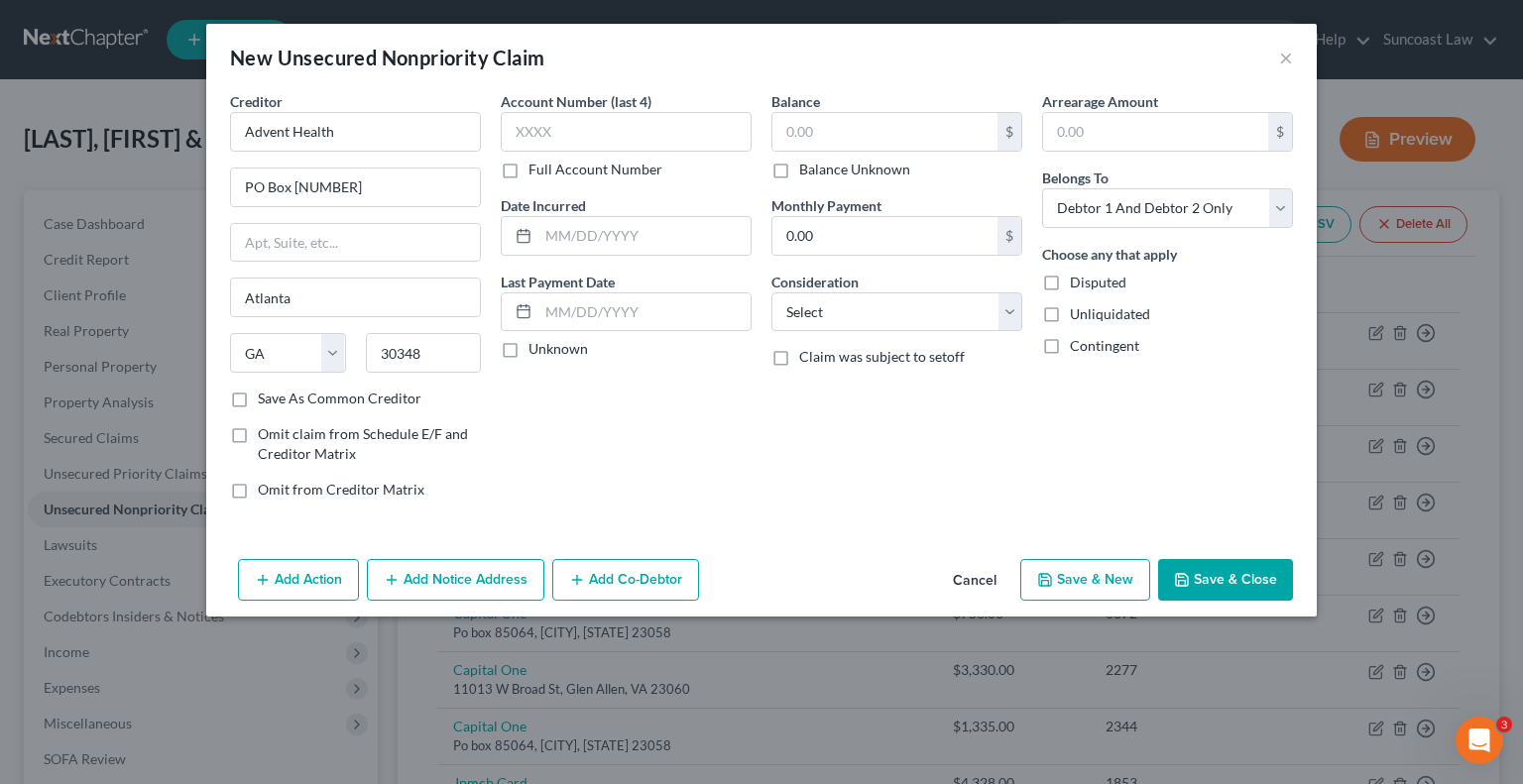 click on "Full Account Number" at bounding box center (542, 166) 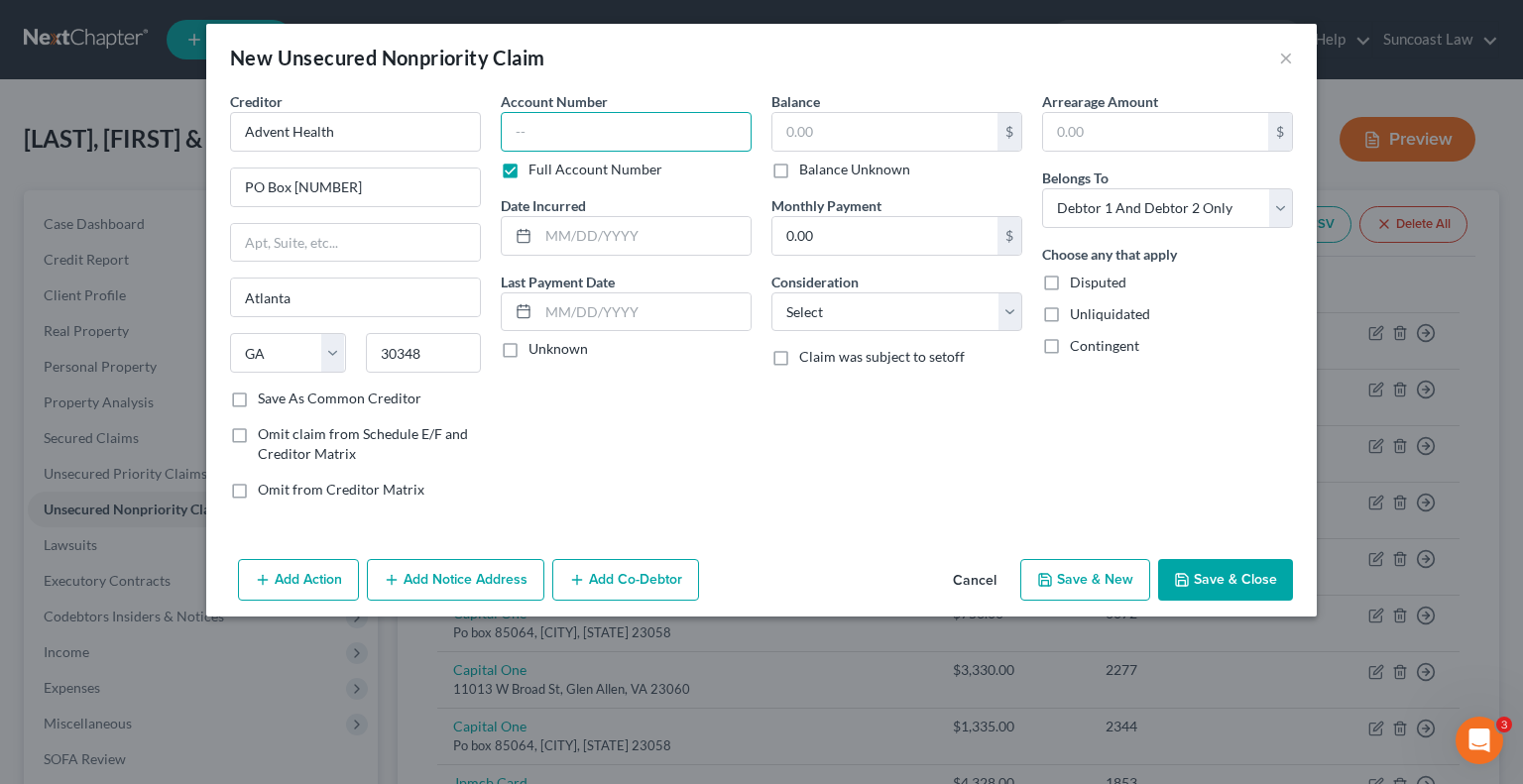 click at bounding box center (626, 132) 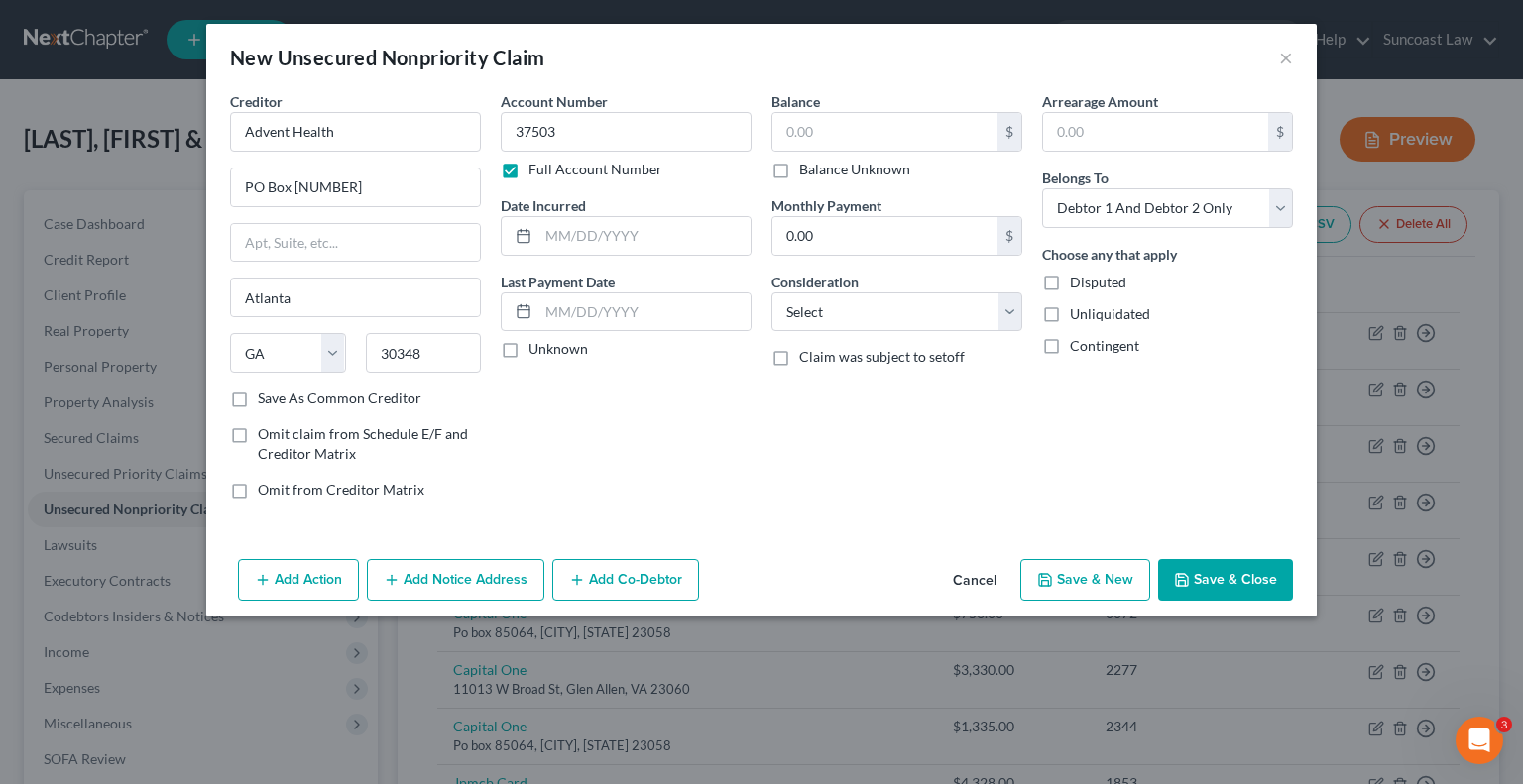 click on "Arrearage Amount $
Belongs To
*
Select Debtor 1 Only Debtor 2 Only Debtor 1 And Debtor 2 Only At Least One Of The Debtors And Another Community Property Choose any that apply Disputed Unliquidated Contingent" at bounding box center (1167, 303) 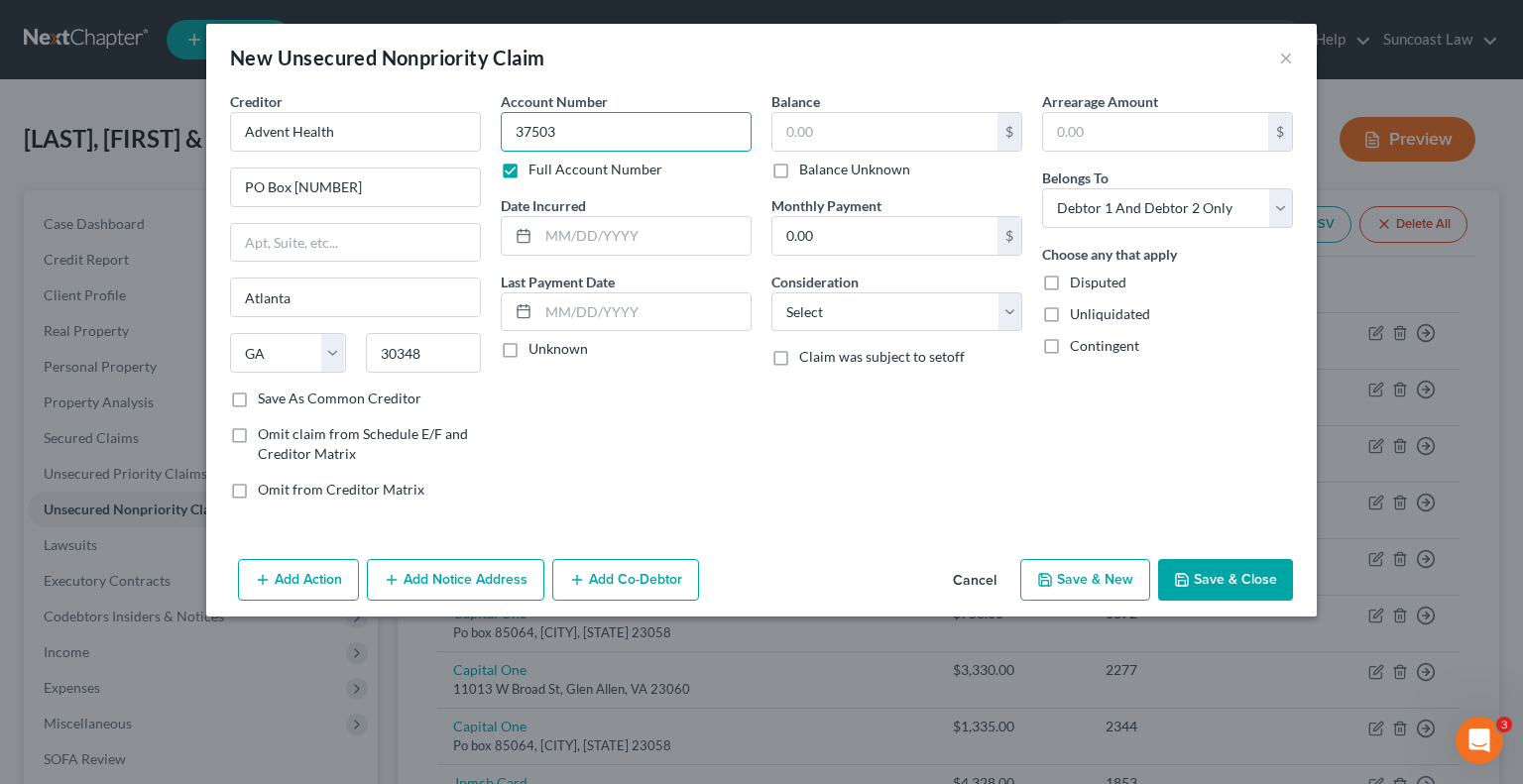 click on "37503" at bounding box center (626, 132) 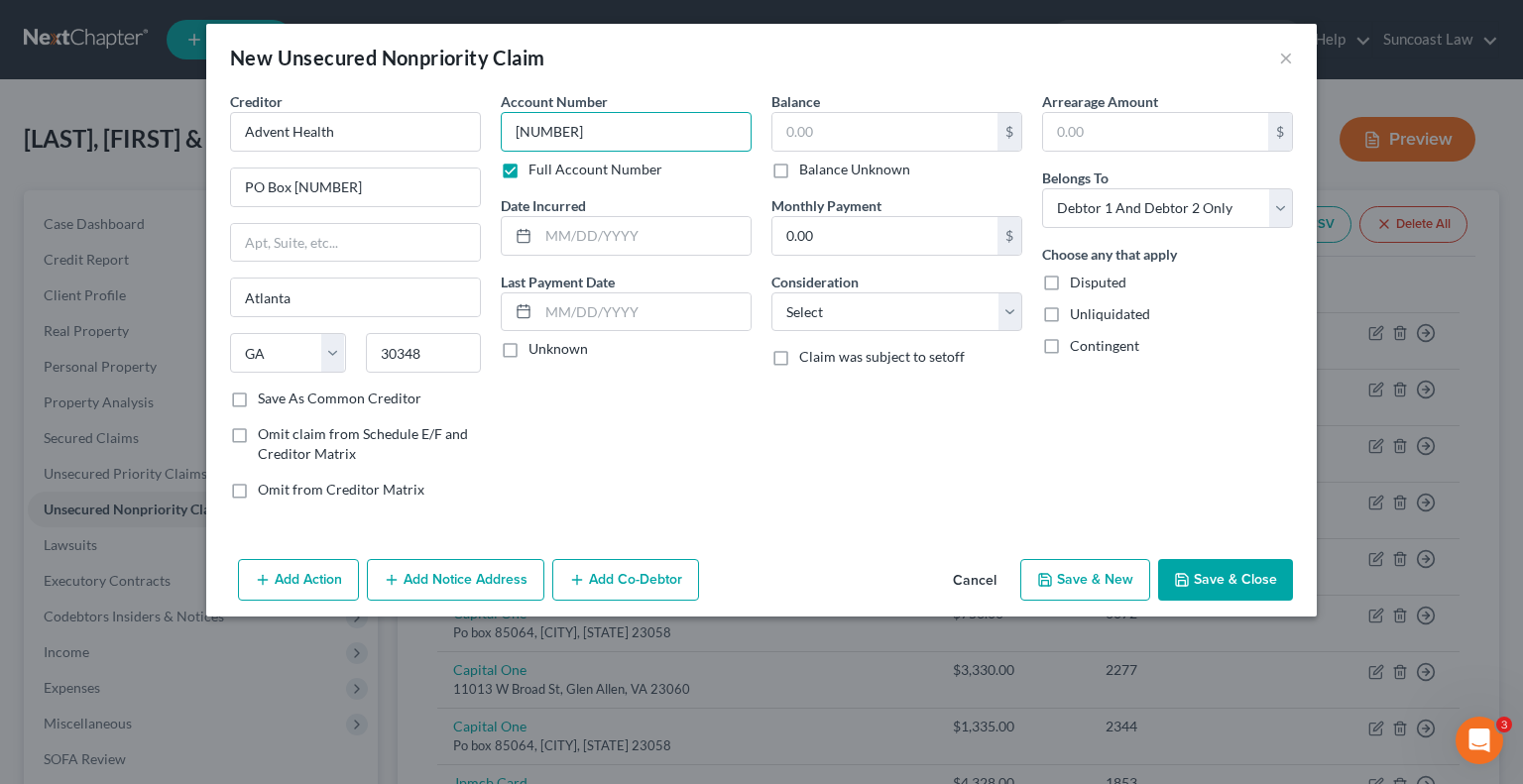 type on "[NUMBER]" 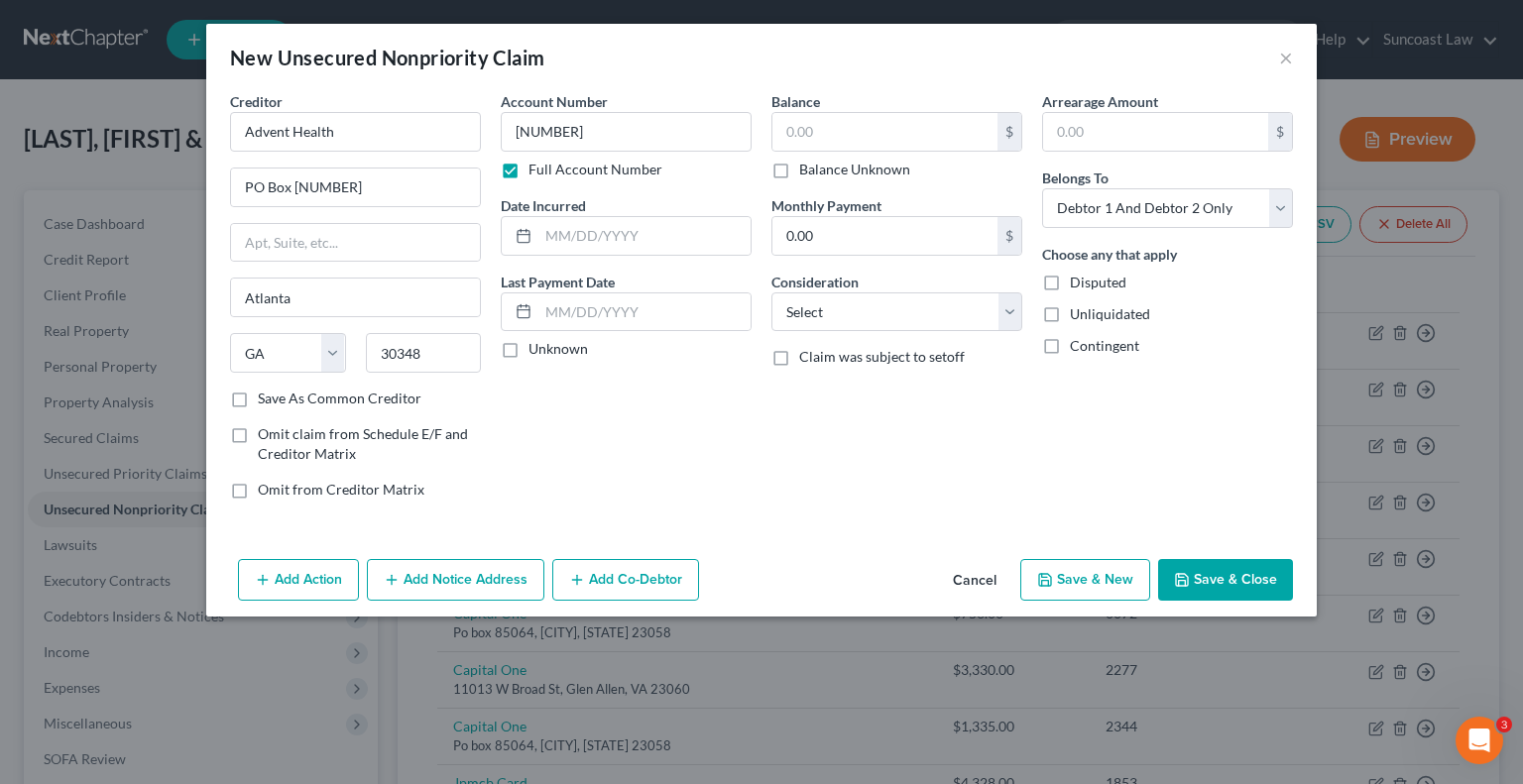 click on "Arrearage Amount $
Belongs To
*
Select Debtor 1 Only Debtor 2 Only Debtor 1 And Debtor 2 Only At Least One Of The Debtors And Another Community Property Choose any that apply Disputed Unliquidated Contingent" at bounding box center [1167, 303] 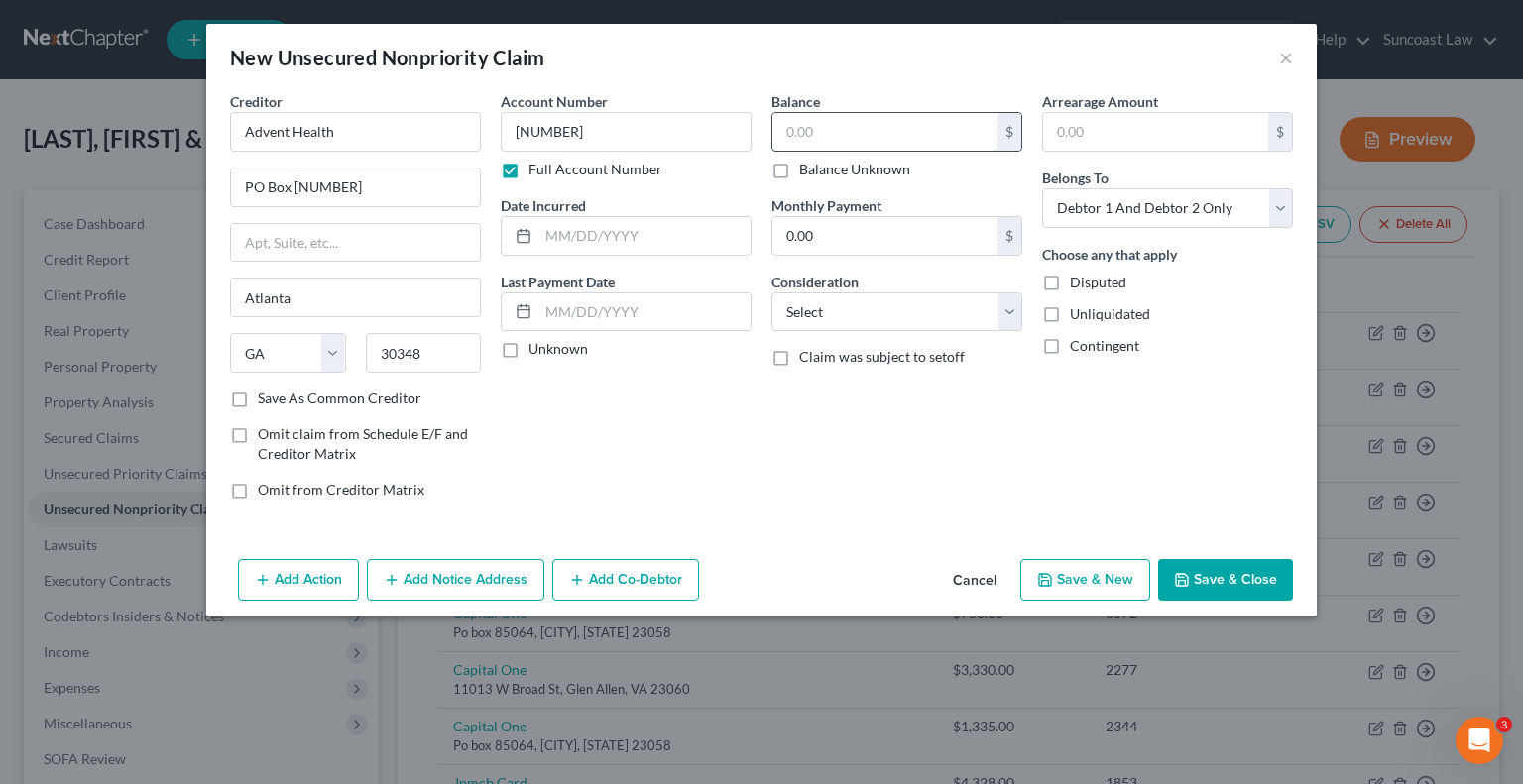 click at bounding box center [884, 132] 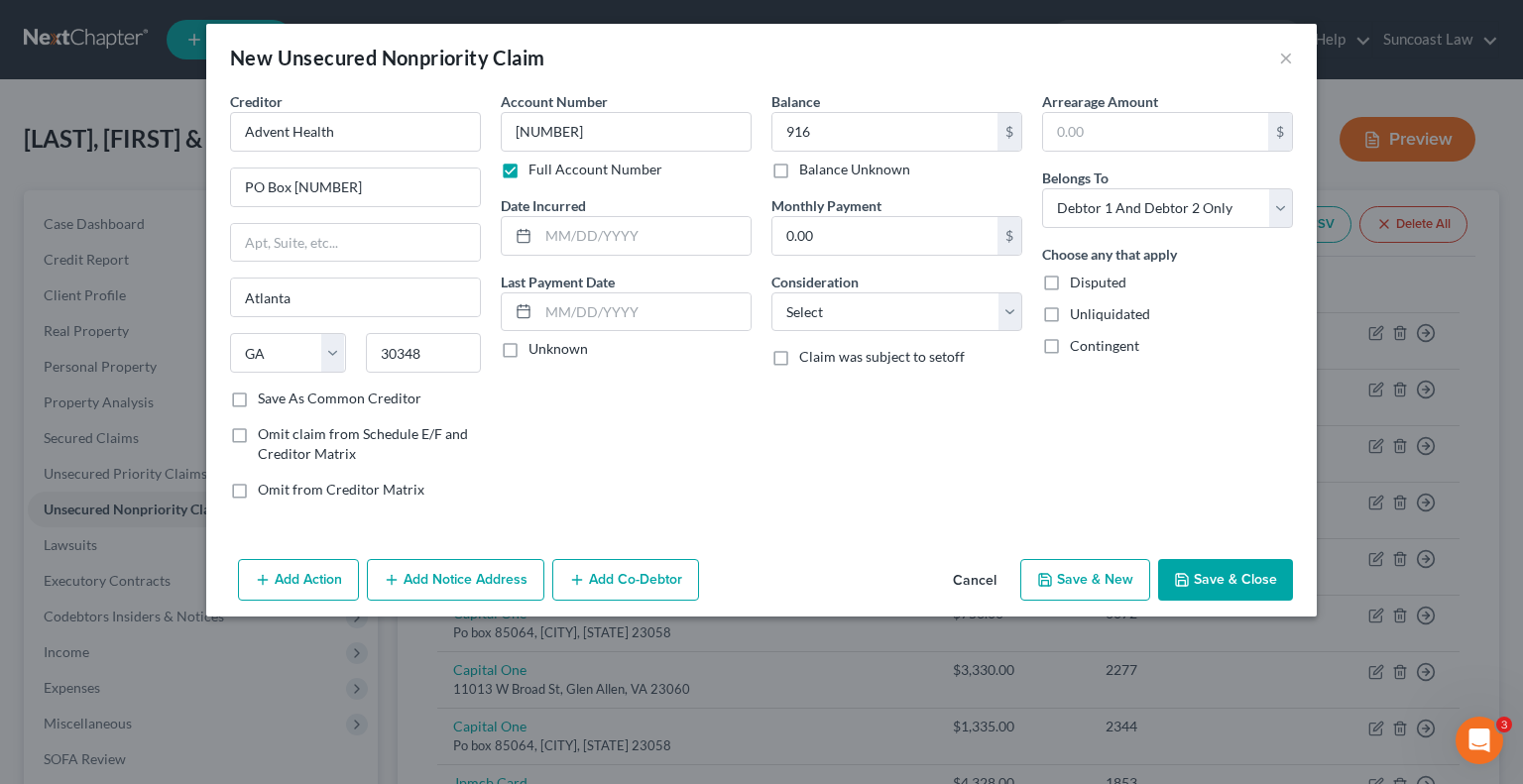 click on "Save & Close" at bounding box center [1226, 580] 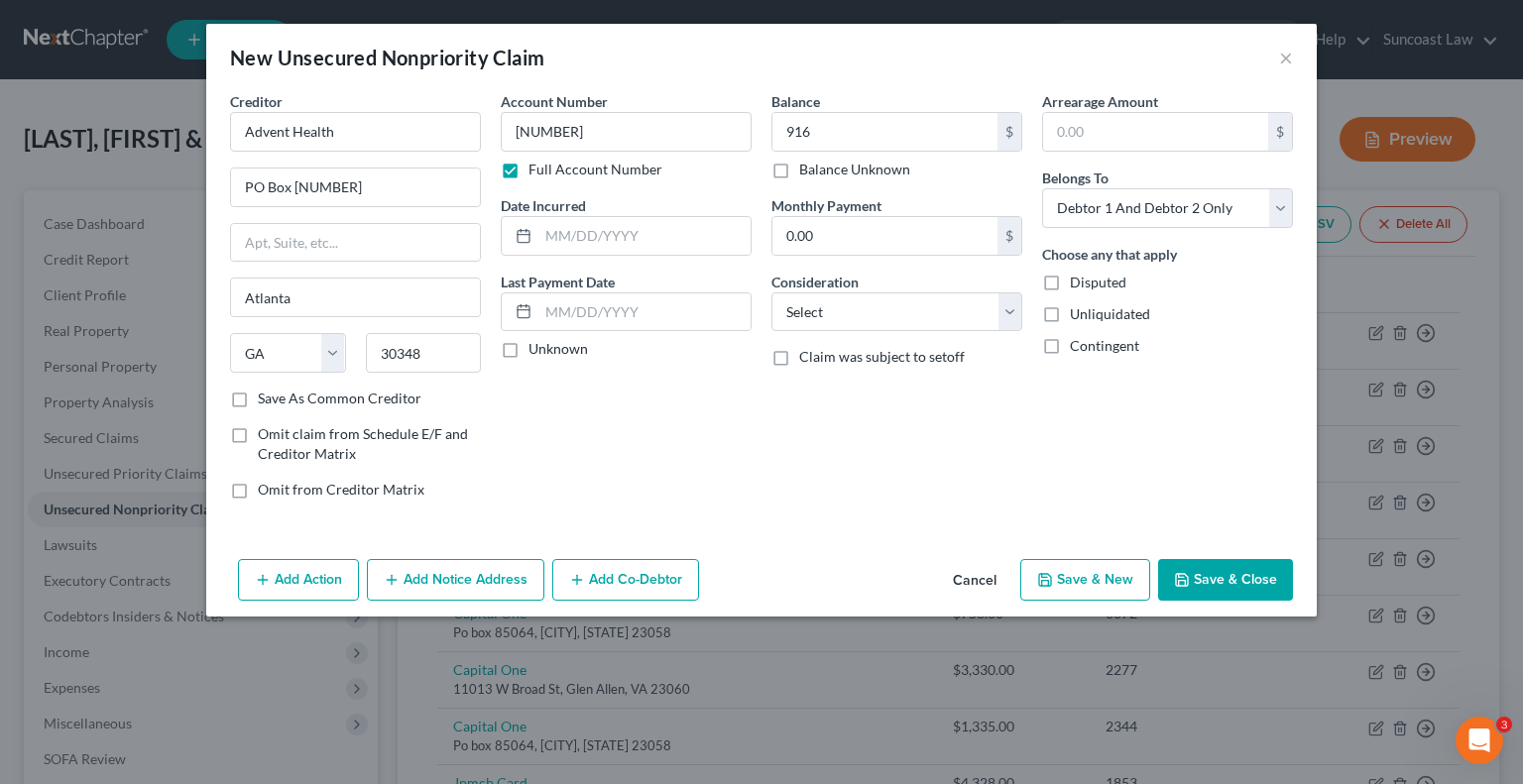 type on "[AMOUNT]" 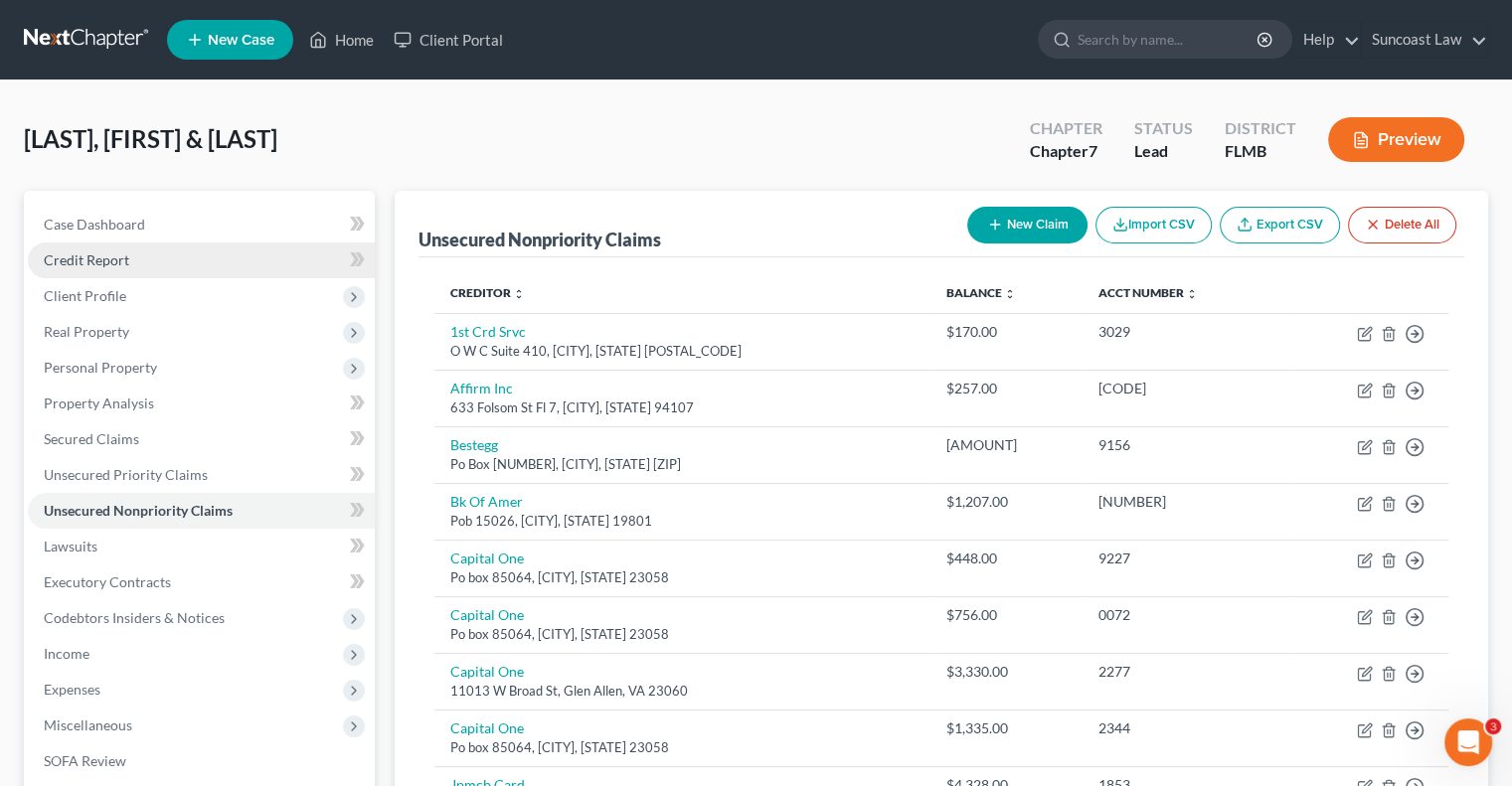 click on "Credit Report" at bounding box center (201, 260) 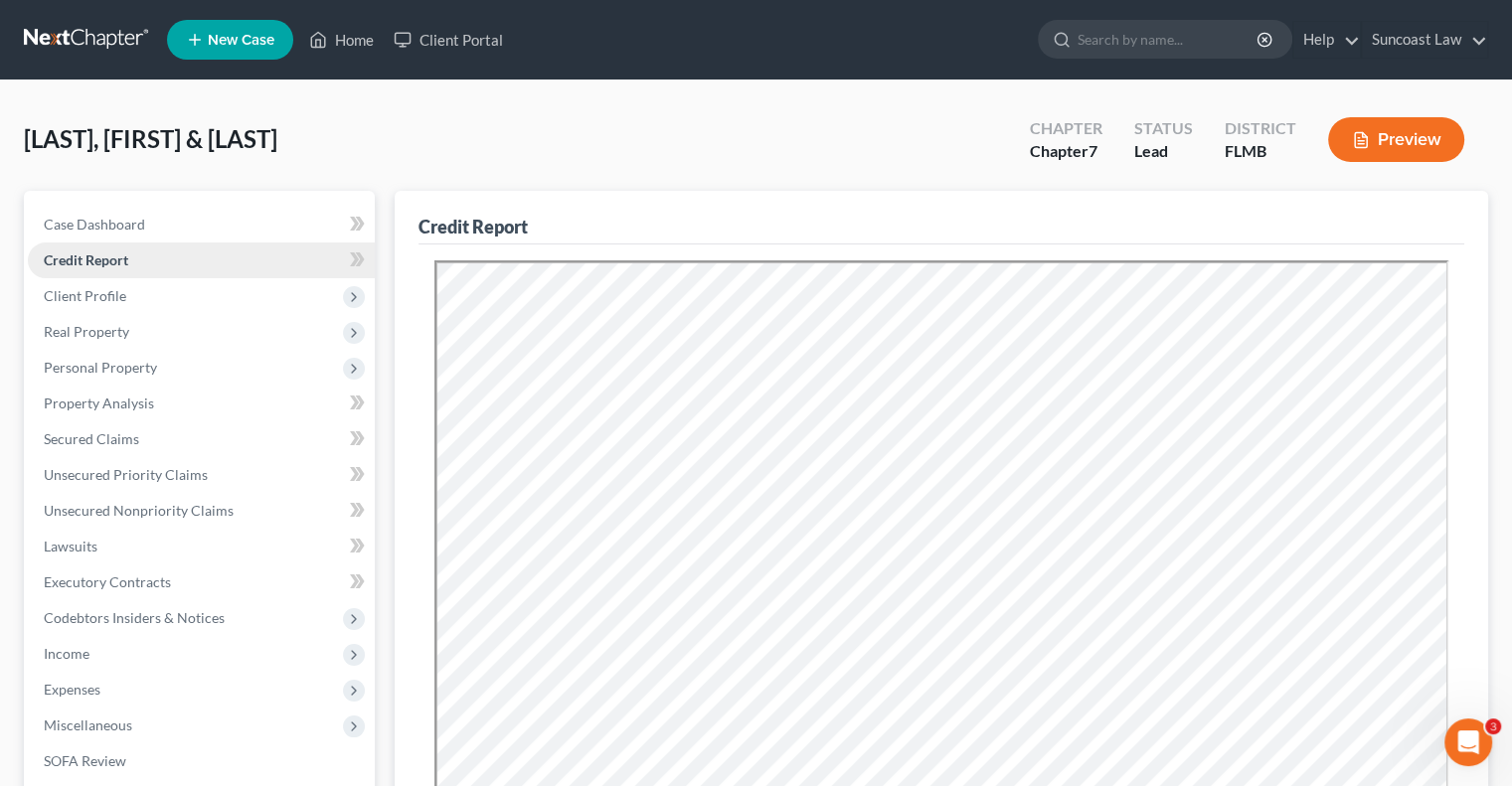scroll, scrollTop: 0, scrollLeft: 0, axis: both 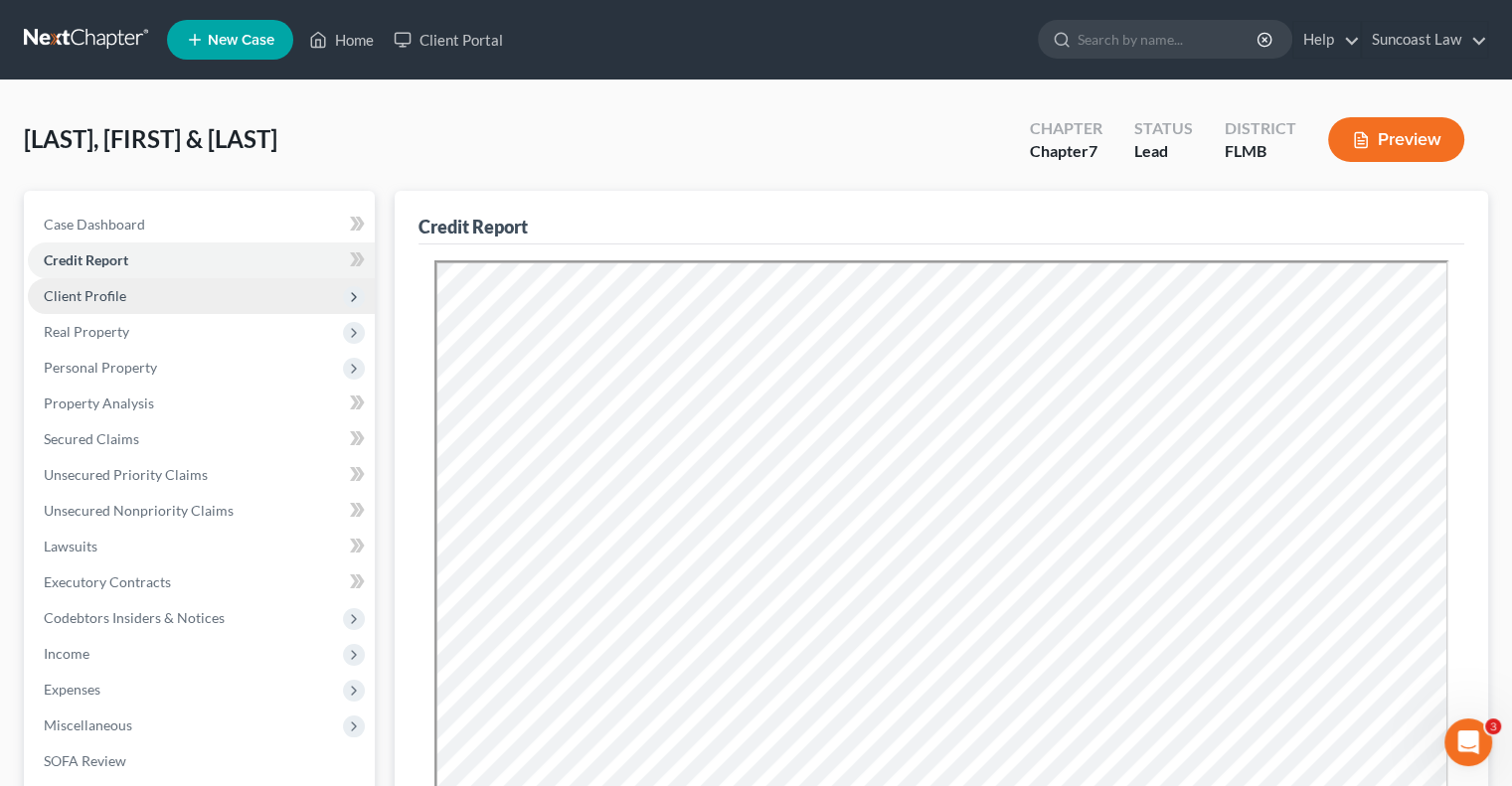click on "Client Profile" at bounding box center (84, 295) 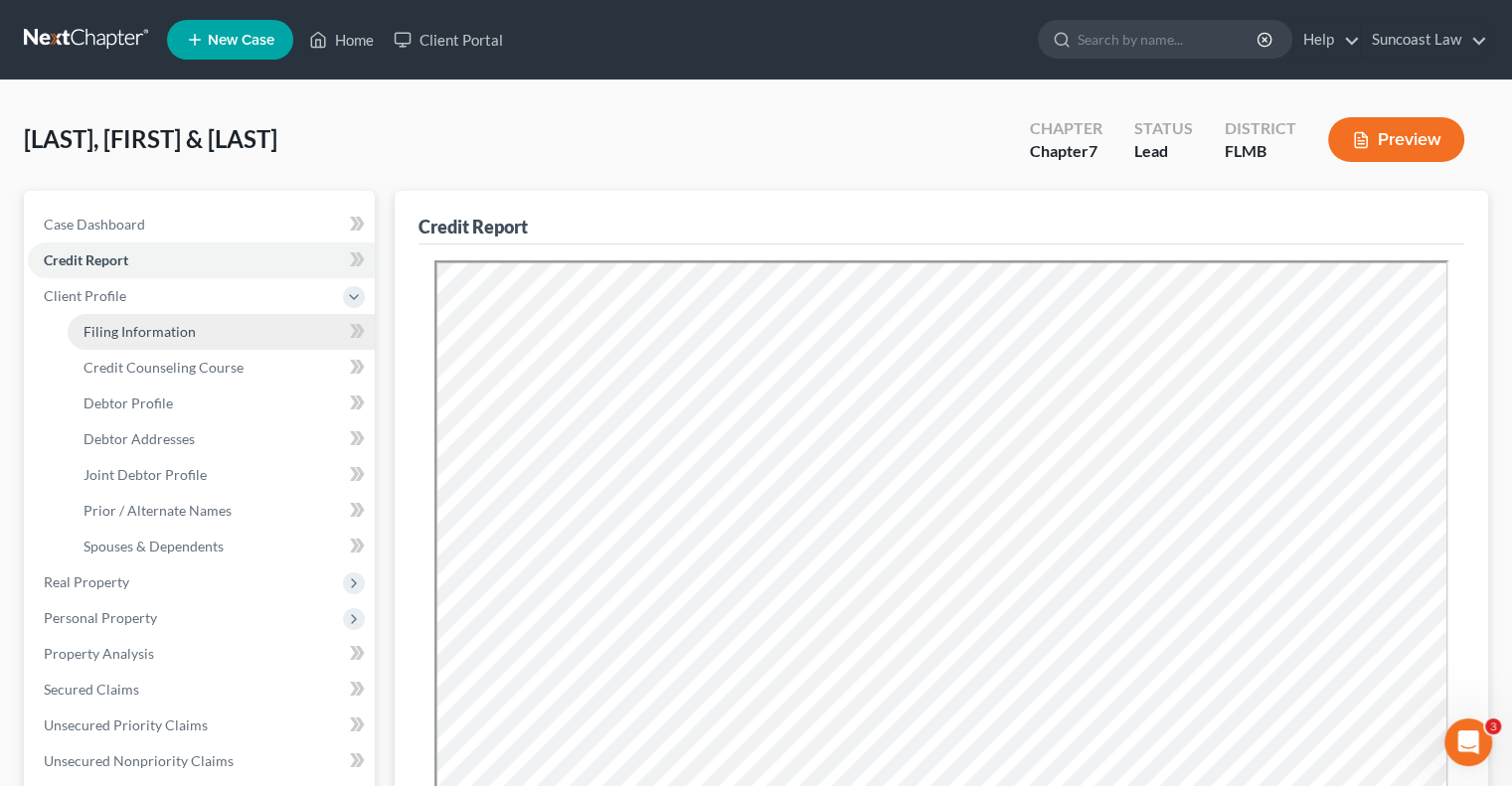 click on "Filing Information" at bounding box center [221, 332] 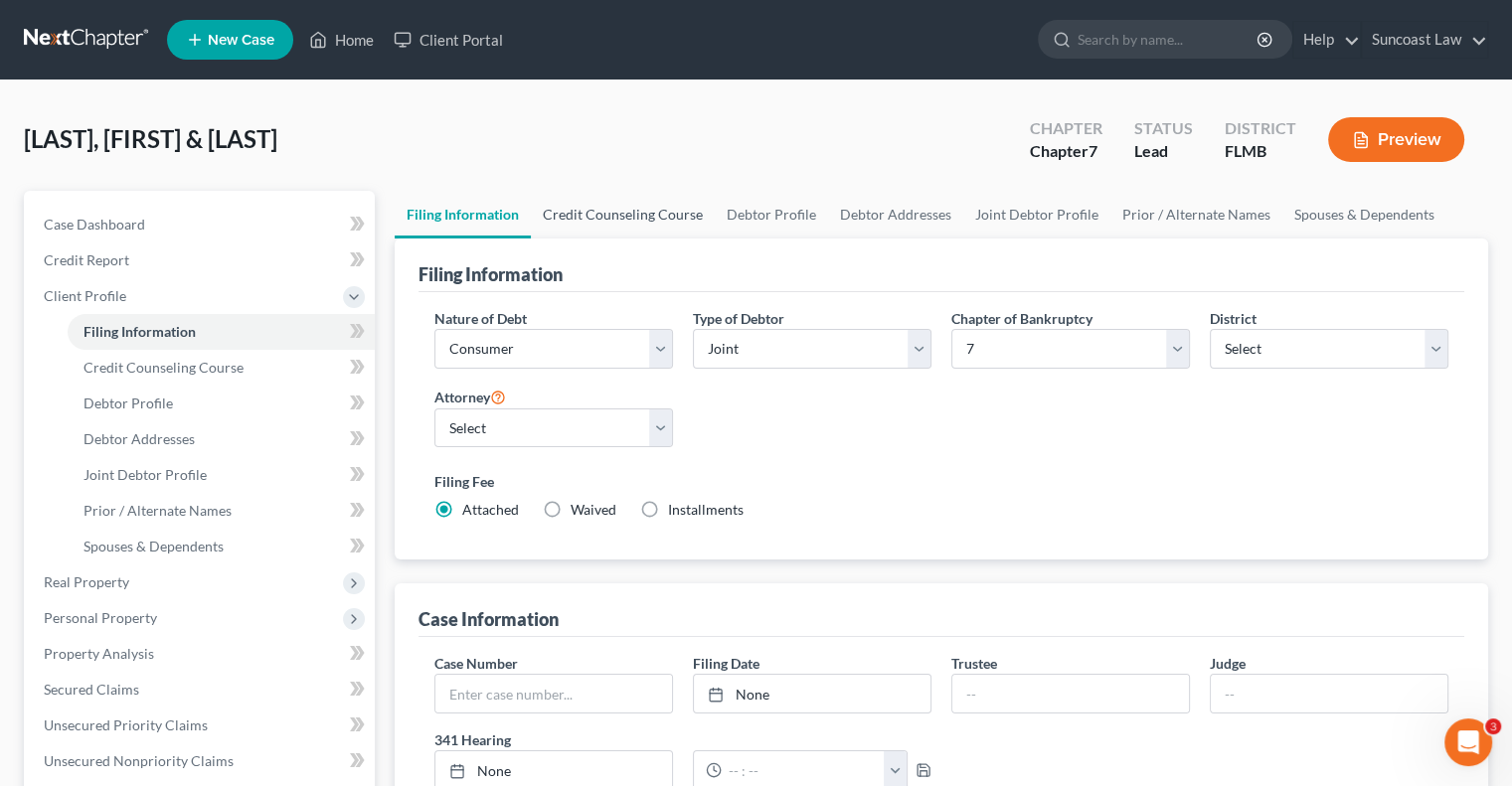 click on "Credit Counseling Course" at bounding box center [622, 215] 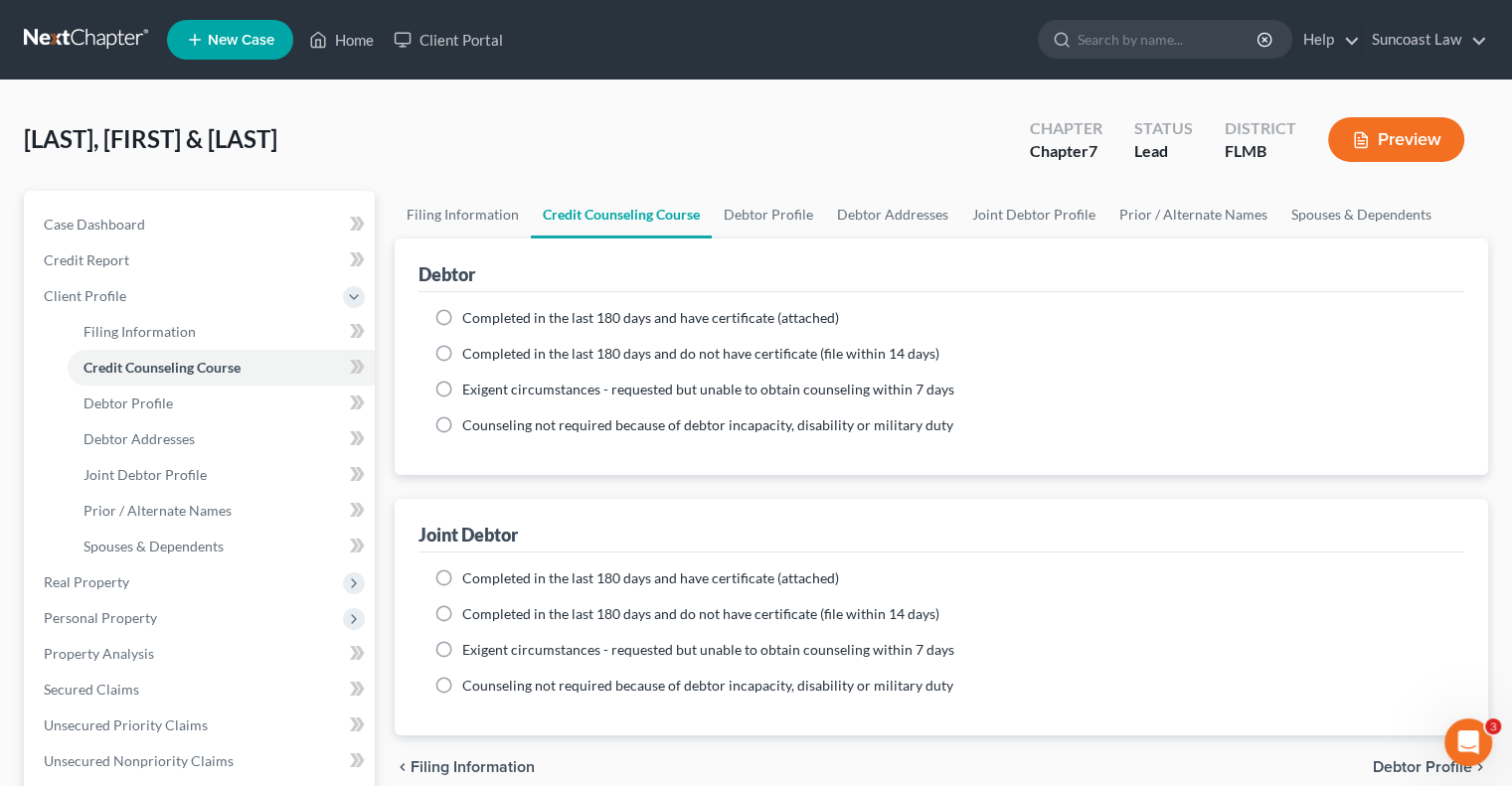 click on "Completed in the last 180 days and have certificate (attached)" at bounding box center (650, 318) 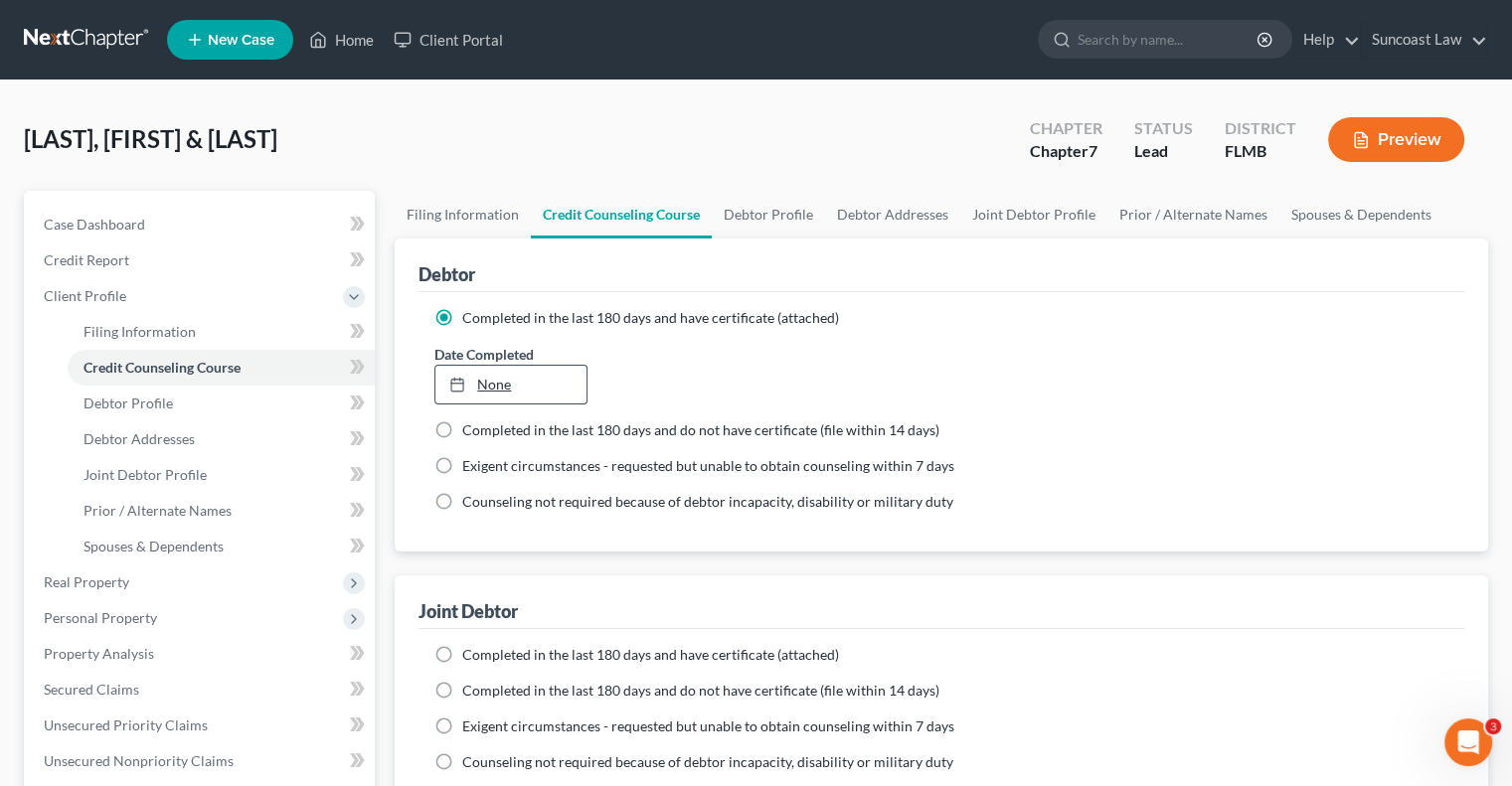 type on "8/6/2025" 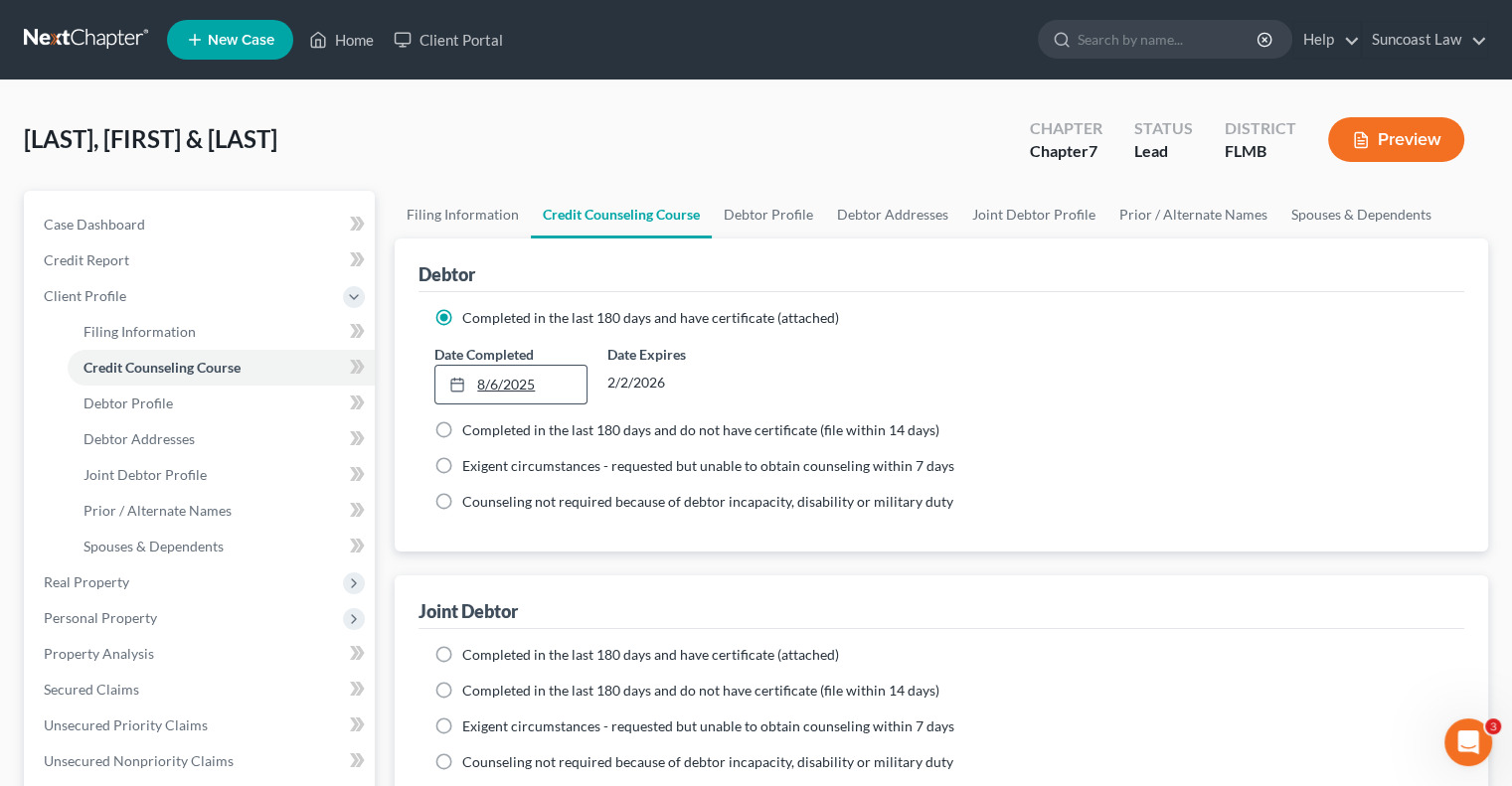 click on "8/6/2025" at bounding box center (510, 385) 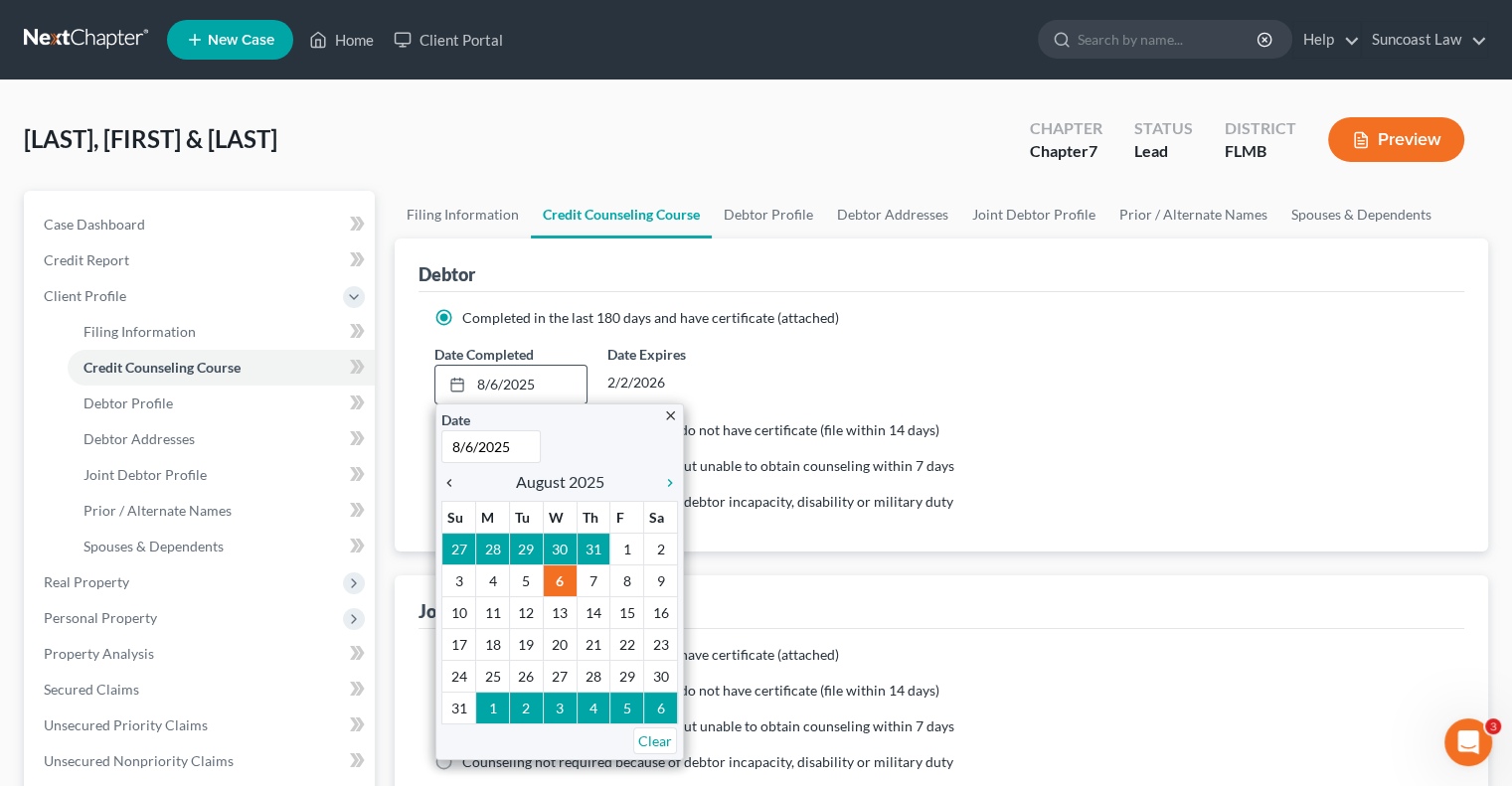 click on "chevron_left" at bounding box center [454, 483] 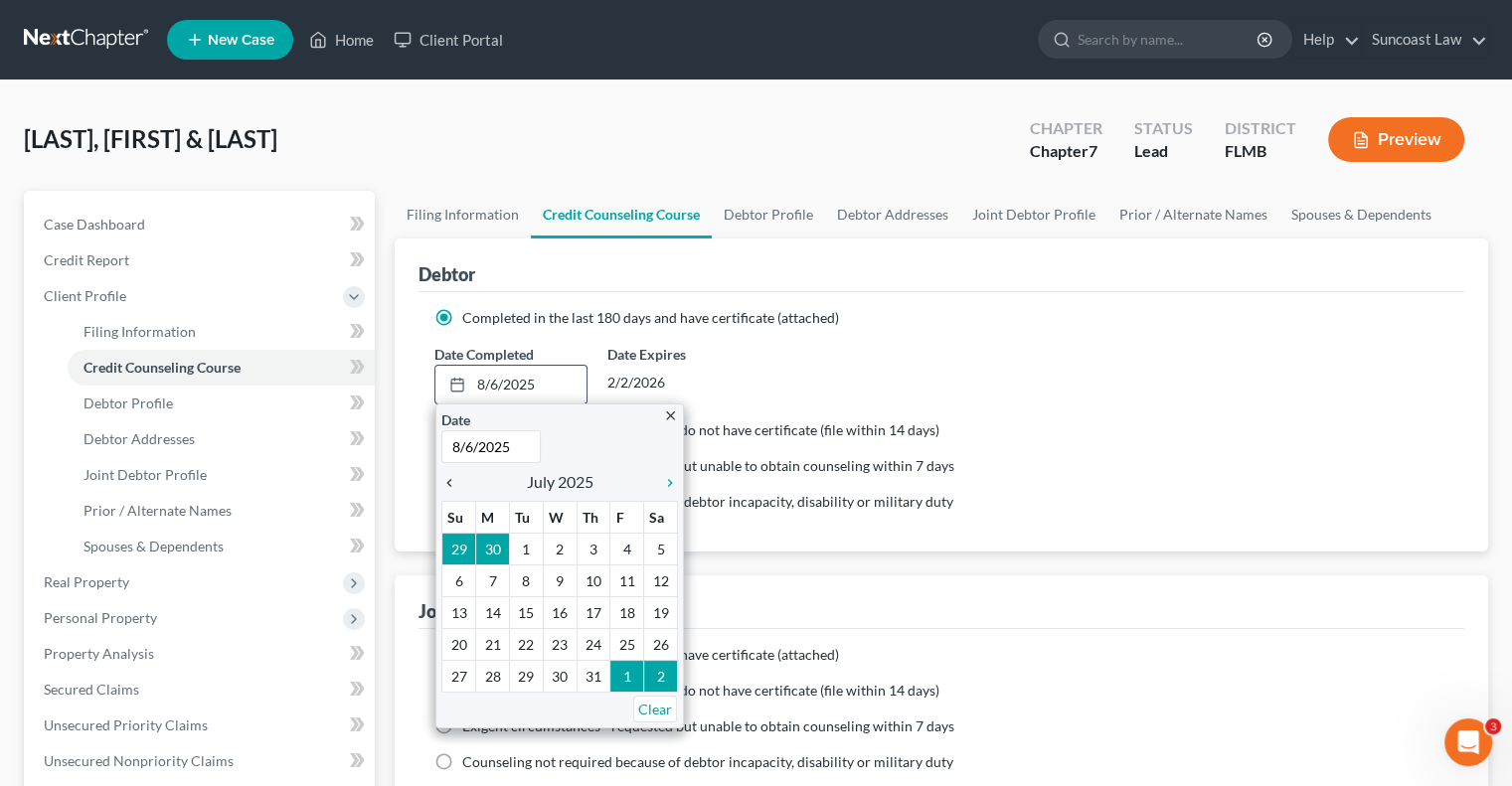click on "chevron_left" at bounding box center (454, 483) 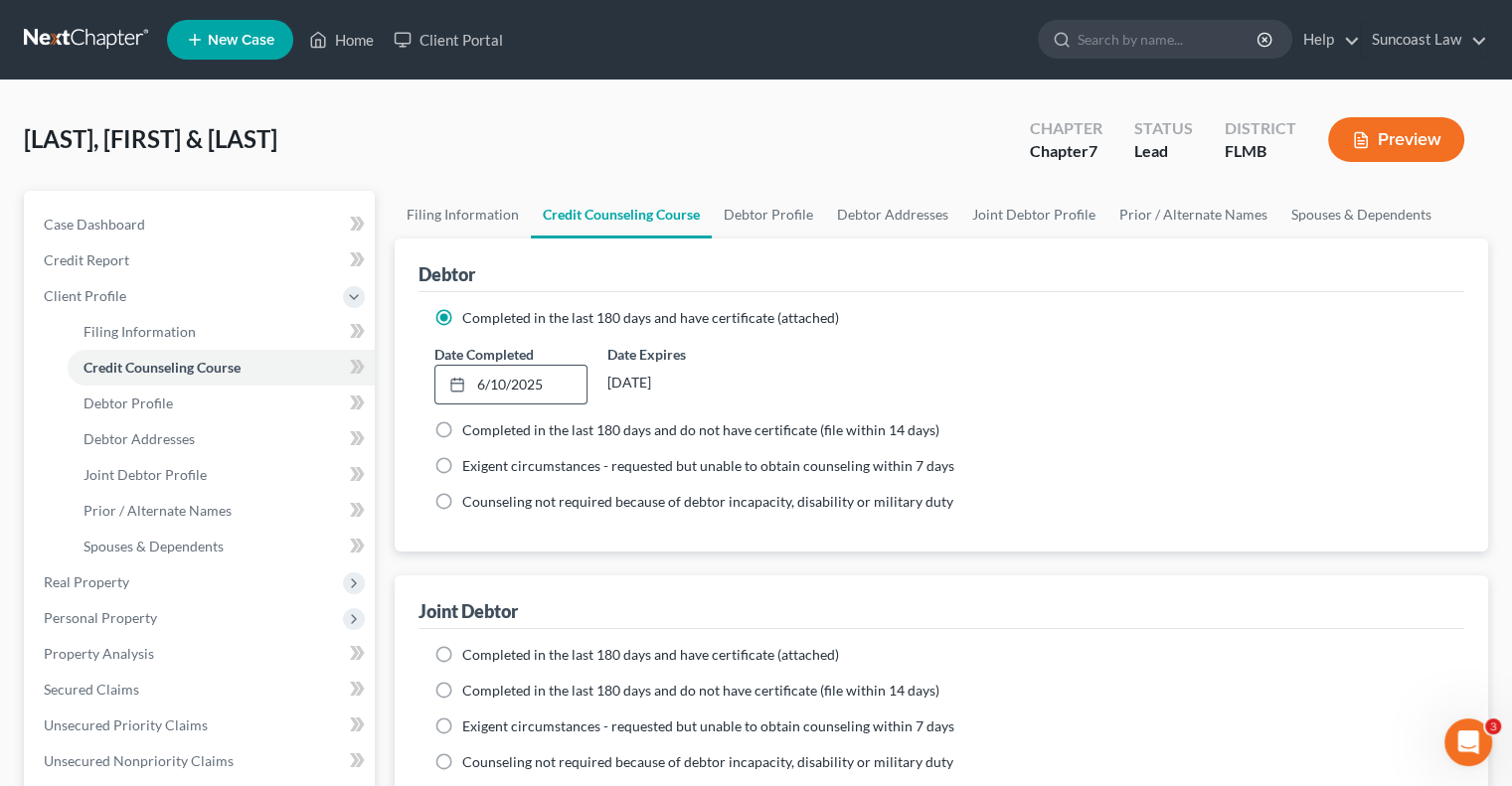 click on "Completed in the last 180 days and have certificate (attached)" at bounding box center (650, 655) 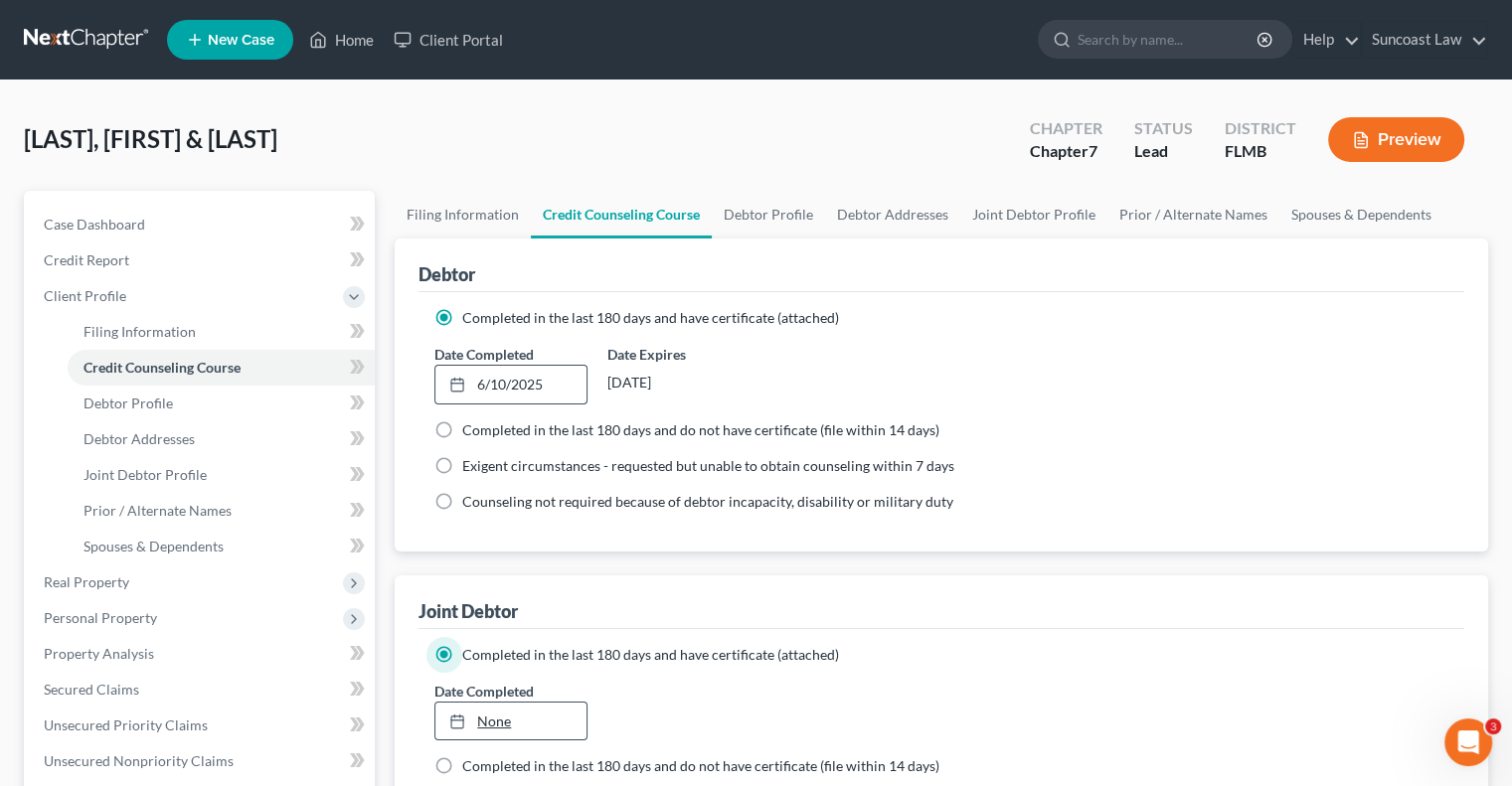 click on "None" at bounding box center (510, 721) 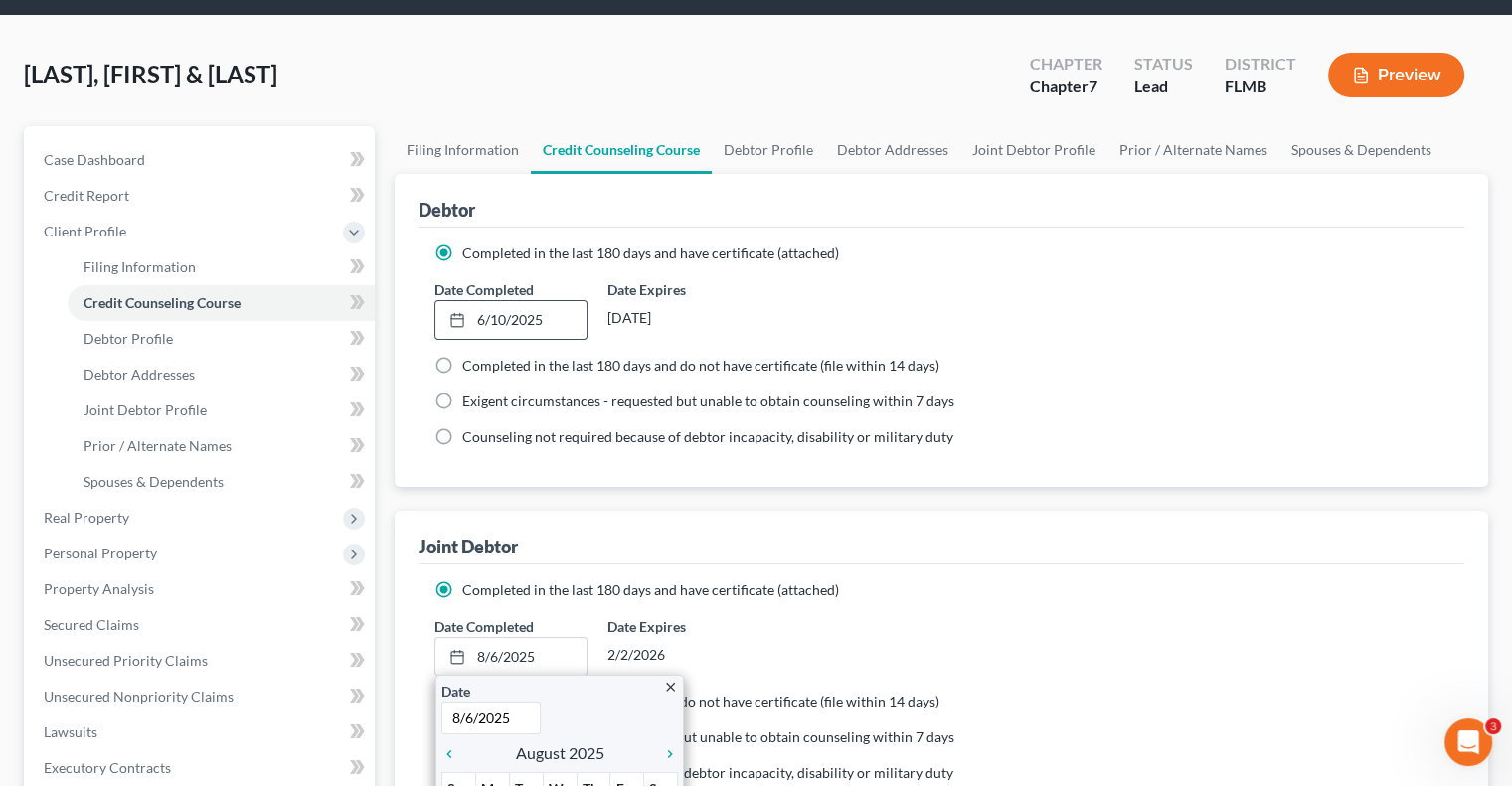 scroll, scrollTop: 99, scrollLeft: 0, axis: vertical 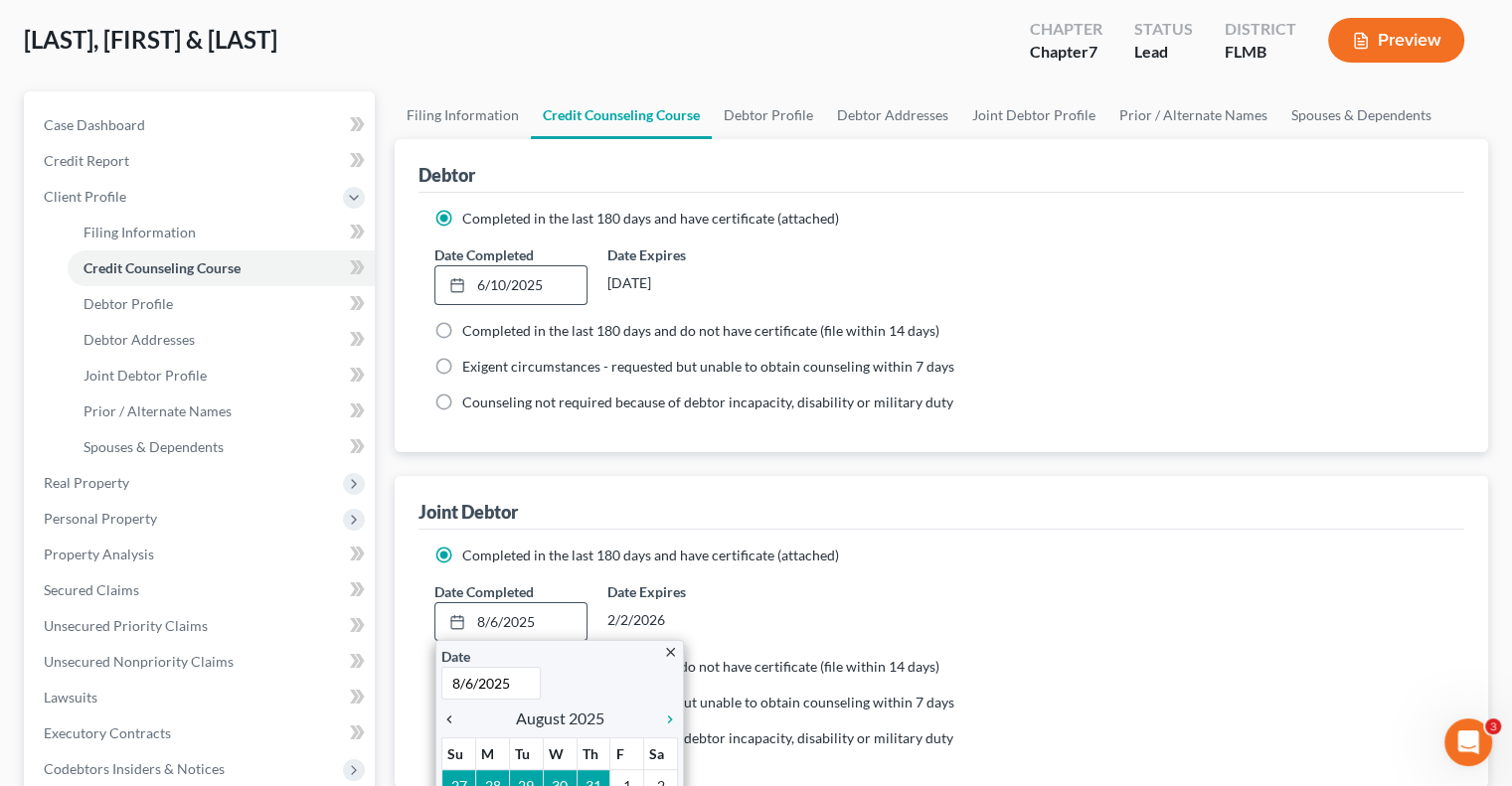 click on "chevron_left" at bounding box center (454, 719) 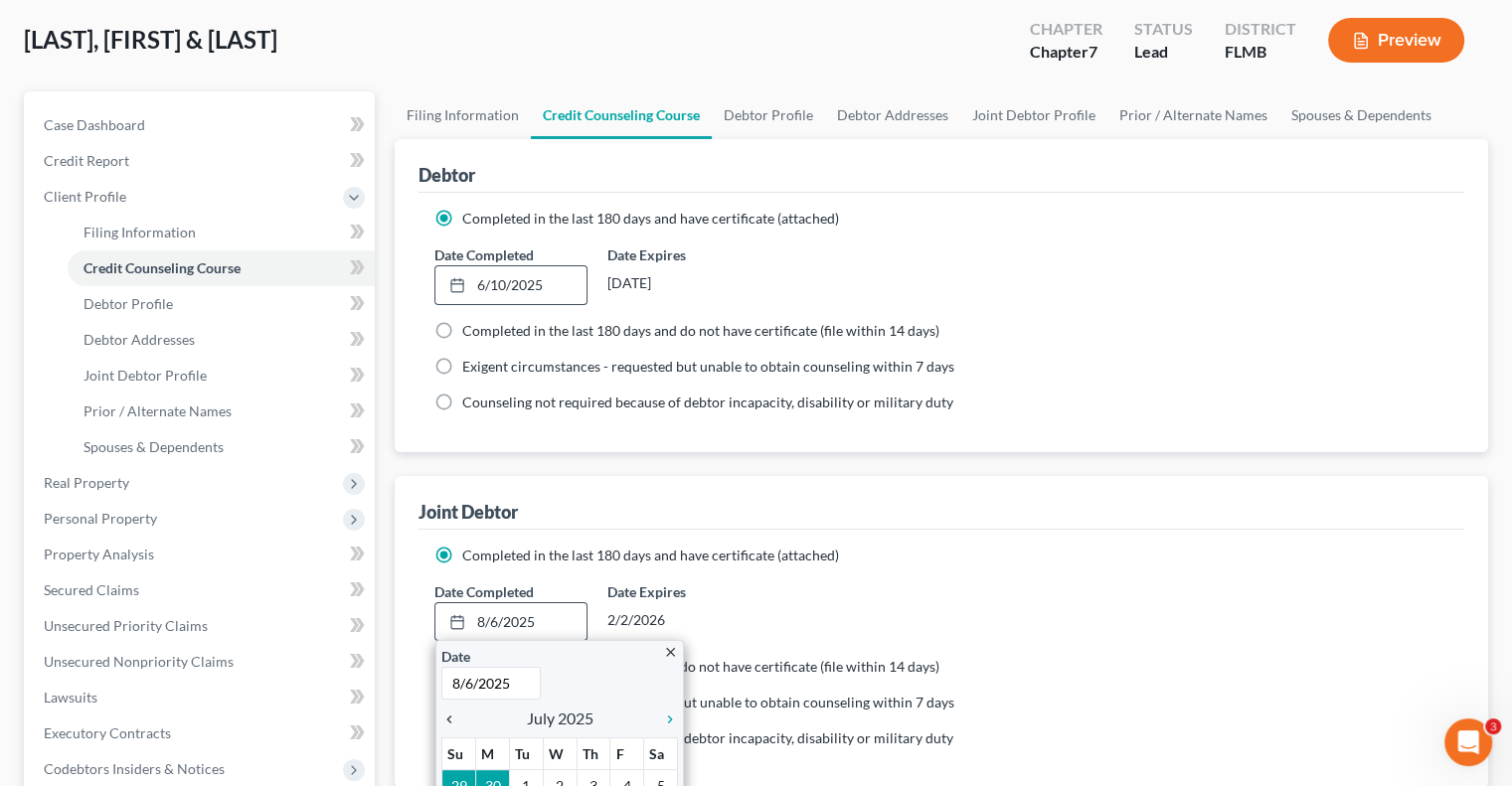 click on "chevron_left" at bounding box center [454, 719] 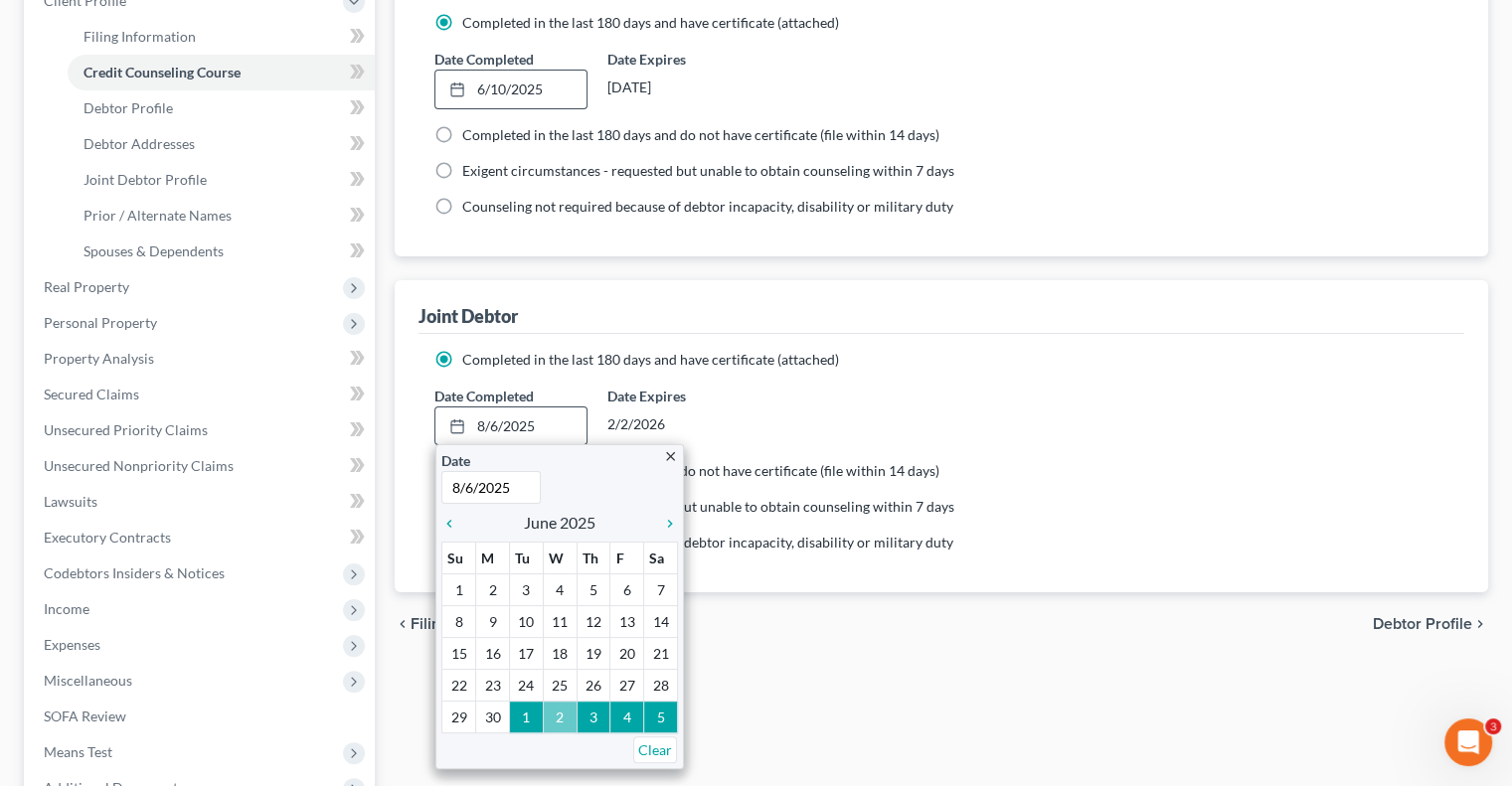 scroll, scrollTop: 298, scrollLeft: 0, axis: vertical 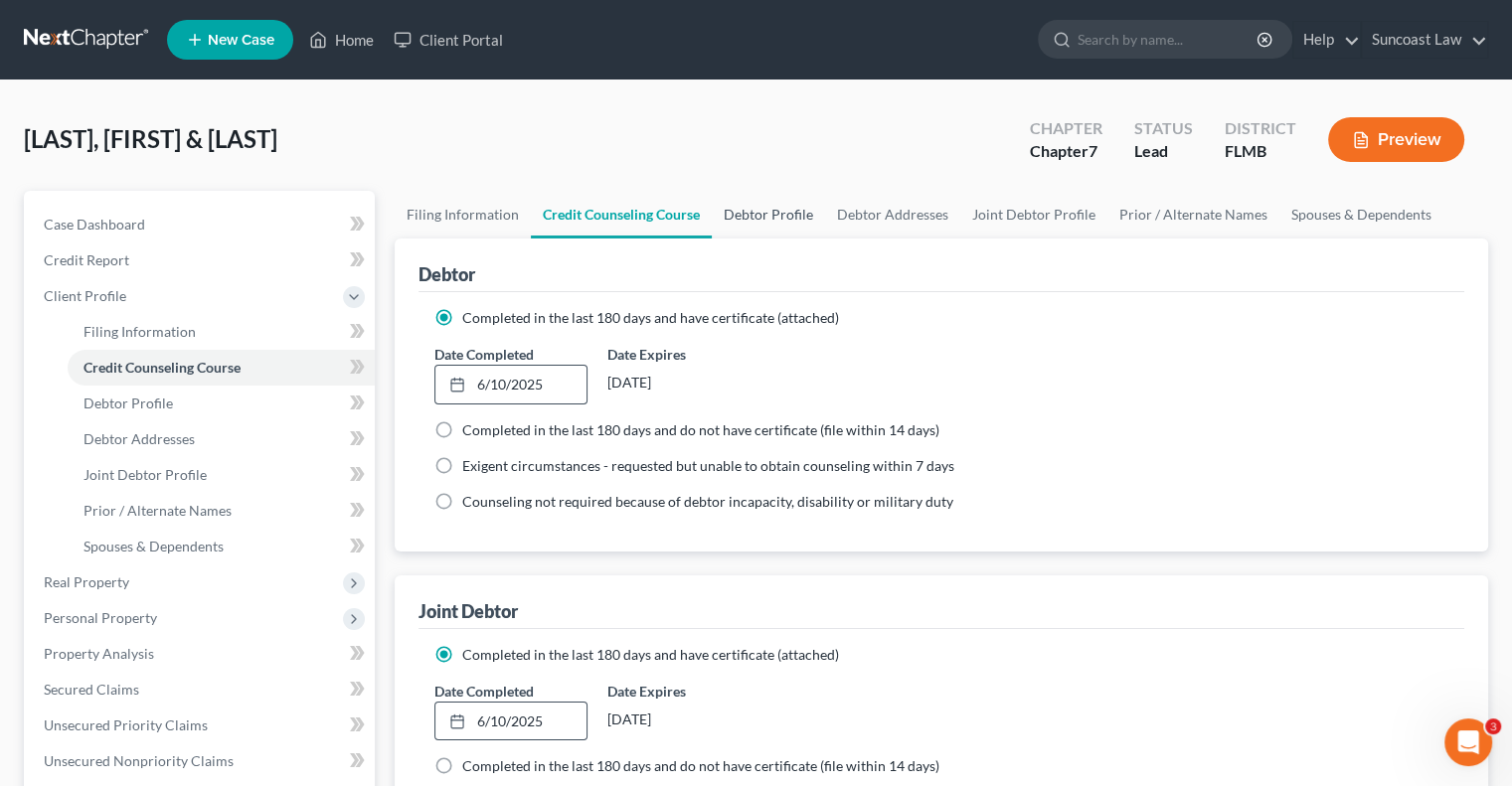 click on "Debtor Profile" at bounding box center [768, 215] 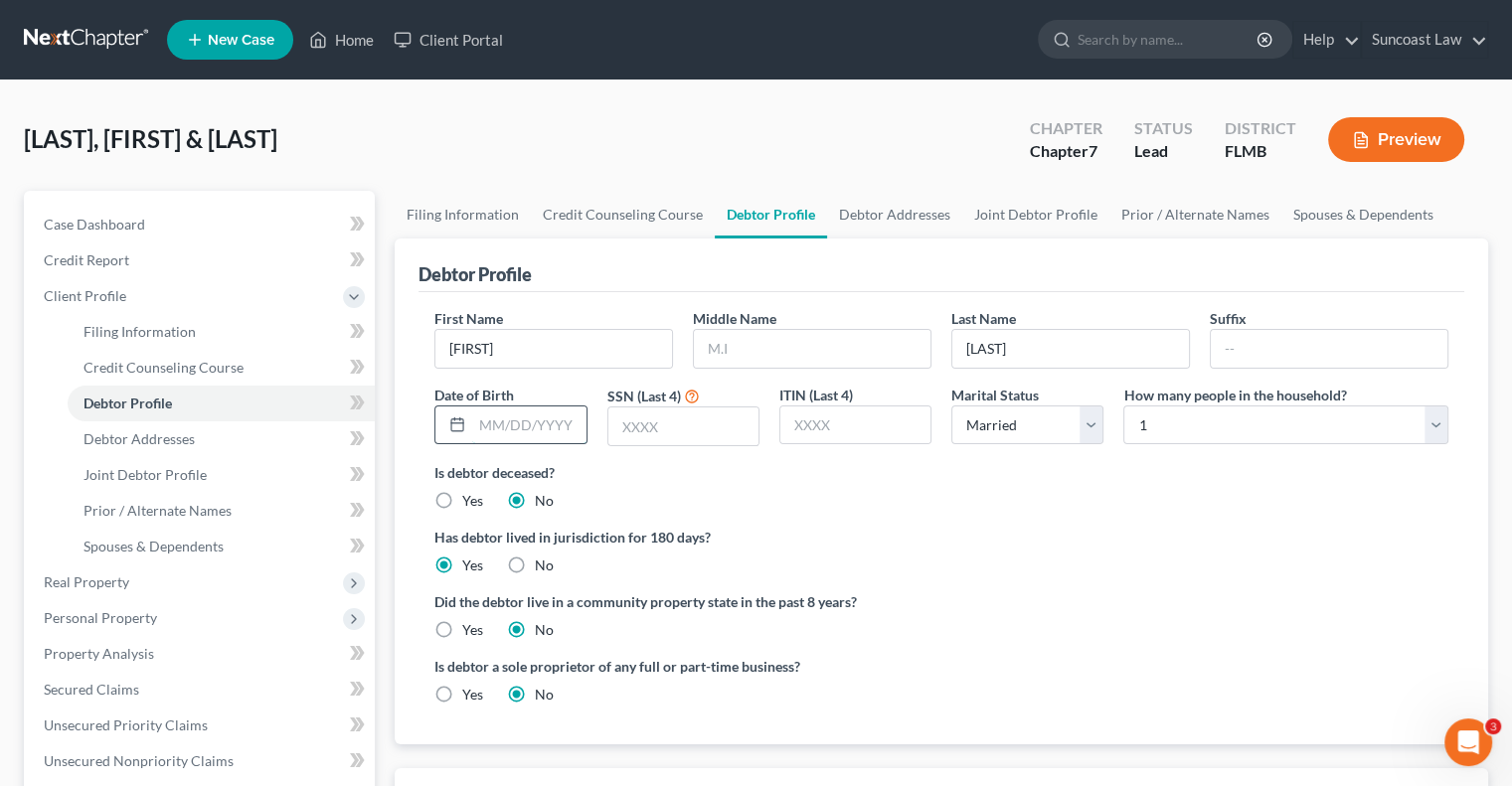 click at bounding box center [529, 425] 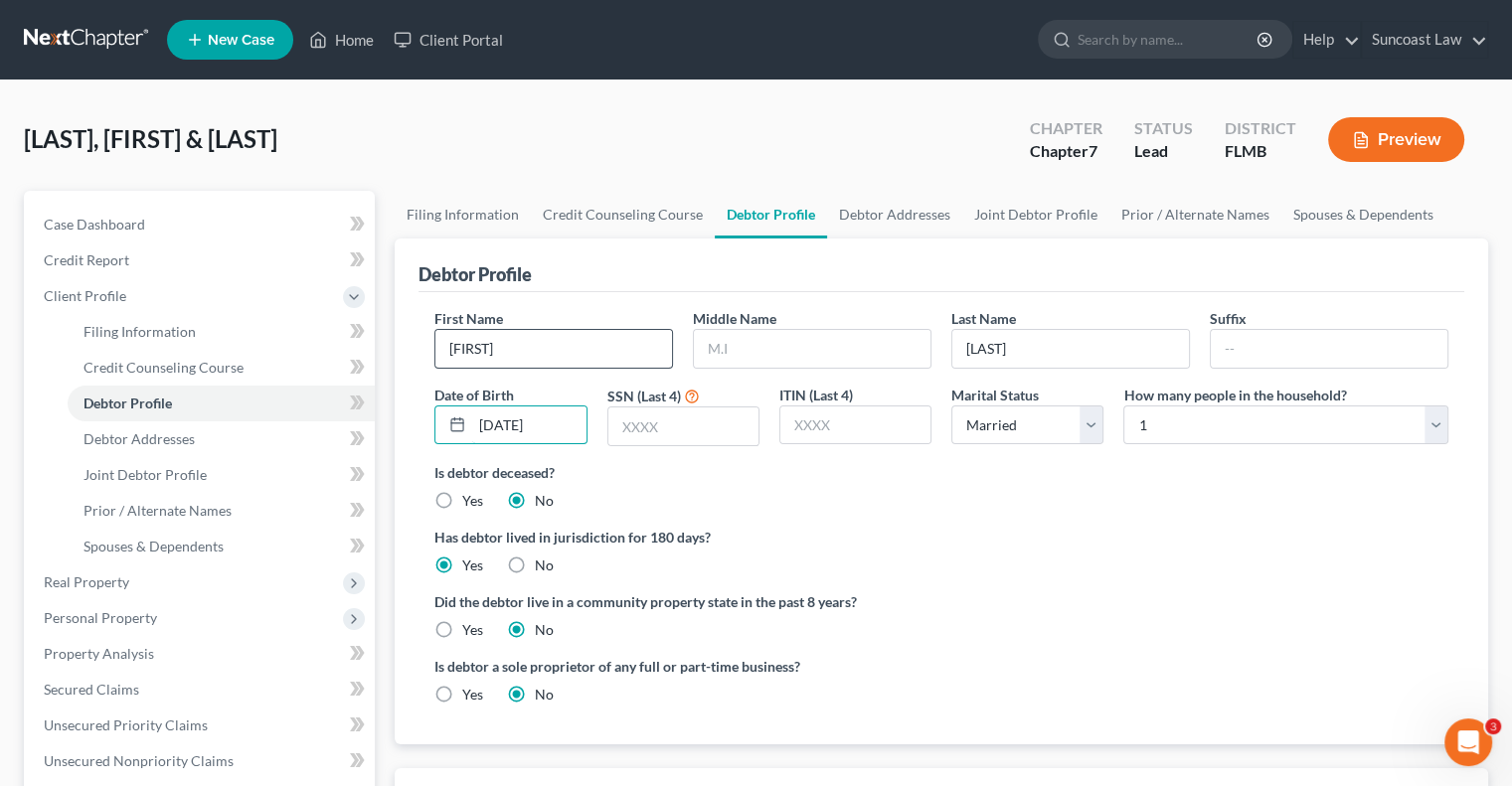 type on "[DATE]" 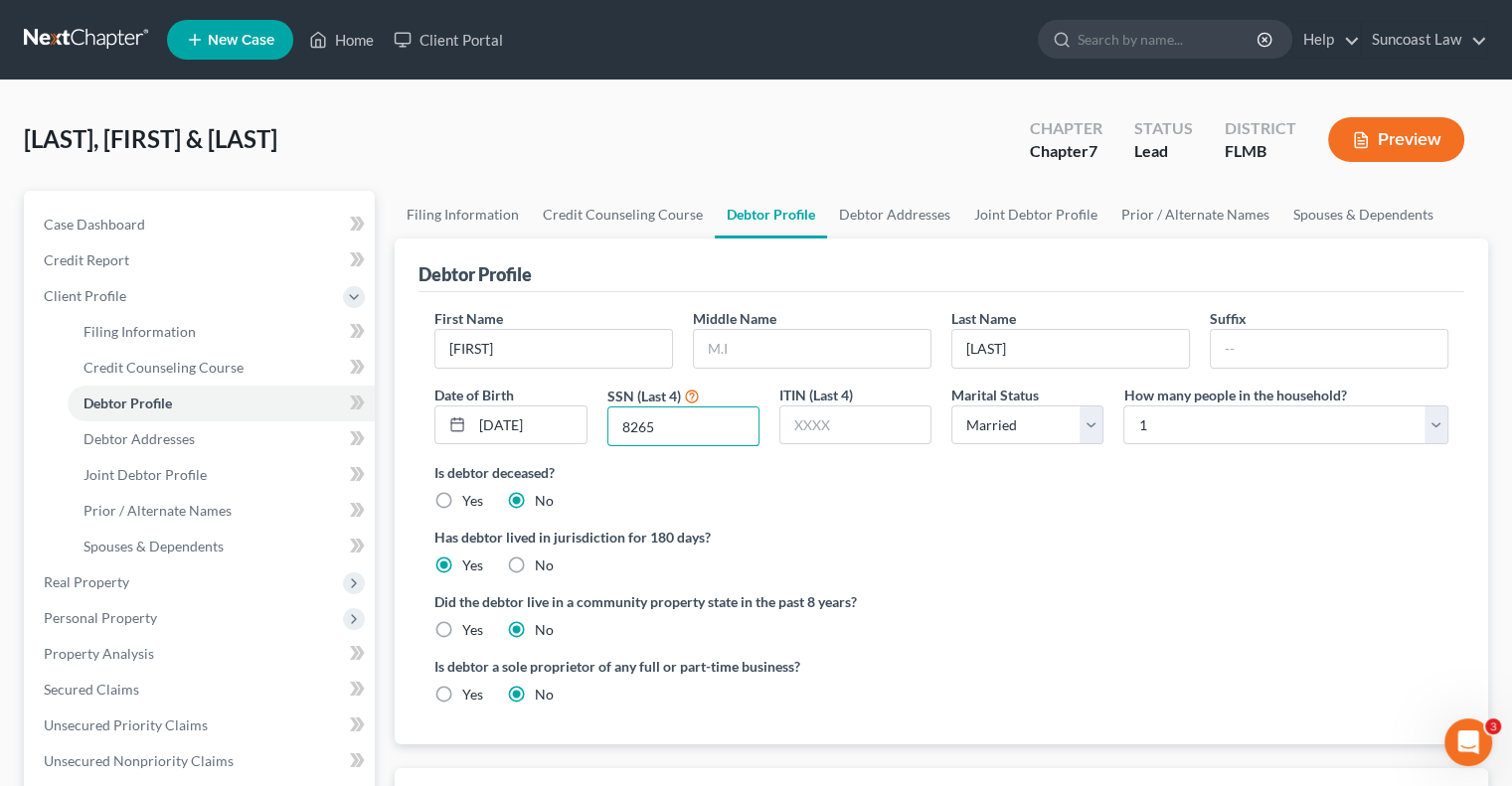 type on "8265" 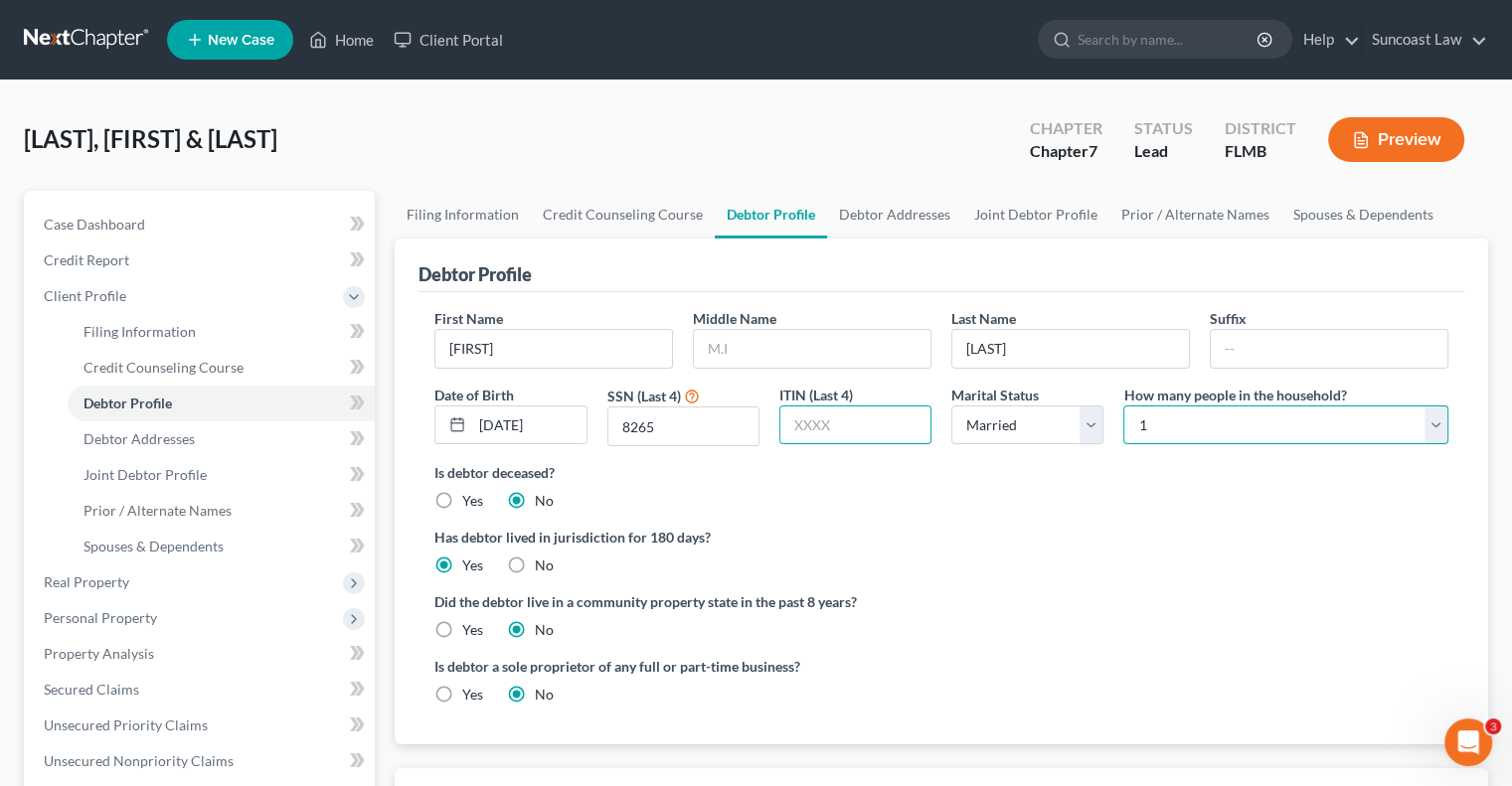 click on "Select 1 2 3 4 5 6 7 8 9 10 11 12 13 14 15 16 17 18 19 20" at bounding box center (1285, 425) 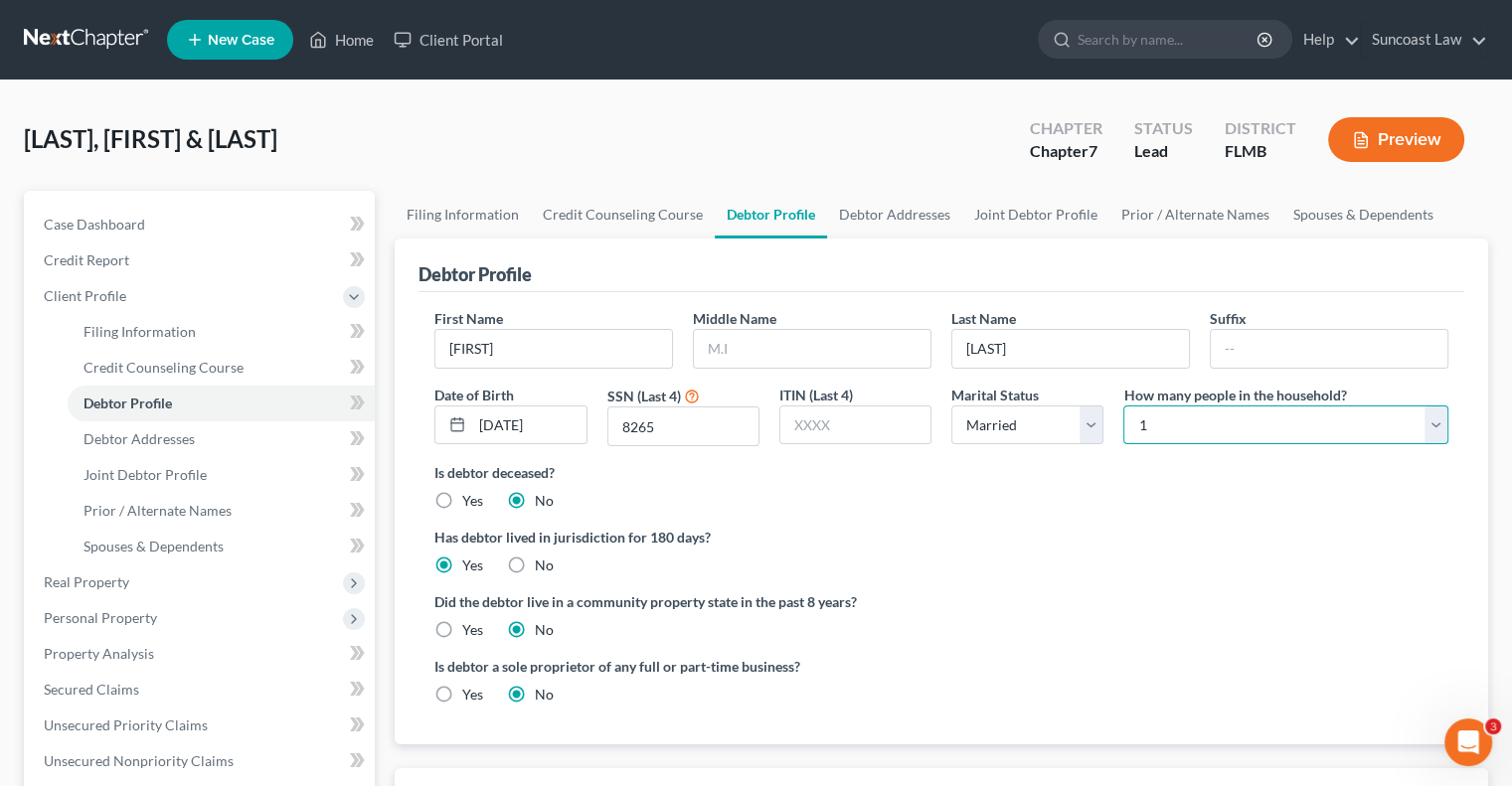 select on "4" 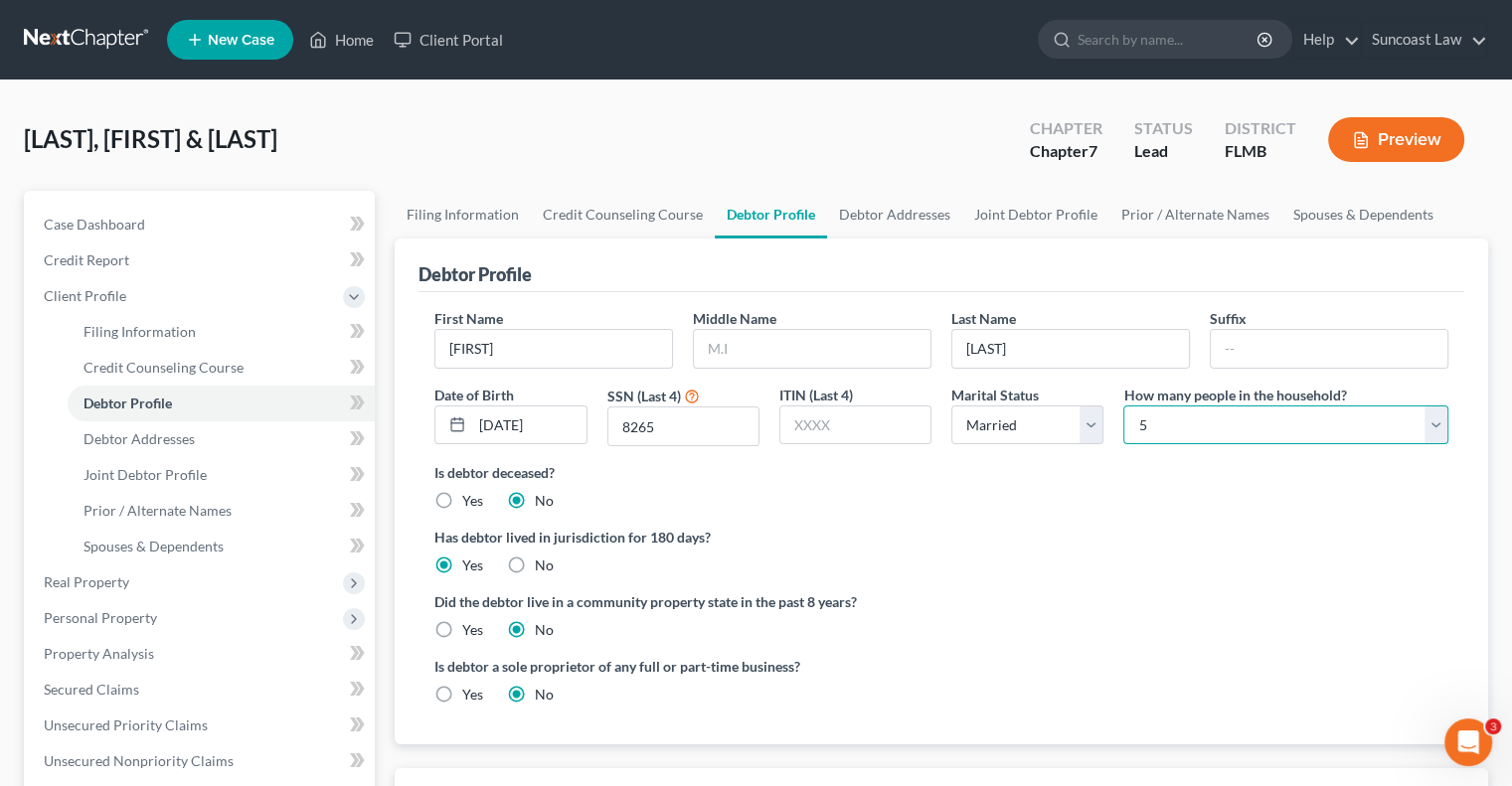 click on "Select 1 2 3 4 5 6 7 8 9 10 11 12 13 14 15 16 17 18 19 20" at bounding box center (1285, 425) 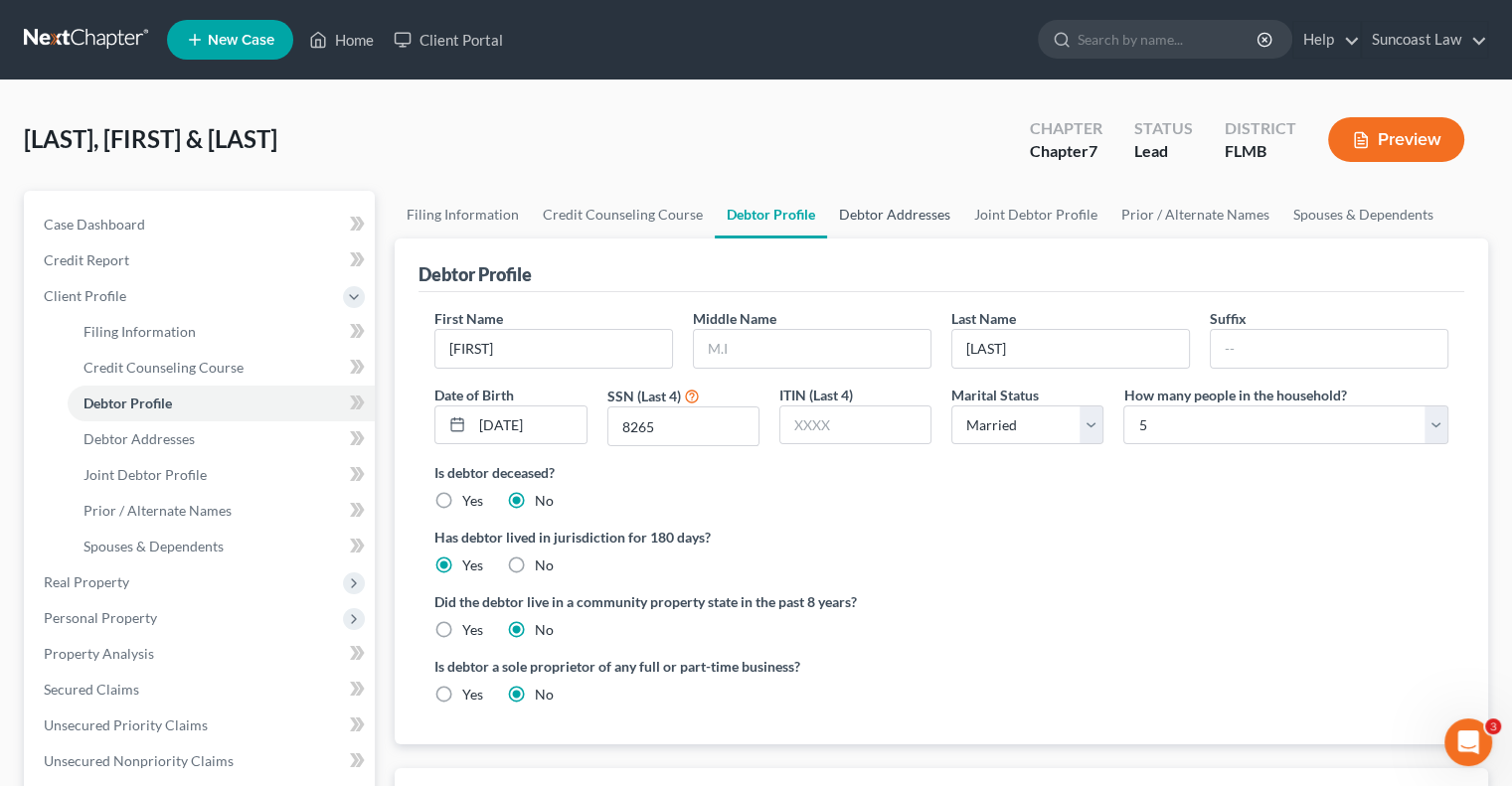 click on "Debtor Addresses" at bounding box center (895, 215) 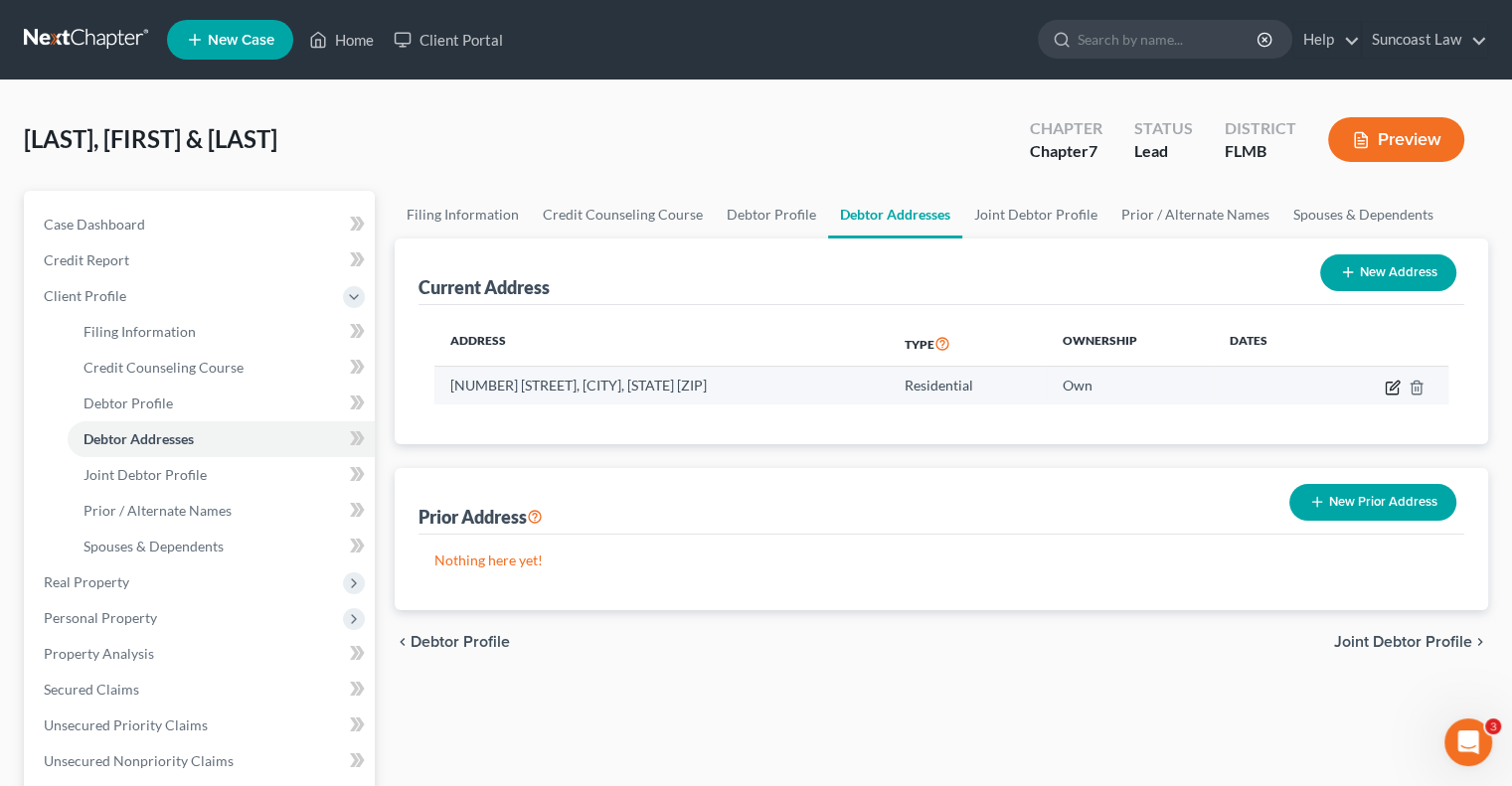 click 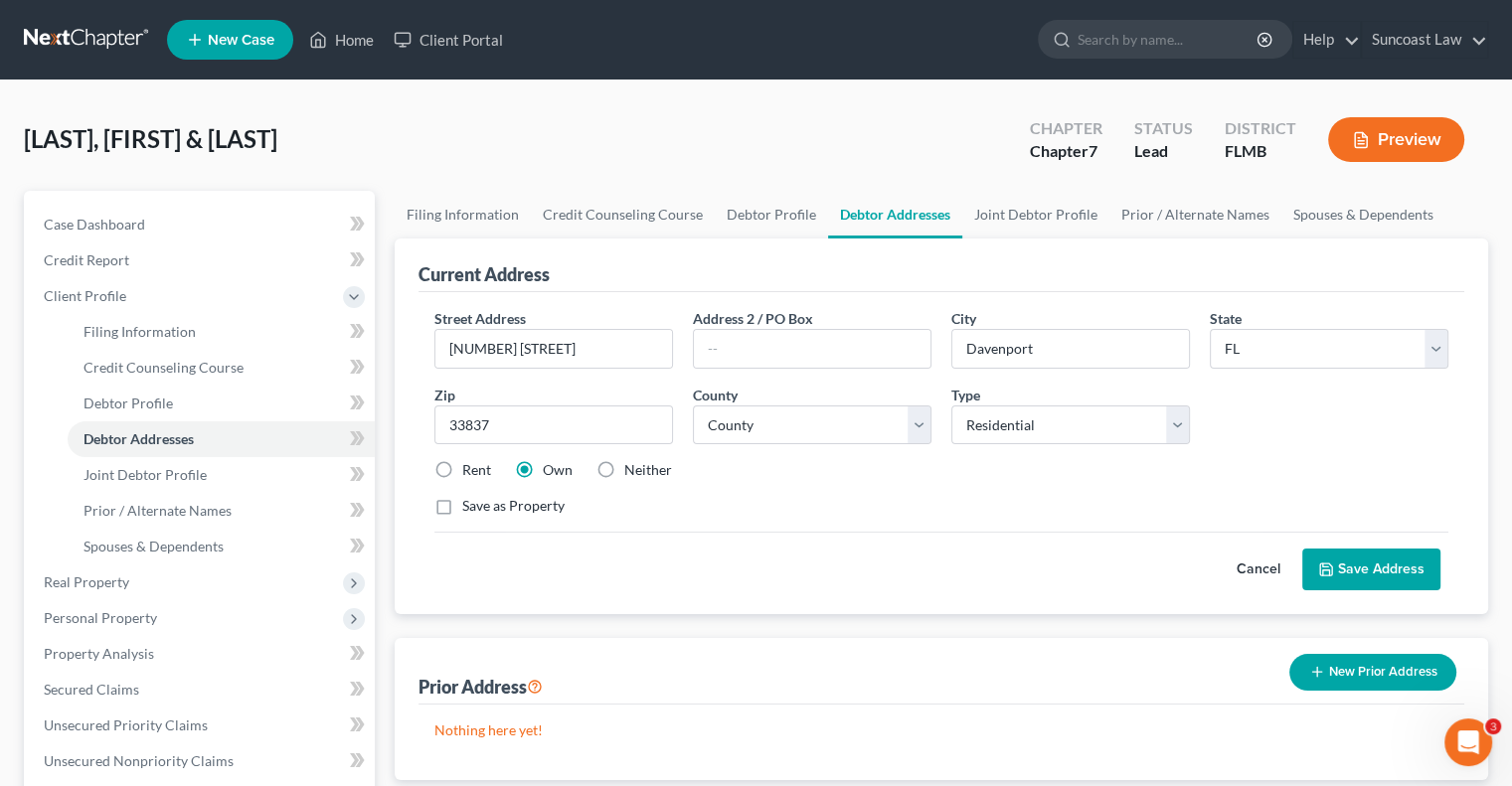 click on "Save Address" at bounding box center (1371, 569) 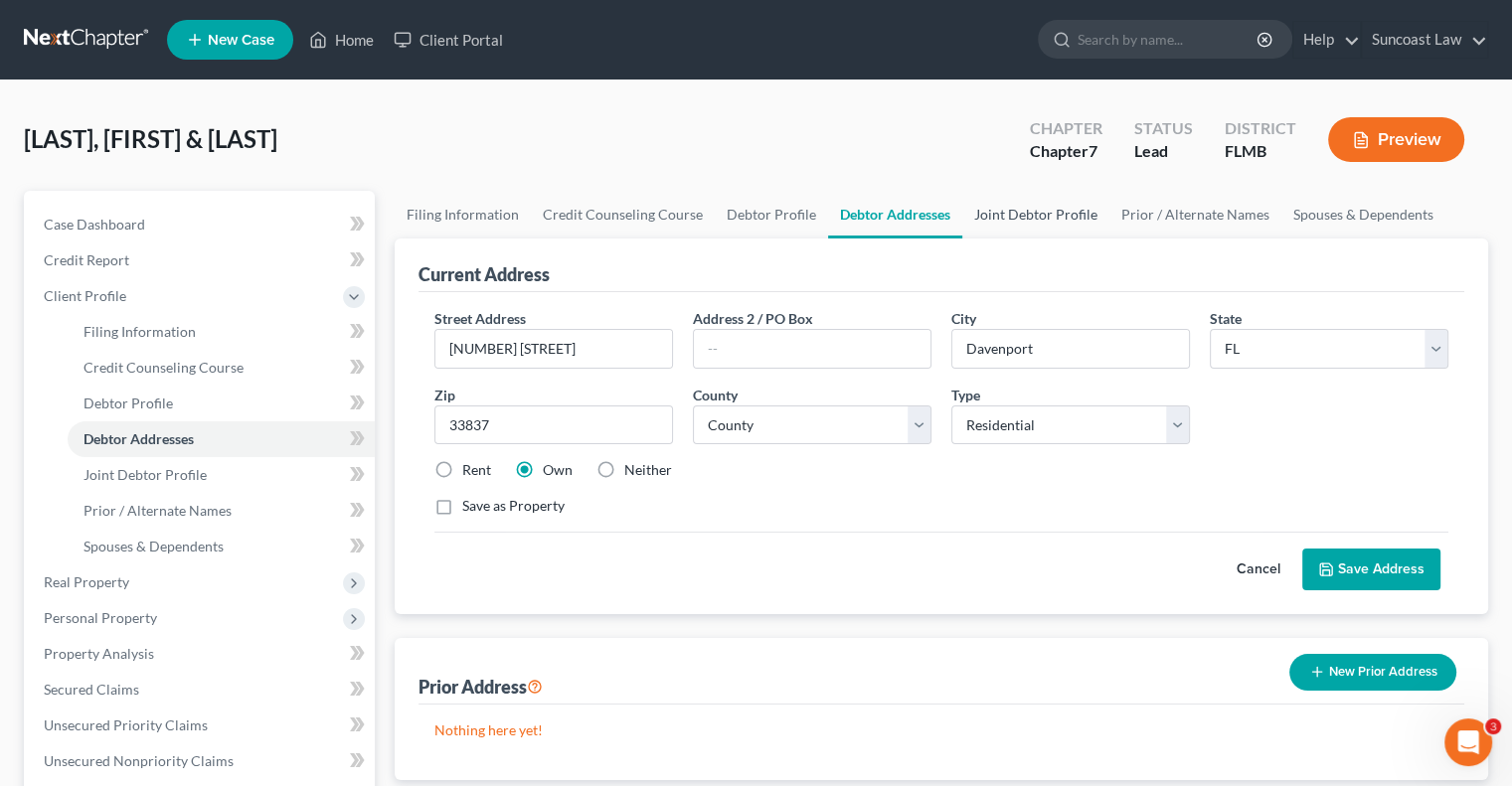 click on "Joint Debtor Profile" at bounding box center [1036, 215] 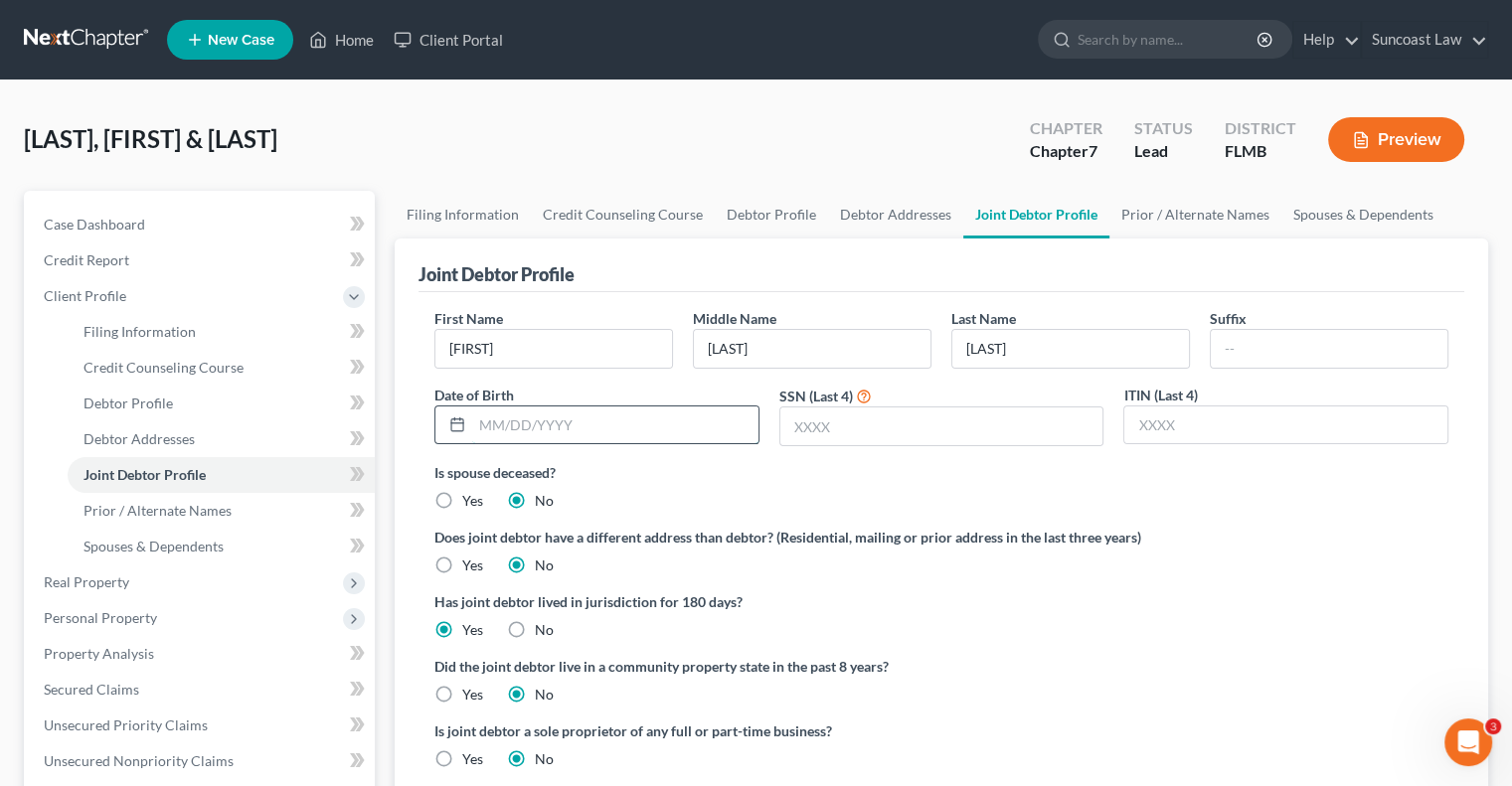 click at bounding box center (615, 425) 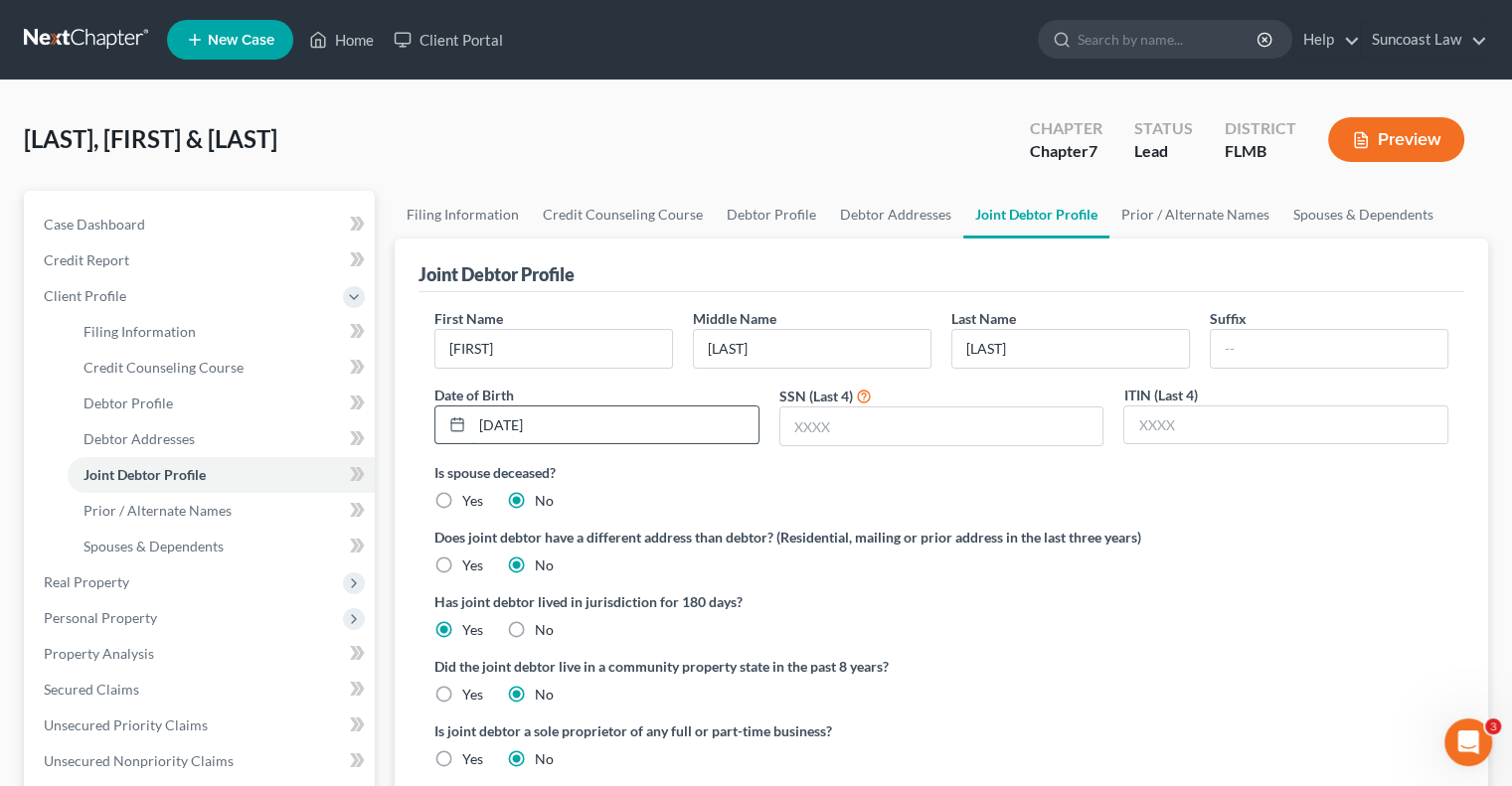 type on "[DATE]" 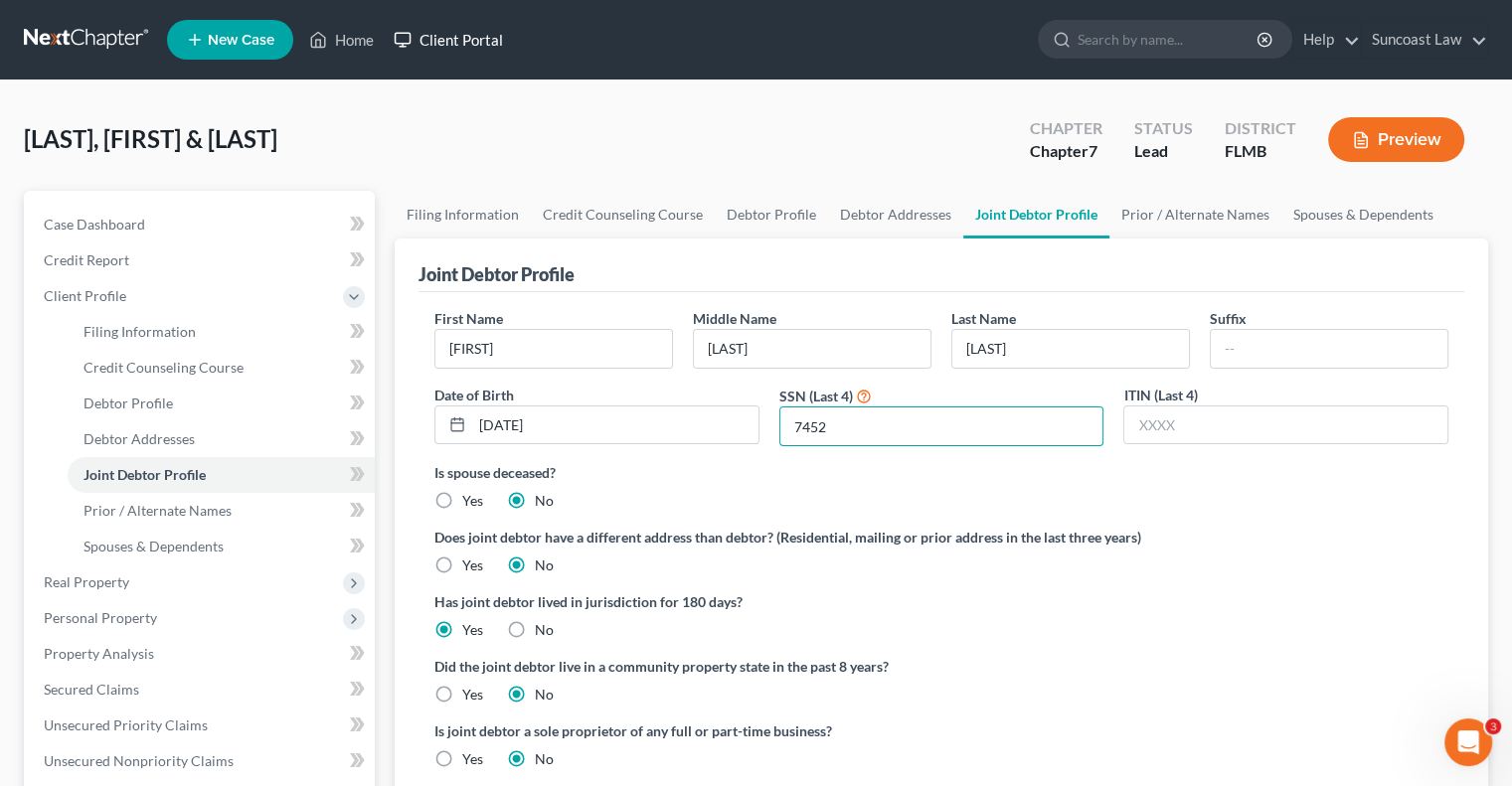 type on "7452" 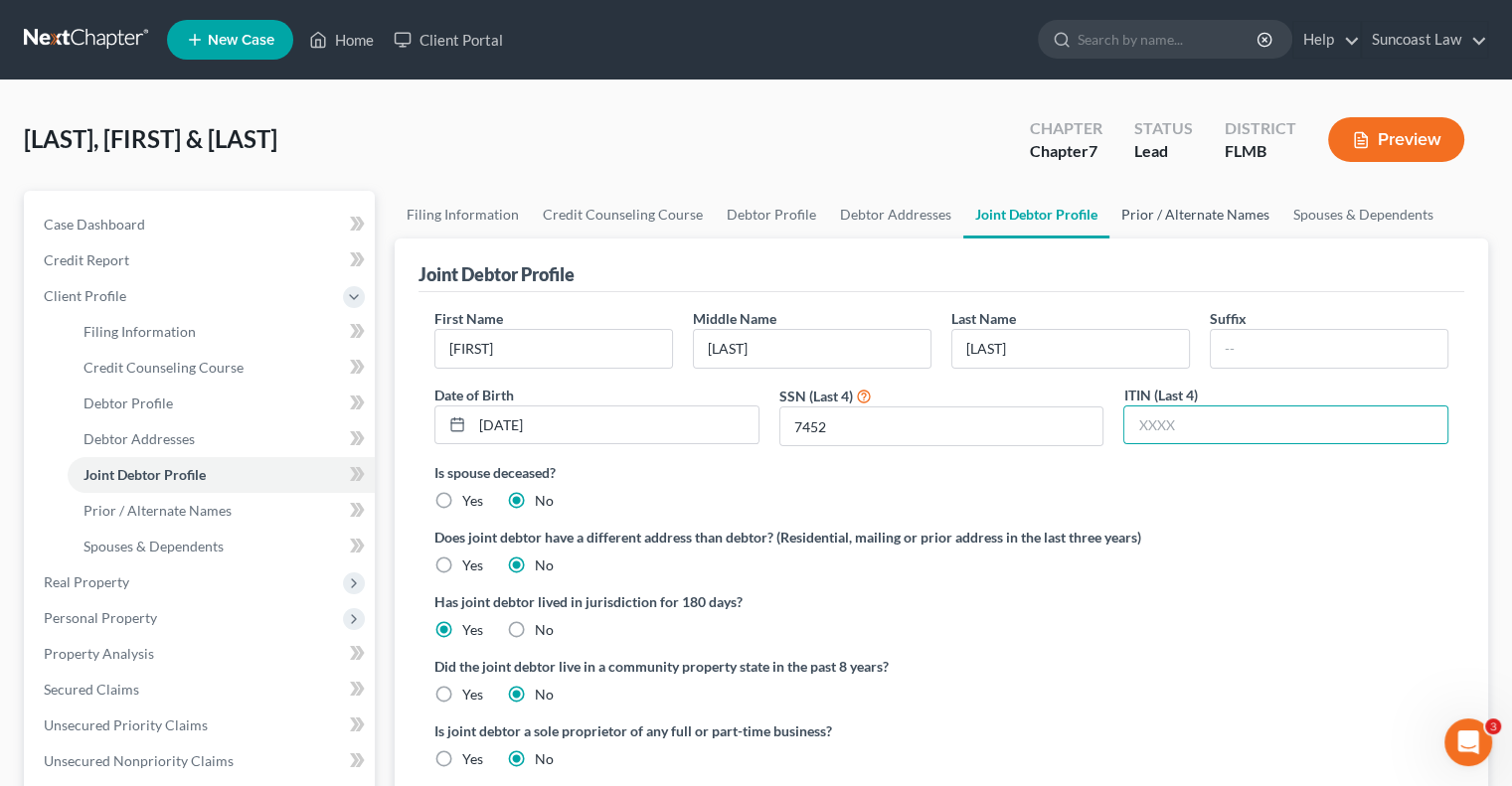 click on "Prior / Alternate Names" at bounding box center (1195, 215) 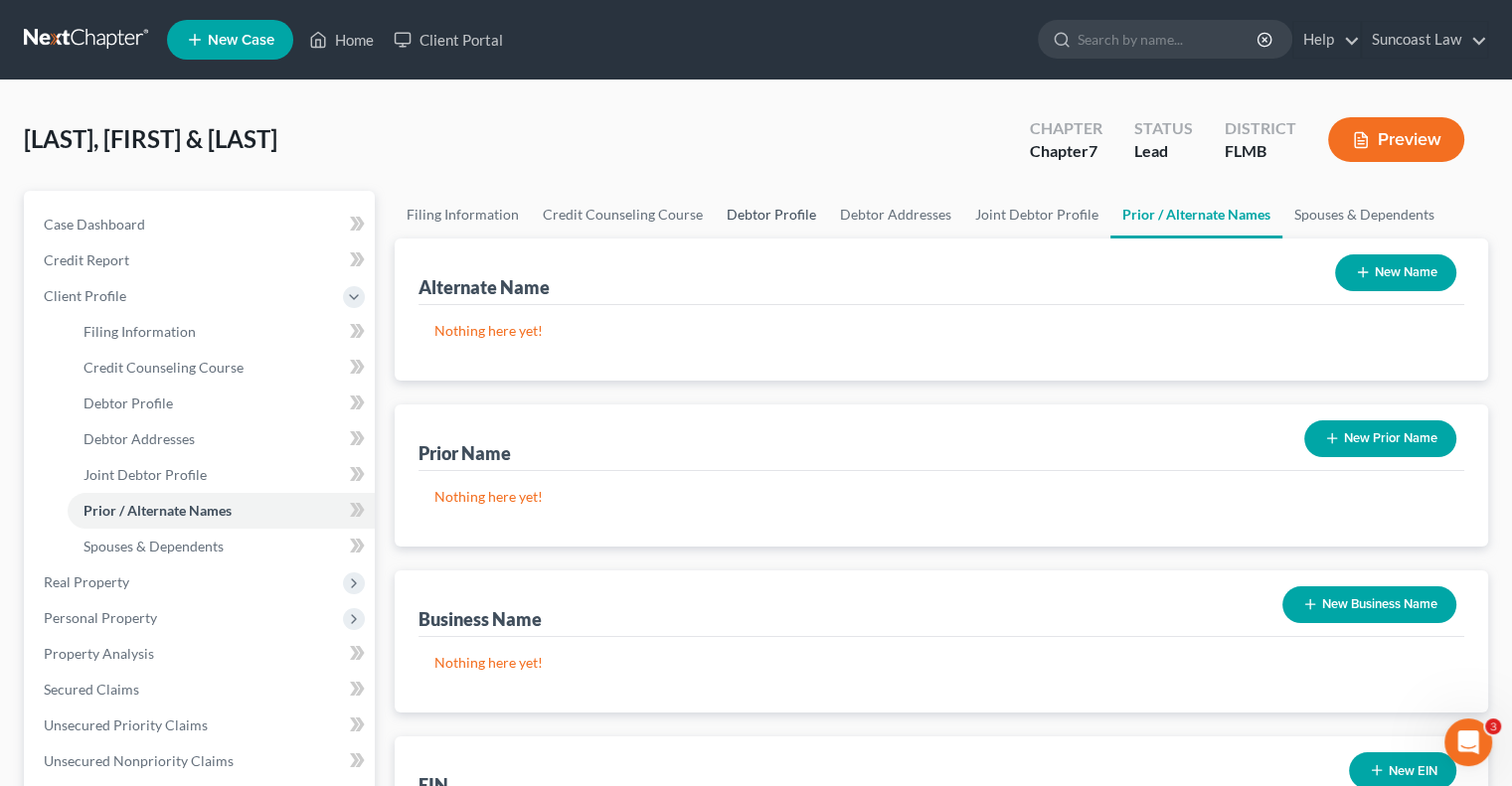 click on "Debtor Profile" at bounding box center [771, 215] 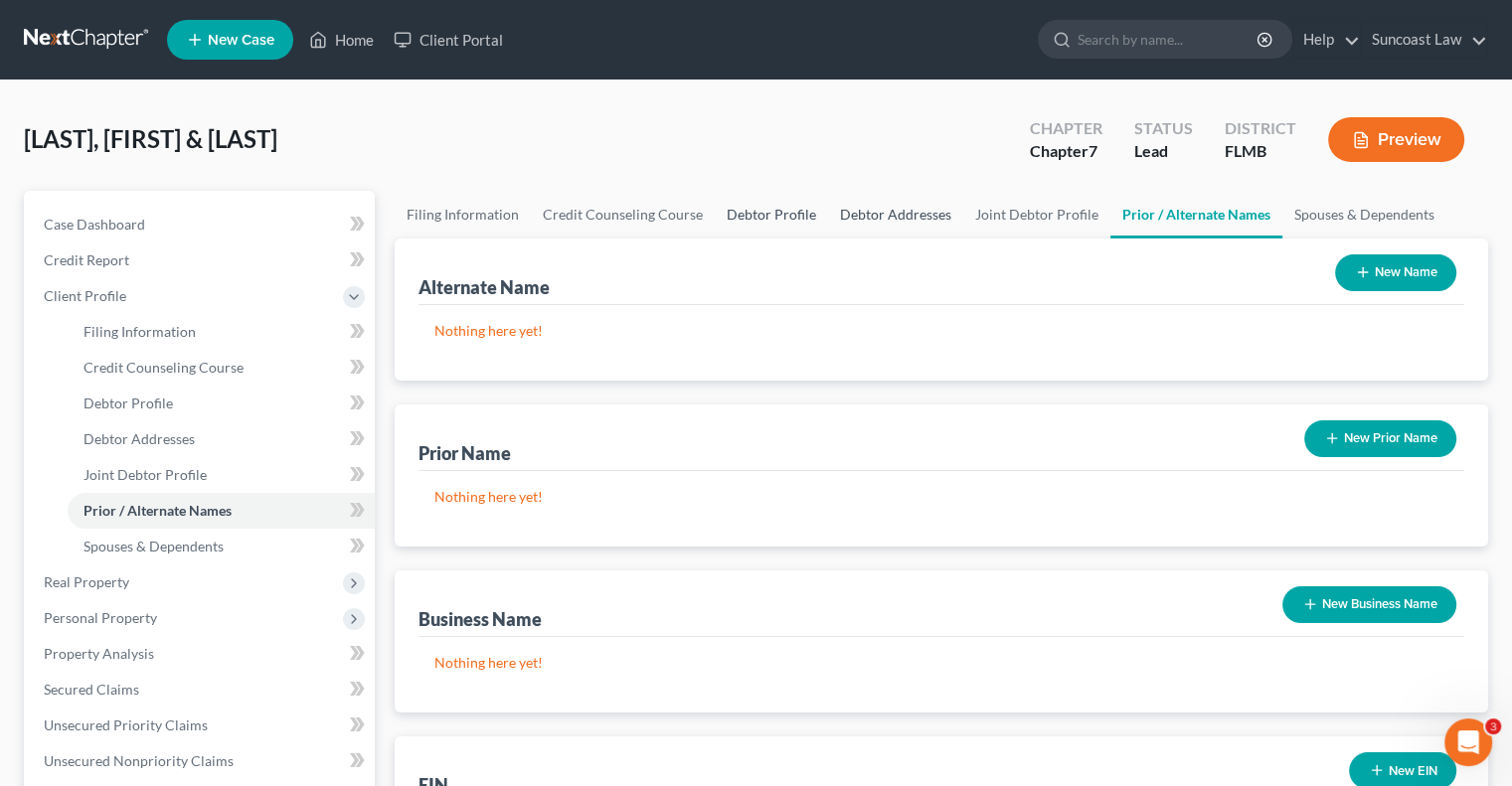 select on "1" 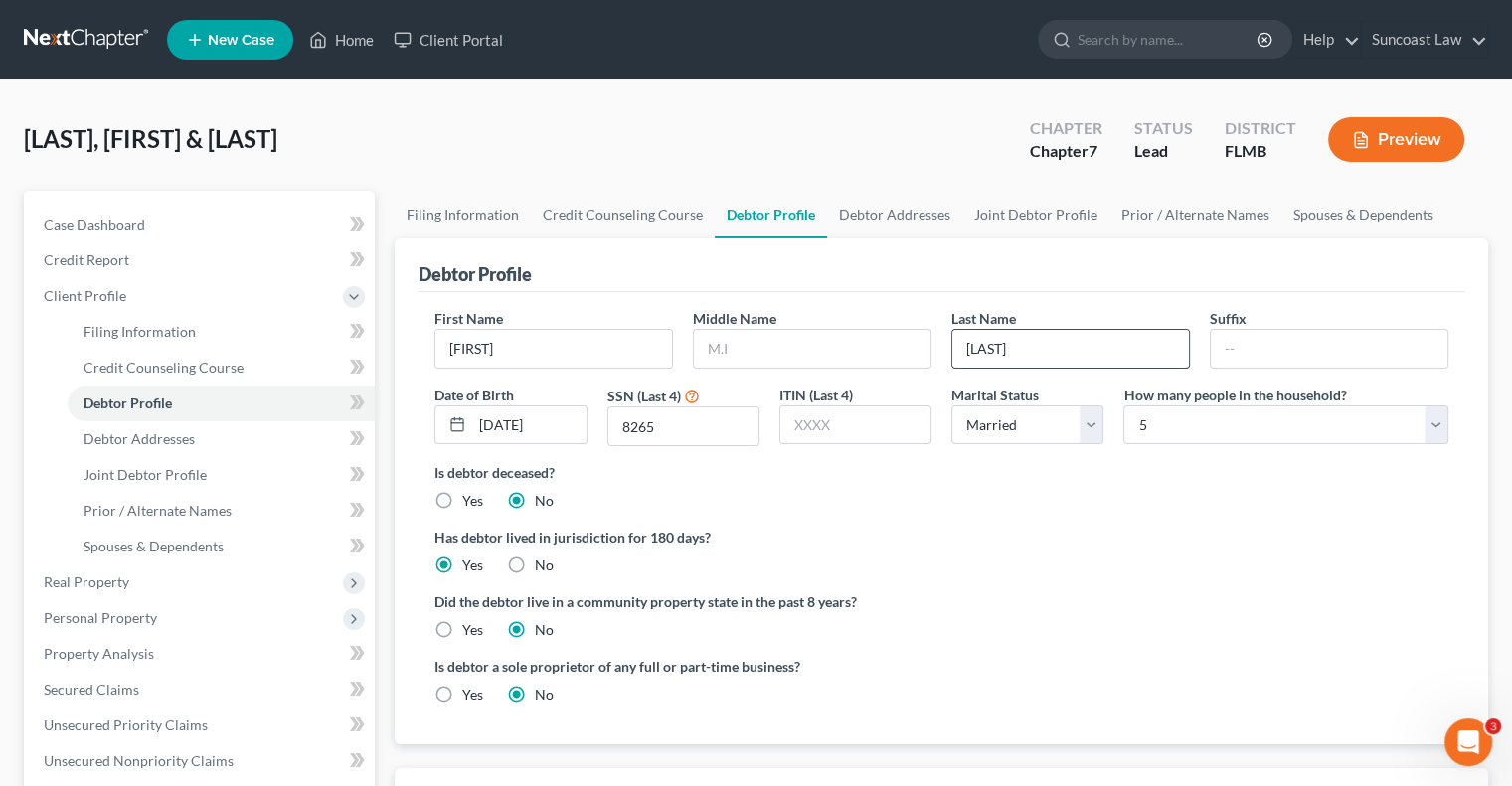 click on "[LAST]" at bounding box center (1071, 349) 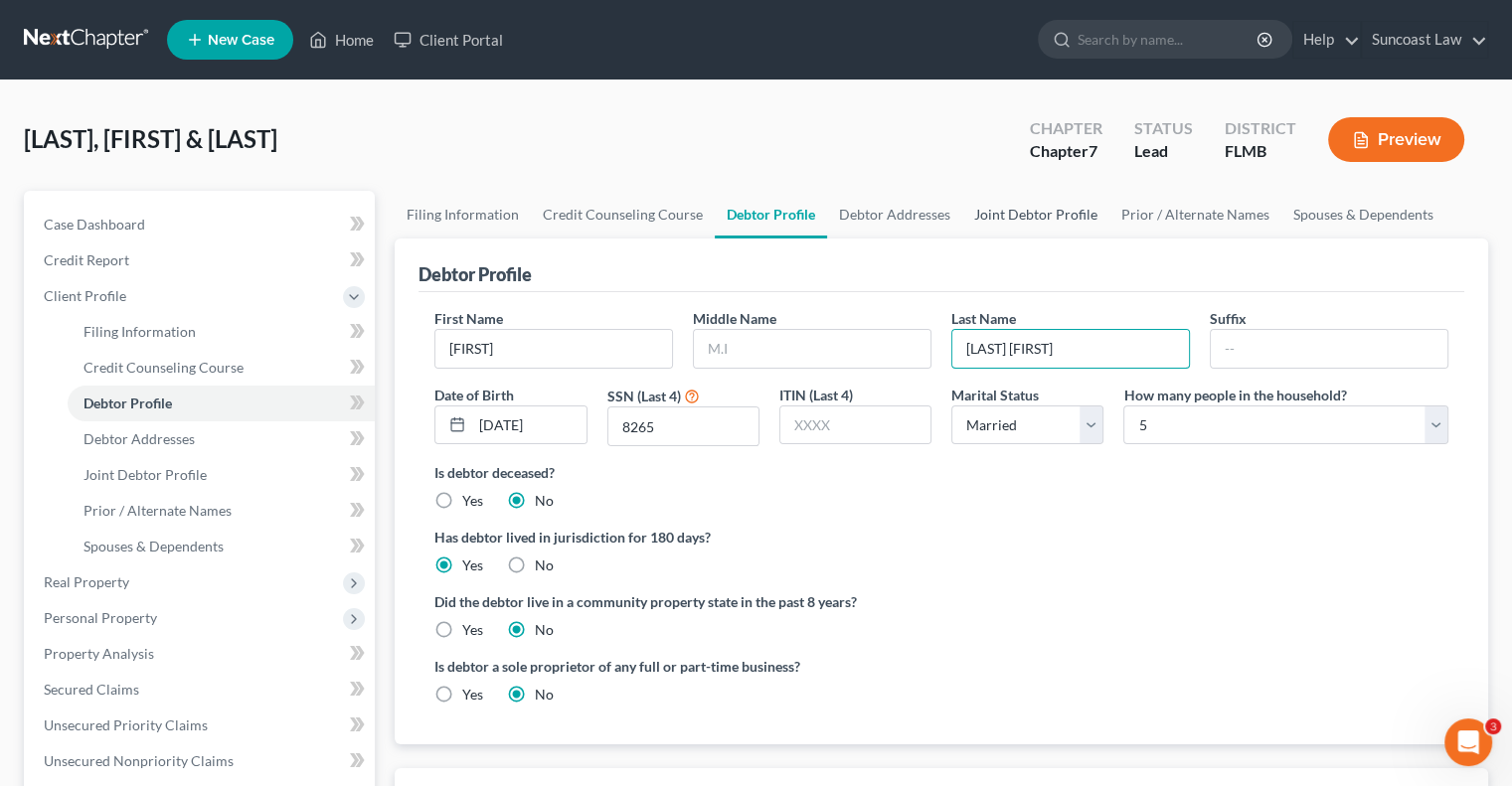type on "[LAST] [FIRST]" 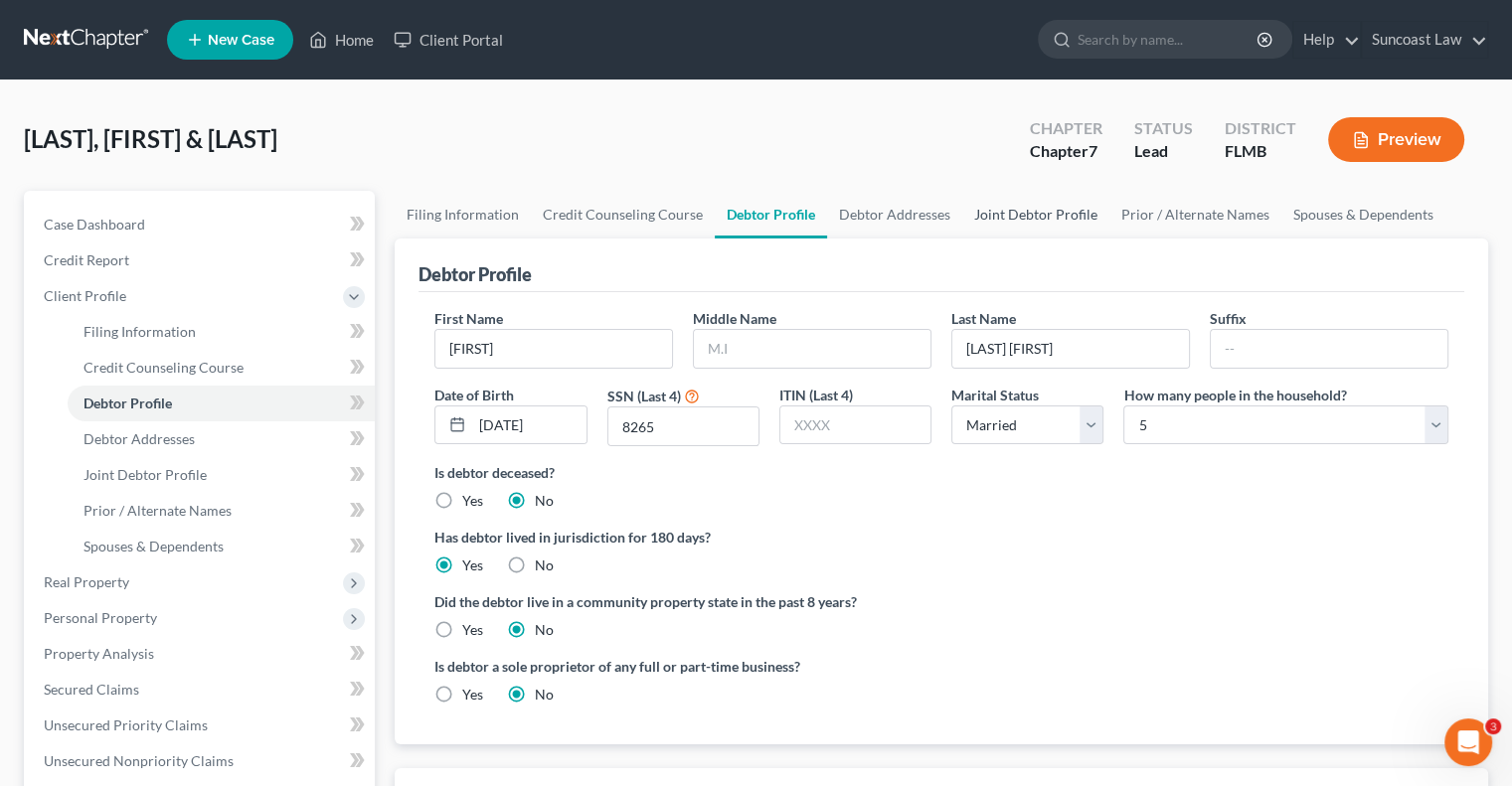 click on "Joint Debtor Profile" at bounding box center (1036, 215) 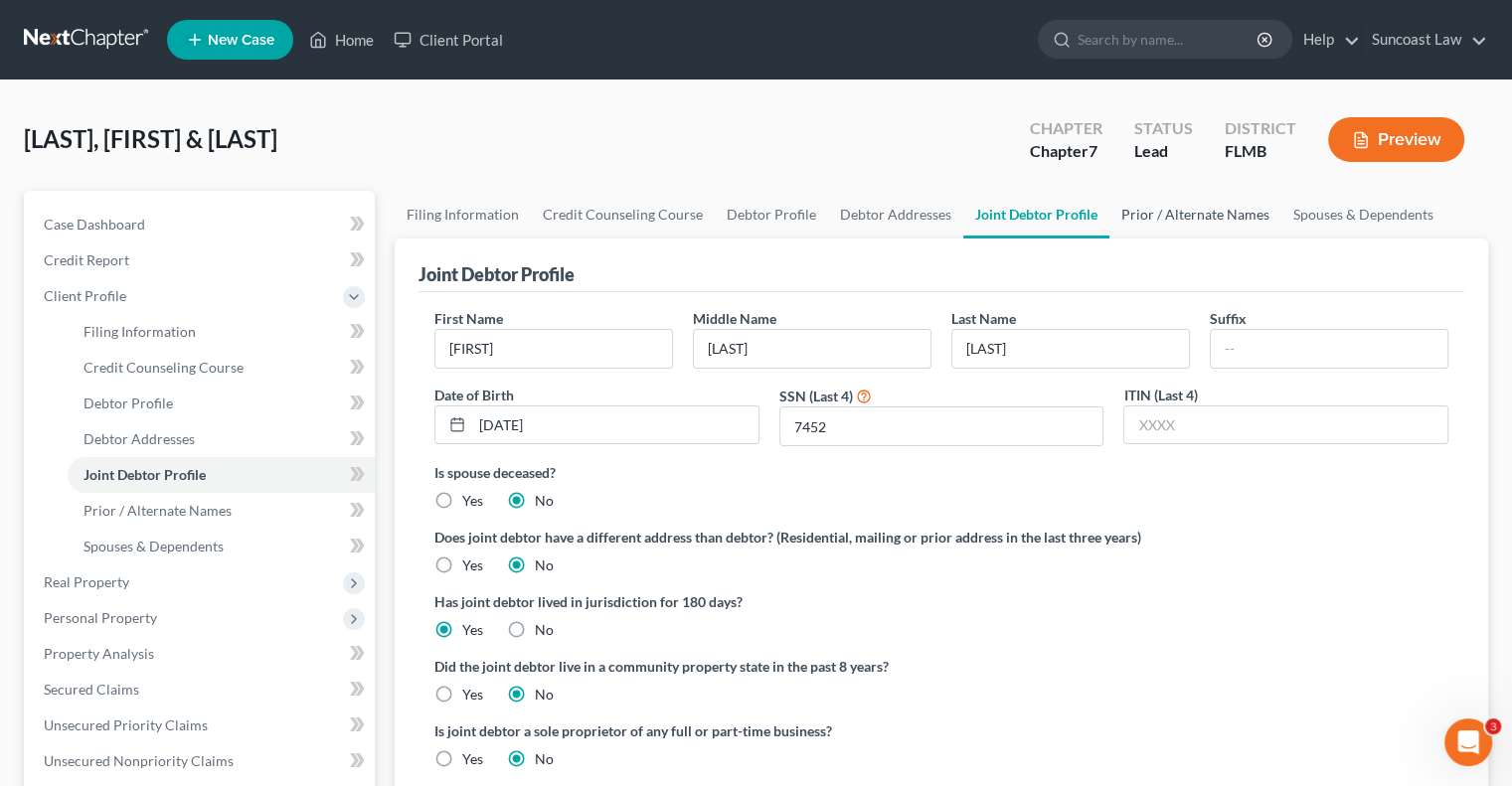 click on "Prior / Alternate Names" at bounding box center (1195, 215) 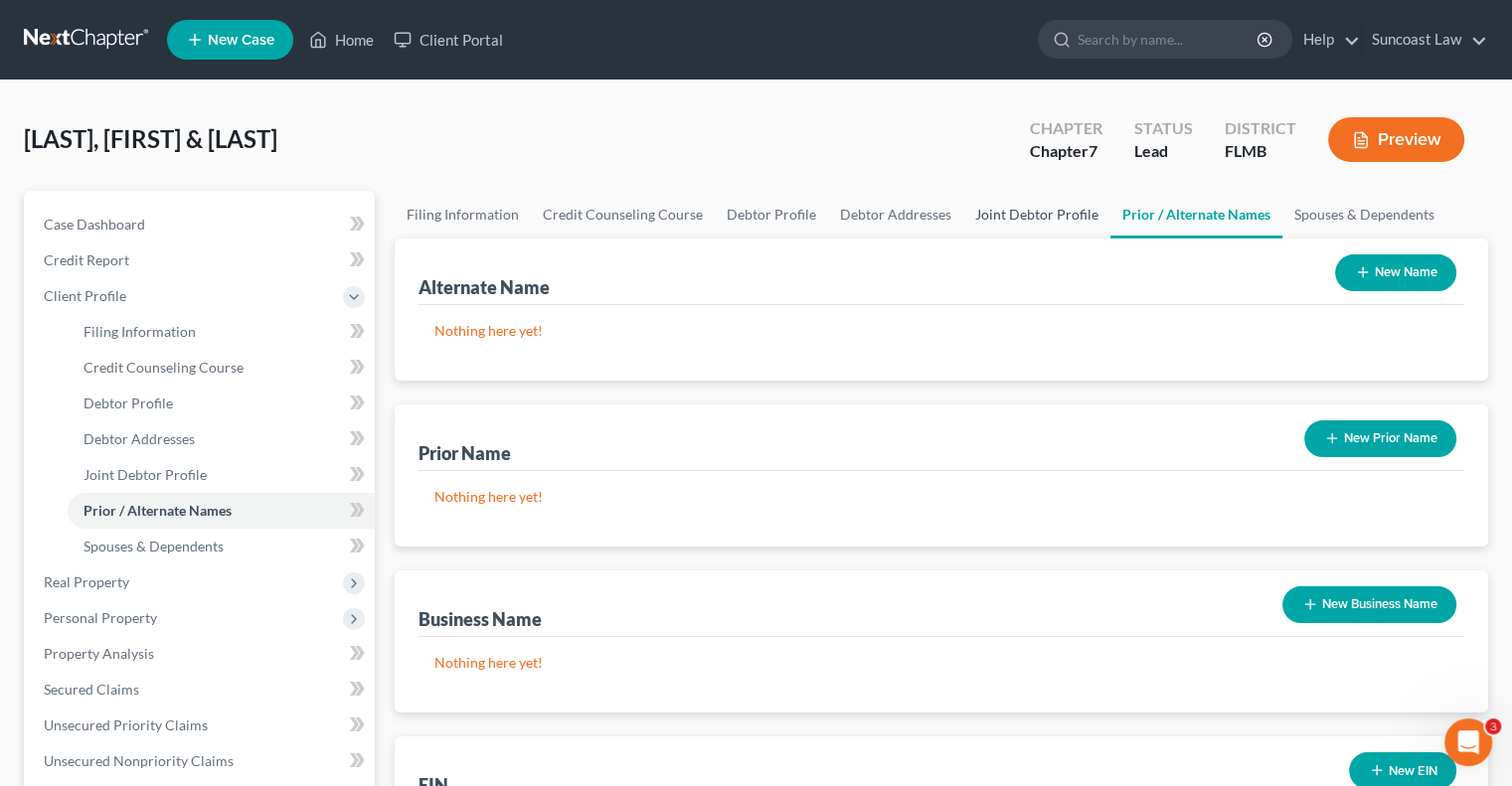 click on "Joint Debtor Profile" at bounding box center [1037, 215] 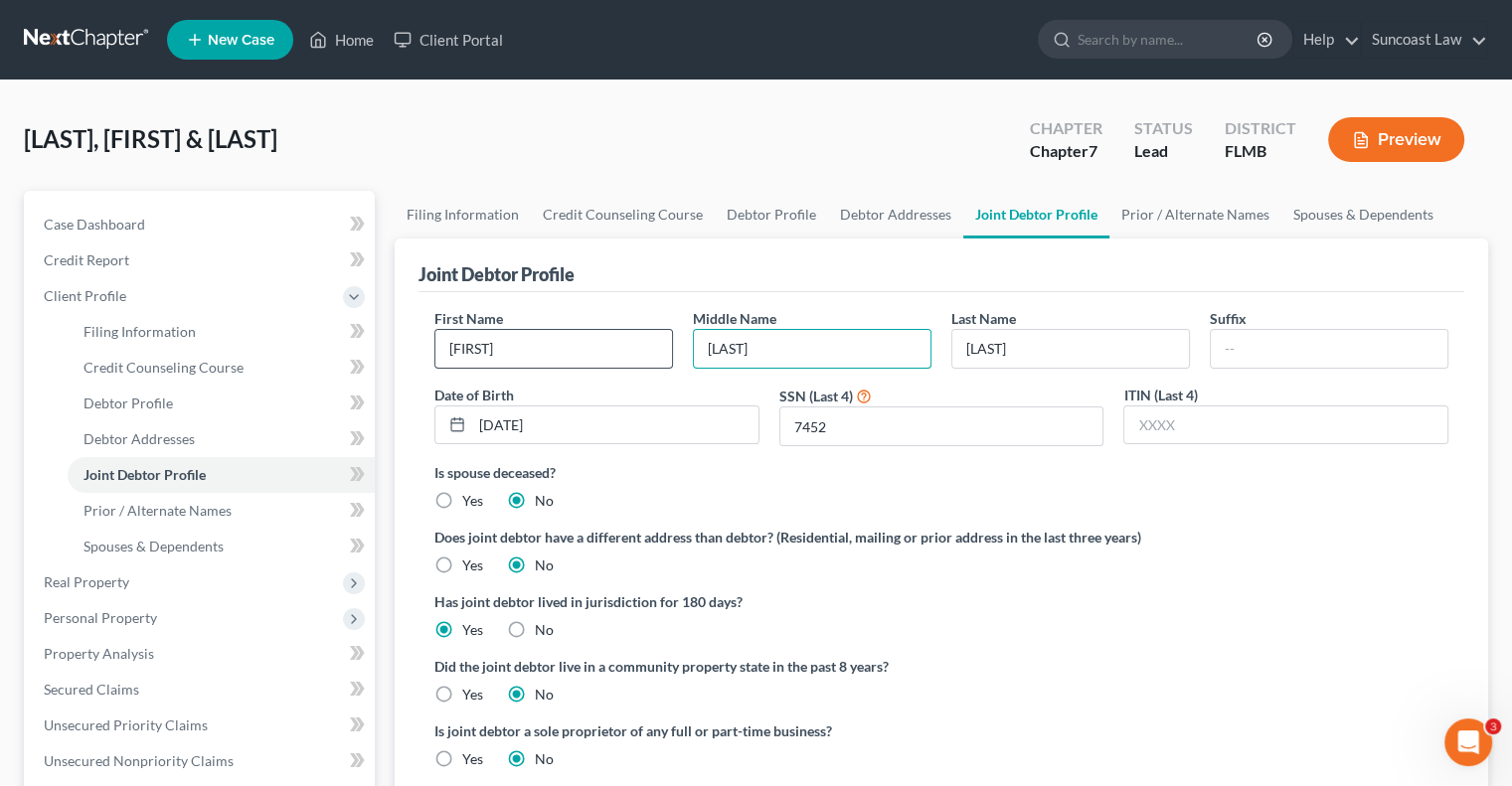 drag, startPoint x: 779, startPoint y: 353, endPoint x: 664, endPoint y: 354, distance: 115.00435 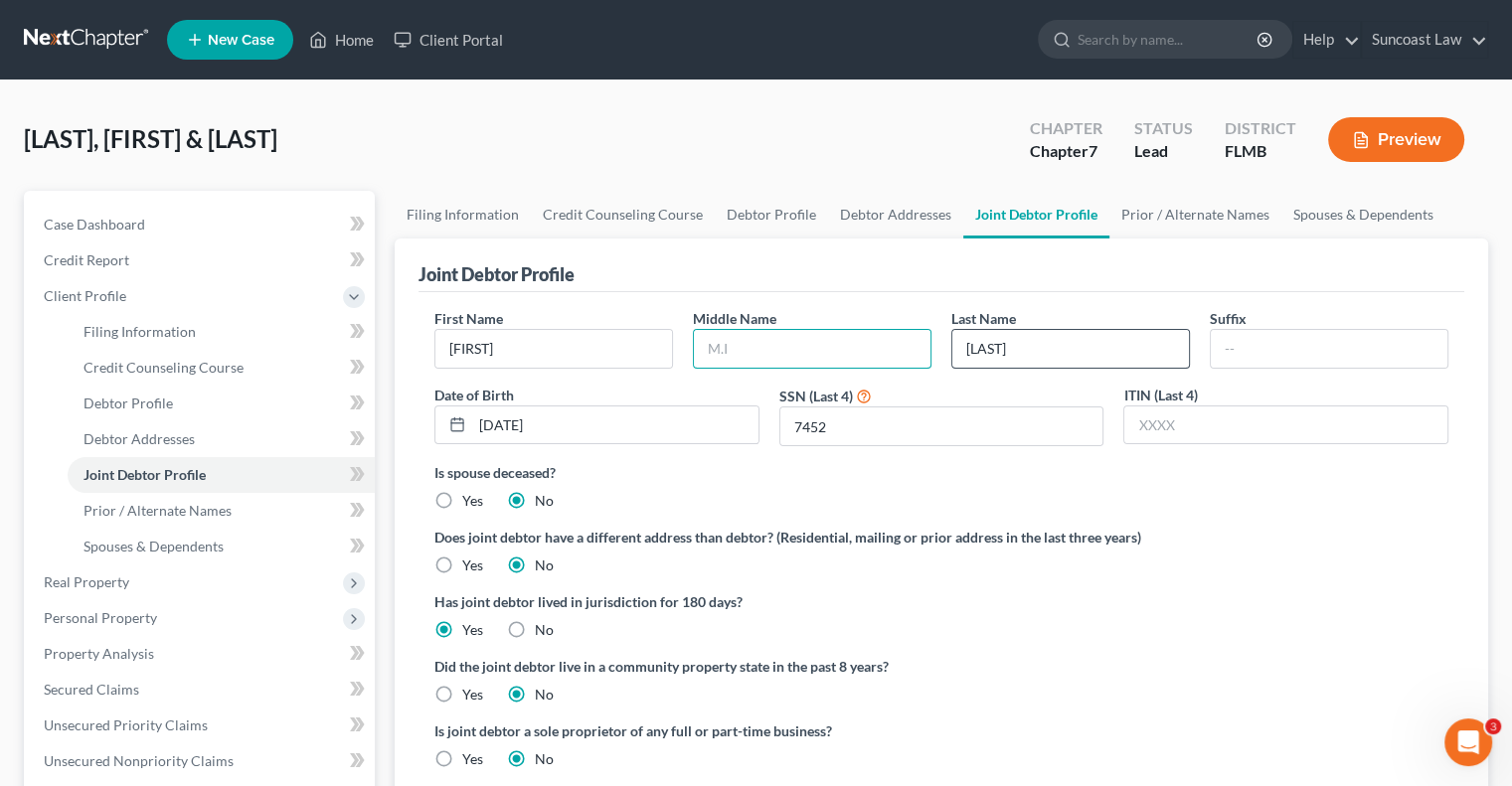 type 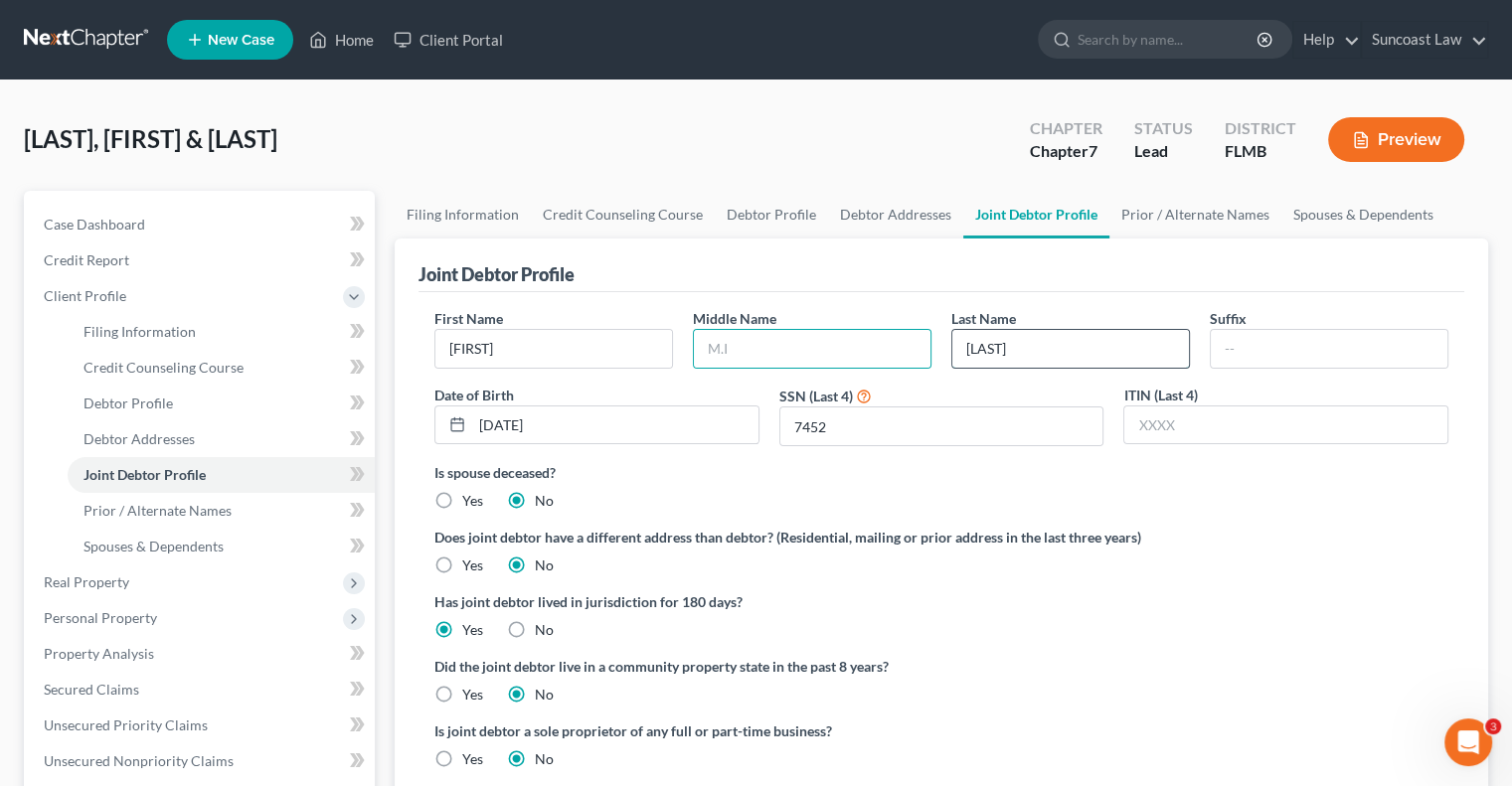 click on "[LAST]" at bounding box center (1071, 349) 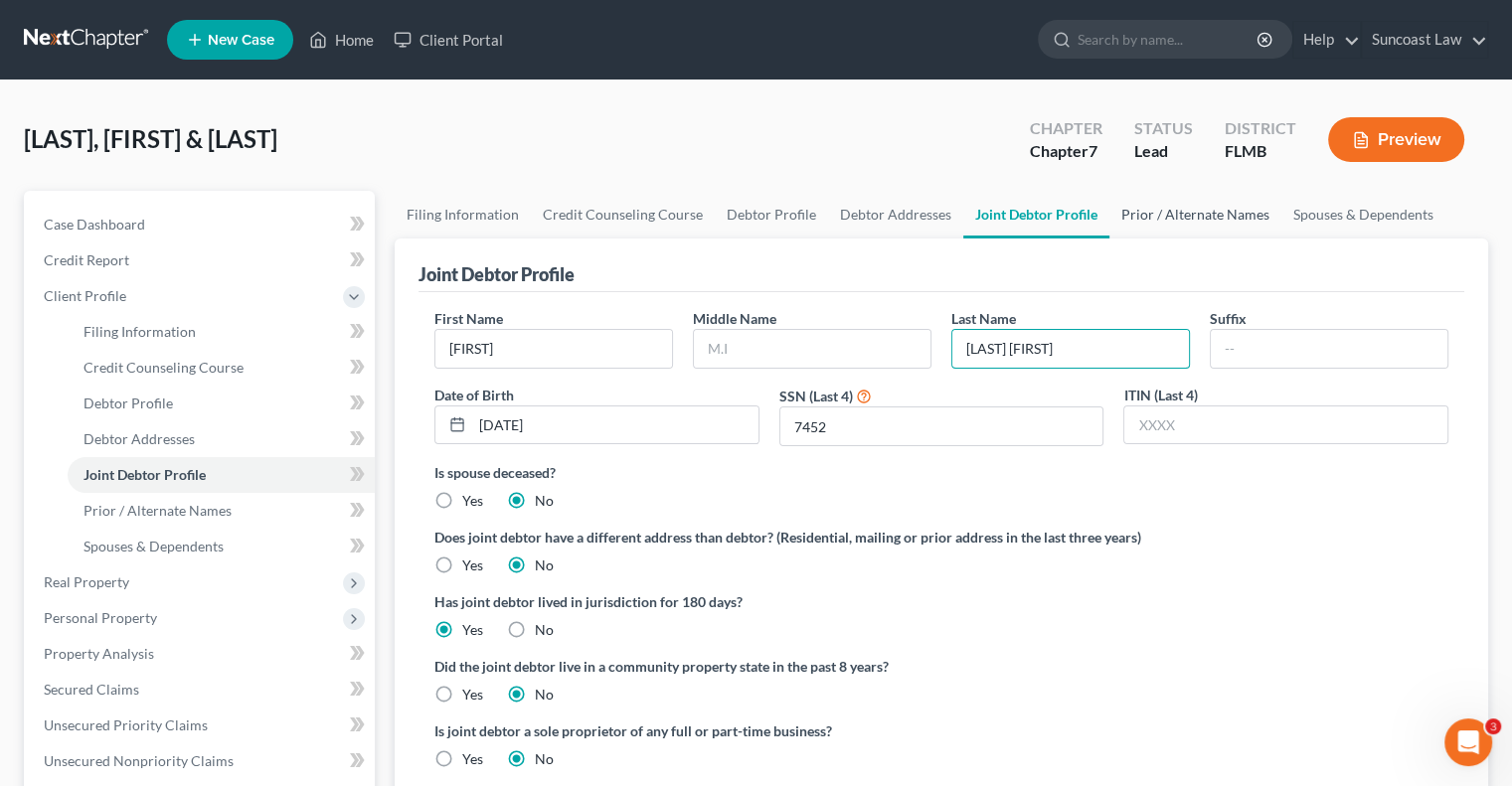 type on "[LAST] [FIRST]" 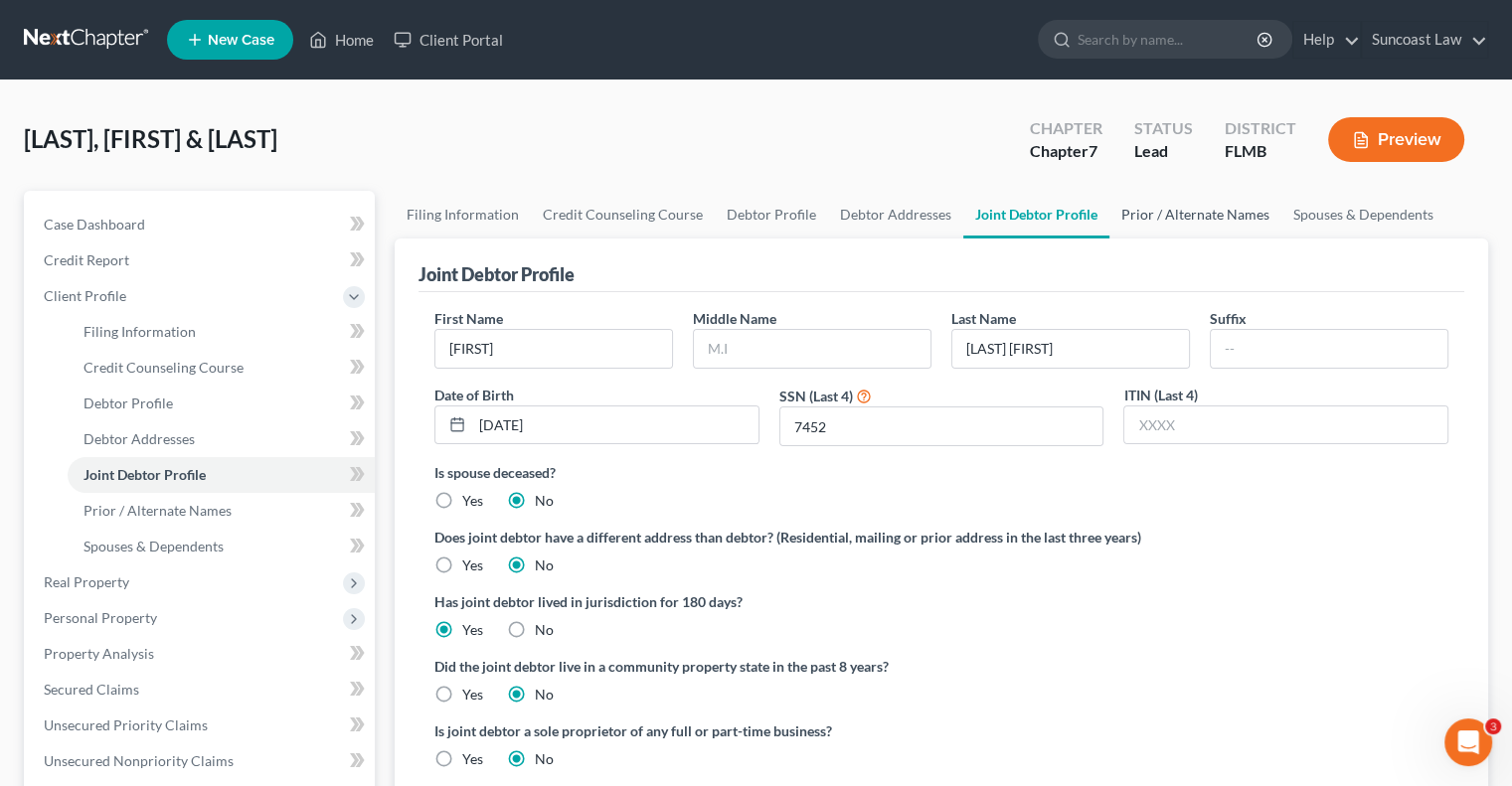 click on "Prior / Alternate Names" at bounding box center [1195, 215] 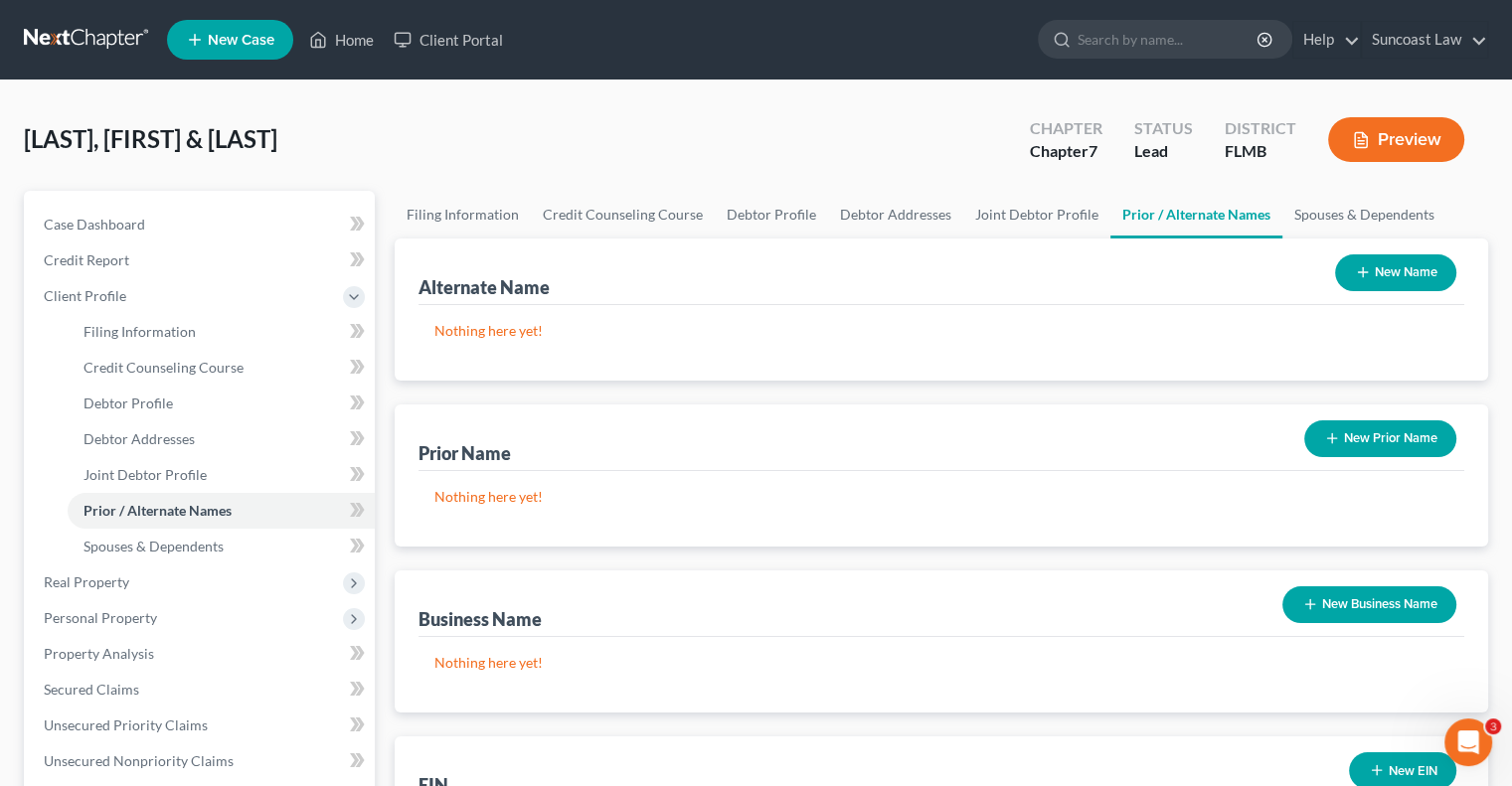 click on "New Name" at bounding box center (1396, 272) 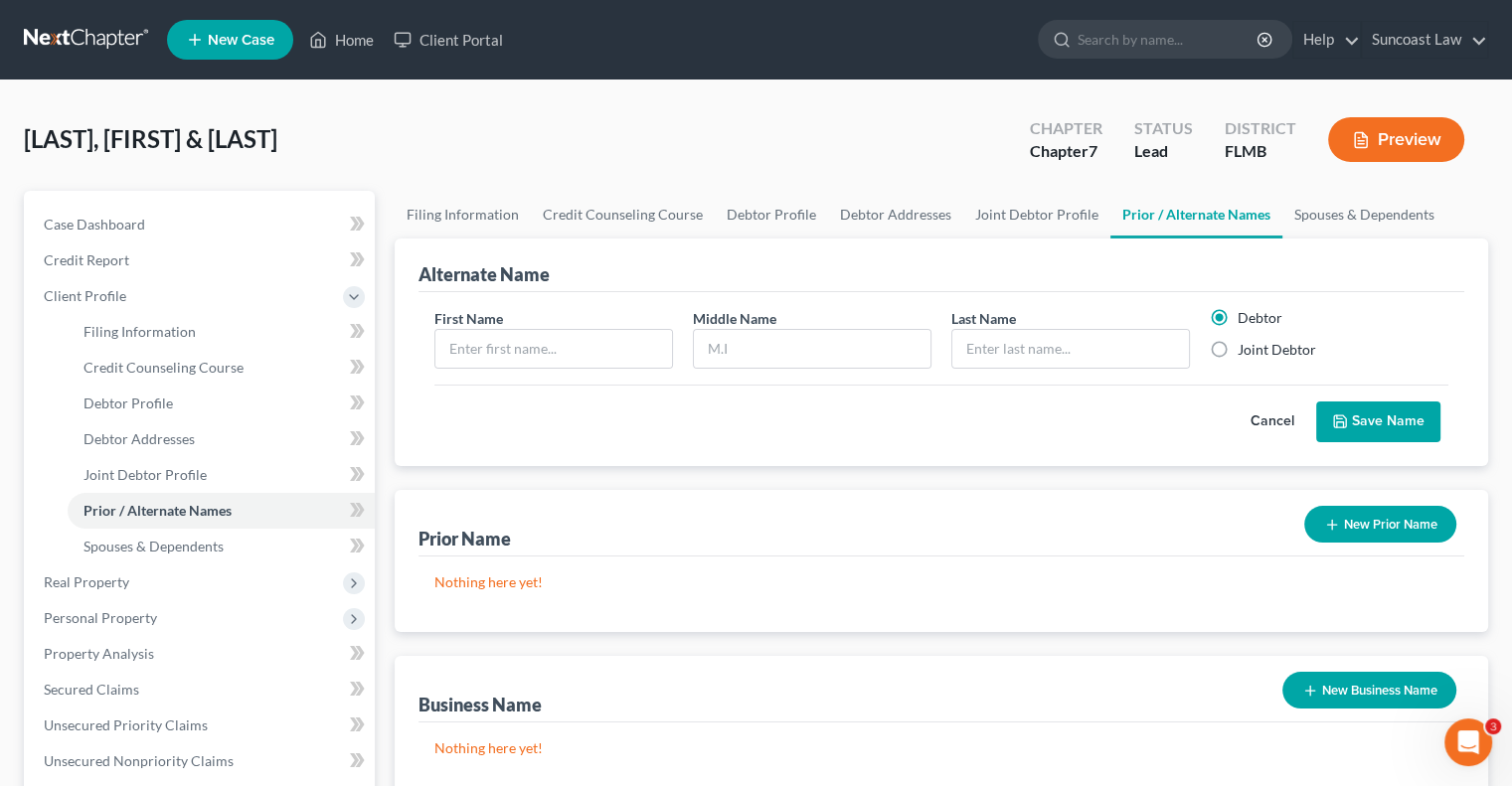 click on "Joint Debtor" at bounding box center [1276, 350] 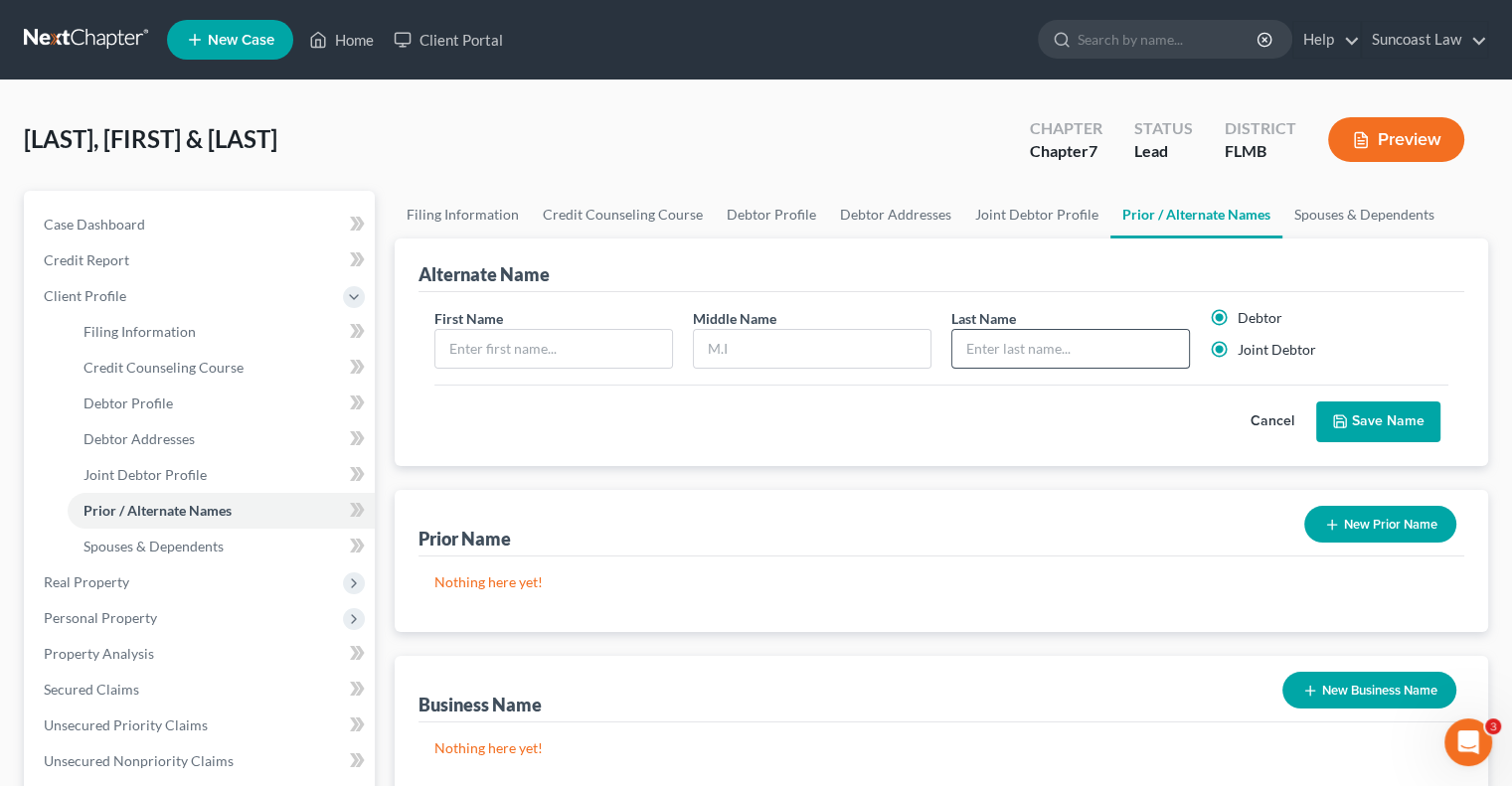 radio on "false" 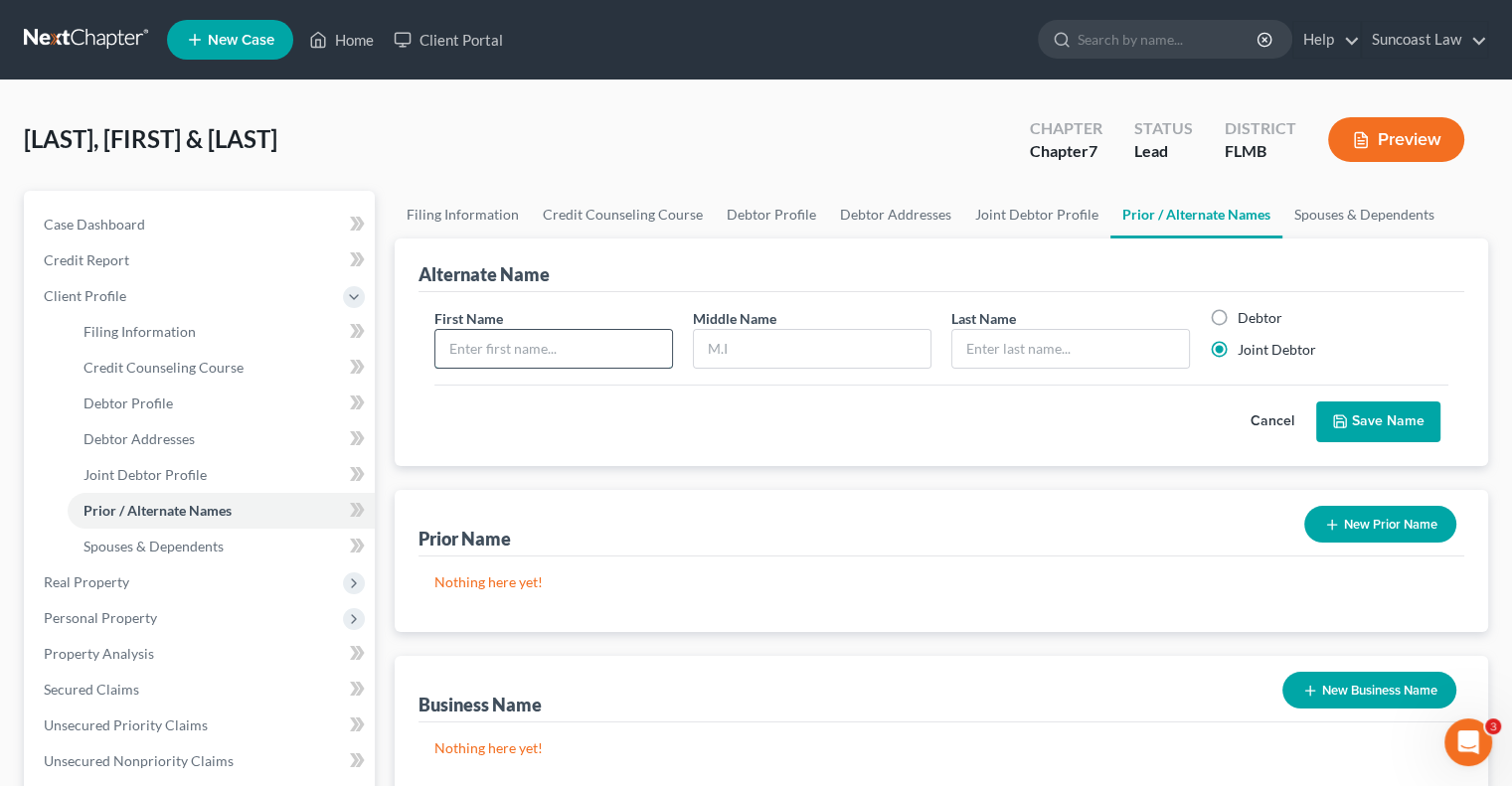 click at bounding box center (554, 349) 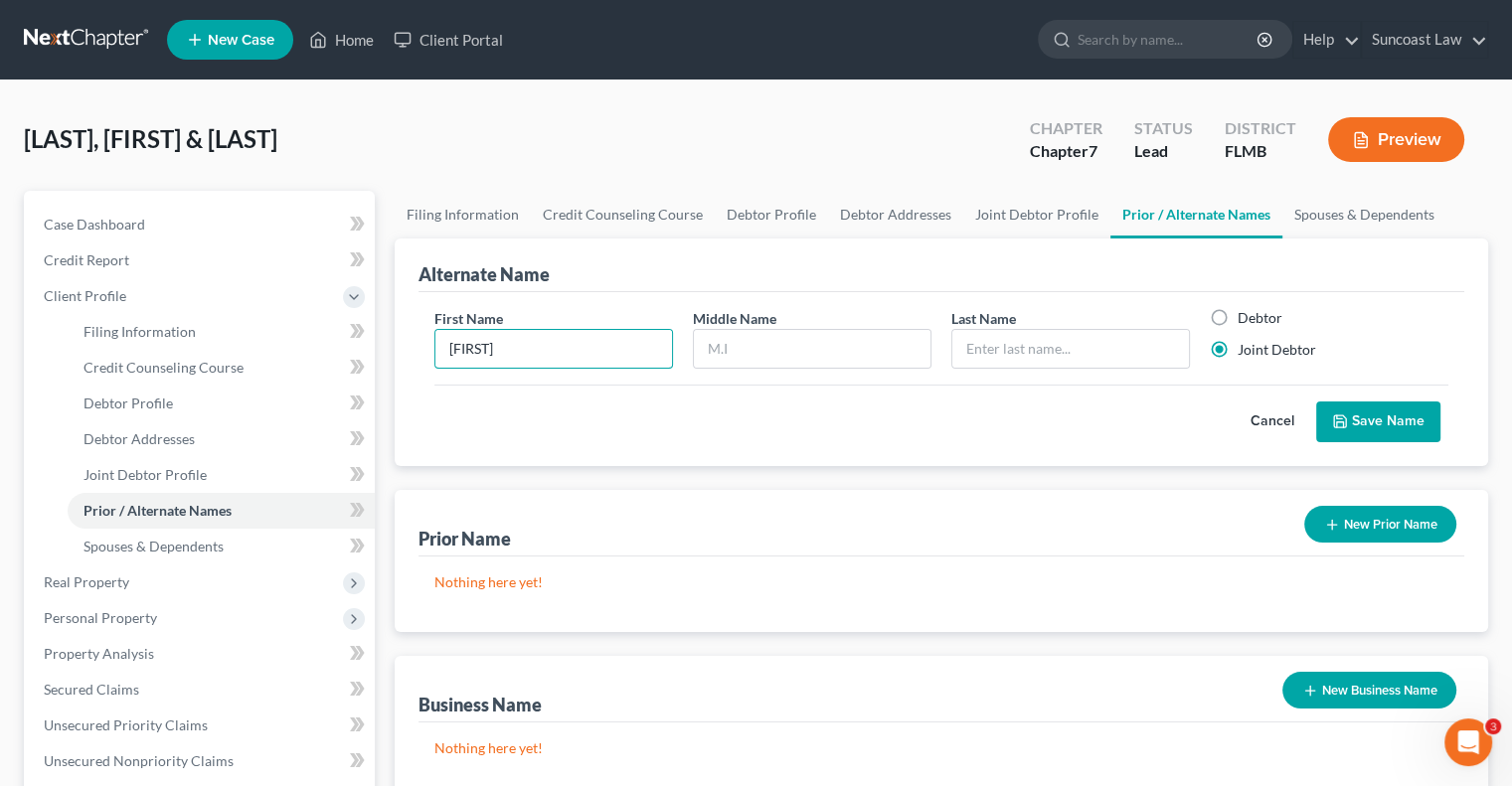 type on "[FIRST]" 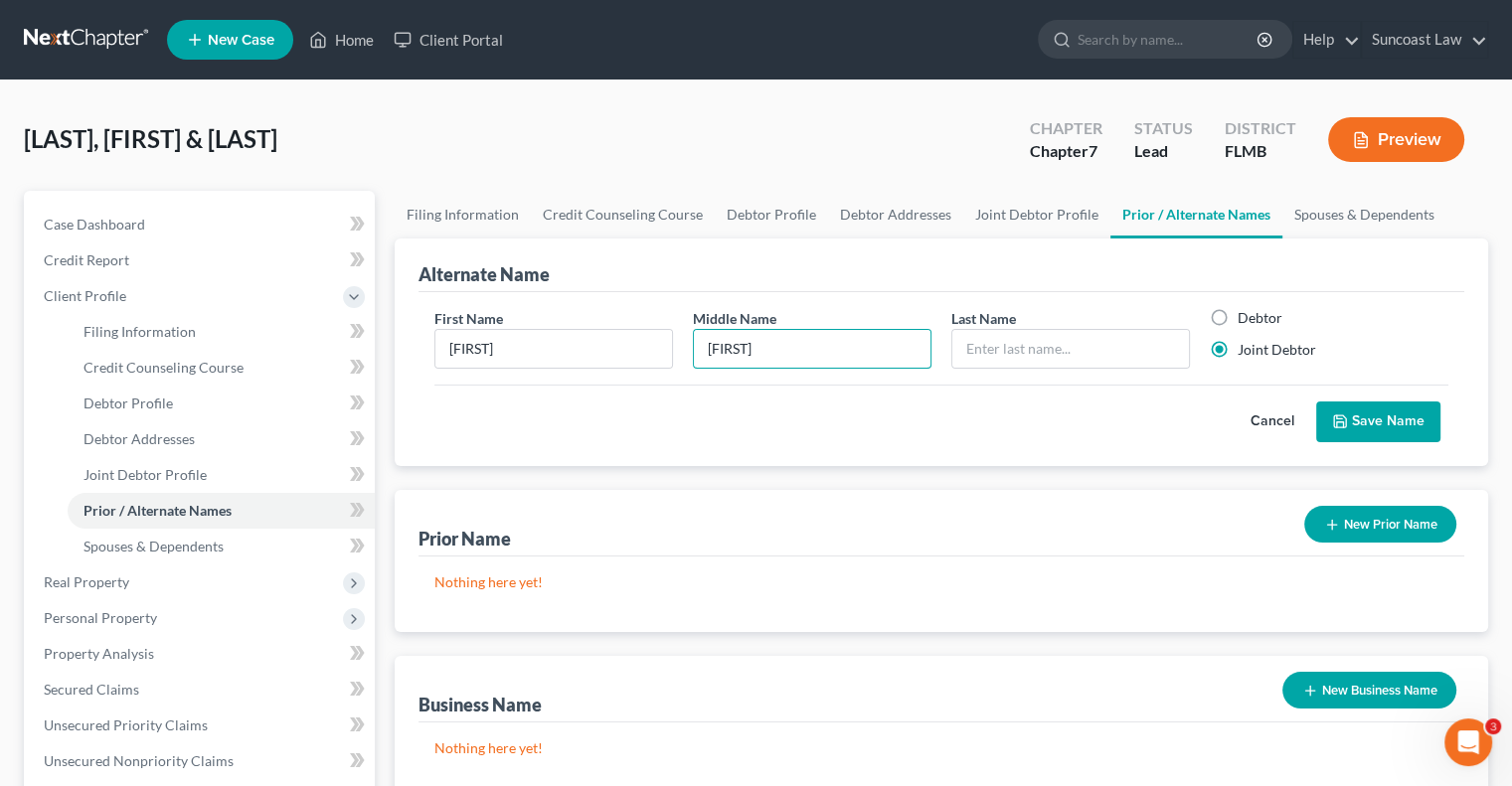 type on "[FIRST]" 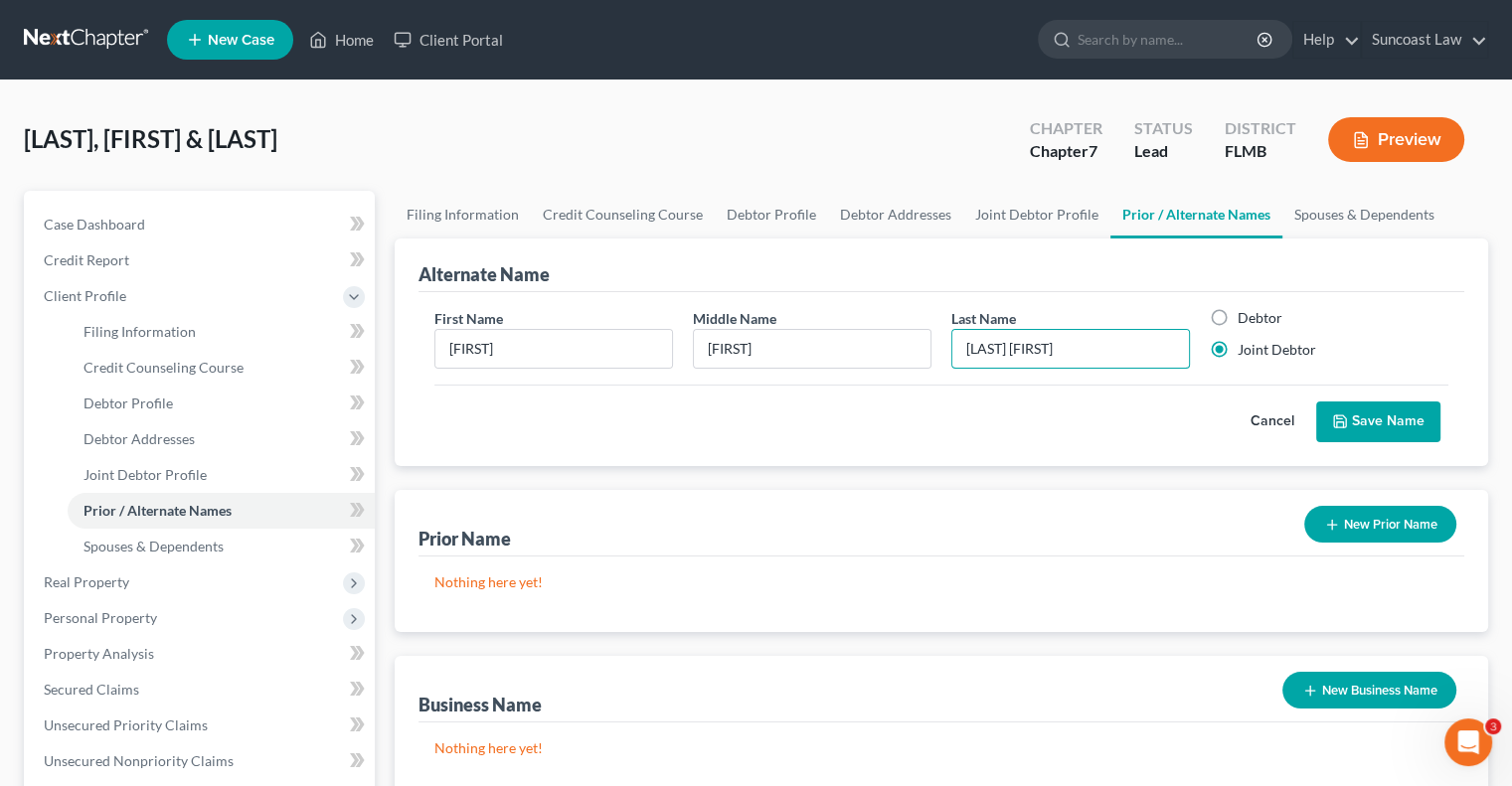 type on "[LAST] [FIRST]" 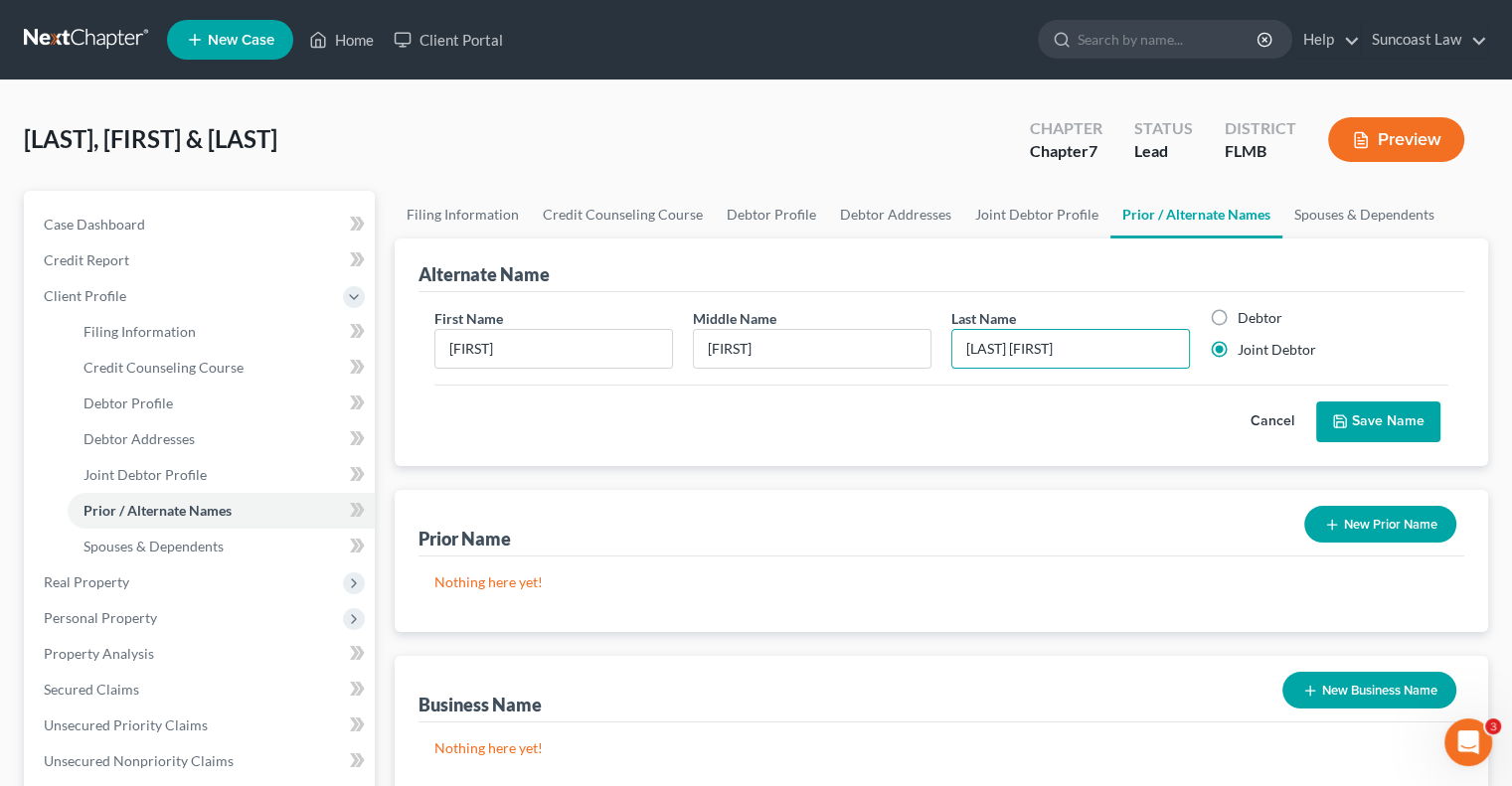 click on "Save Name" at bounding box center (1378, 422) 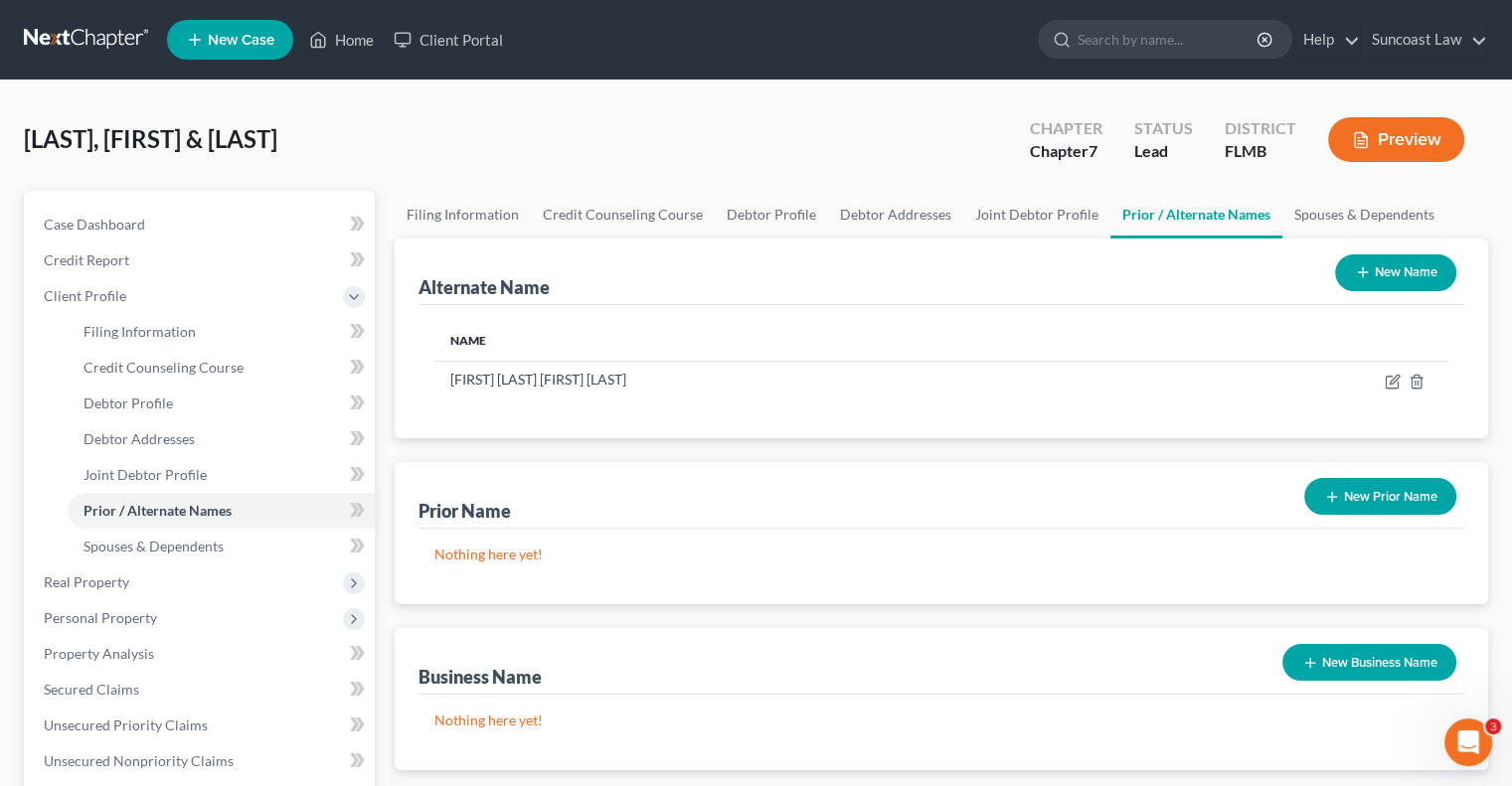click on "New Name" at bounding box center [1396, 272] 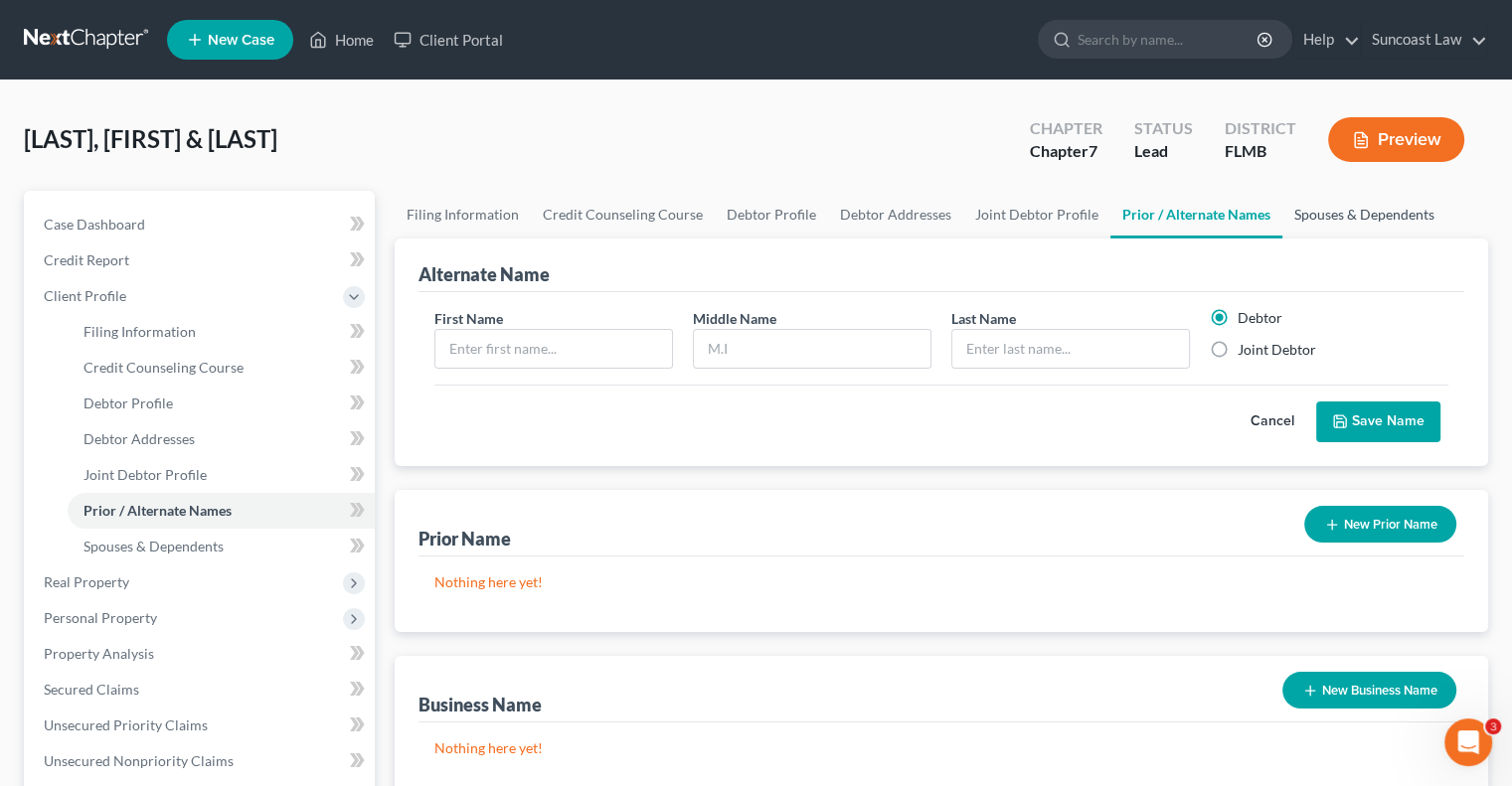 click on "Spouses & Dependents" at bounding box center (1364, 215) 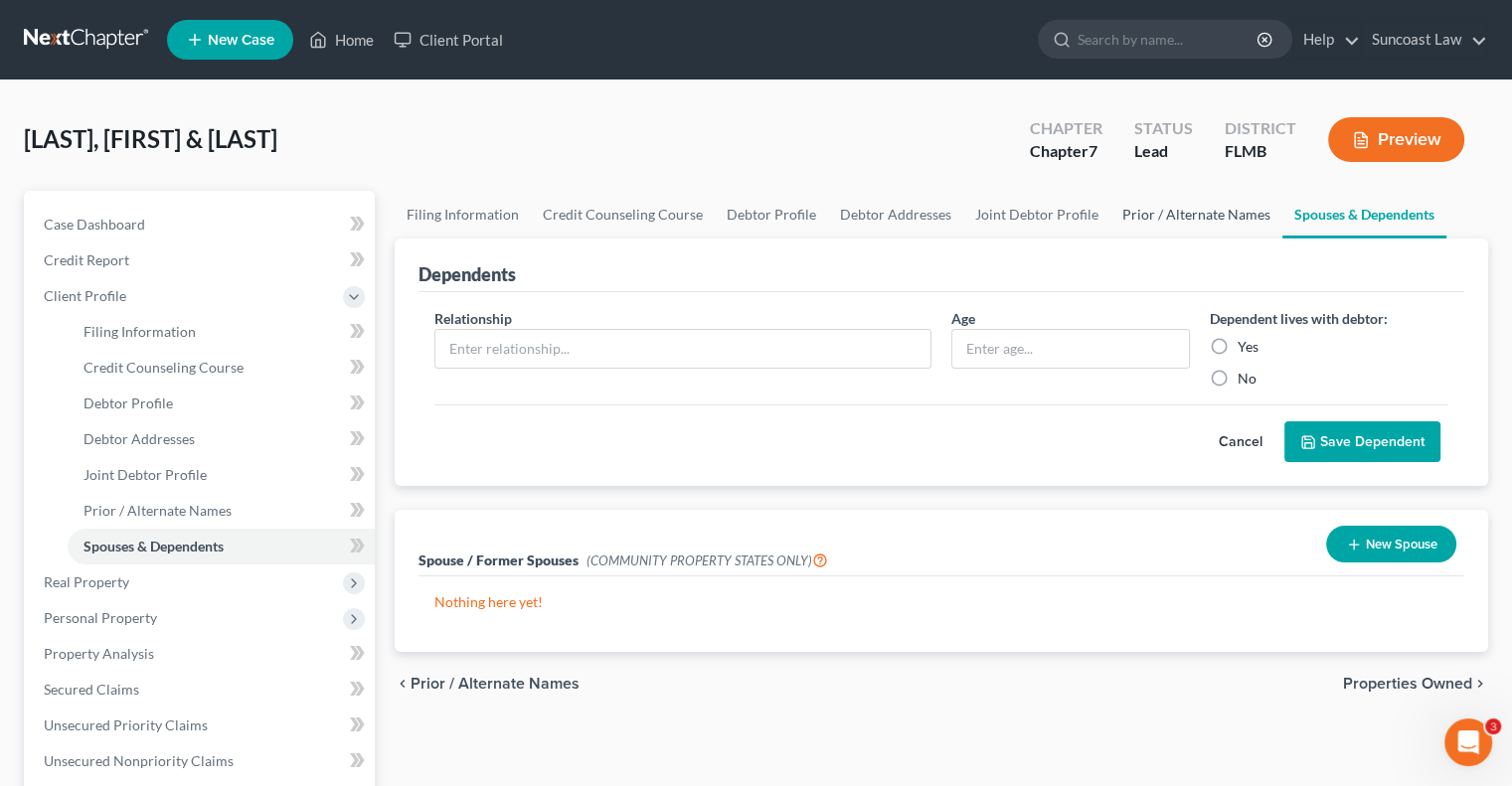 click on "Prior / Alternate Names" at bounding box center (1196, 215) 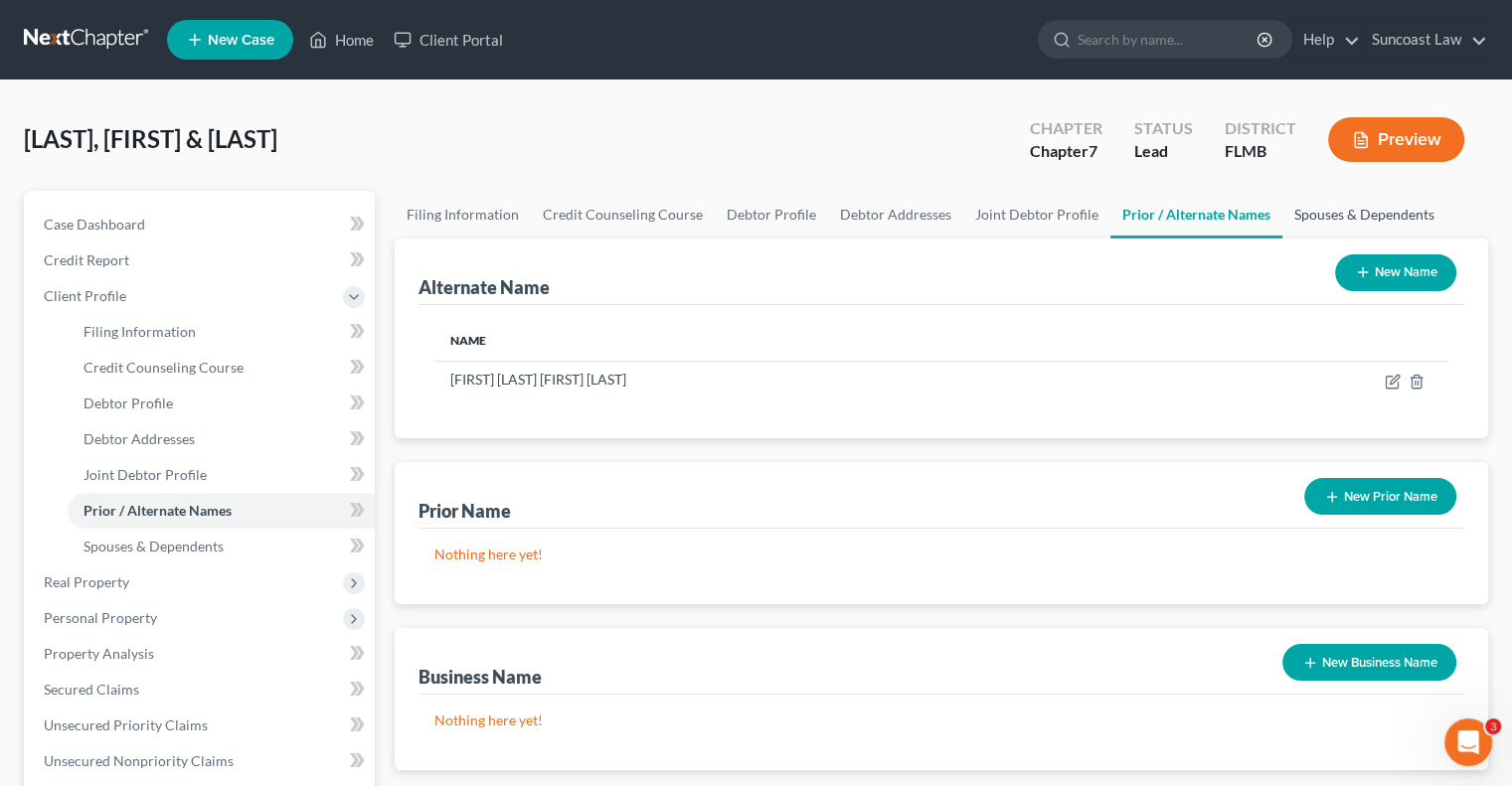 click on "Spouses & Dependents" at bounding box center (1364, 215) 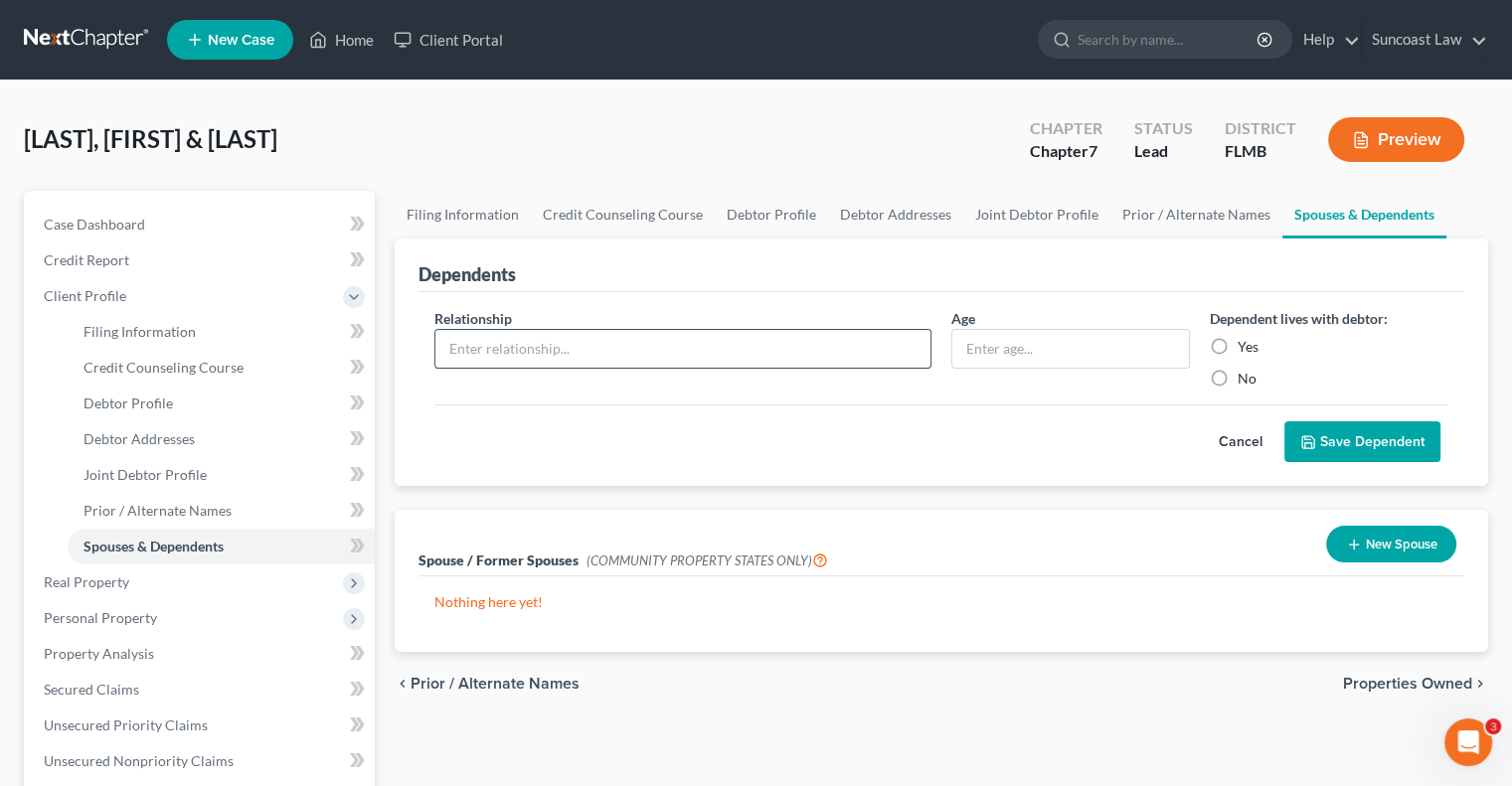 click at bounding box center (683, 349) 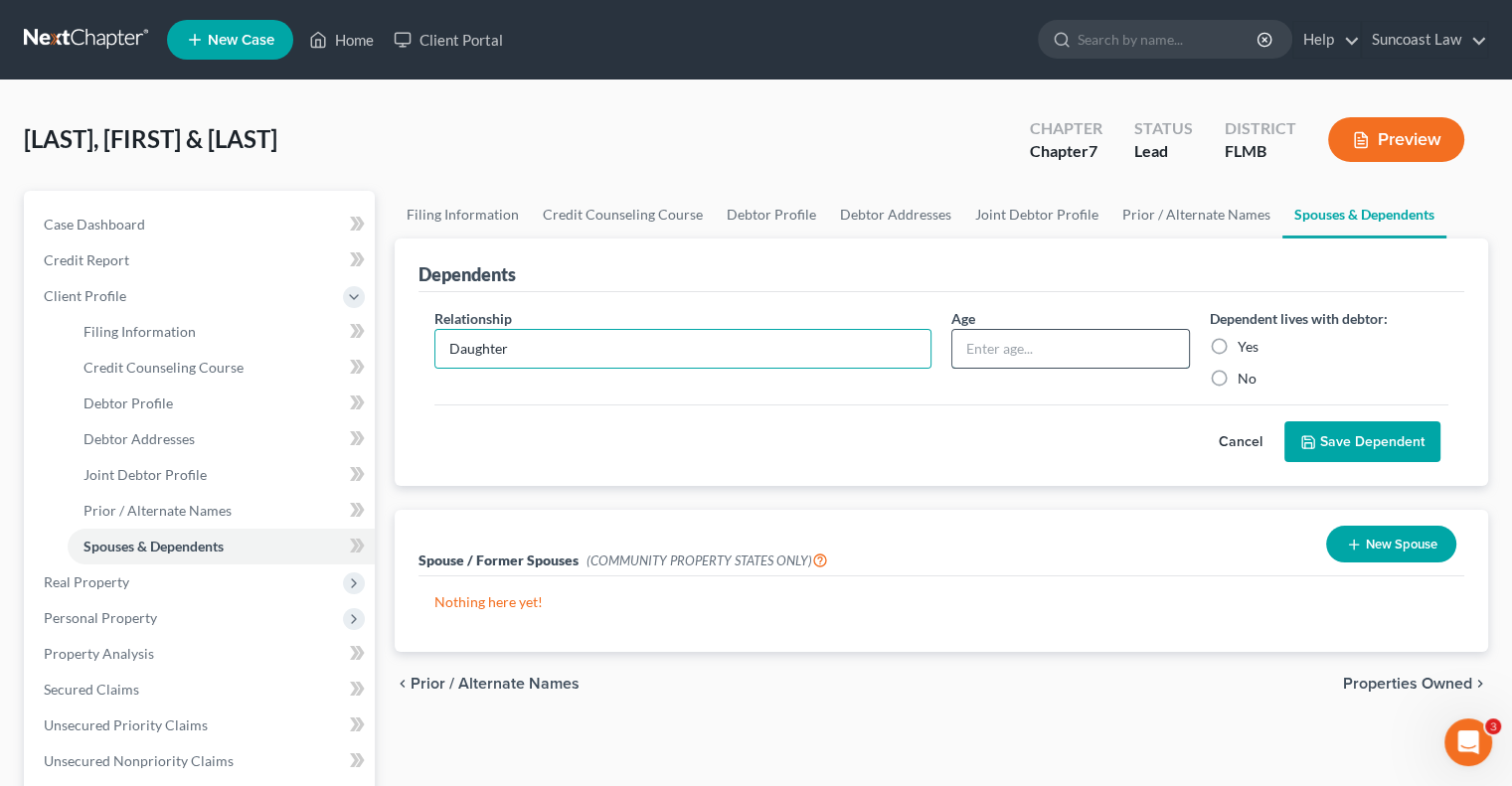 click at bounding box center (1071, 349) 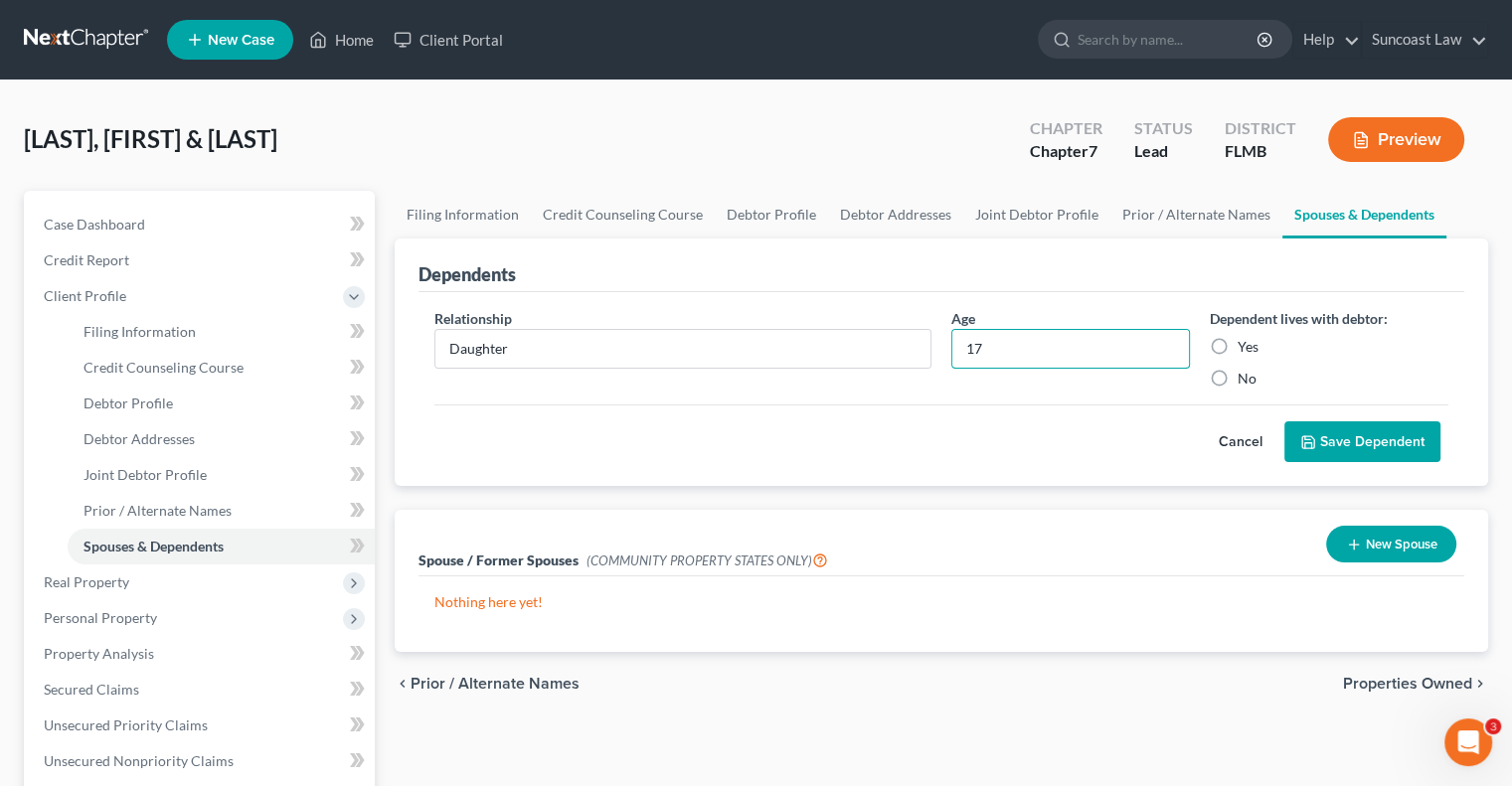 type on "17" 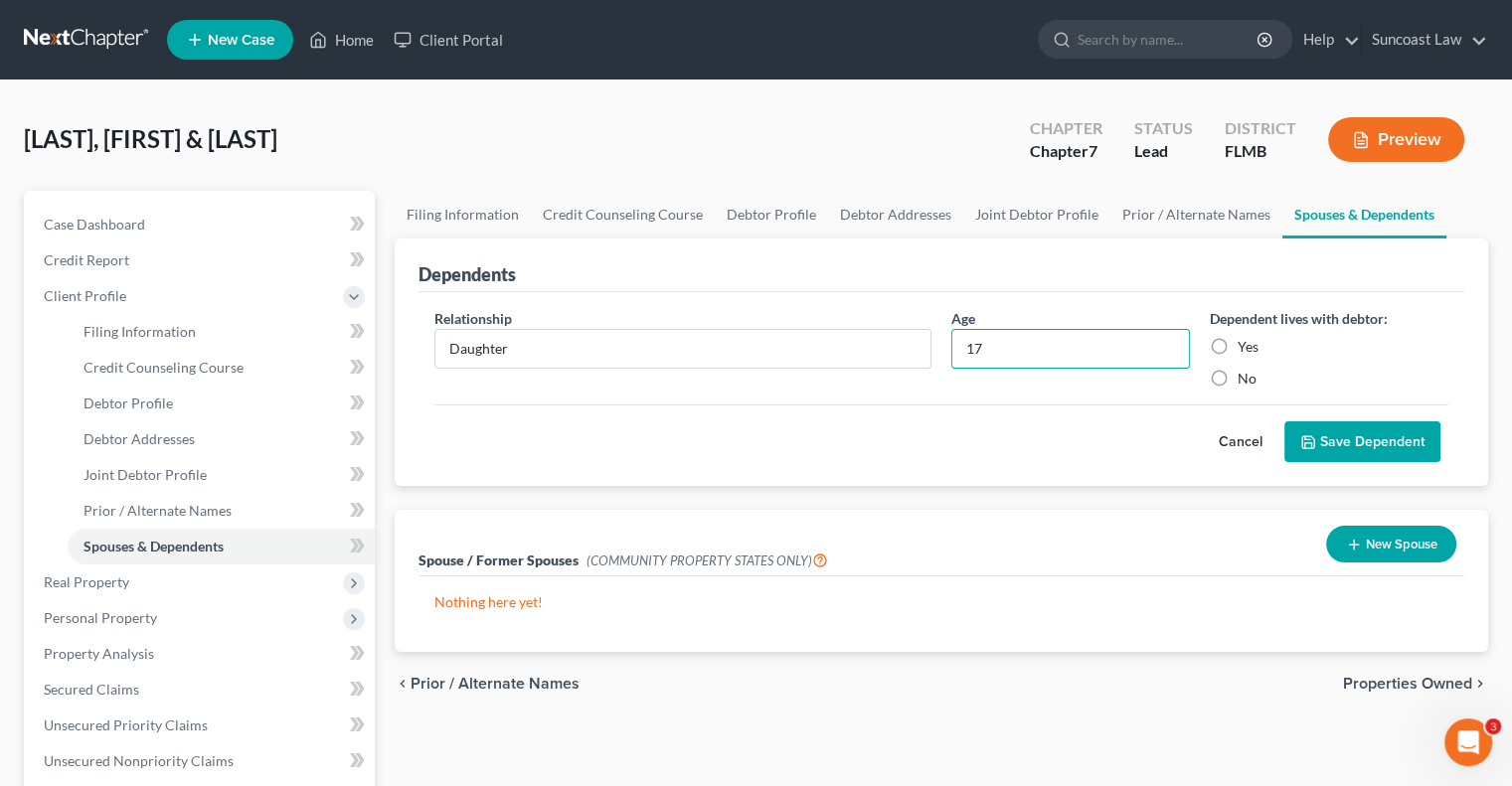 click on "Yes" at bounding box center (1248, 347) 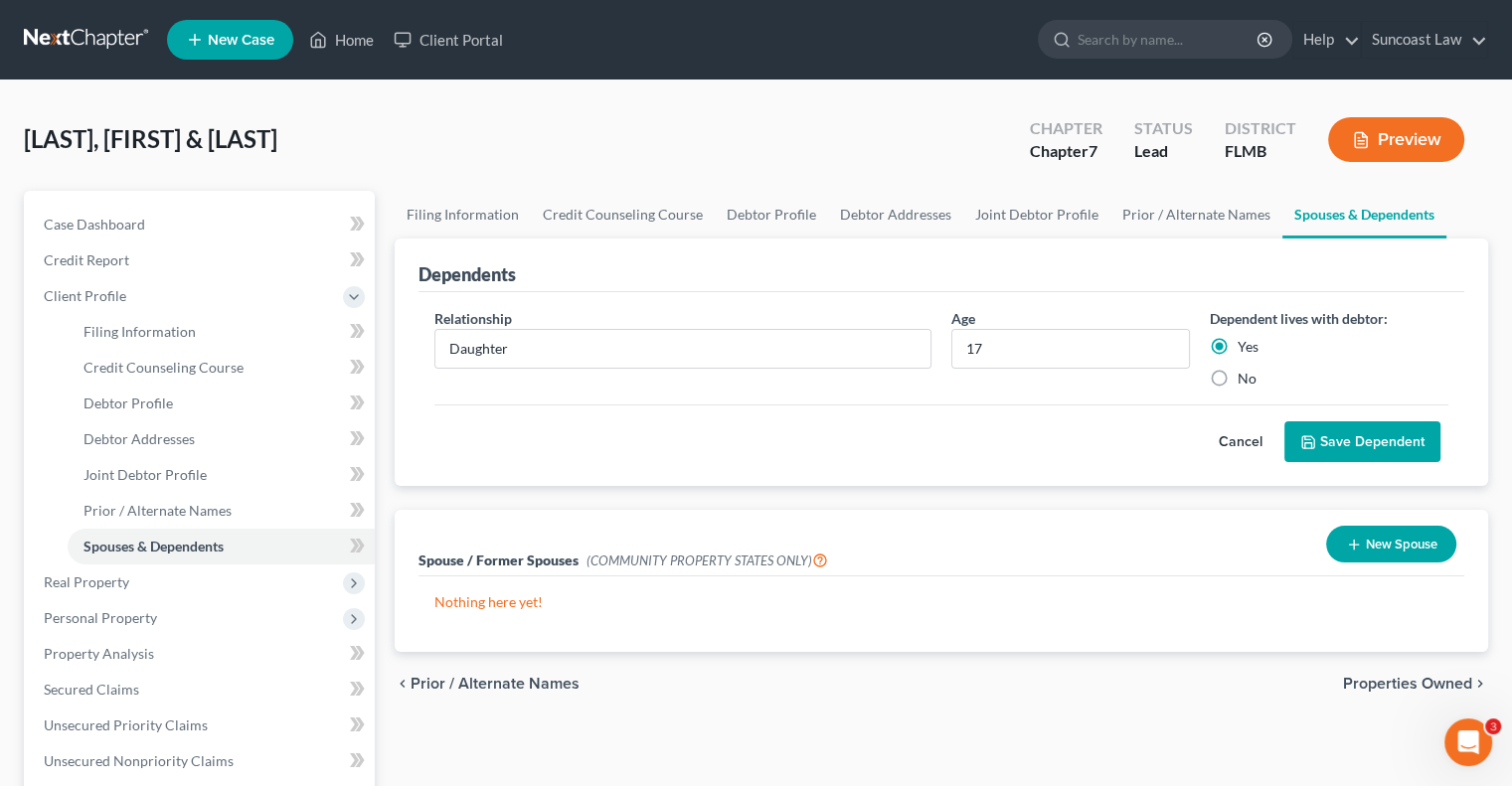 click on "Save Dependent" at bounding box center [1362, 442] 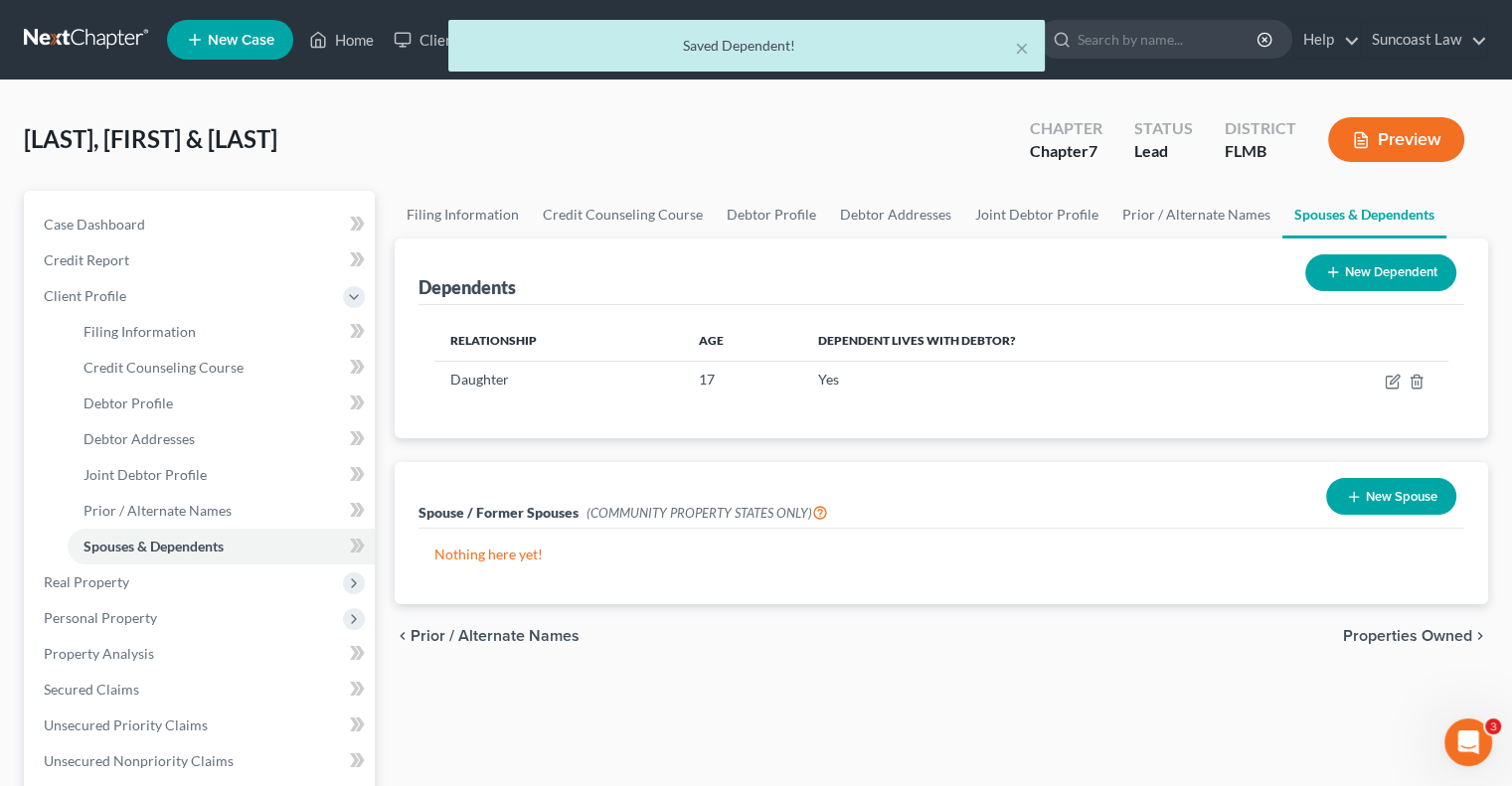 click on "New Dependent" at bounding box center [1381, 272] 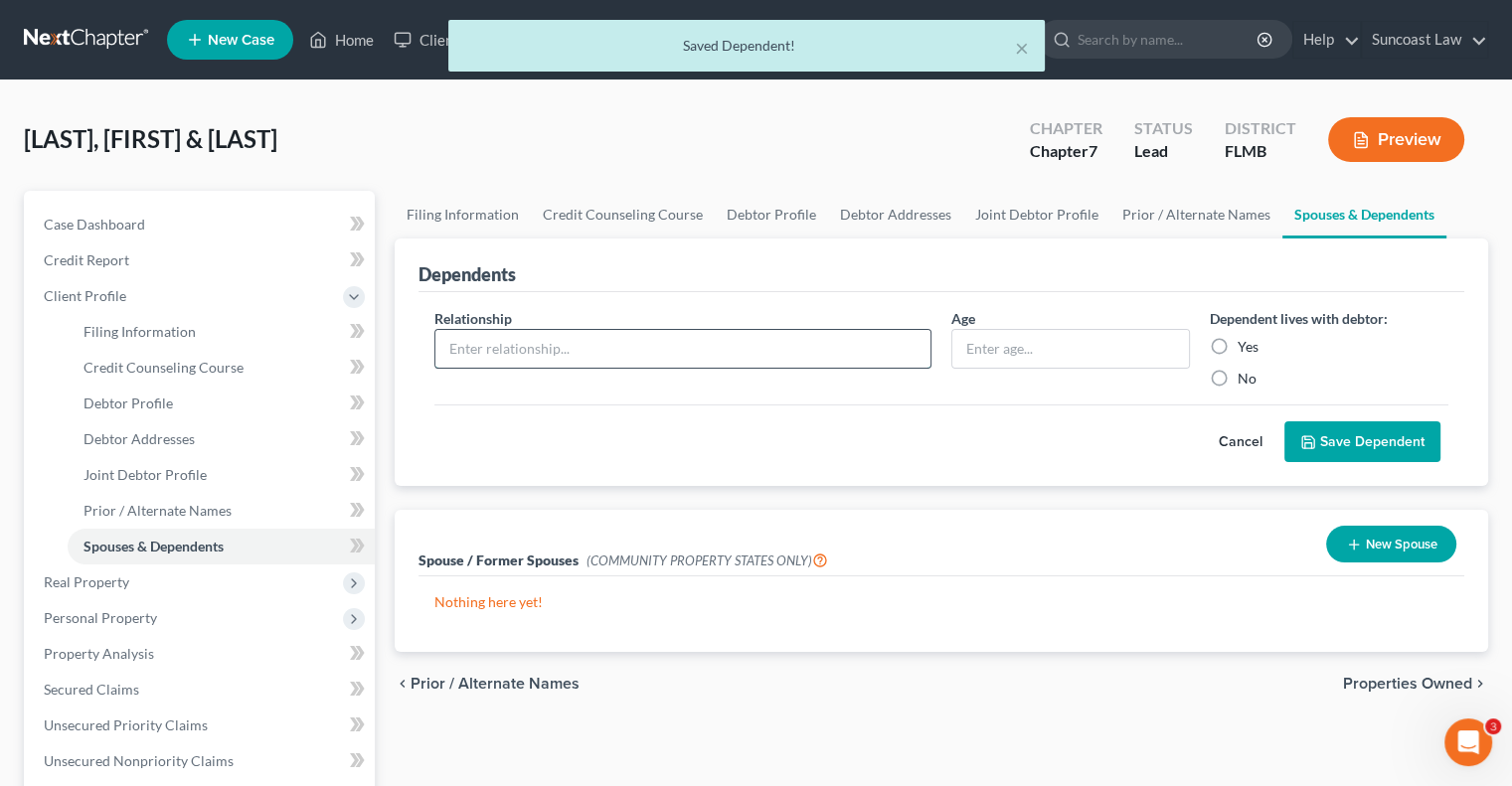 click at bounding box center [683, 349] 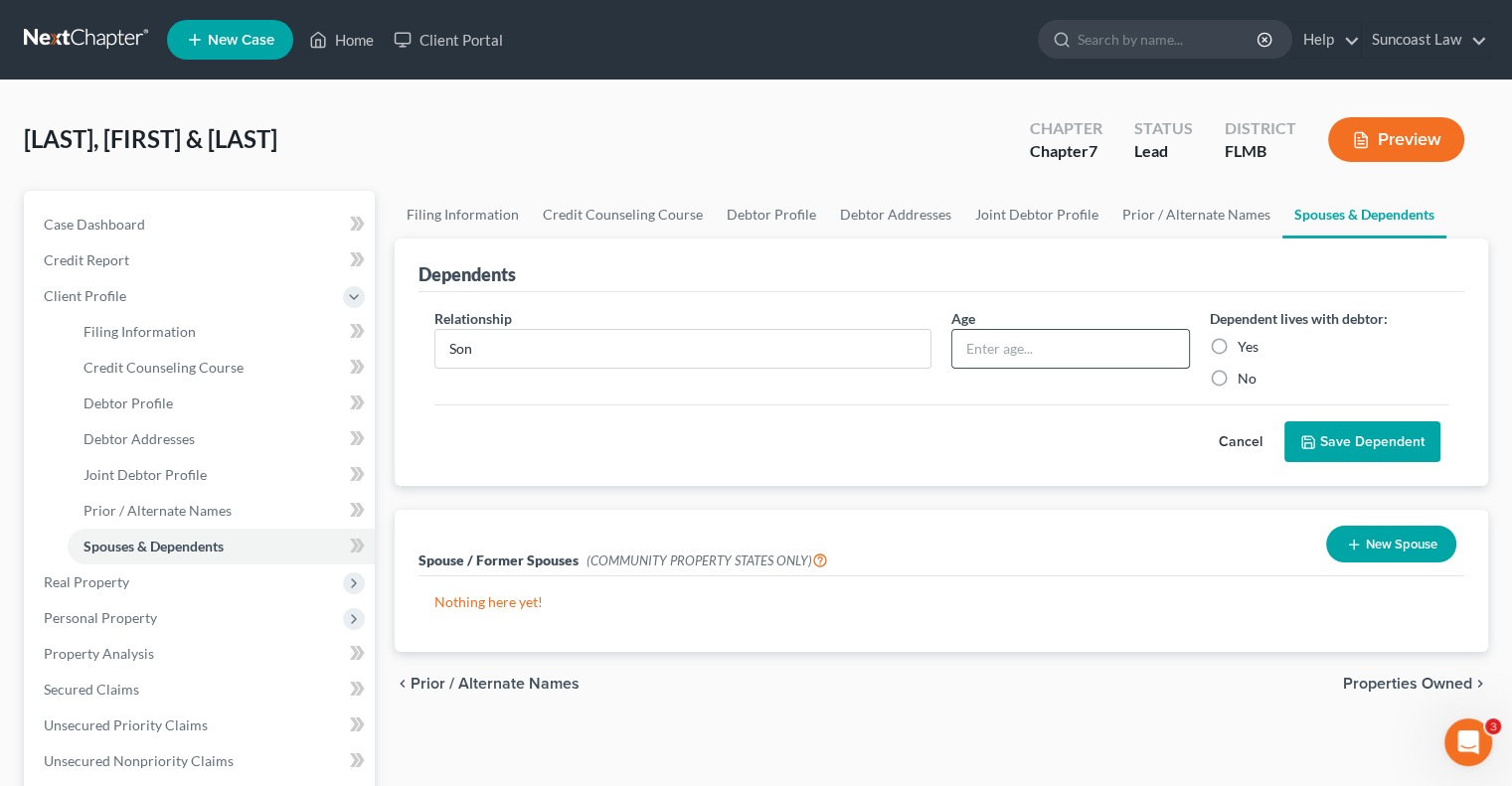 click at bounding box center [1071, 349] 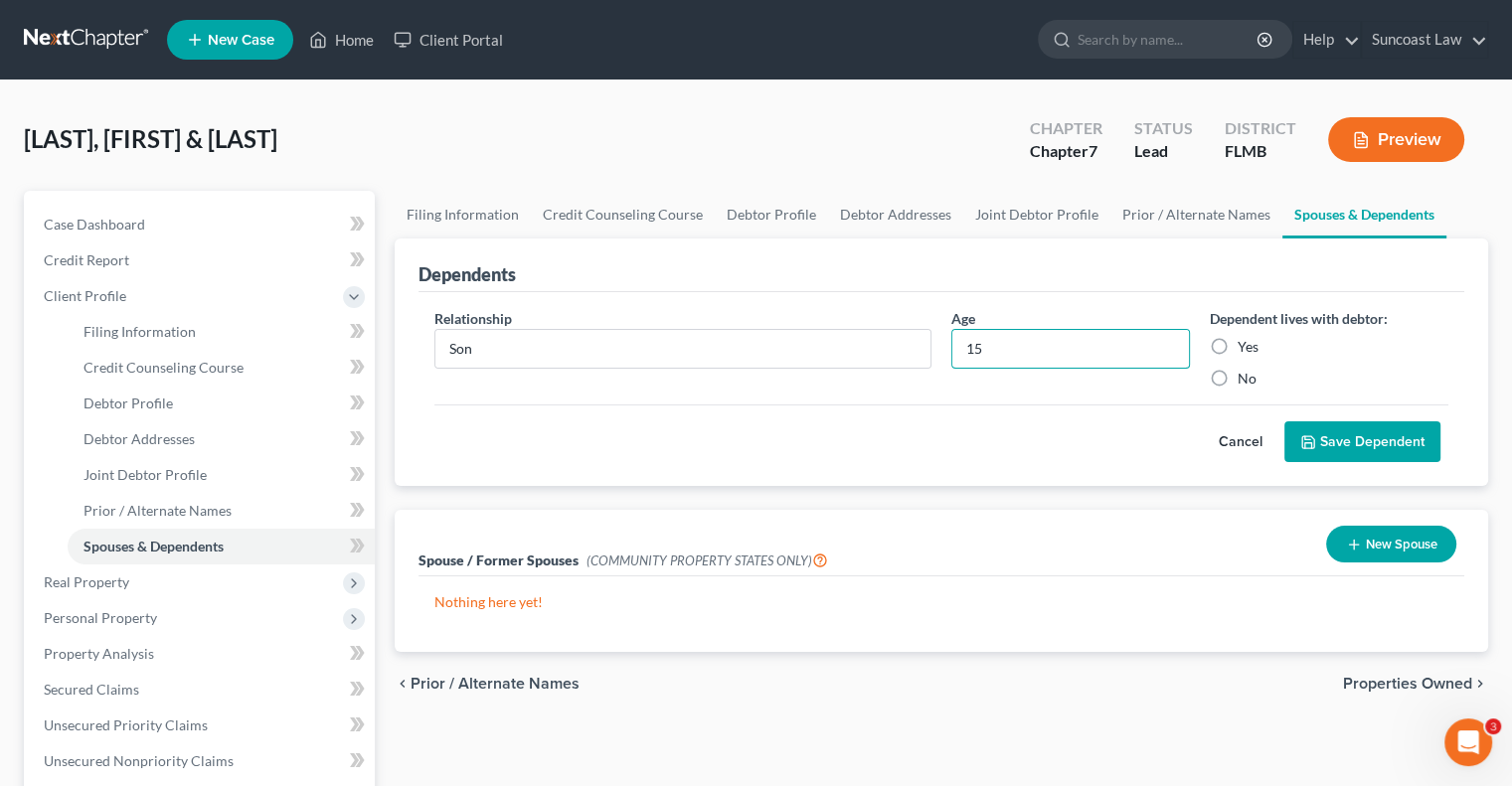 type on "15" 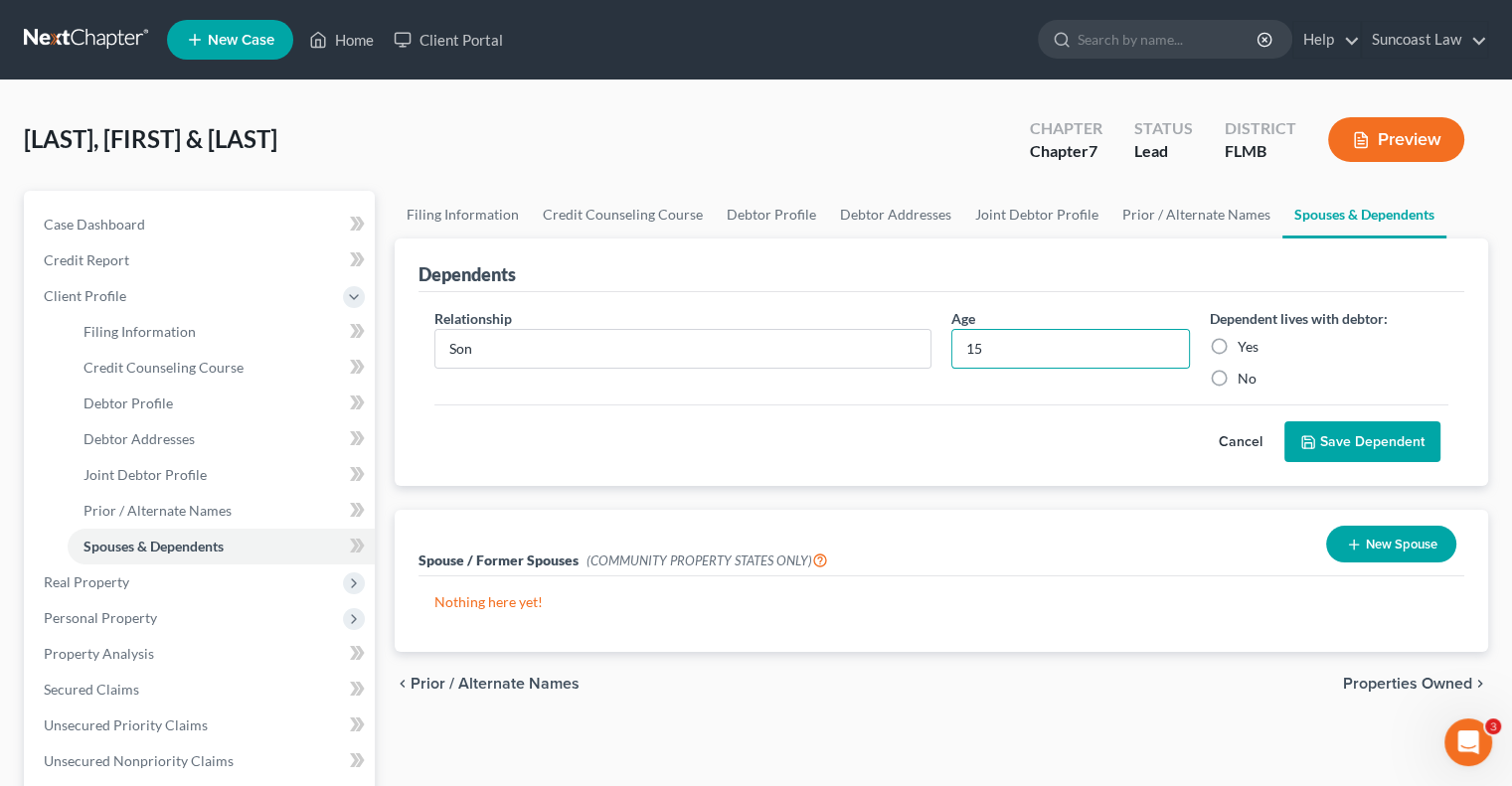 click on "Yes" at bounding box center (1248, 347) 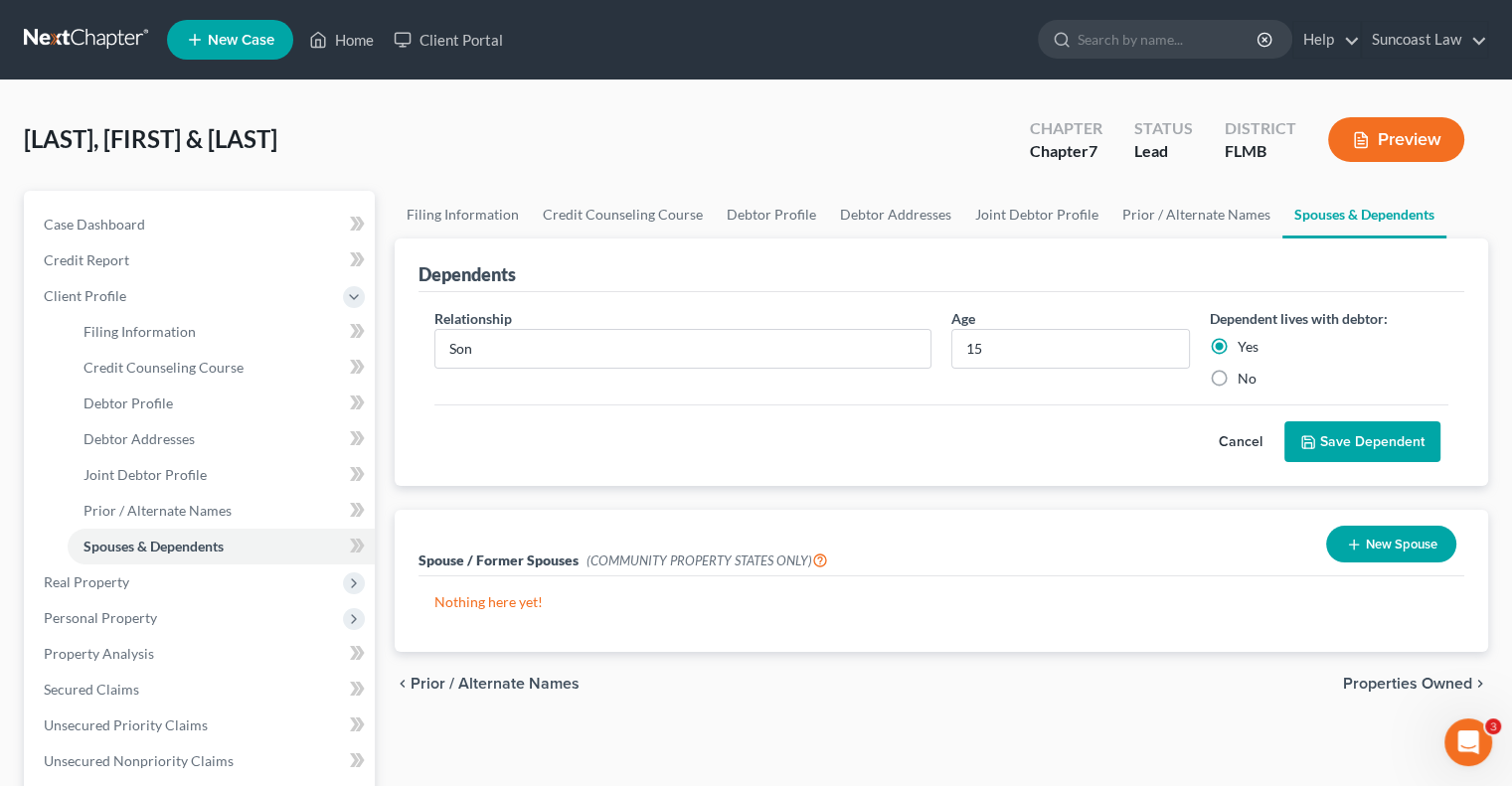 click on "Save Dependent" at bounding box center [1362, 442] 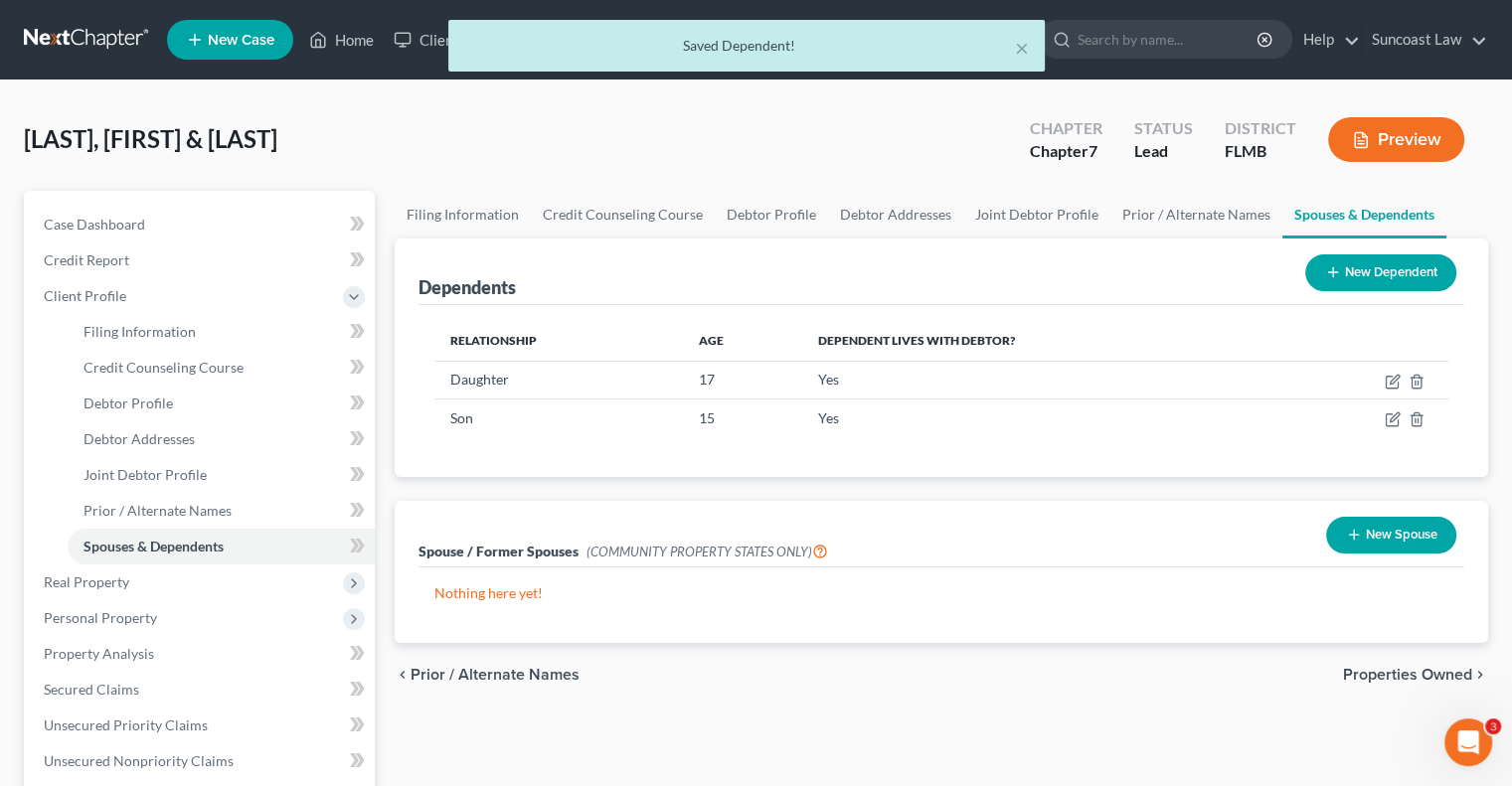click on "New Dependent" at bounding box center (1381, 272) 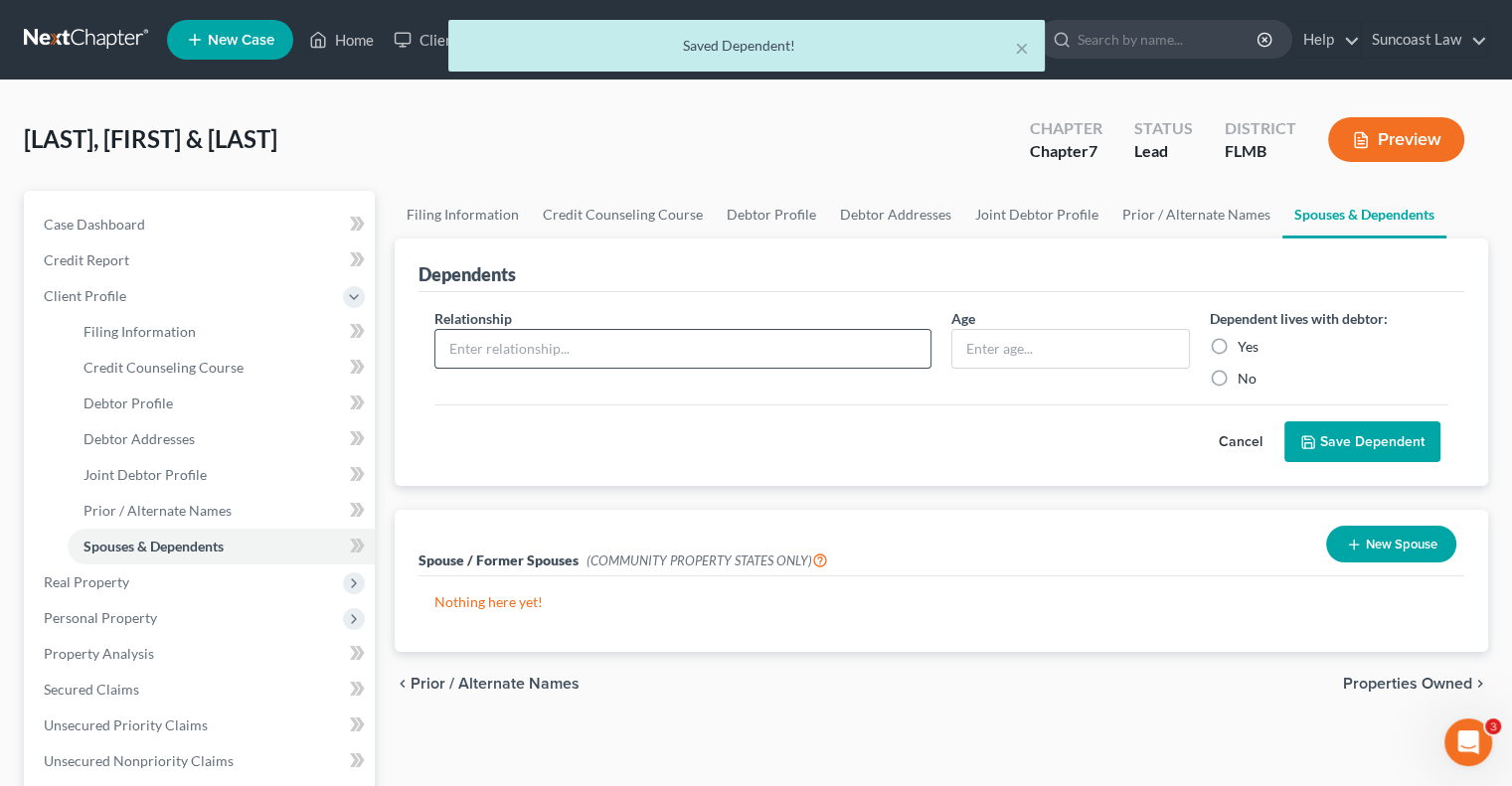 click at bounding box center [683, 349] 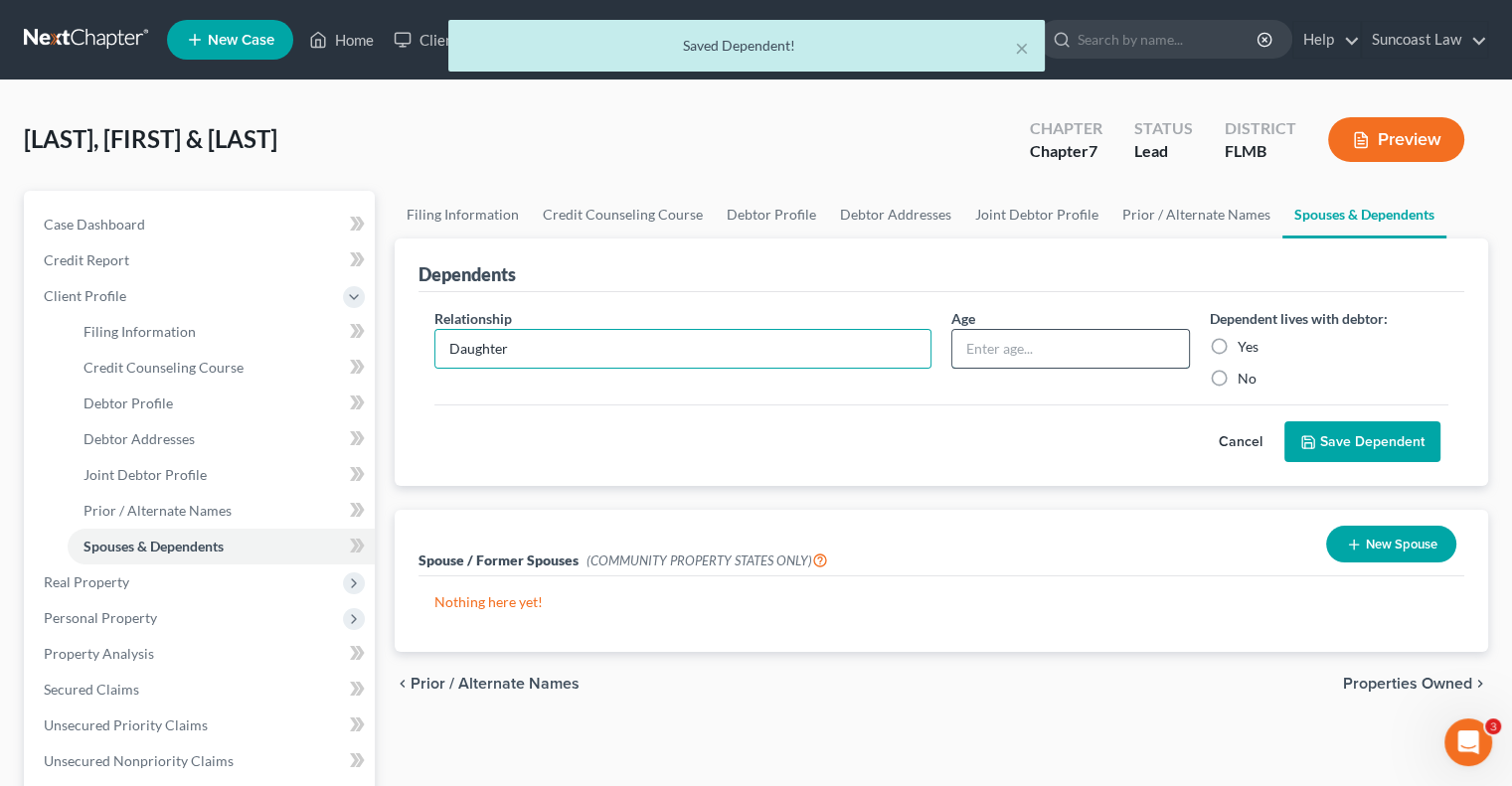 click at bounding box center (1071, 349) 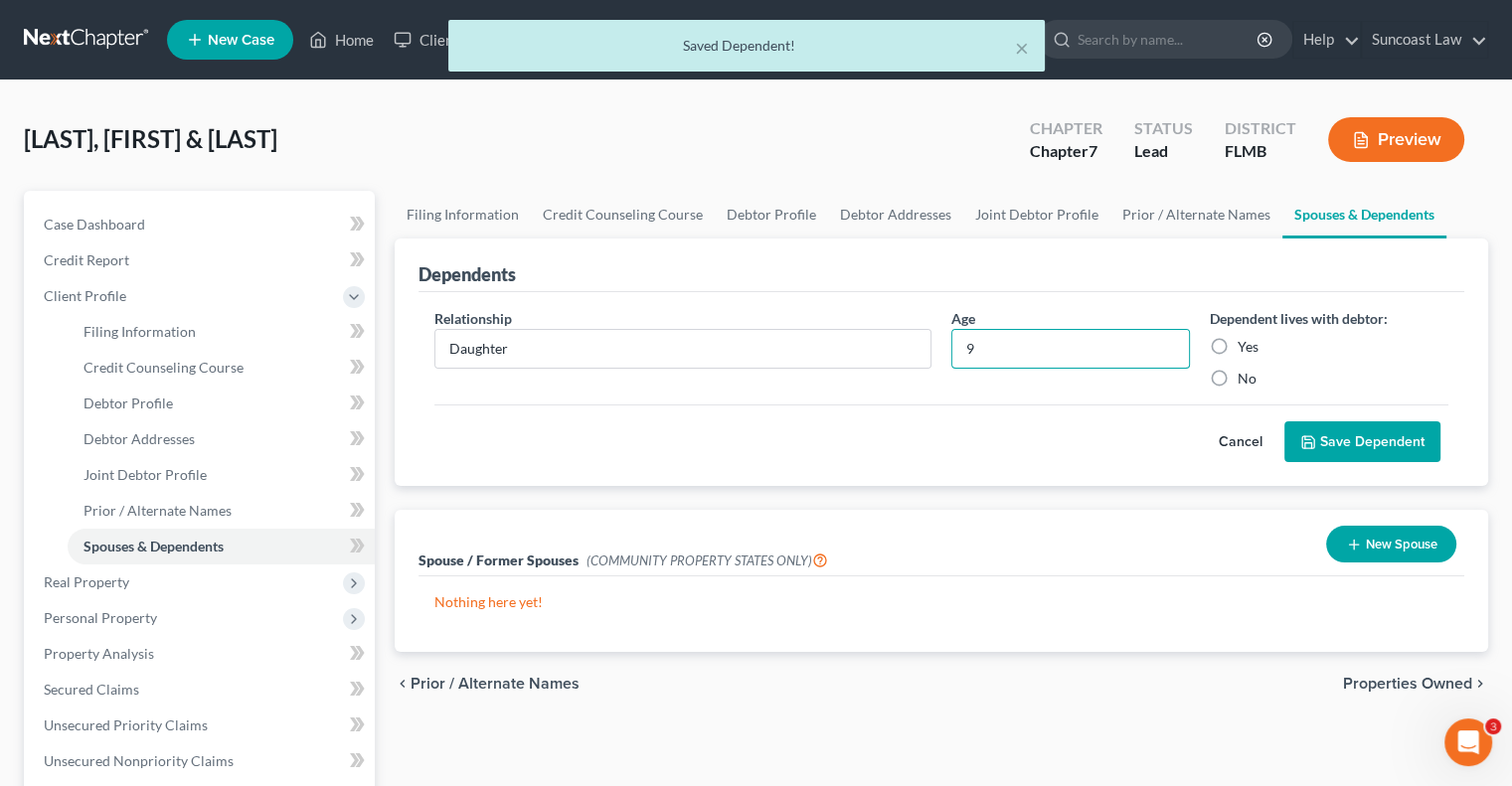 type on "9" 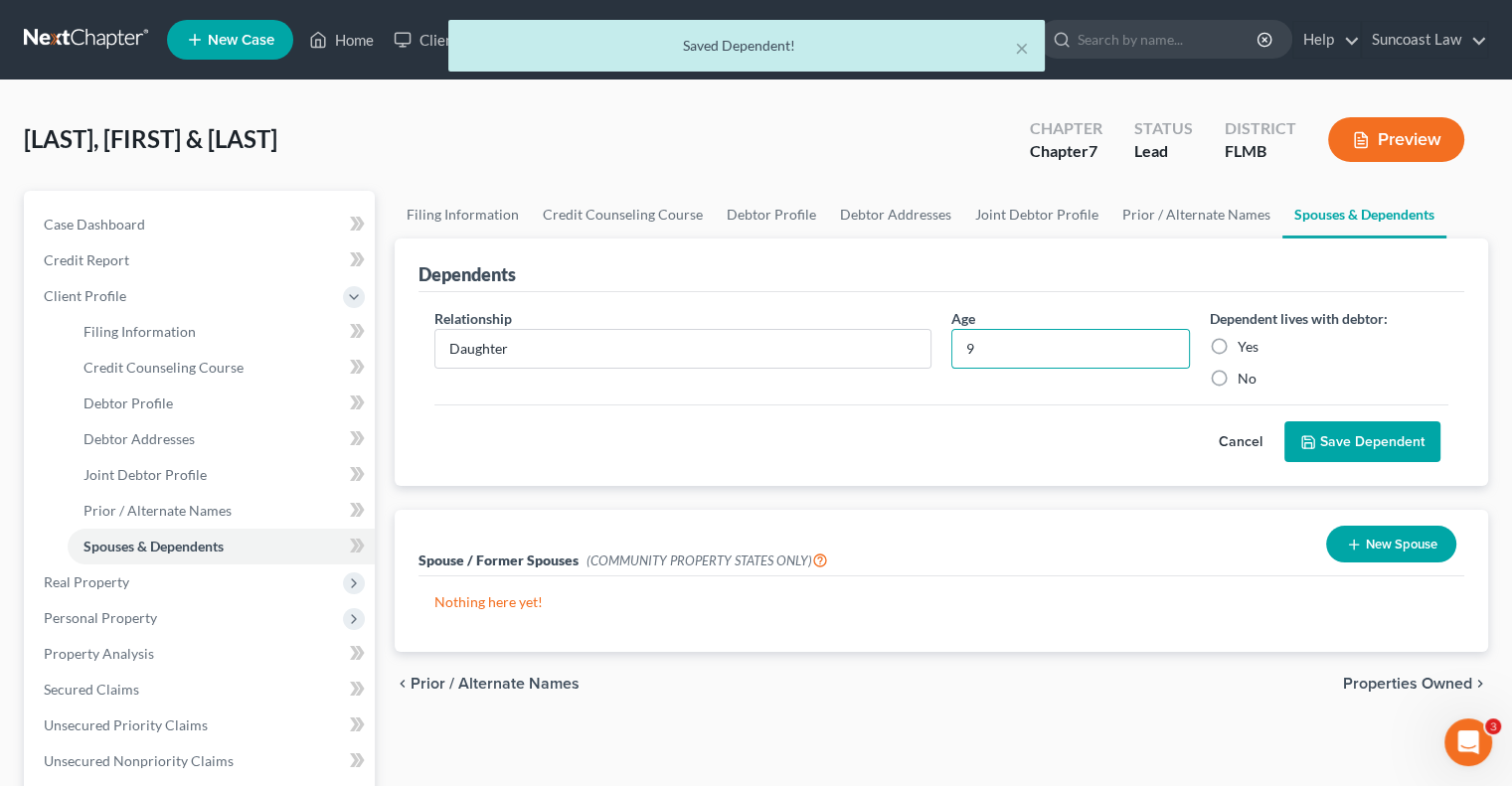drag, startPoint x: 1221, startPoint y: 346, endPoint x: 1317, endPoint y: 419, distance: 120.6027 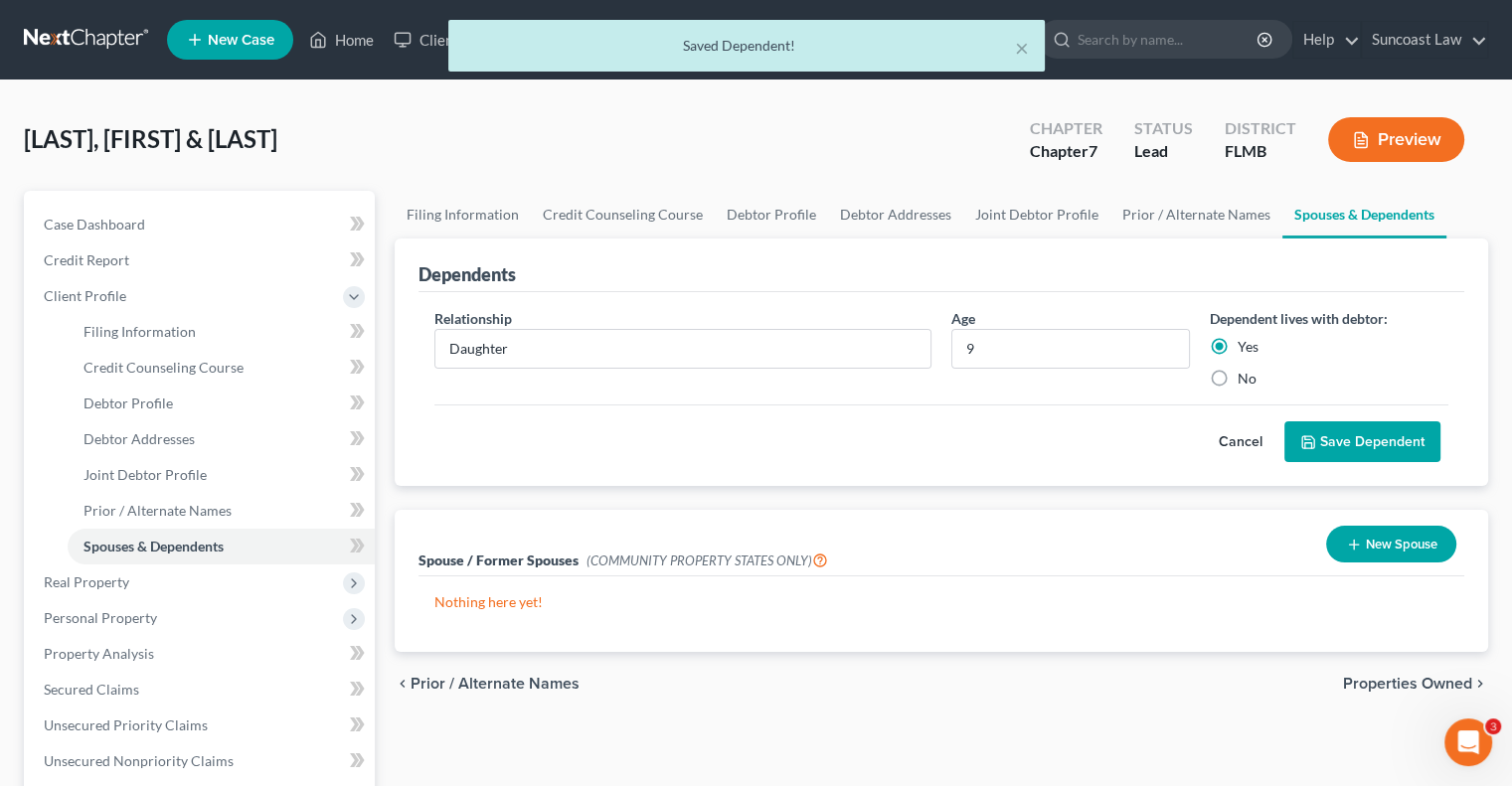 click on "Save Dependent" at bounding box center [1362, 442] 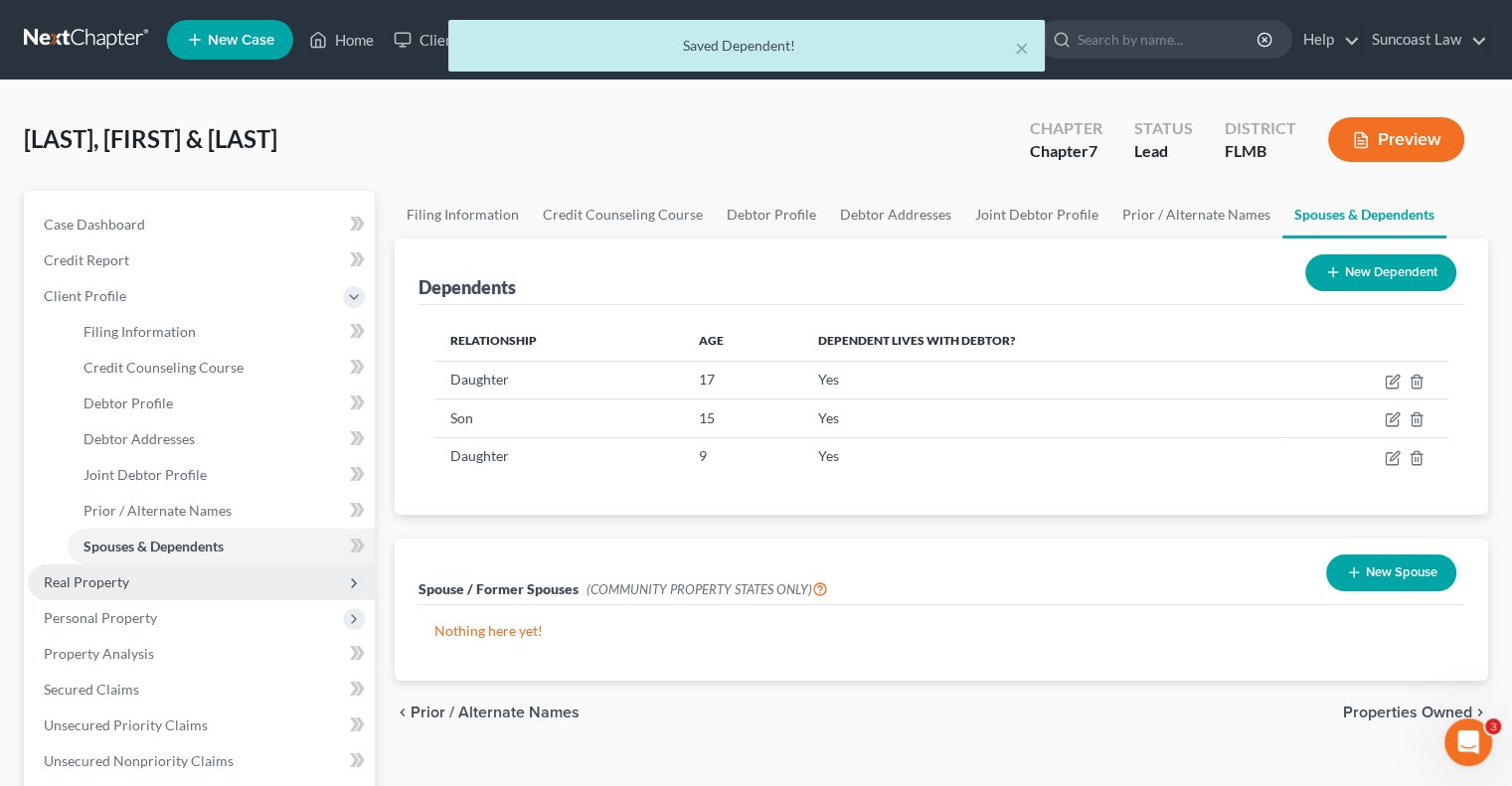 click on "Real Property" at bounding box center [201, 582] 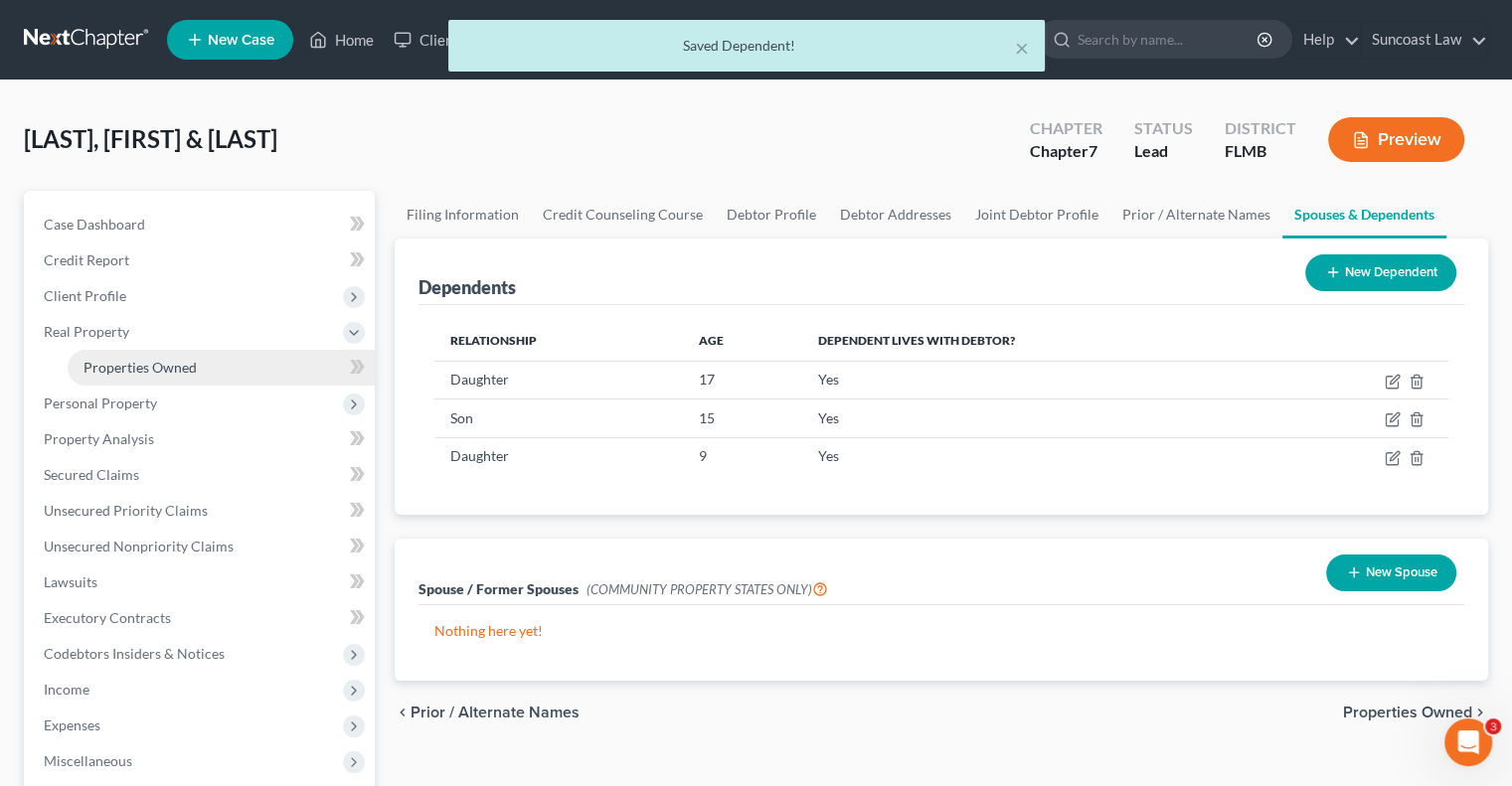 click on "Properties Owned" at bounding box center (221, 368) 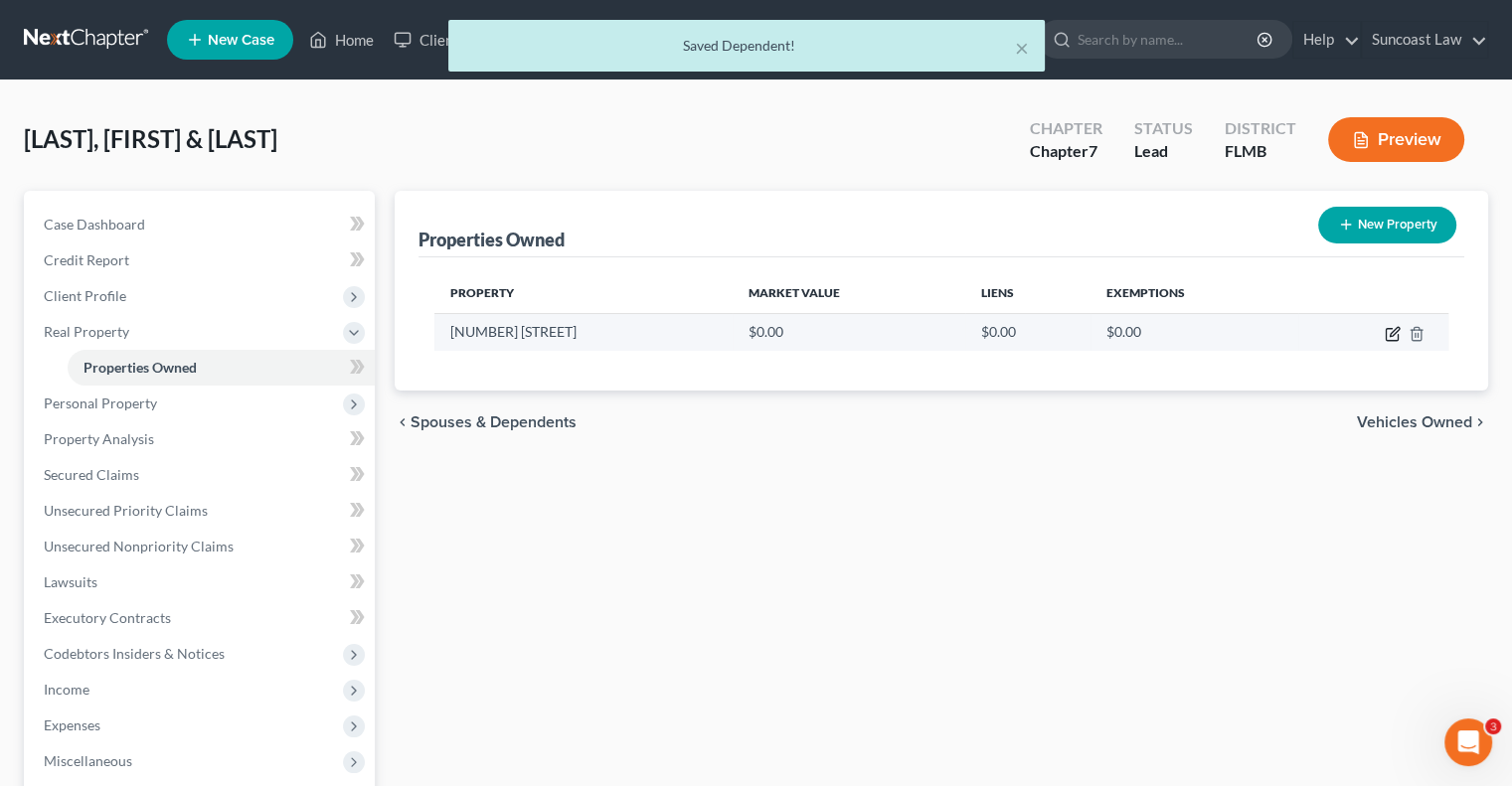 click 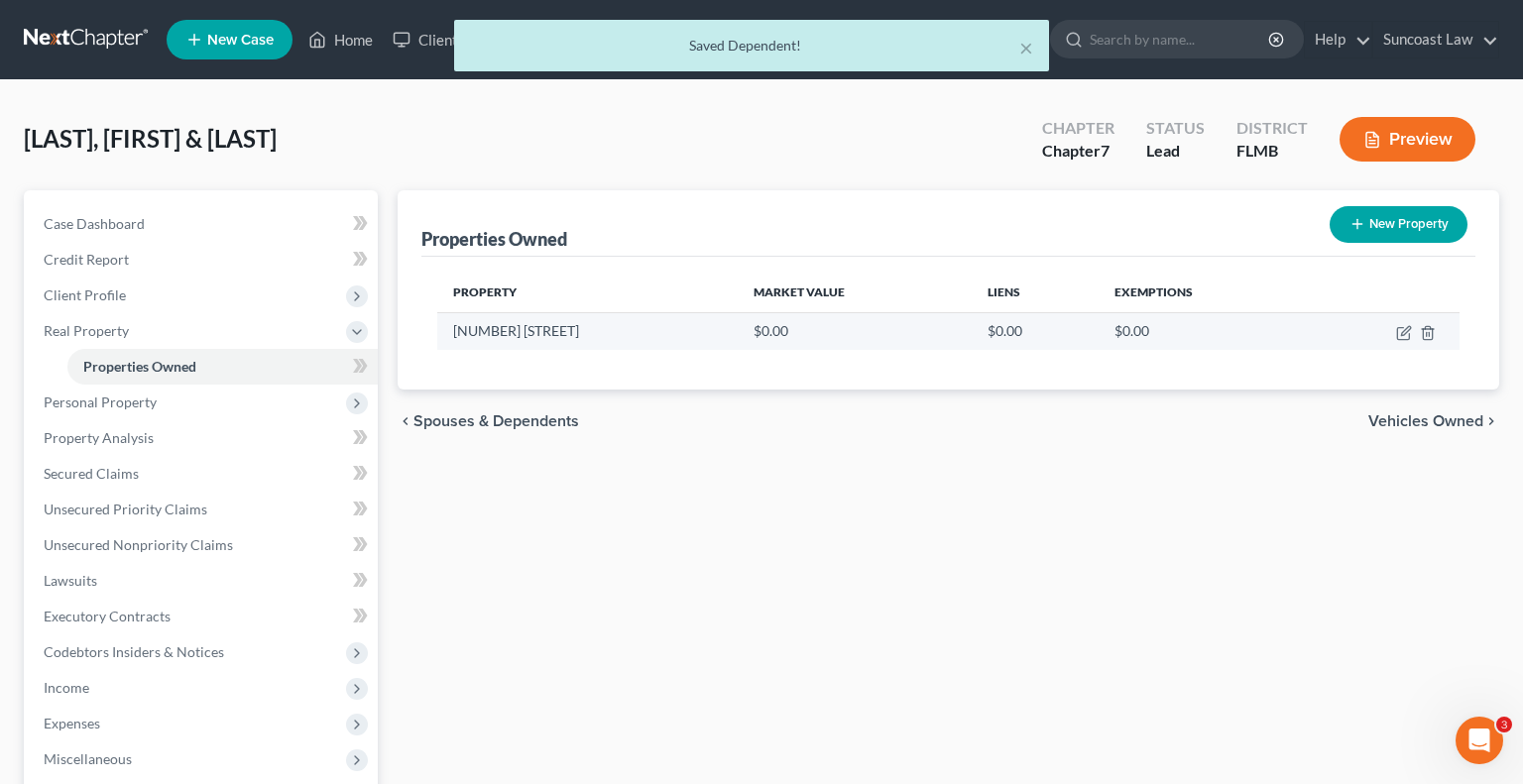 select on "9" 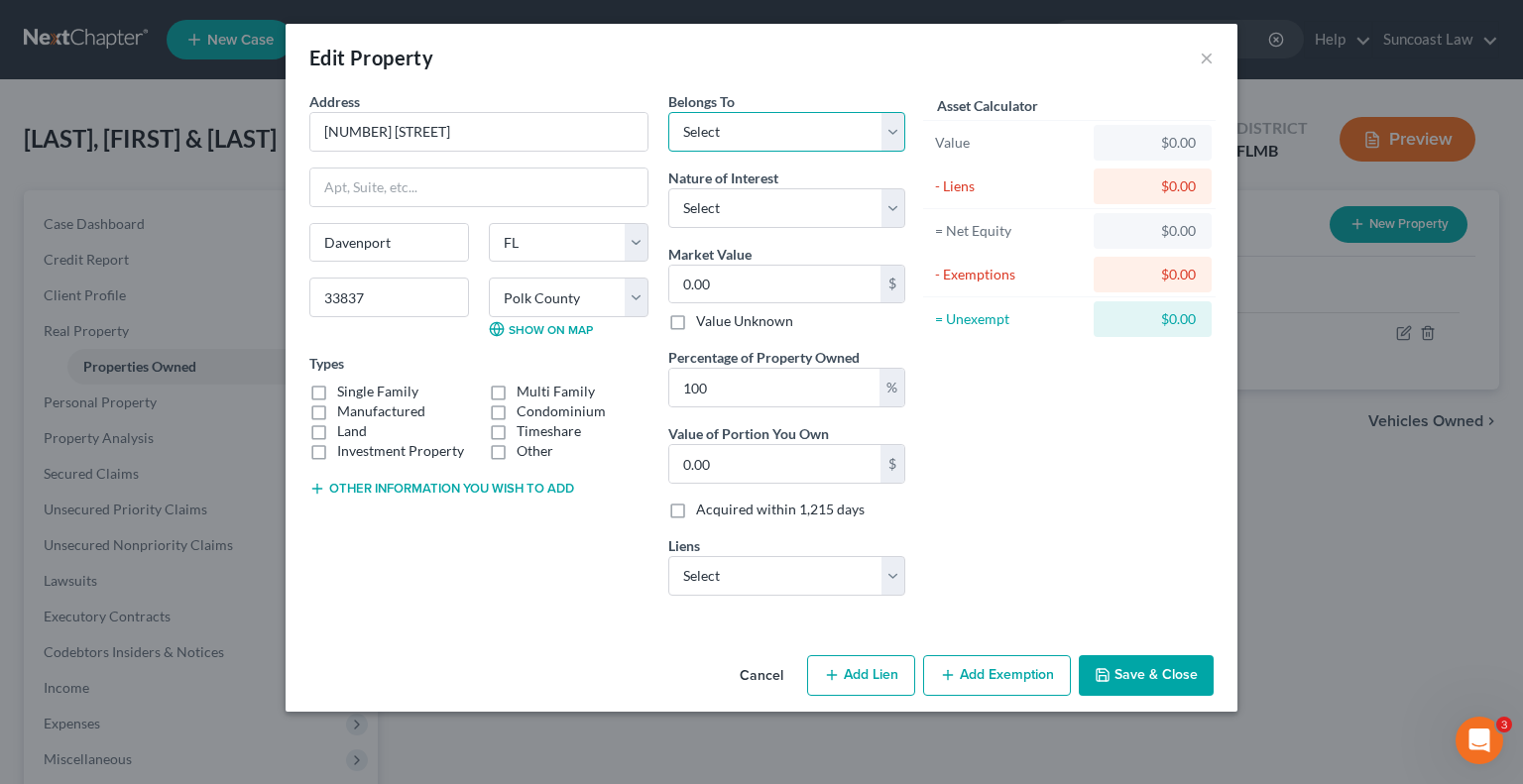 click on "Select Debtor 1 Only Debtor 2 Only Debtor 1 And Debtor 2 Only At Least One Of The Debtors And Another Community Property" at bounding box center (786, 132) 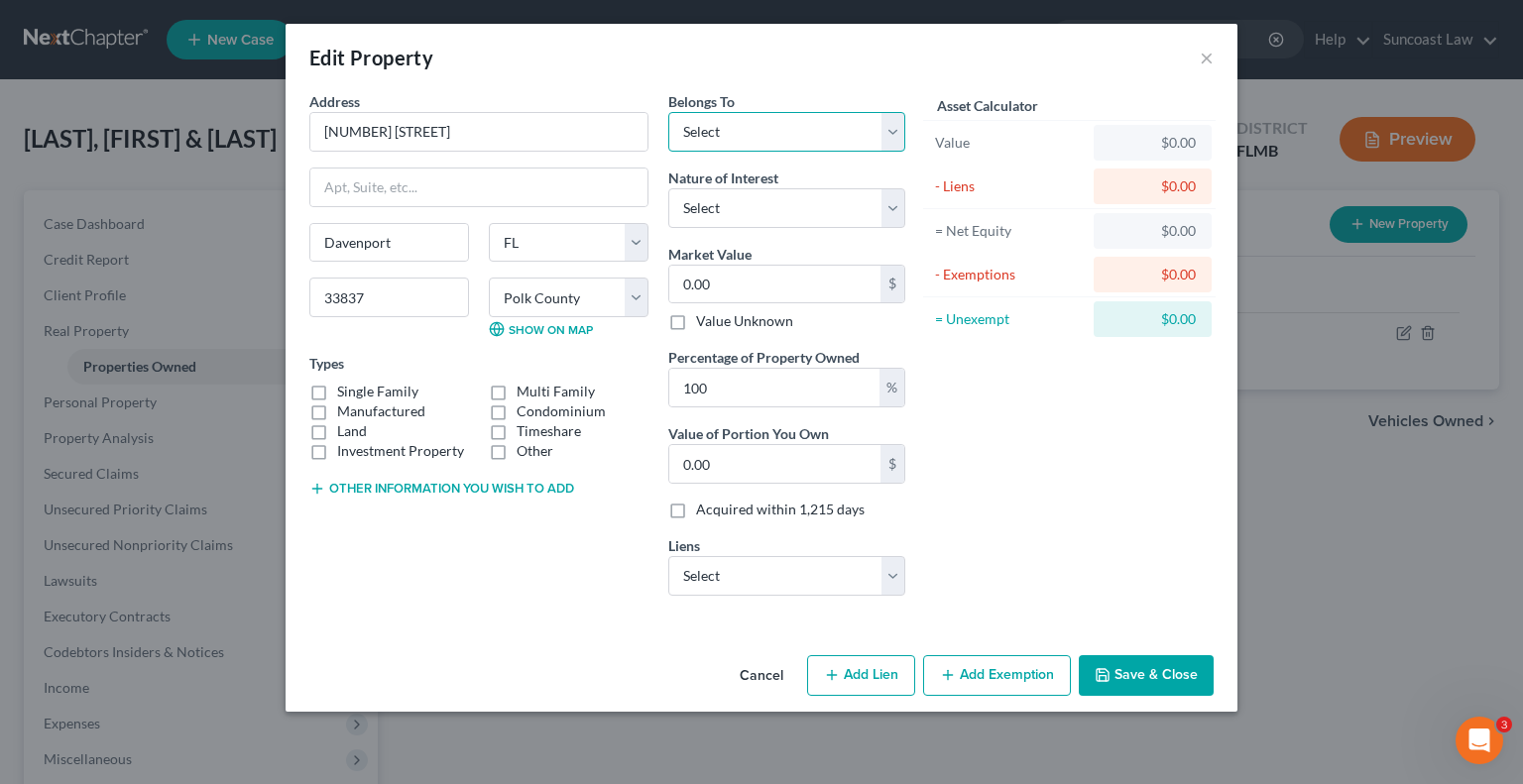 select on "2" 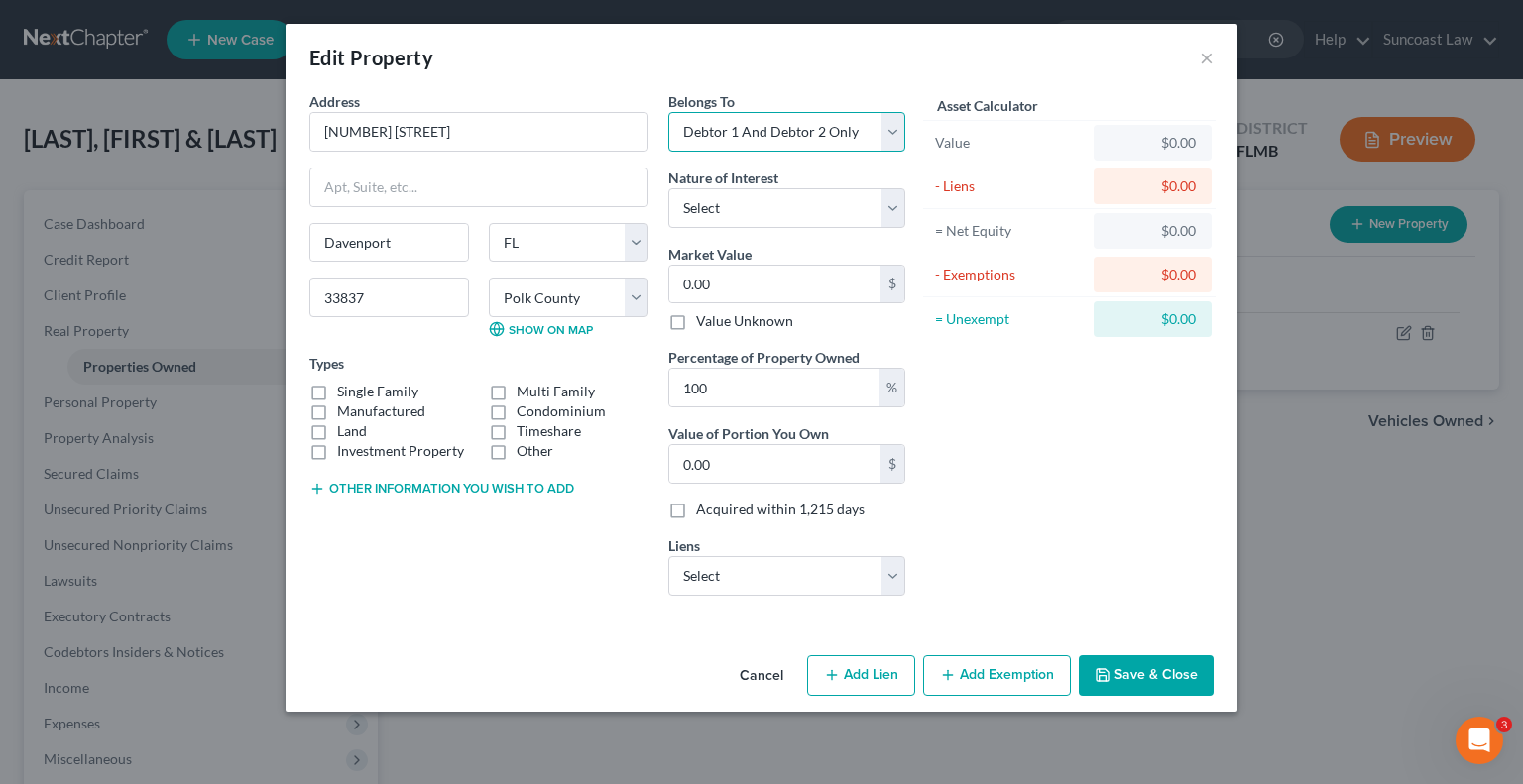 click on "Select Debtor 1 Only Debtor 2 Only Debtor 1 And Debtor 2 Only At Least One Of The Debtors And Another Community Property" at bounding box center [786, 132] 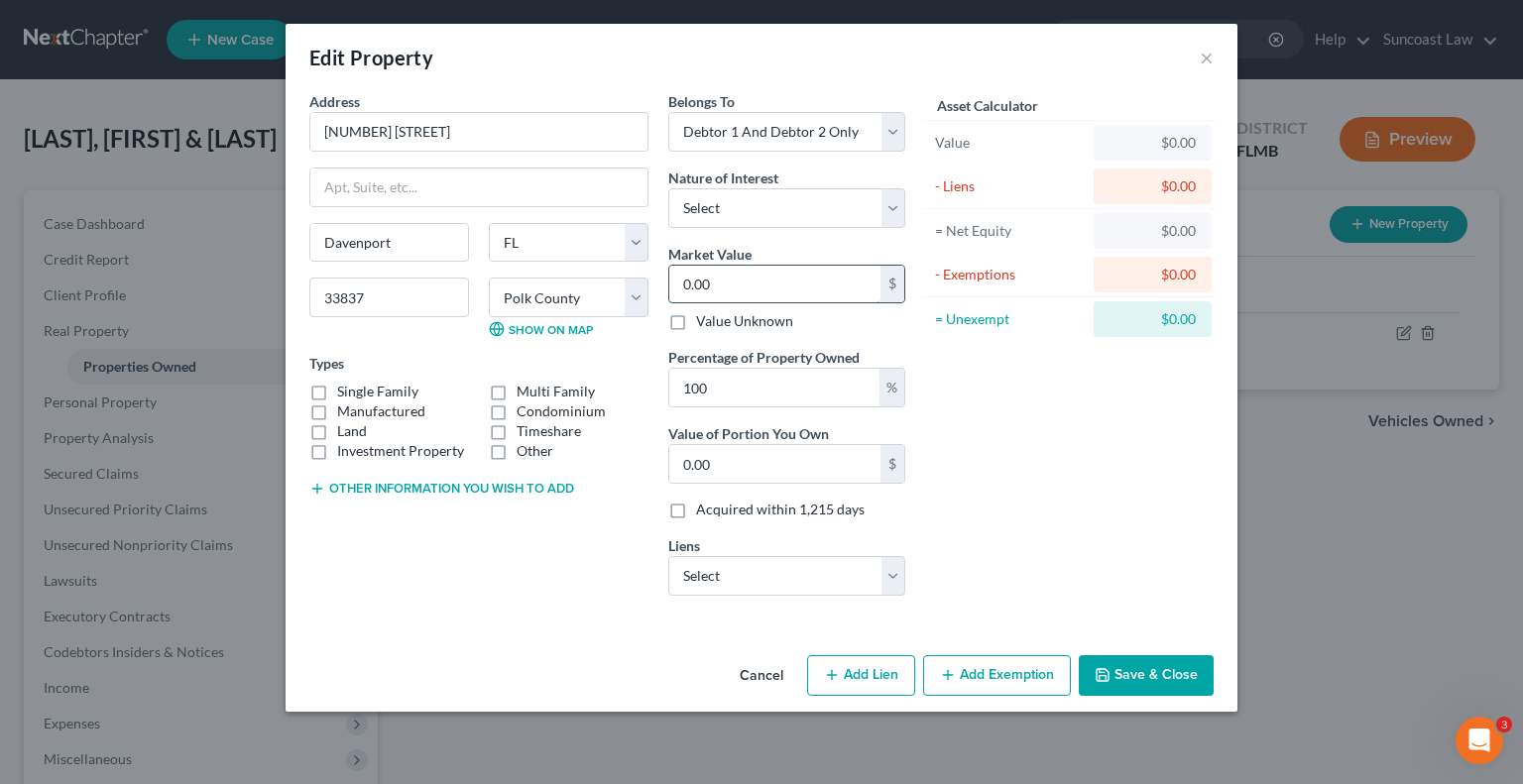 click on "0.00" at bounding box center (774, 284) 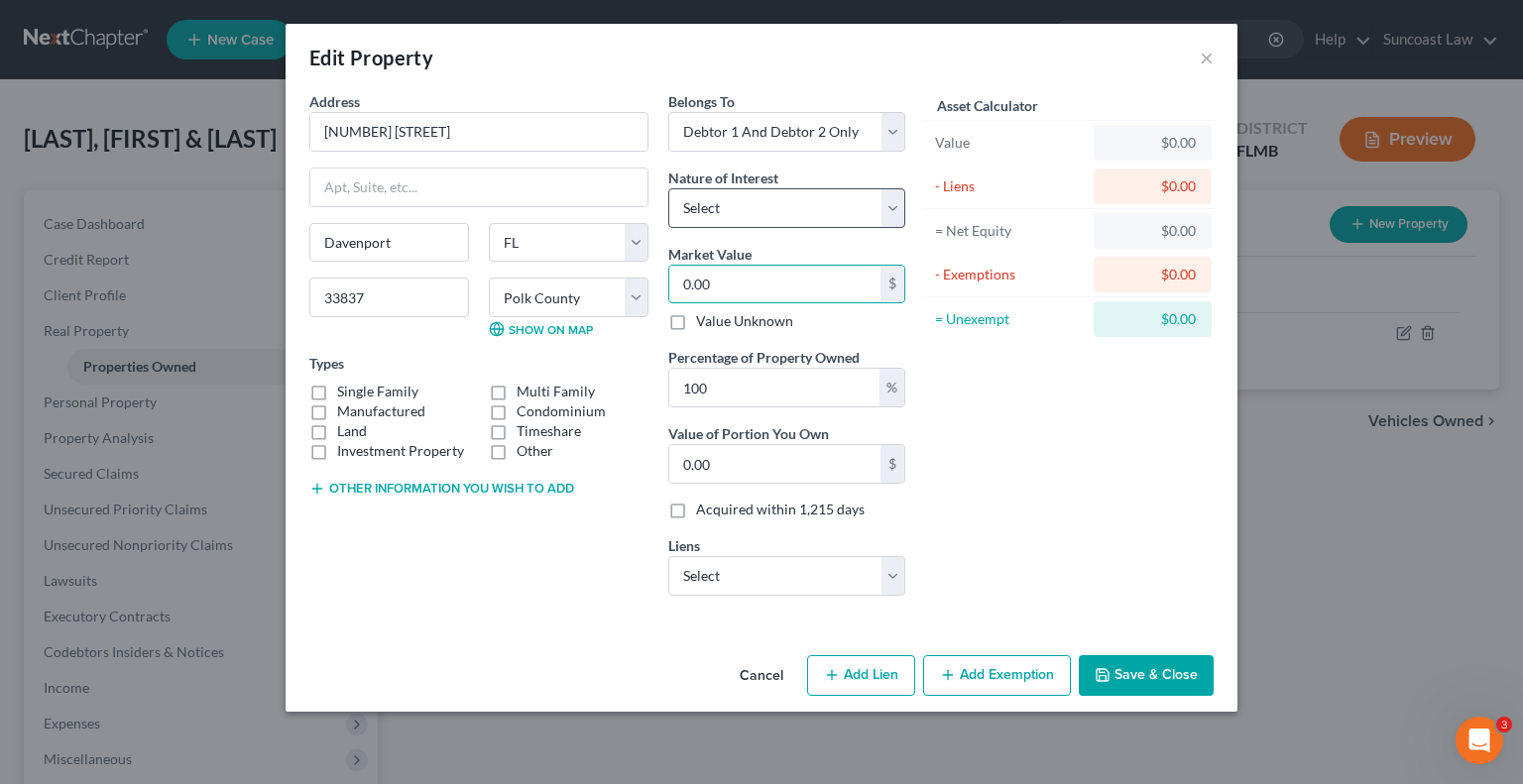 type on "3" 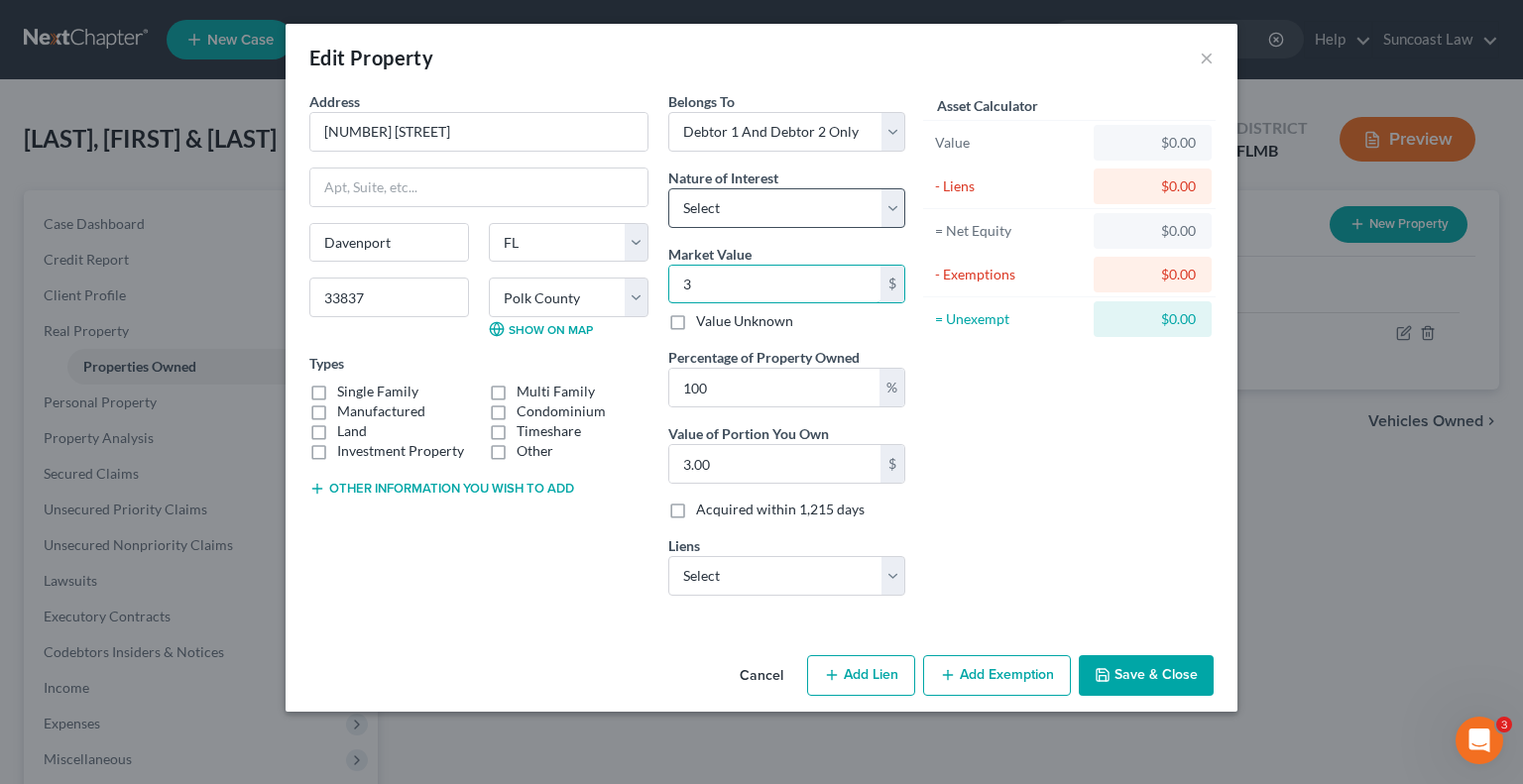 type on "31" 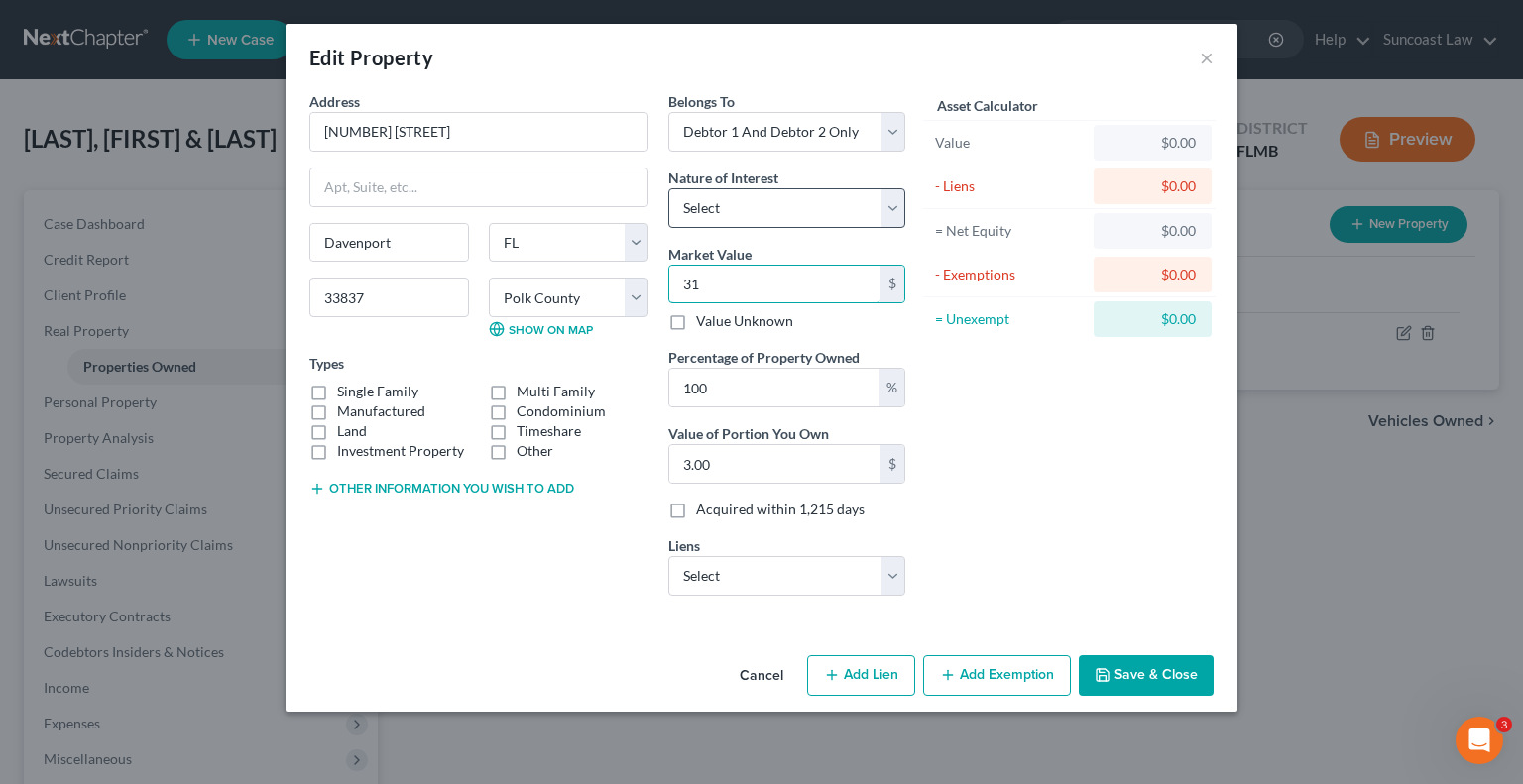 type on "31.00" 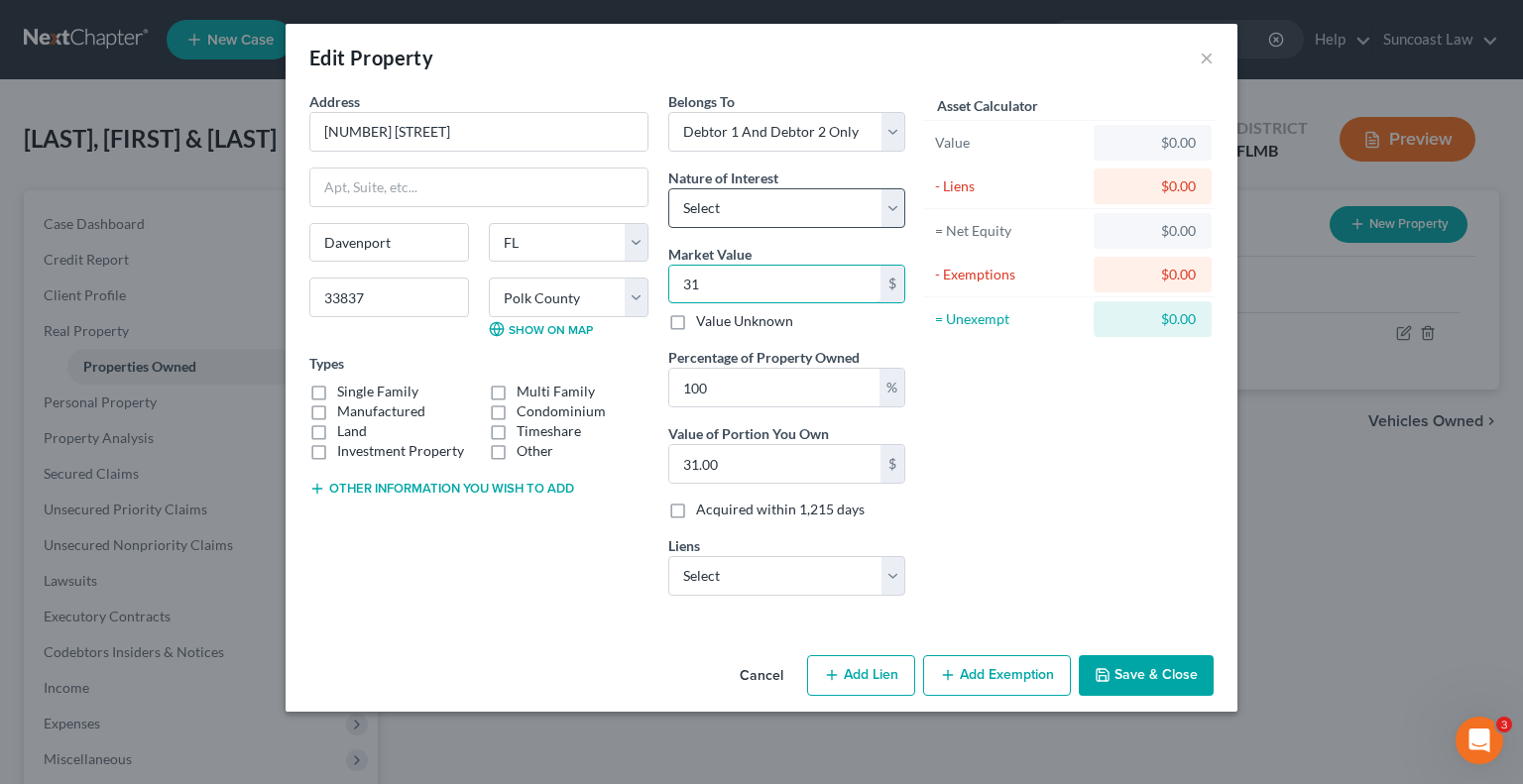 type on "312" 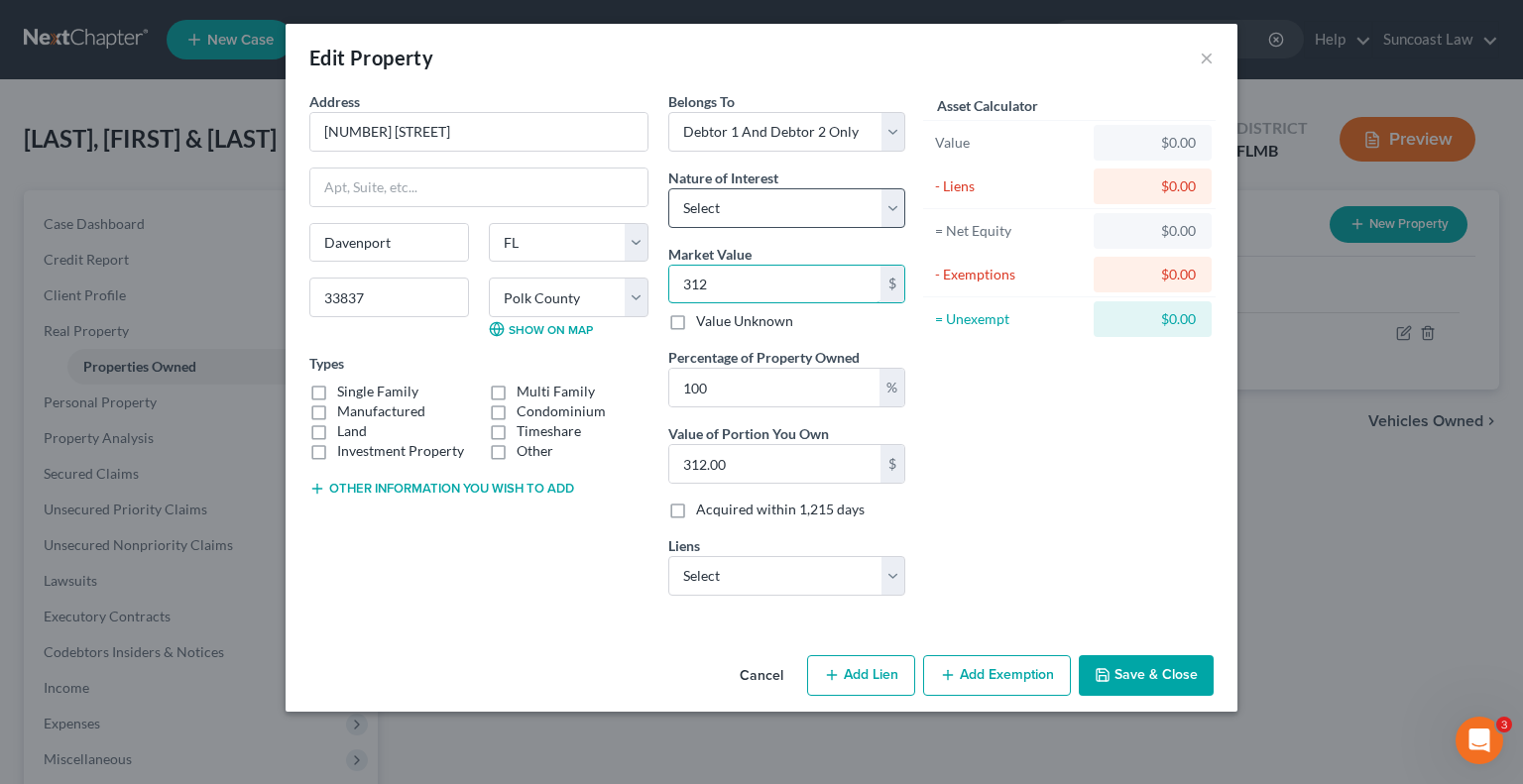 type on "3120" 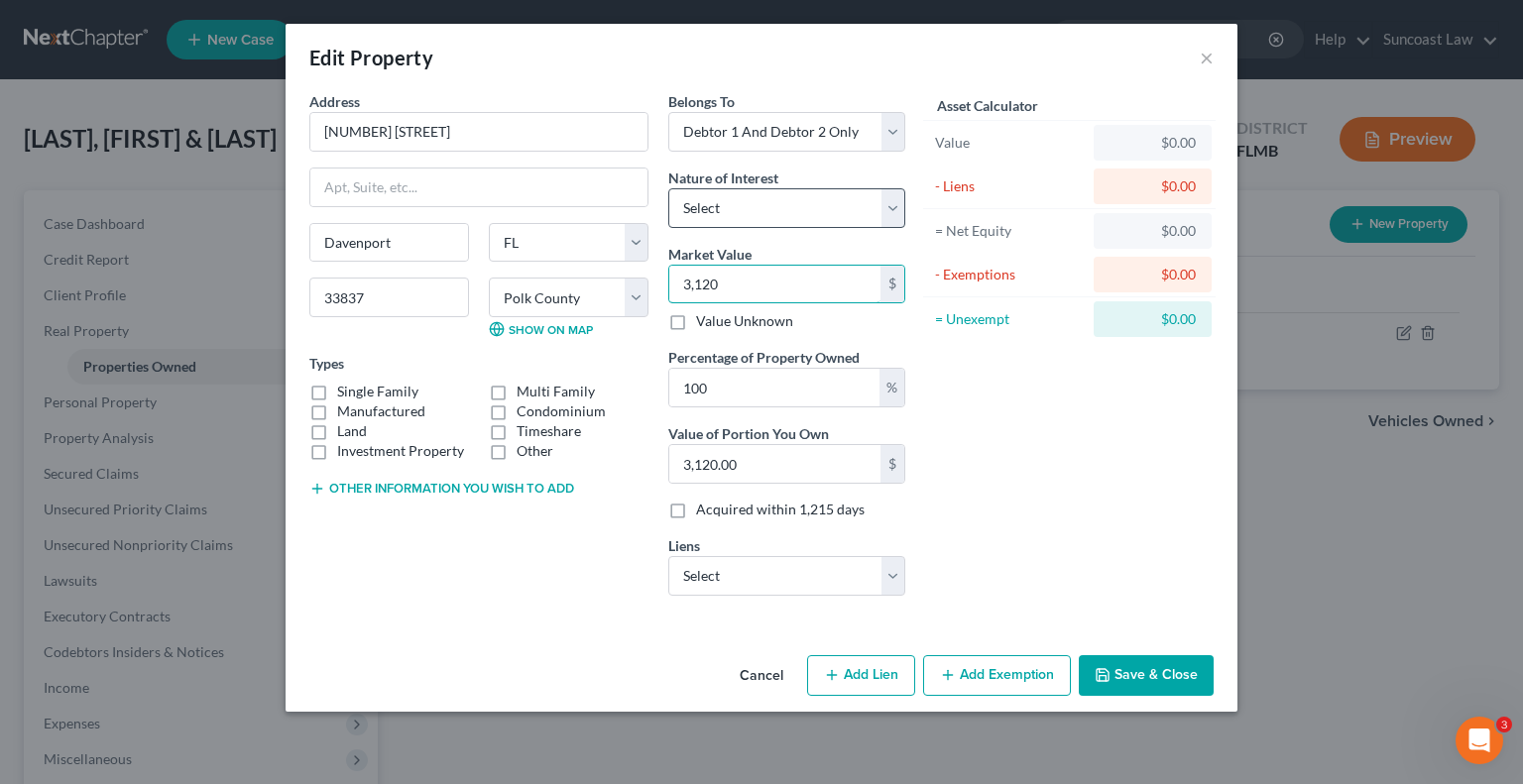 type on "3,1204" 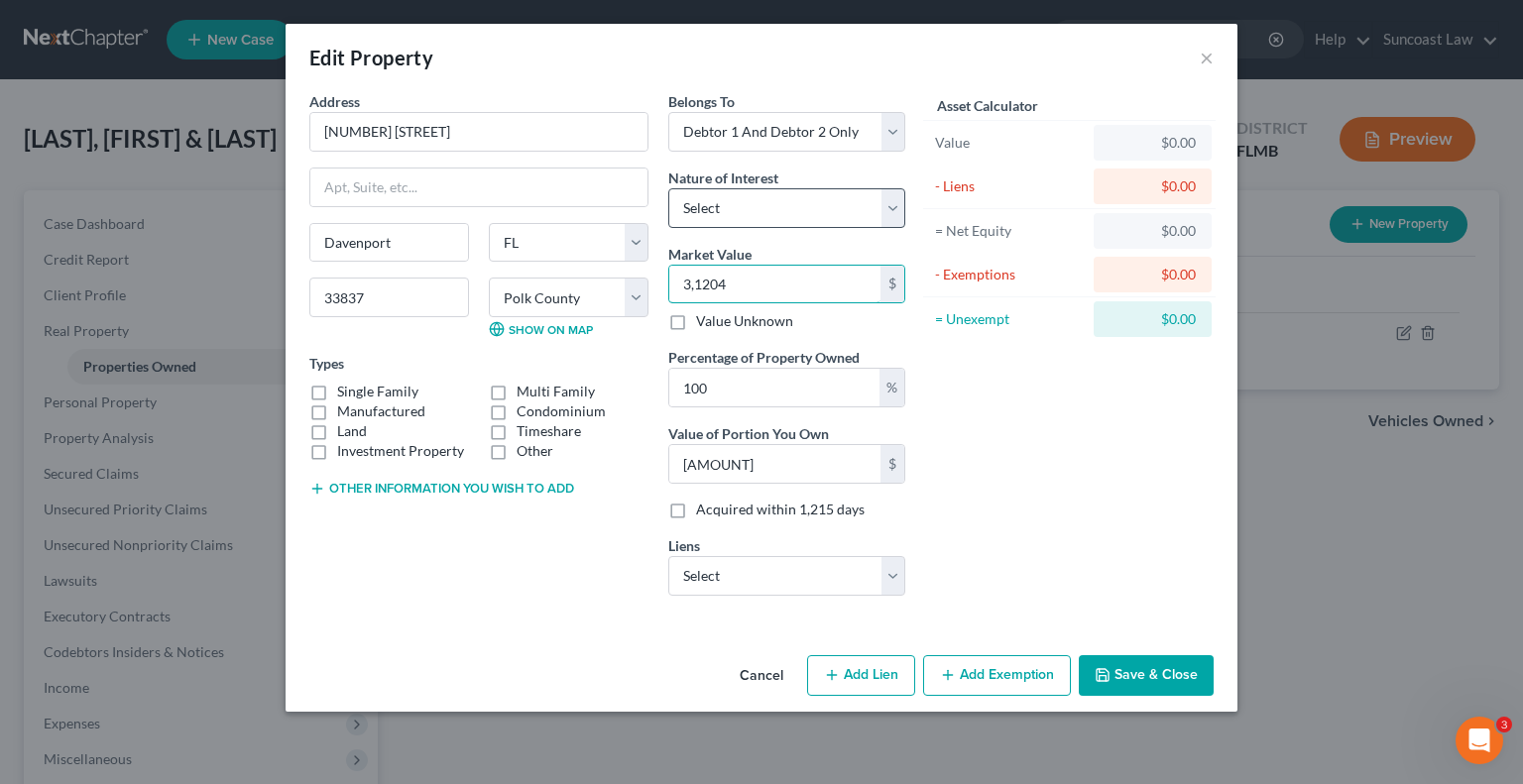 type on "3,12046" 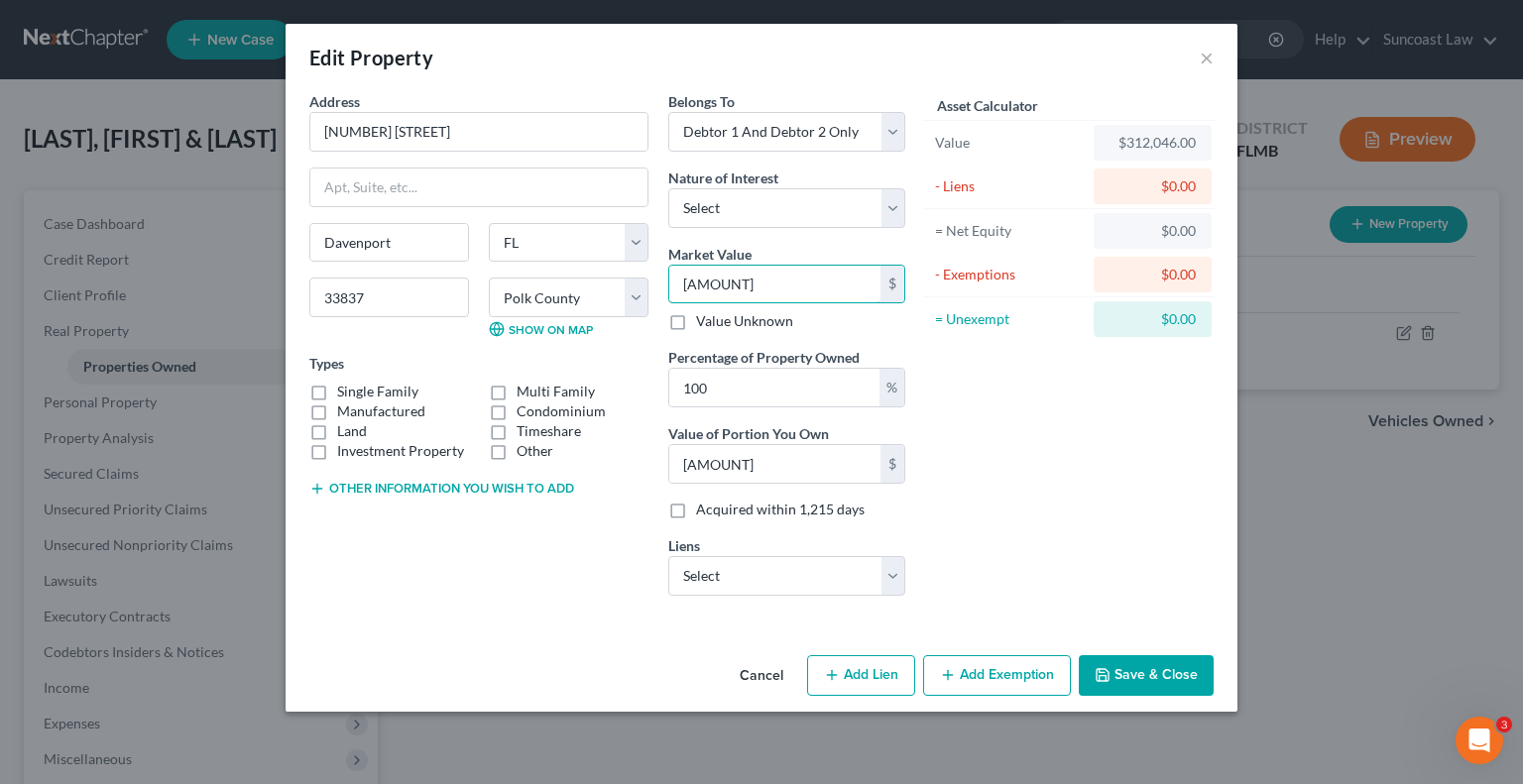 type on "[AMOUNT]" 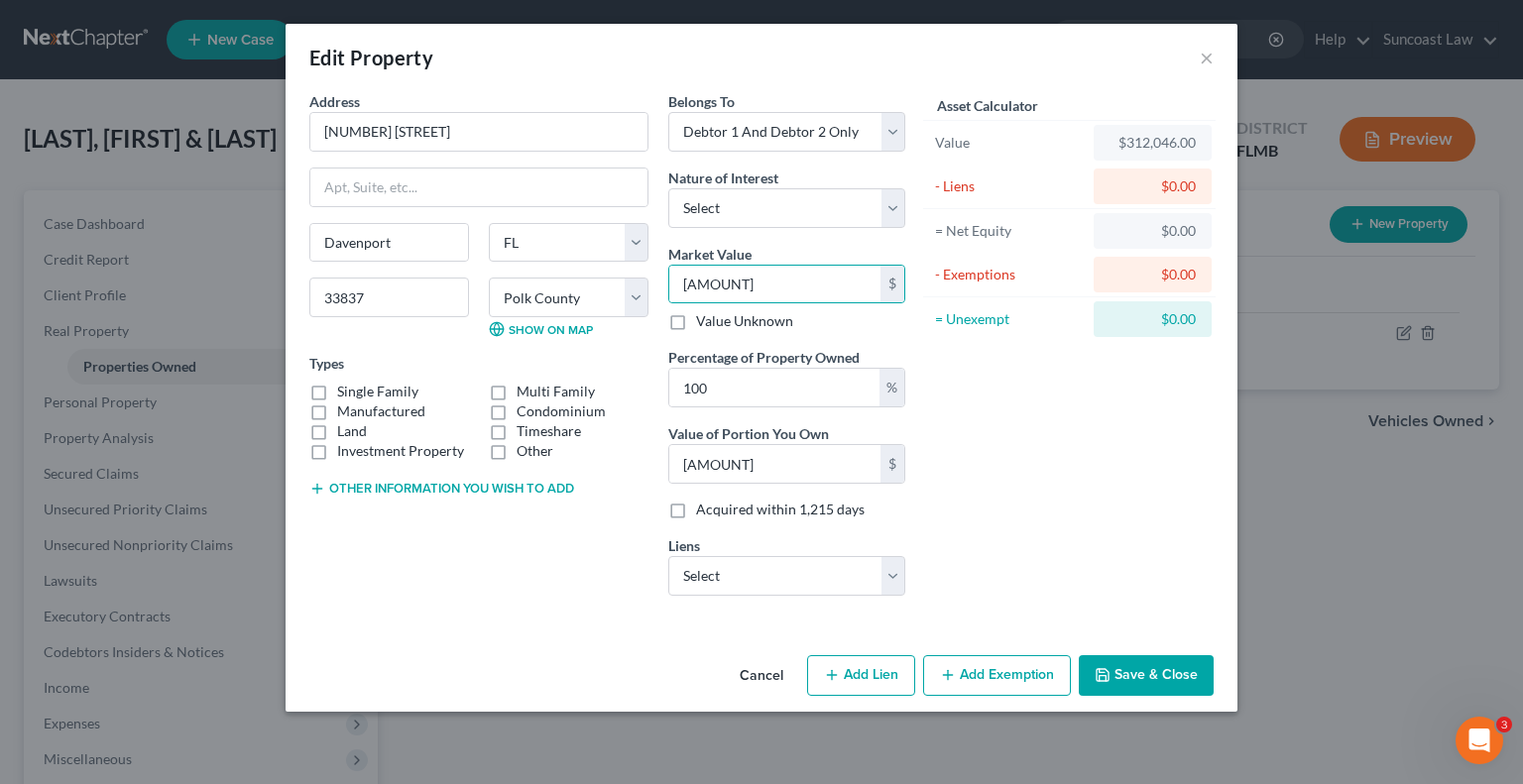 click on "Save & Close" at bounding box center [1146, 676] 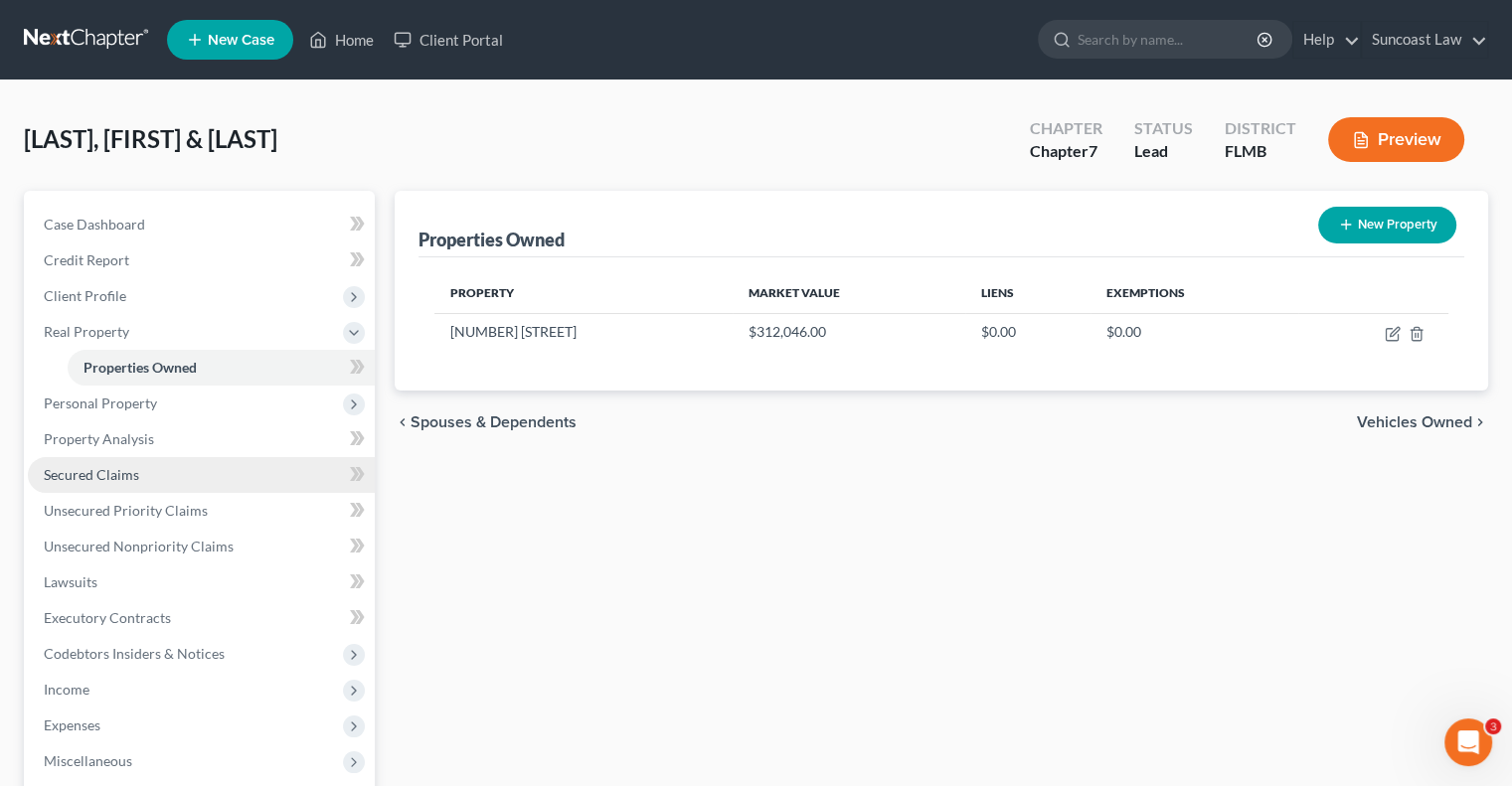 click on "Secured Claims" at bounding box center [91, 474] 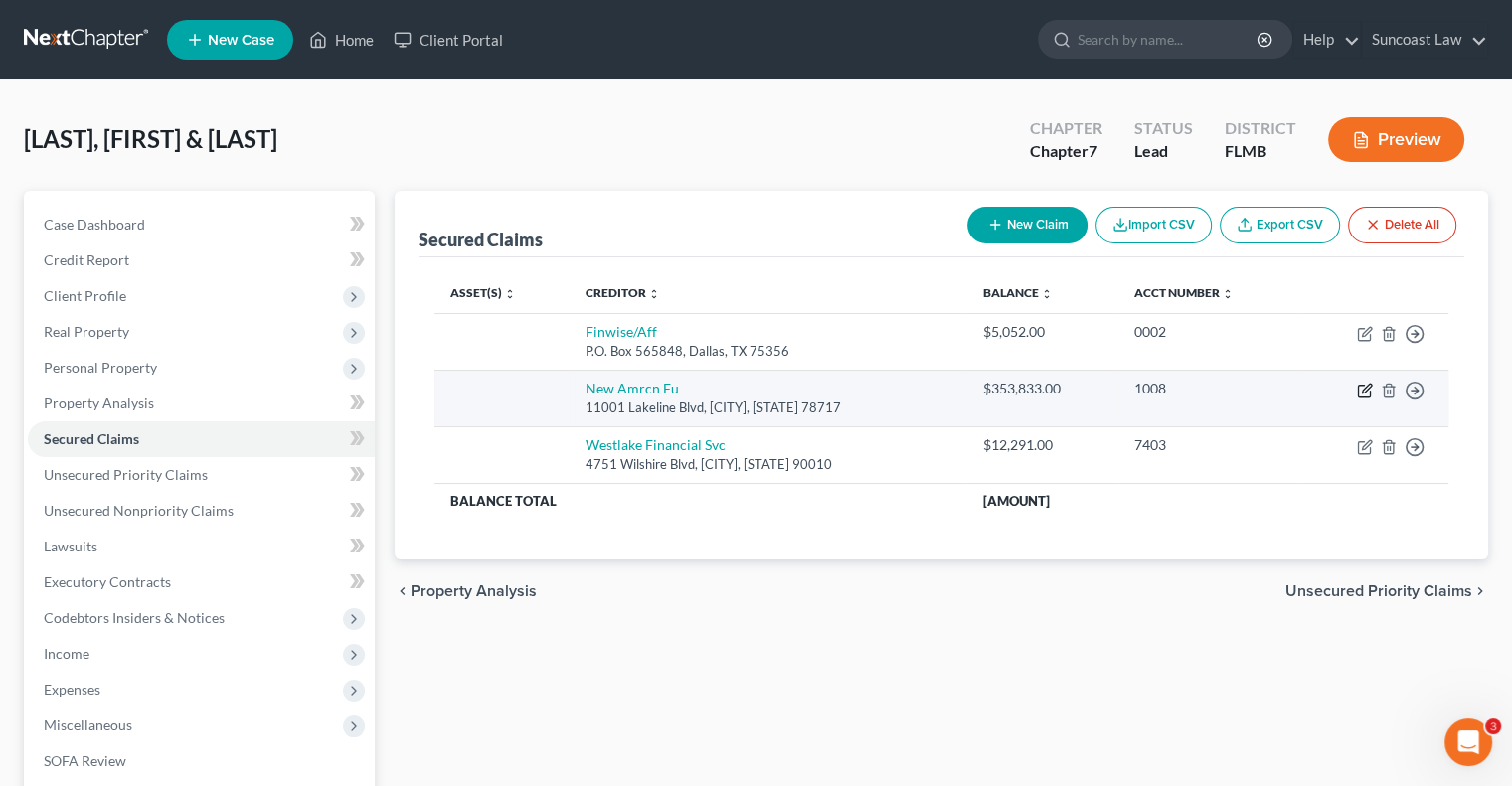 click 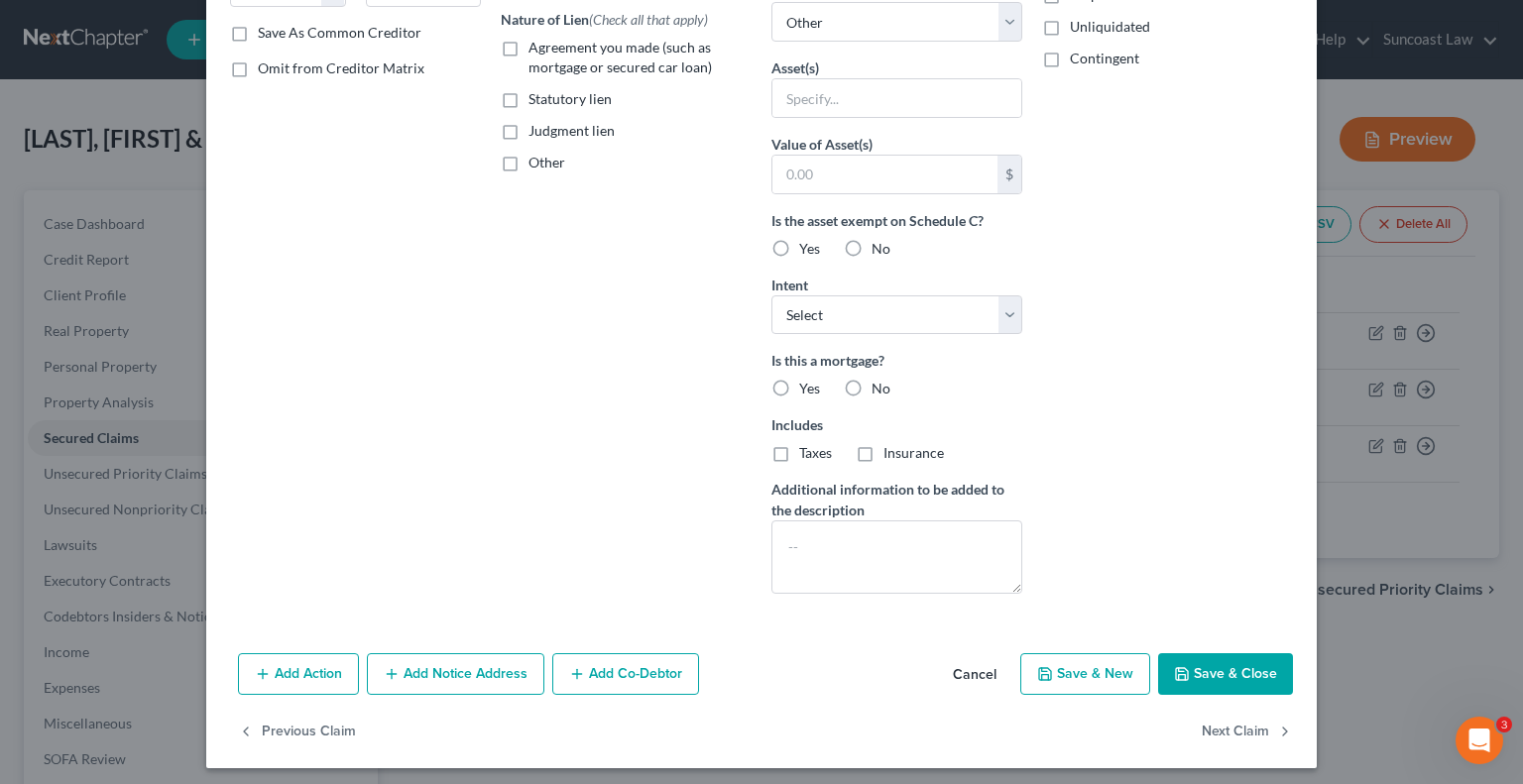 scroll, scrollTop: 370, scrollLeft: 0, axis: vertical 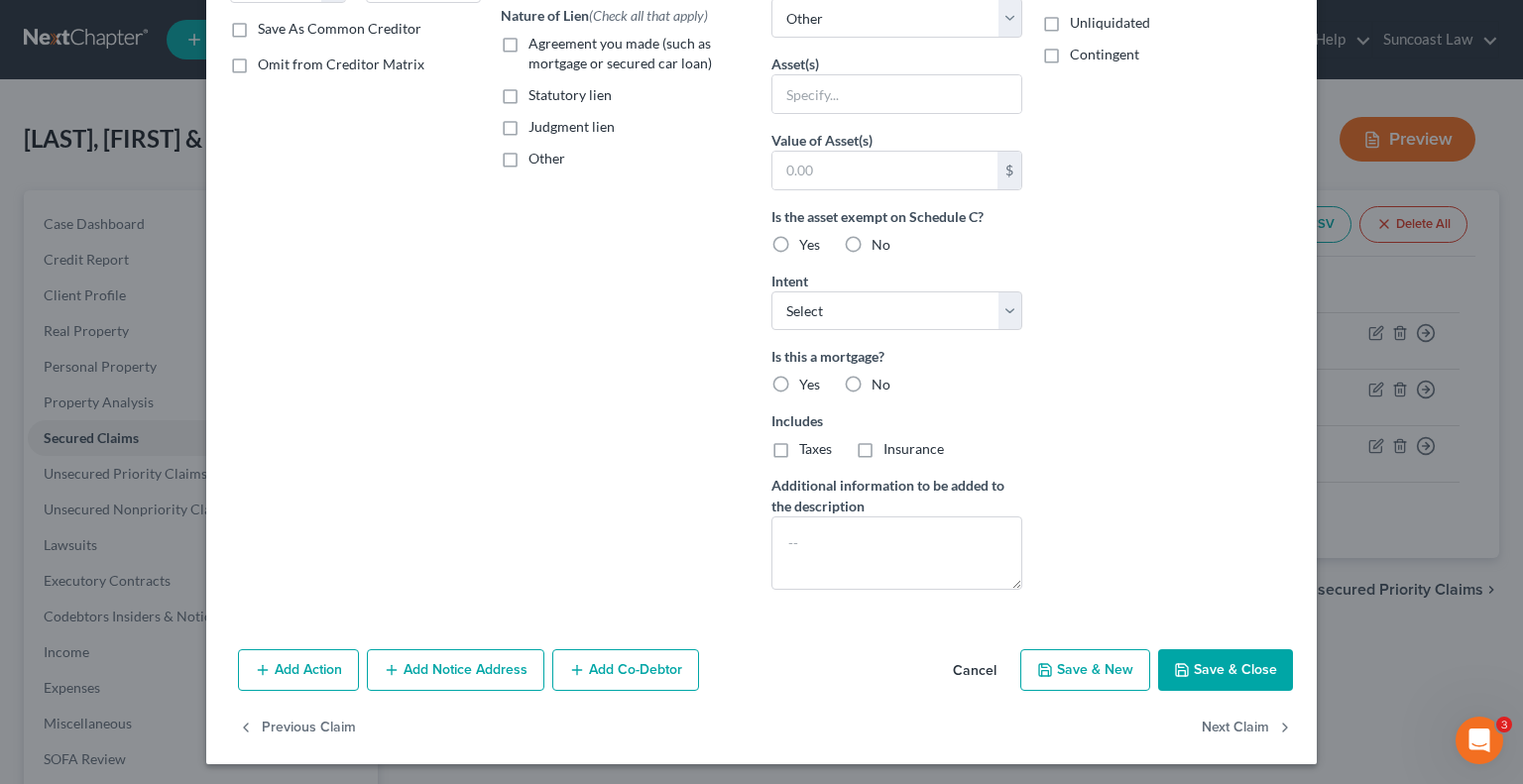 click on "Add Notice Address" at bounding box center [455, 670] 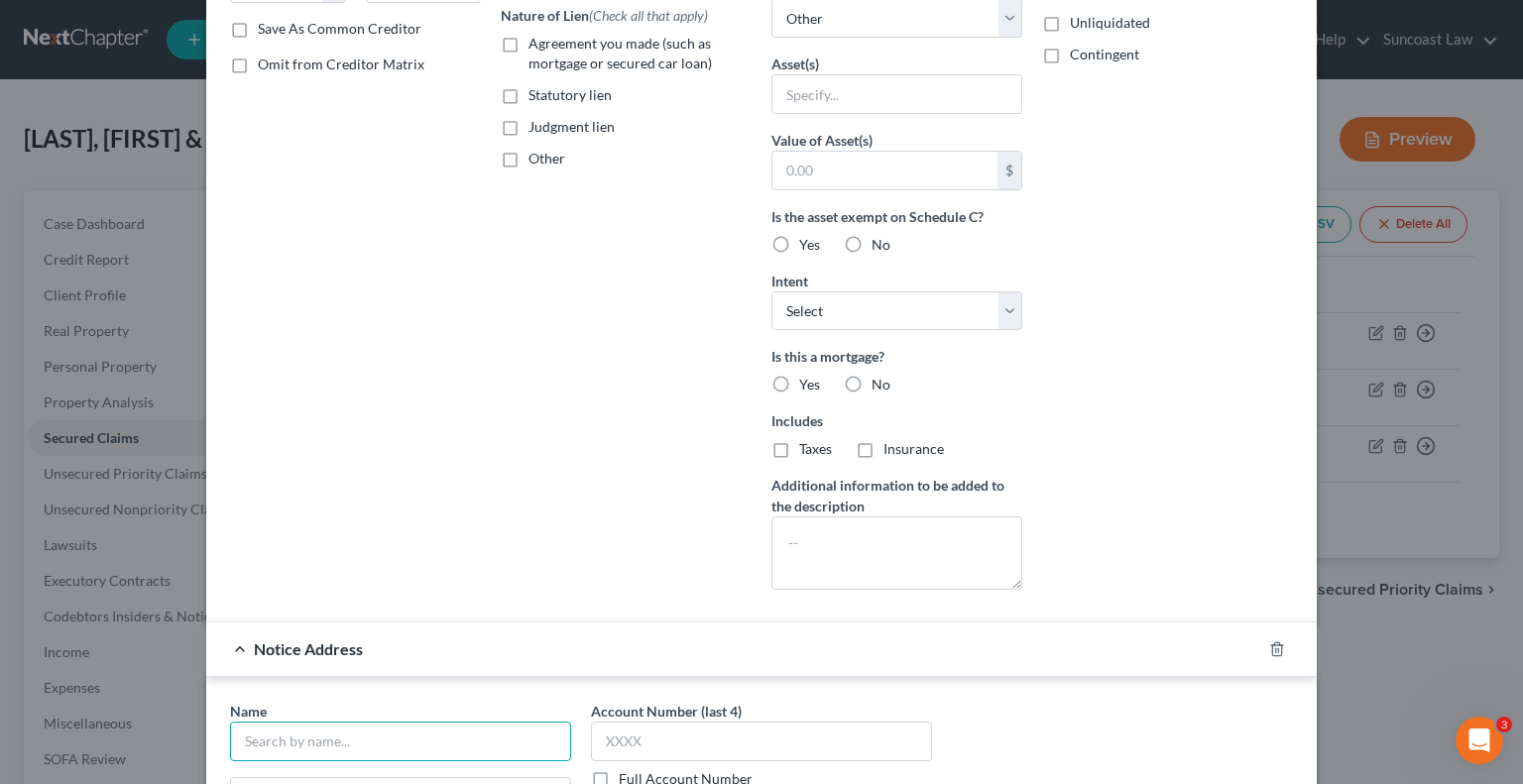 click at bounding box center (401, 741) 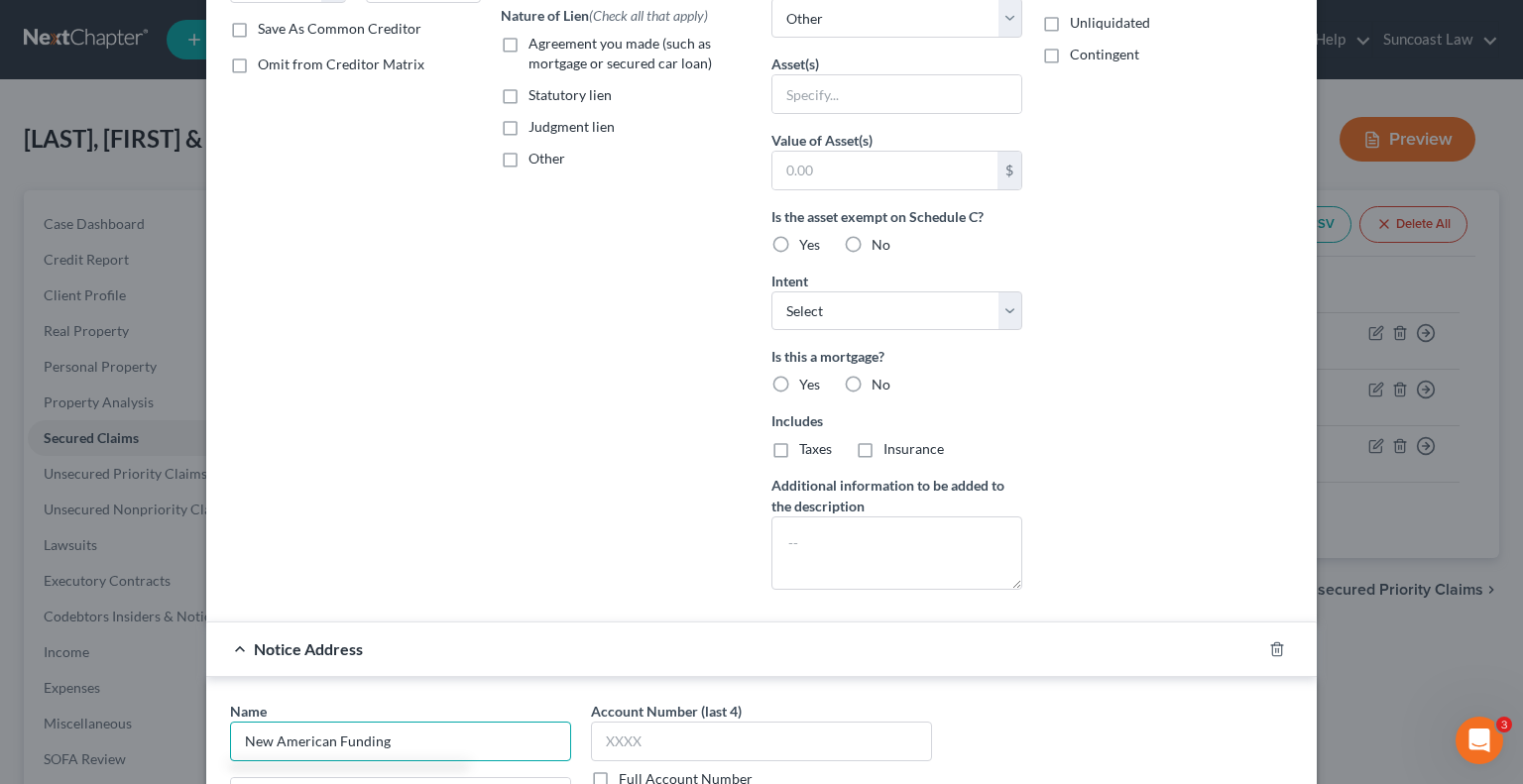 type on "New American Funding" 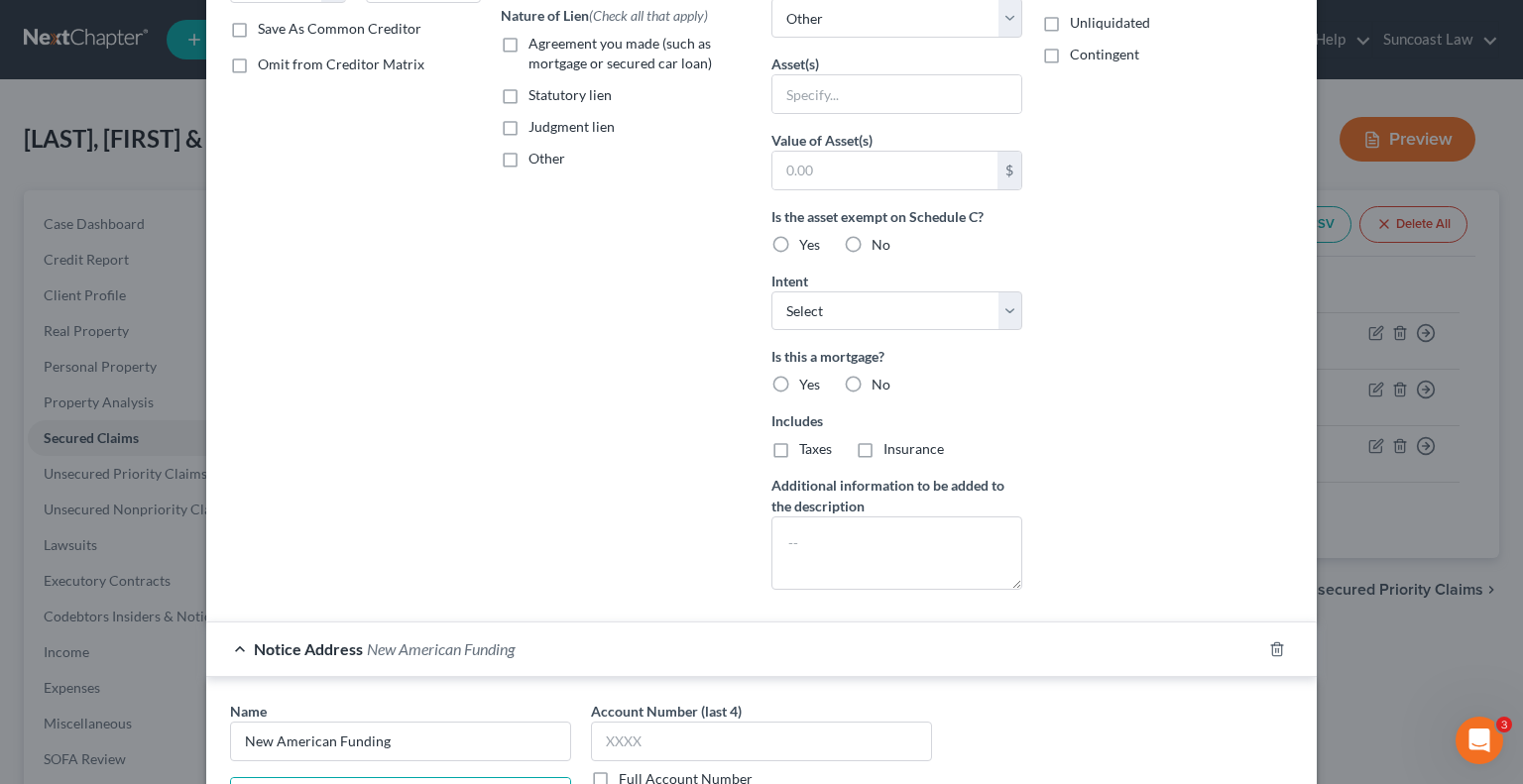 scroll, scrollTop: 396, scrollLeft: 0, axis: vertical 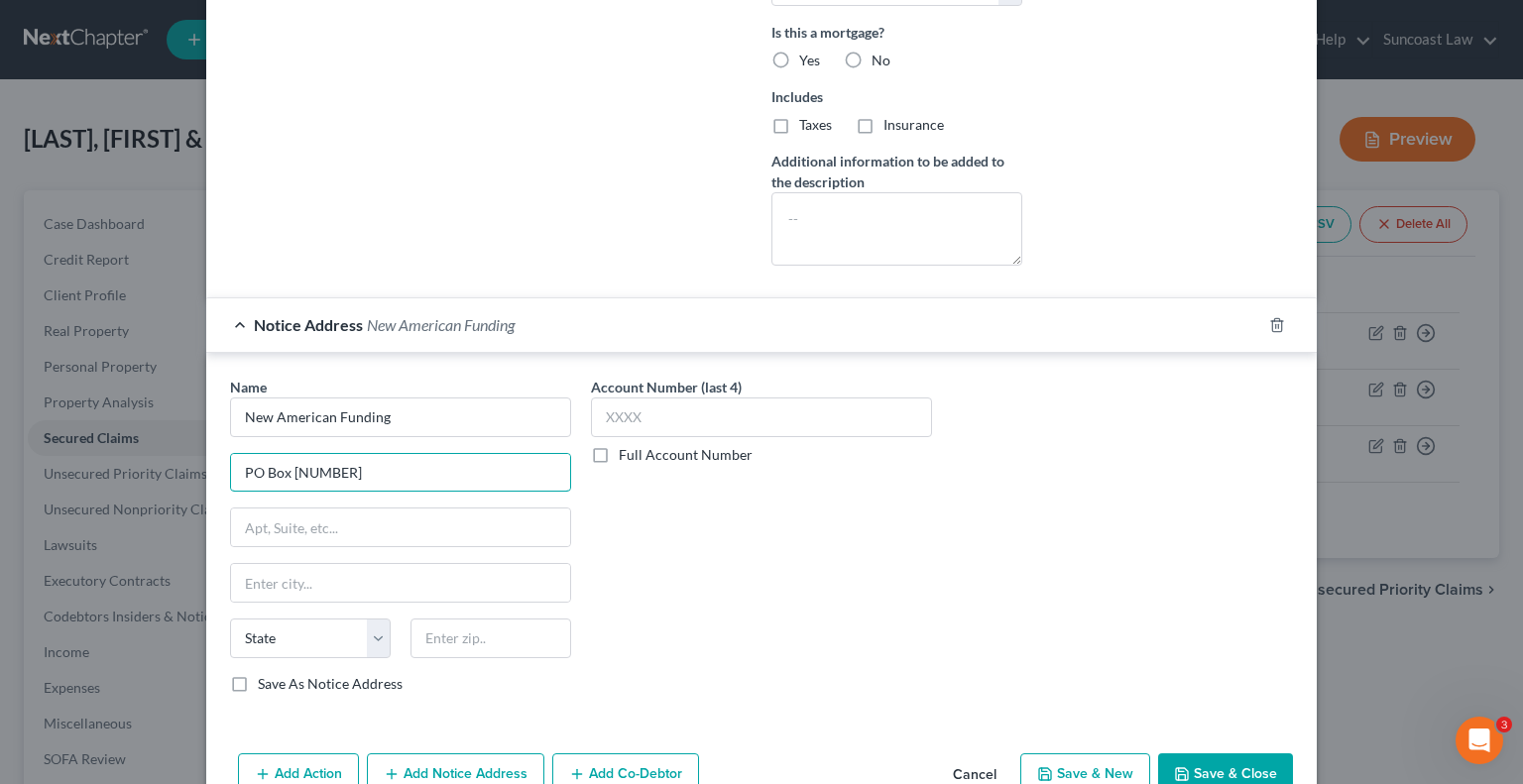 type on "PO Box [NUMBER]" 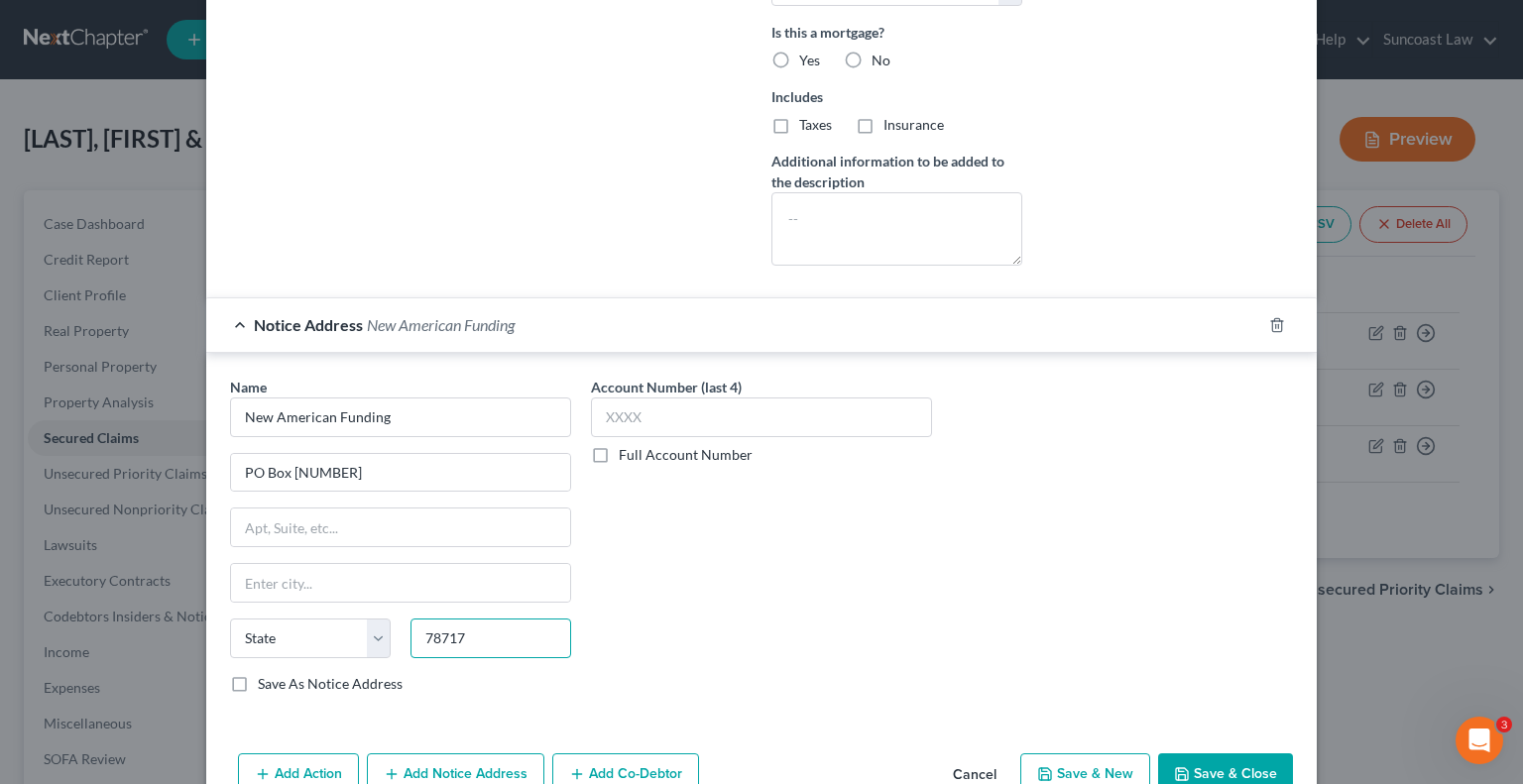 type on "78717" 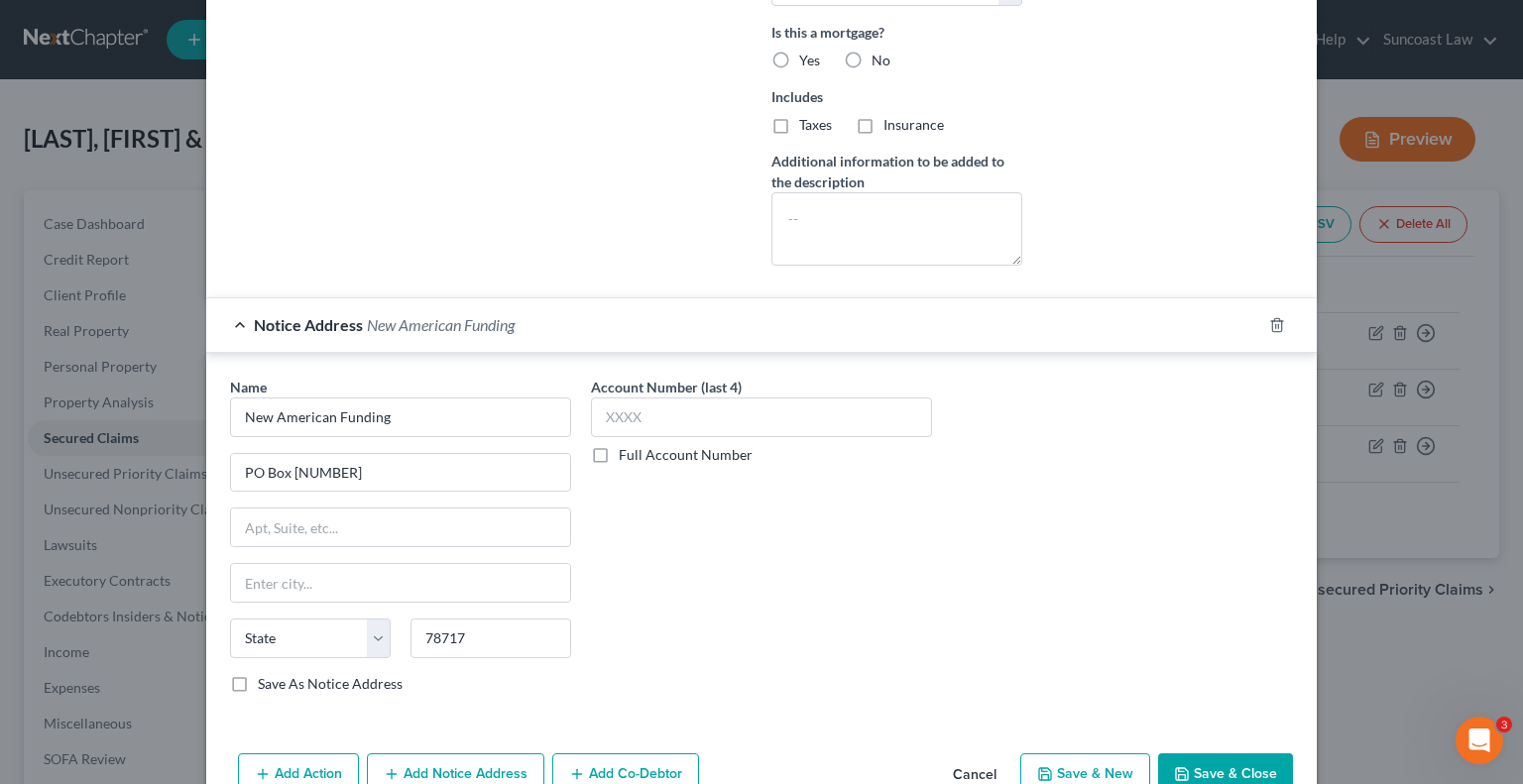type on "Austin" 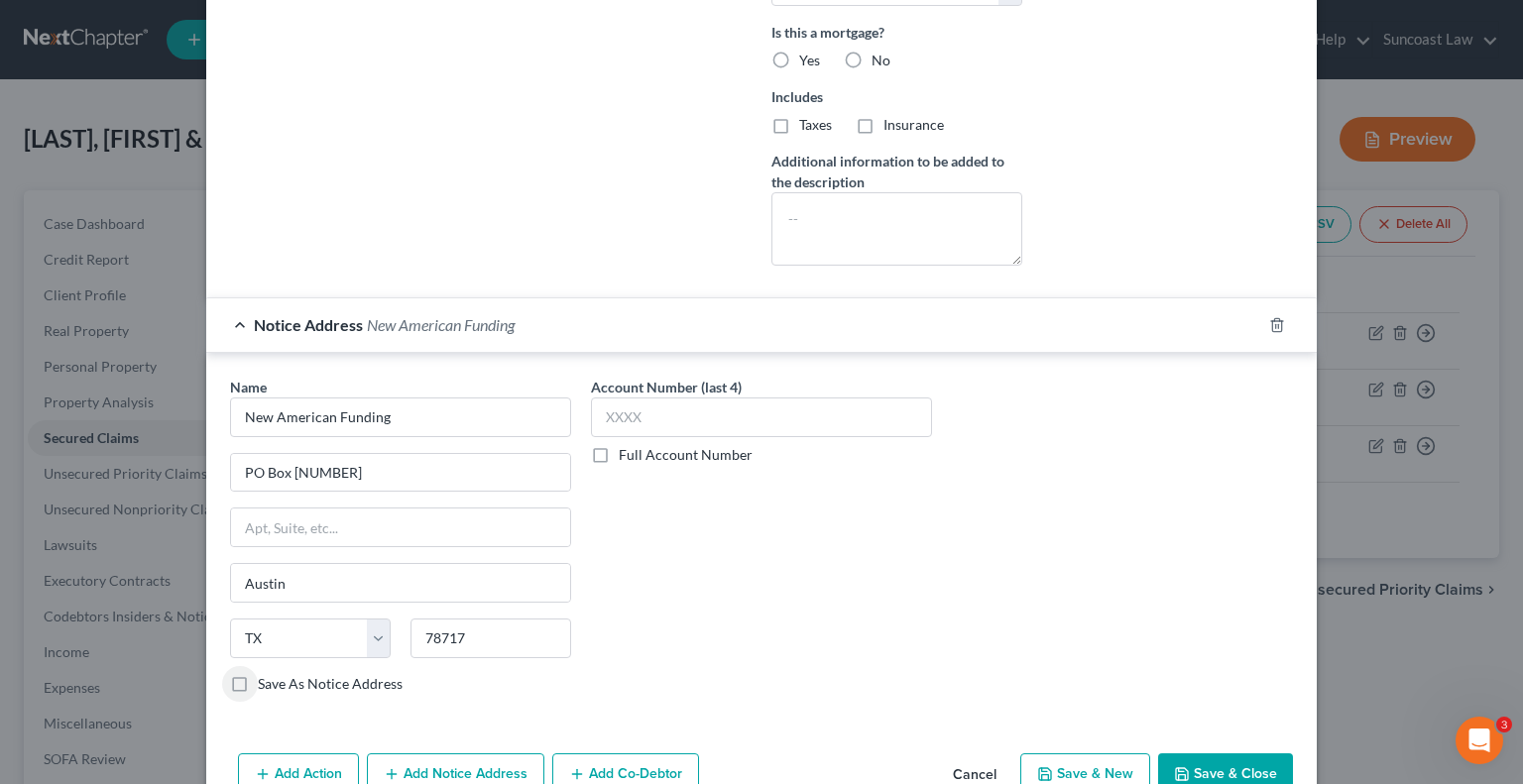 click on "Full Account Number" at bounding box center (685, 455) 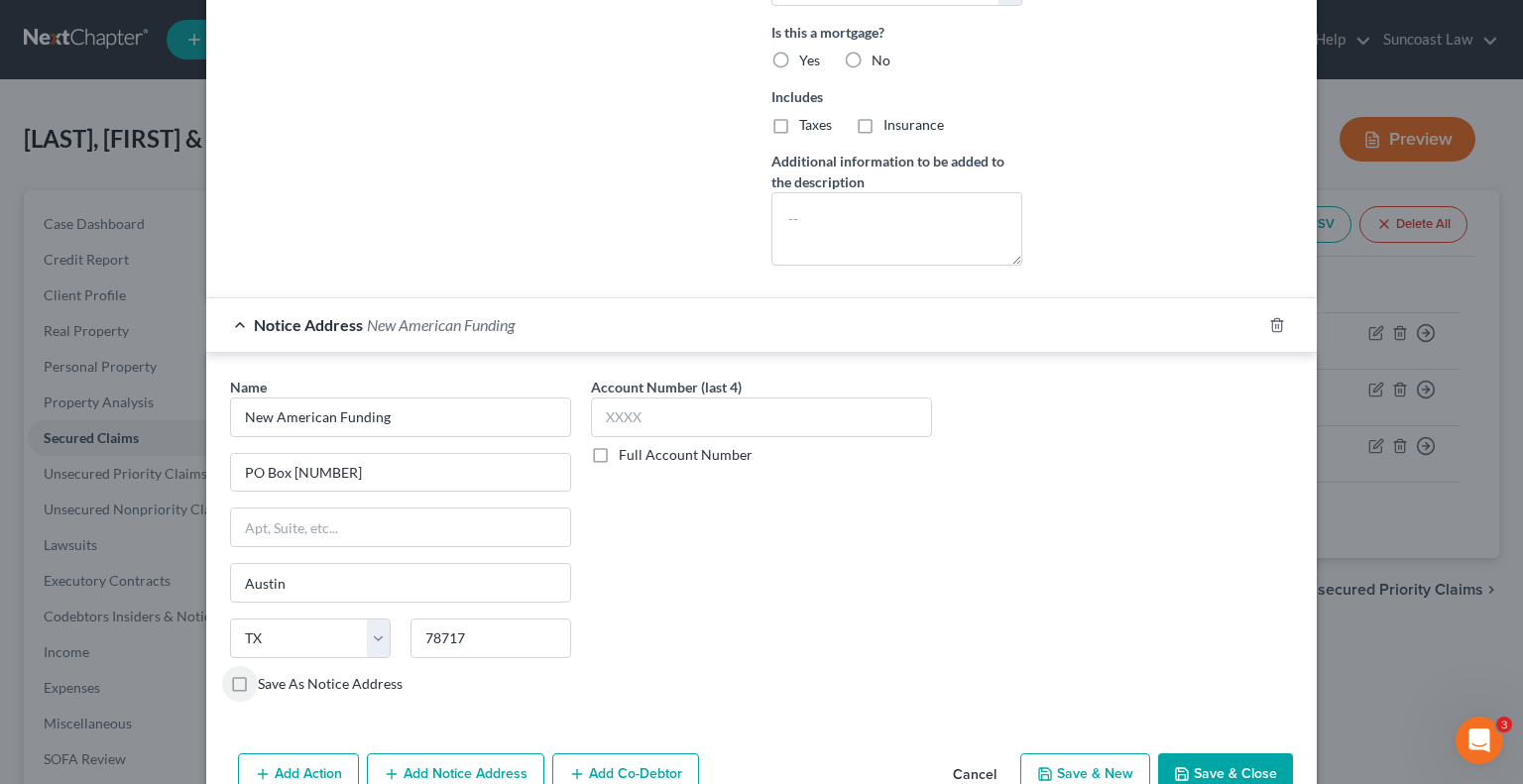 click on "Full Account Number" at bounding box center (633, 451) 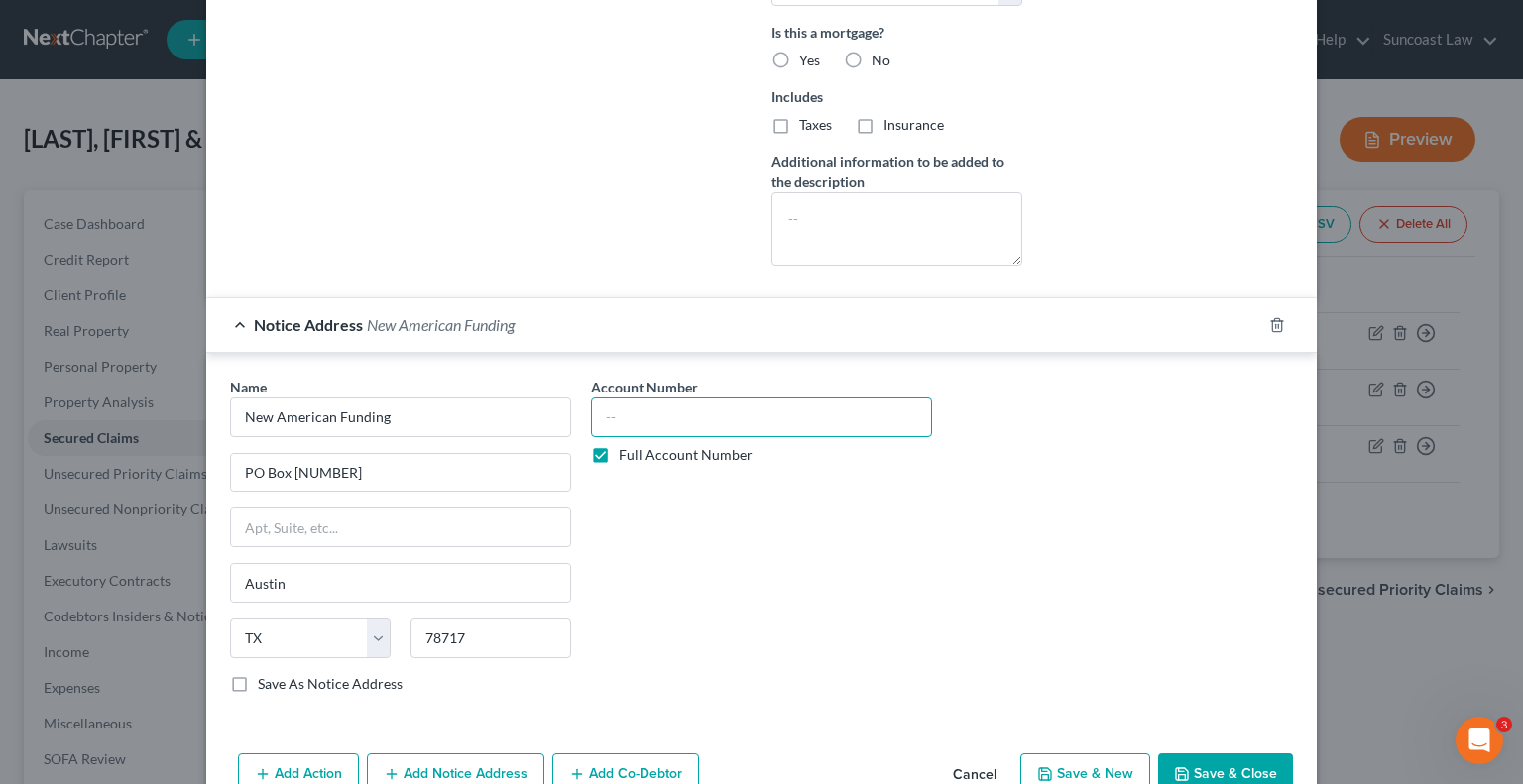 click at bounding box center [762, 417] 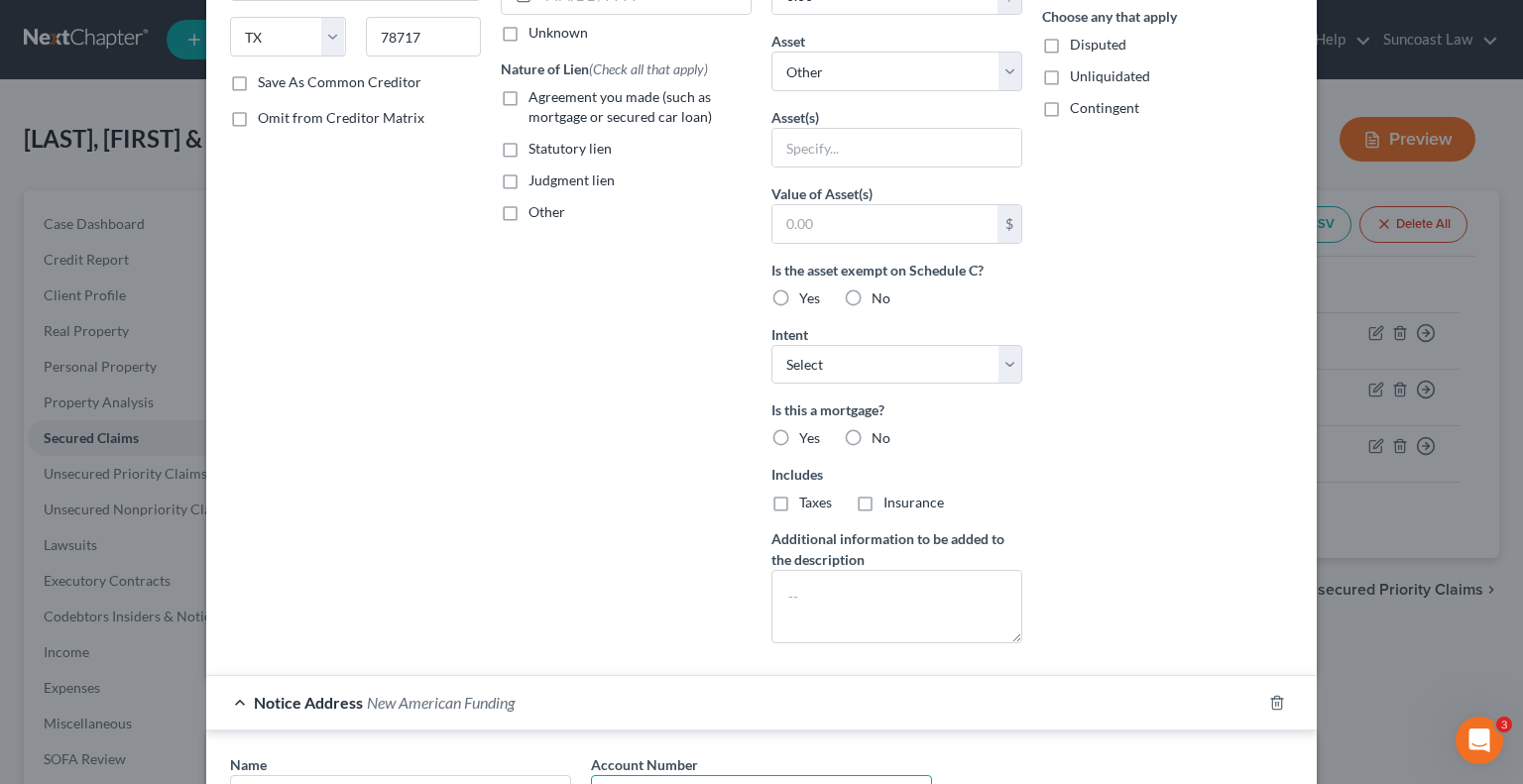 scroll, scrollTop: 0, scrollLeft: 0, axis: both 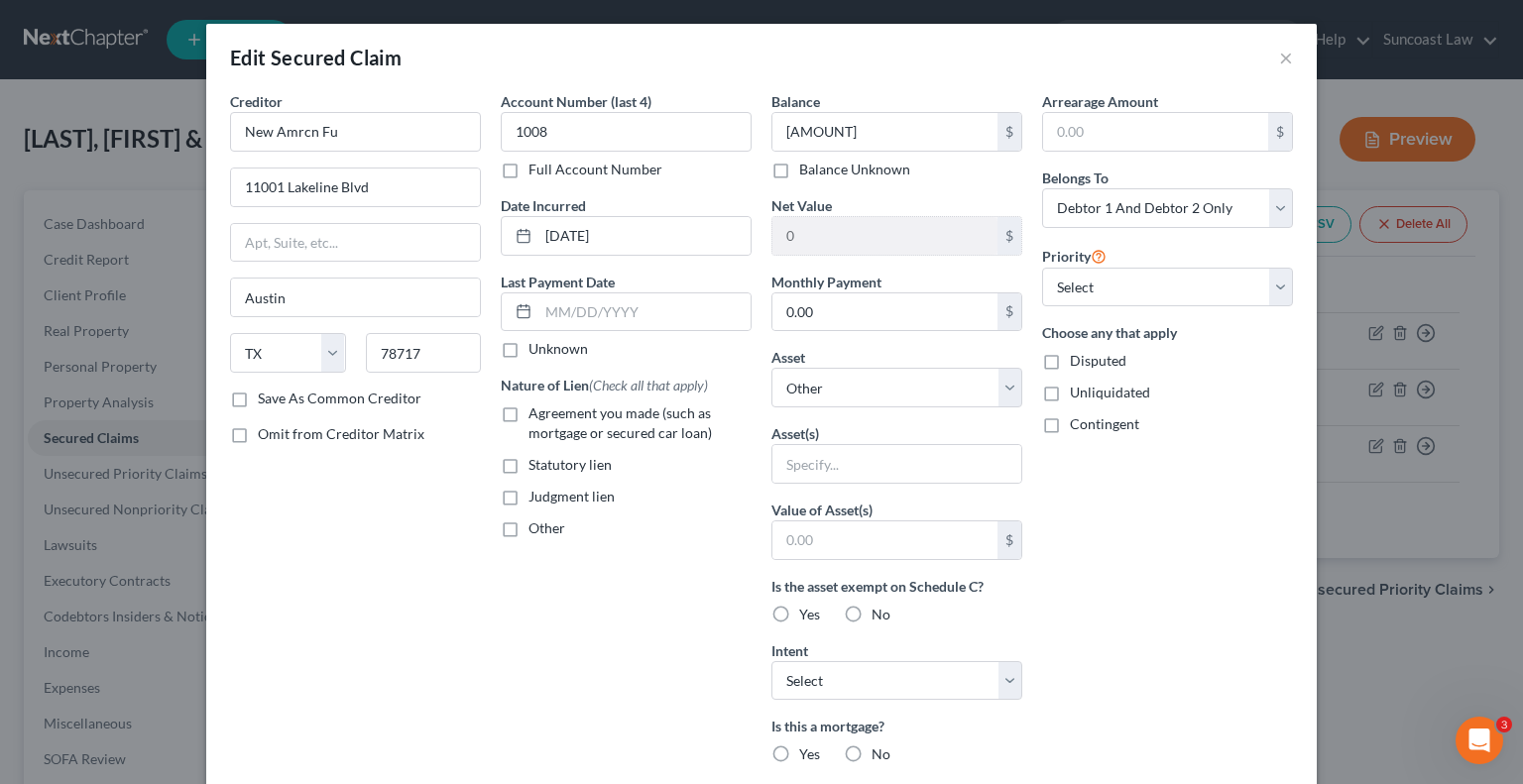 type on "[NUMBER]" 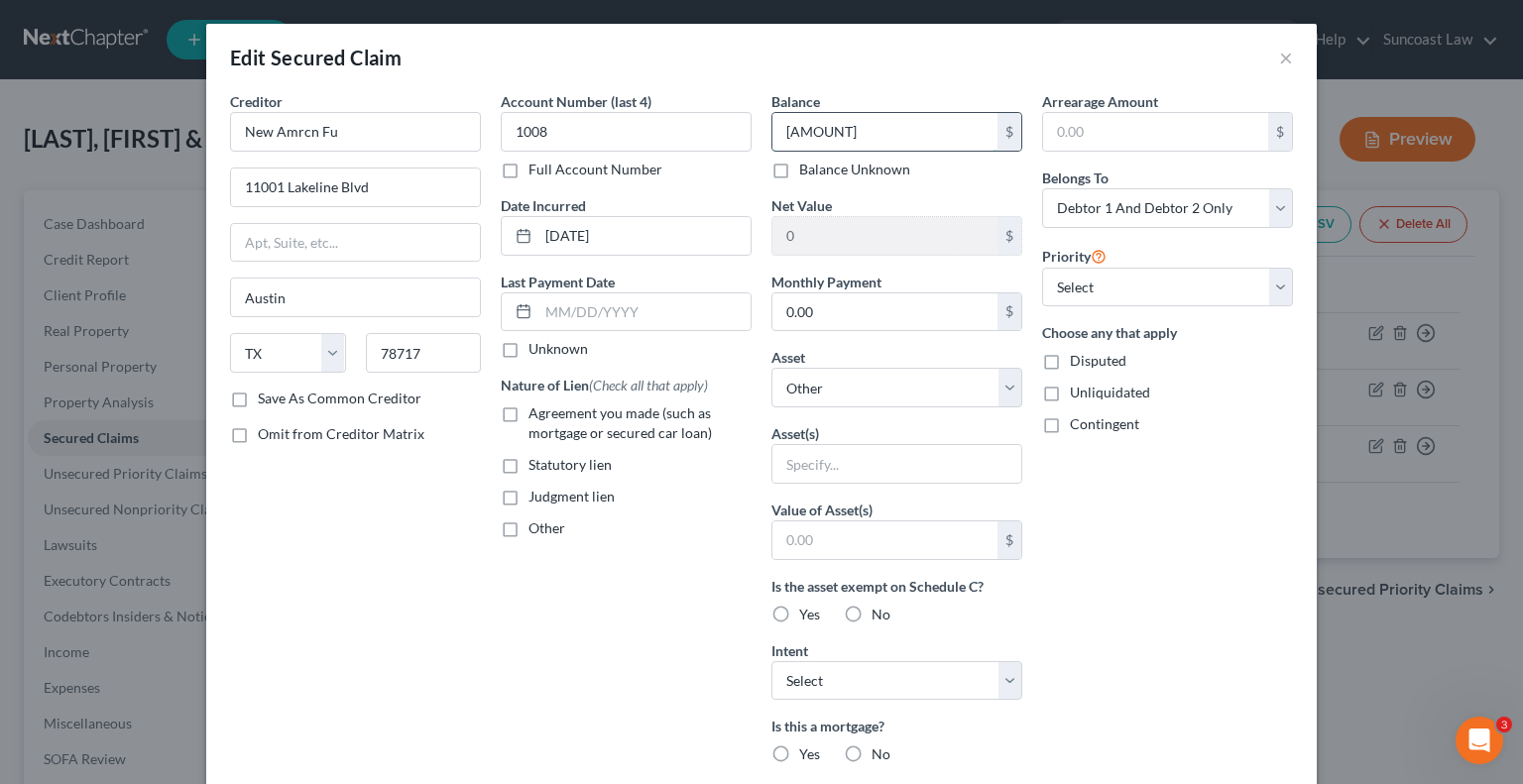 click on "[AMOUNT]" at bounding box center [884, 132] 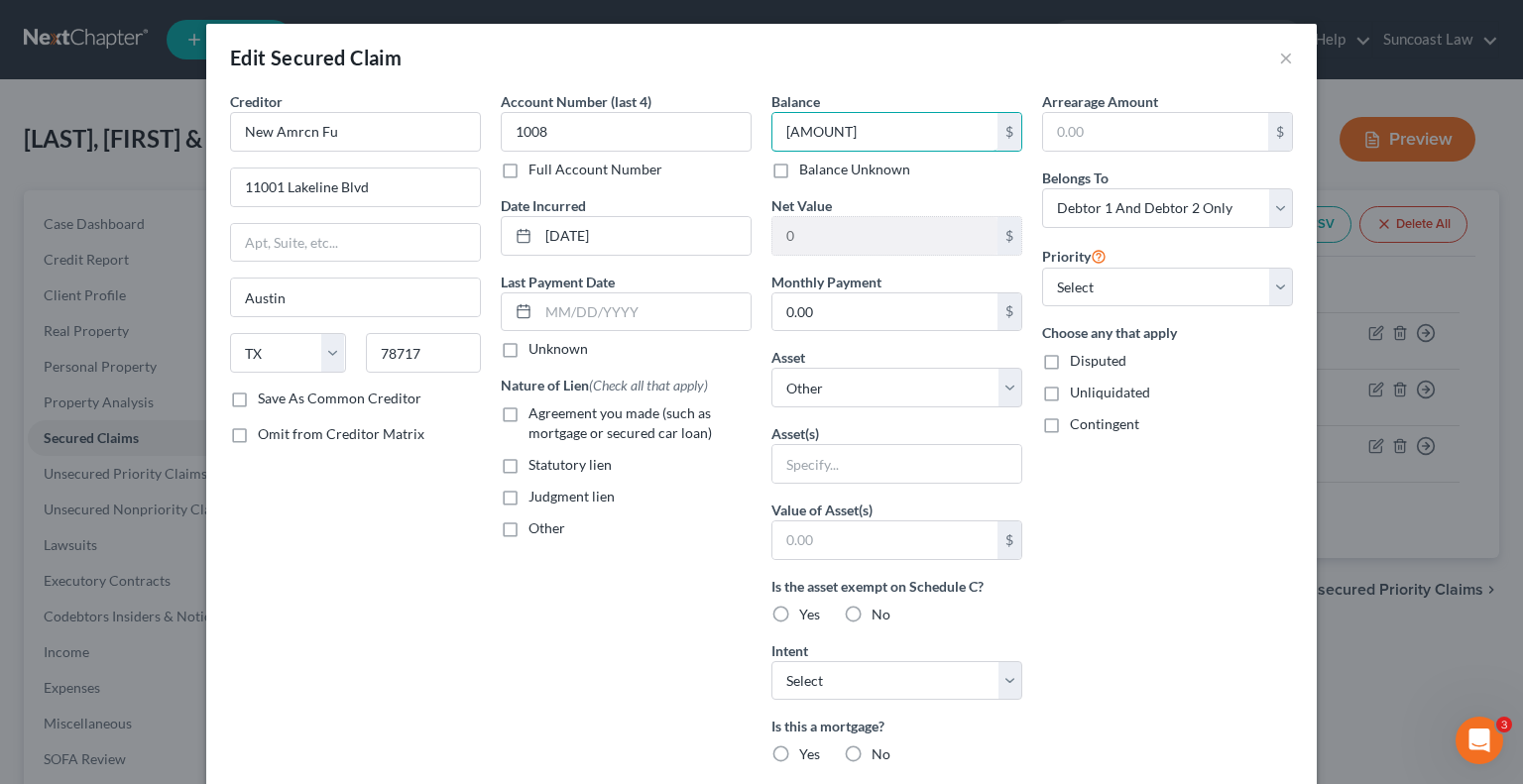 type on "[AMOUNT]" 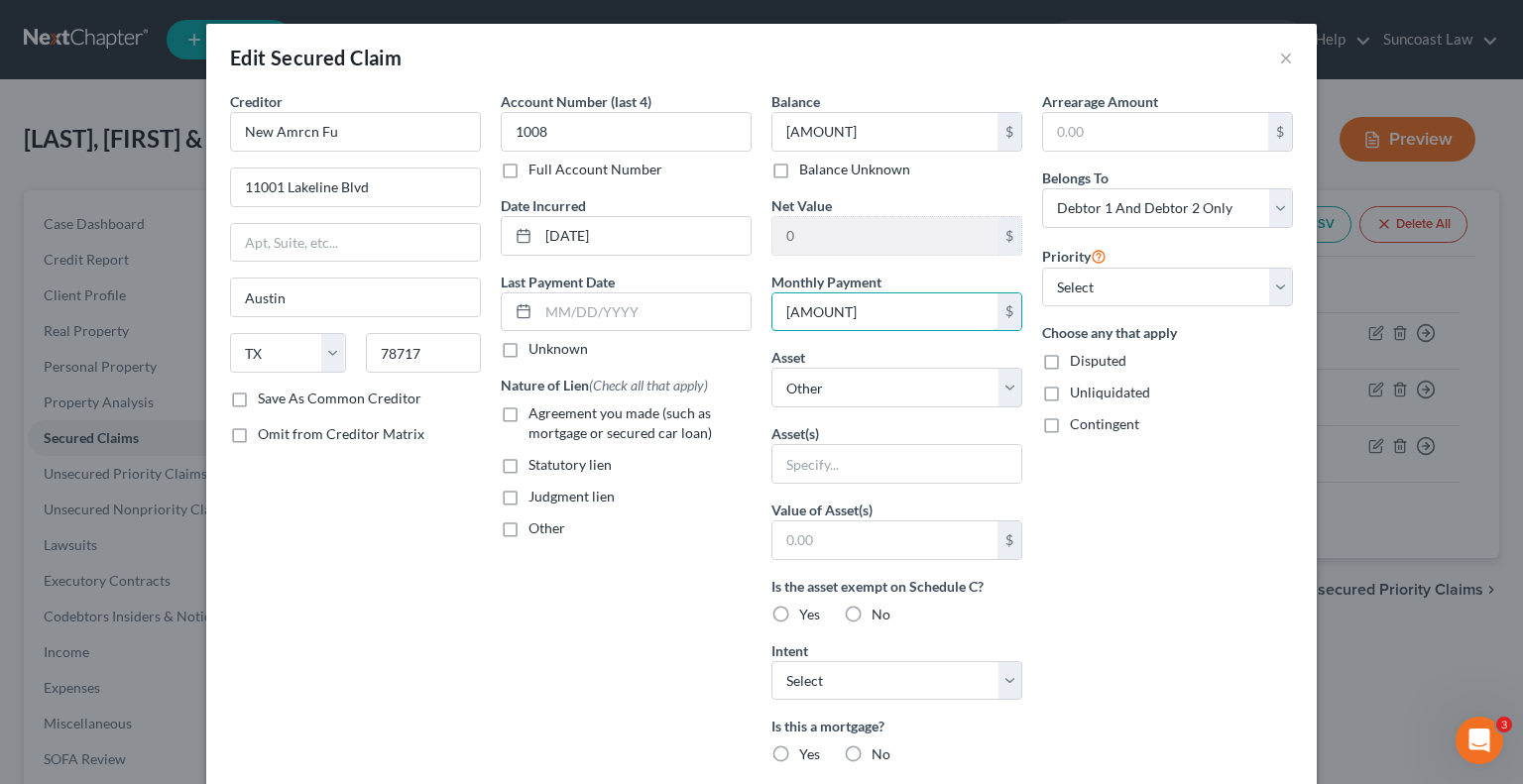 type on "[AMOUNT]" 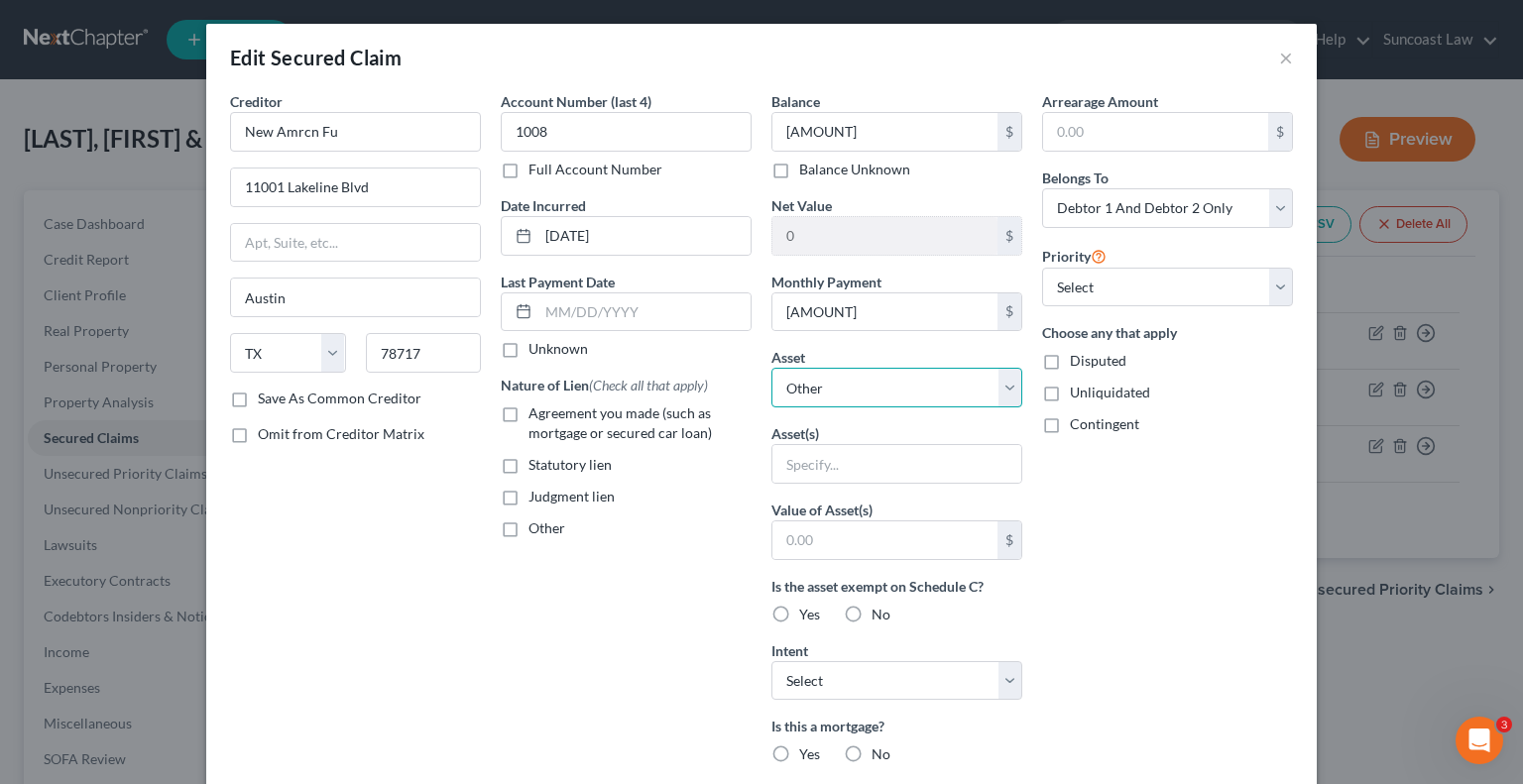 click on "Select Other Multiple Assets [NUMBER] [STREET] - $[AMOUNT]" at bounding box center [896, 388] 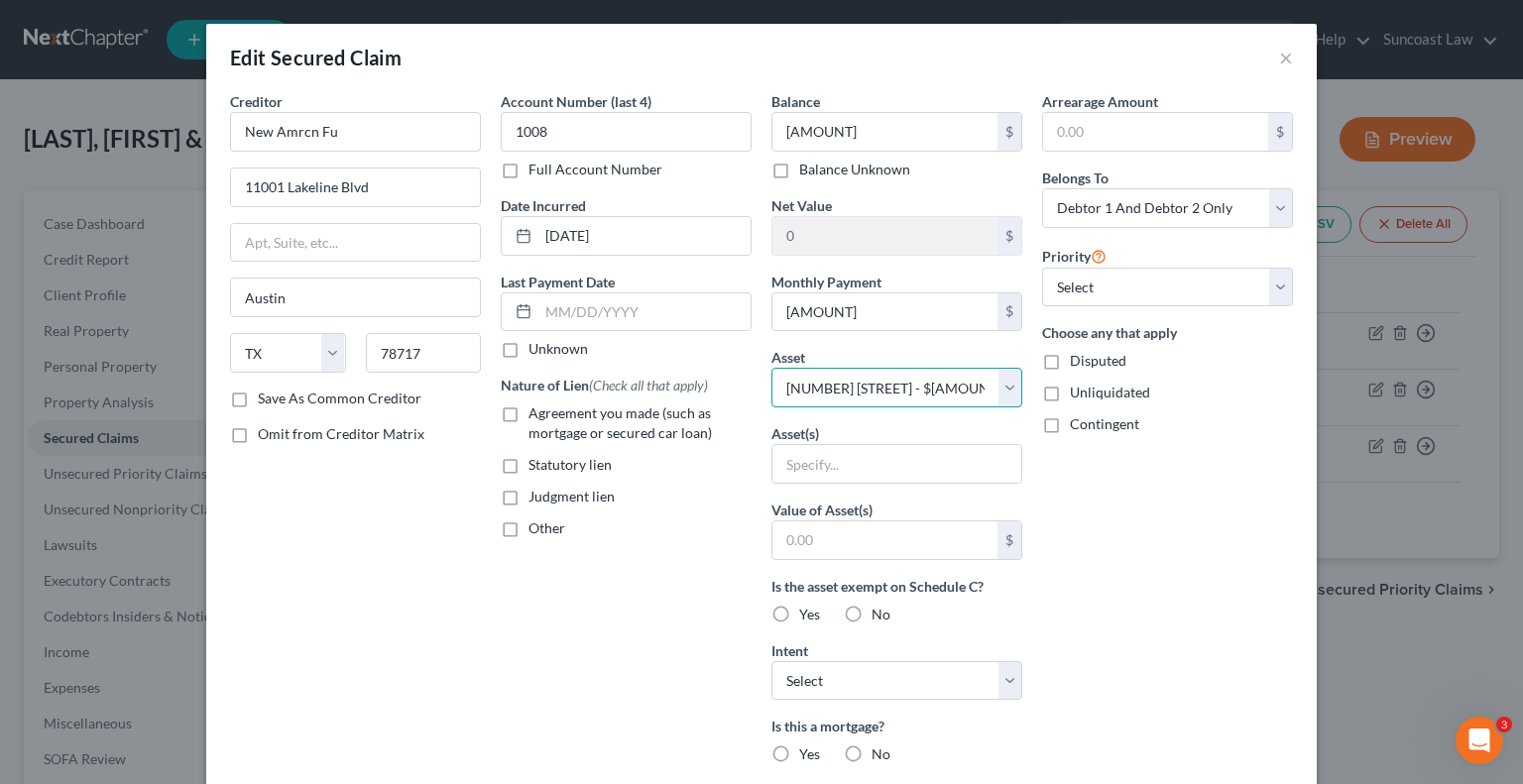 click on "Select Other Multiple Assets [NUMBER] [STREET] - $[AMOUNT]" at bounding box center [896, 388] 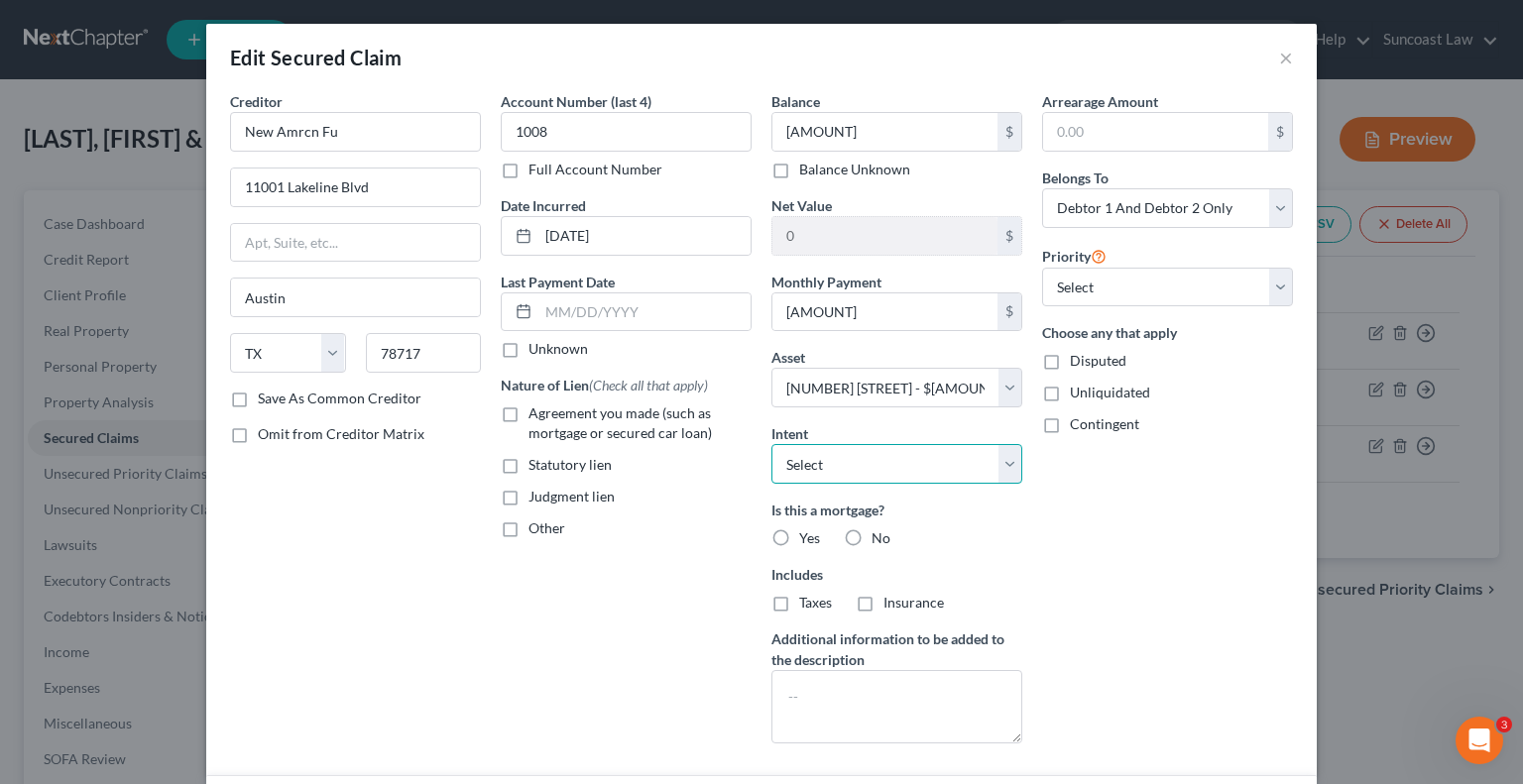 drag, startPoint x: 829, startPoint y: 450, endPoint x: 830, endPoint y: 461, distance: 11.045361 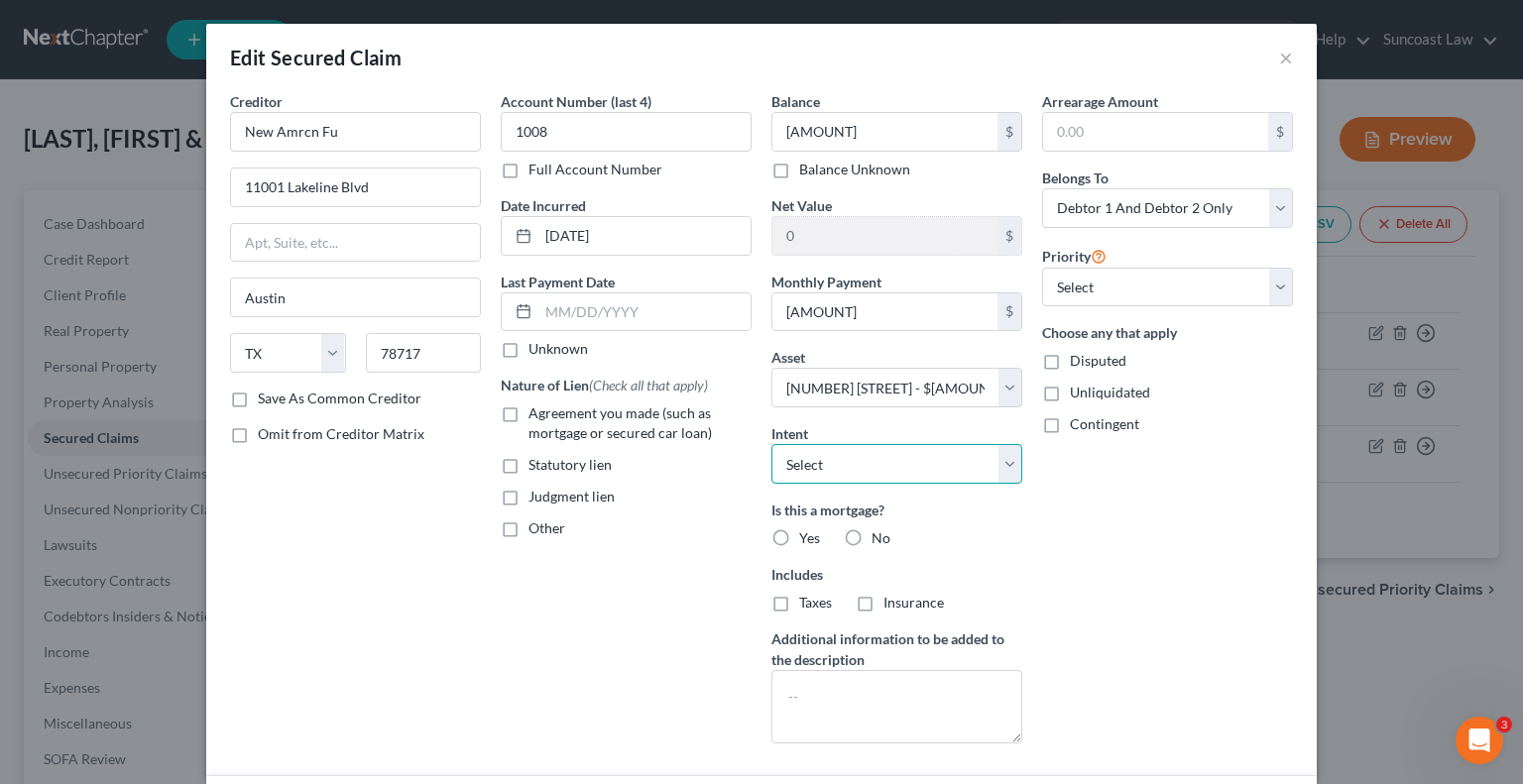 select on "2" 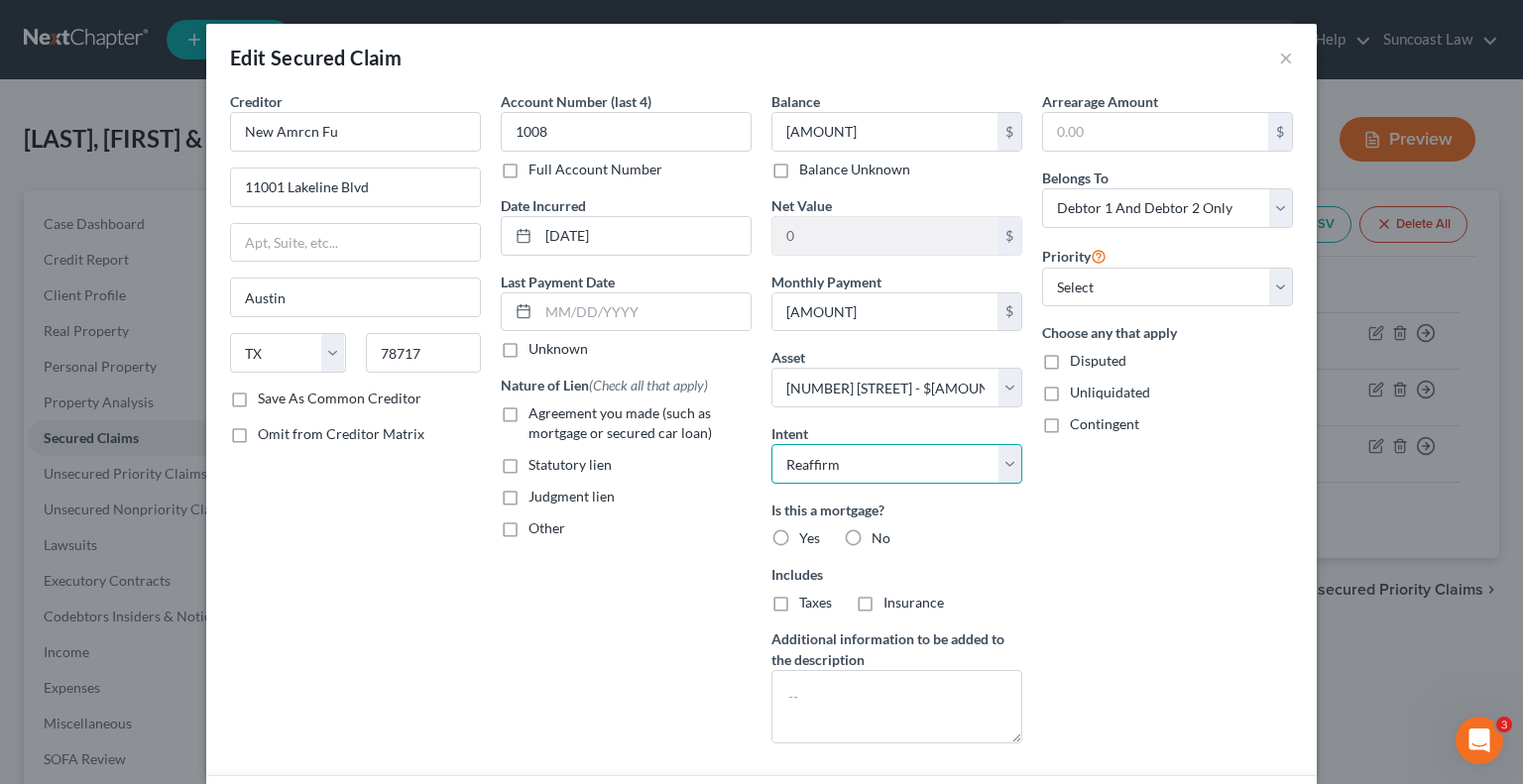 click on "Select Surrender Redeem Reaffirm Avoid Other" at bounding box center [896, 464] 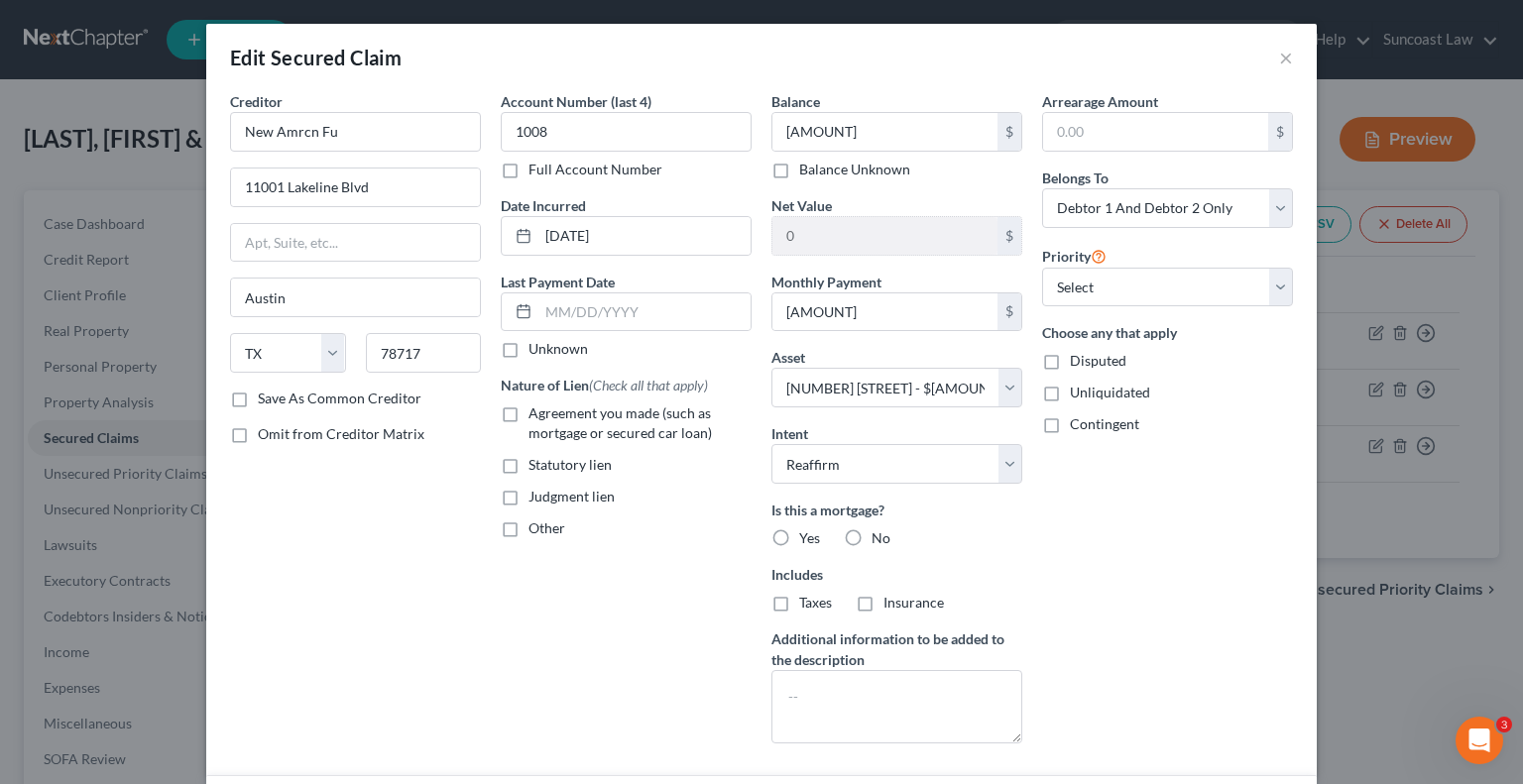 click on "Yes" at bounding box center (809, 538) 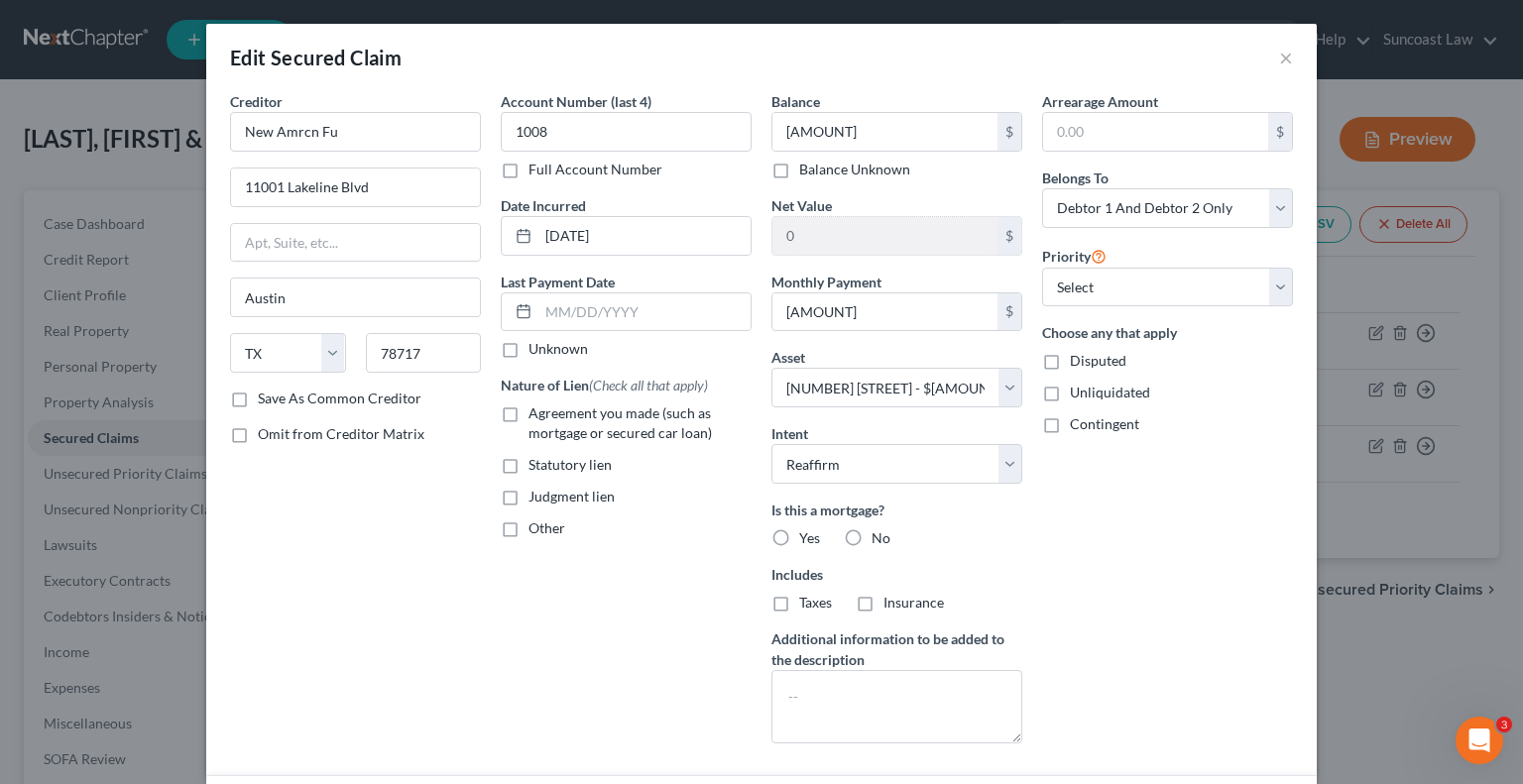 click on "Yes" at bounding box center [813, 534] 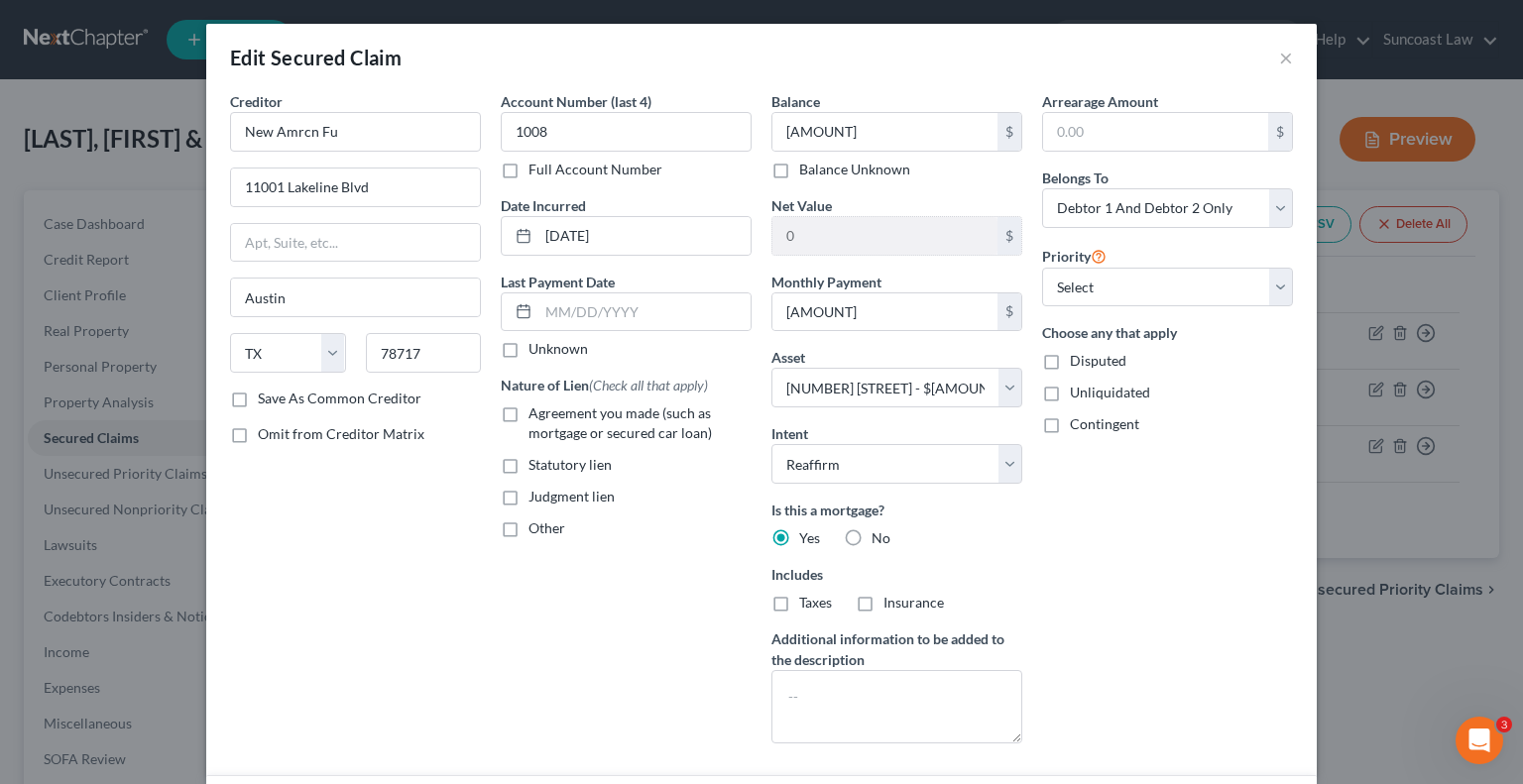 drag, startPoint x: 770, startPoint y: 606, endPoint x: 847, endPoint y: 606, distance: 77 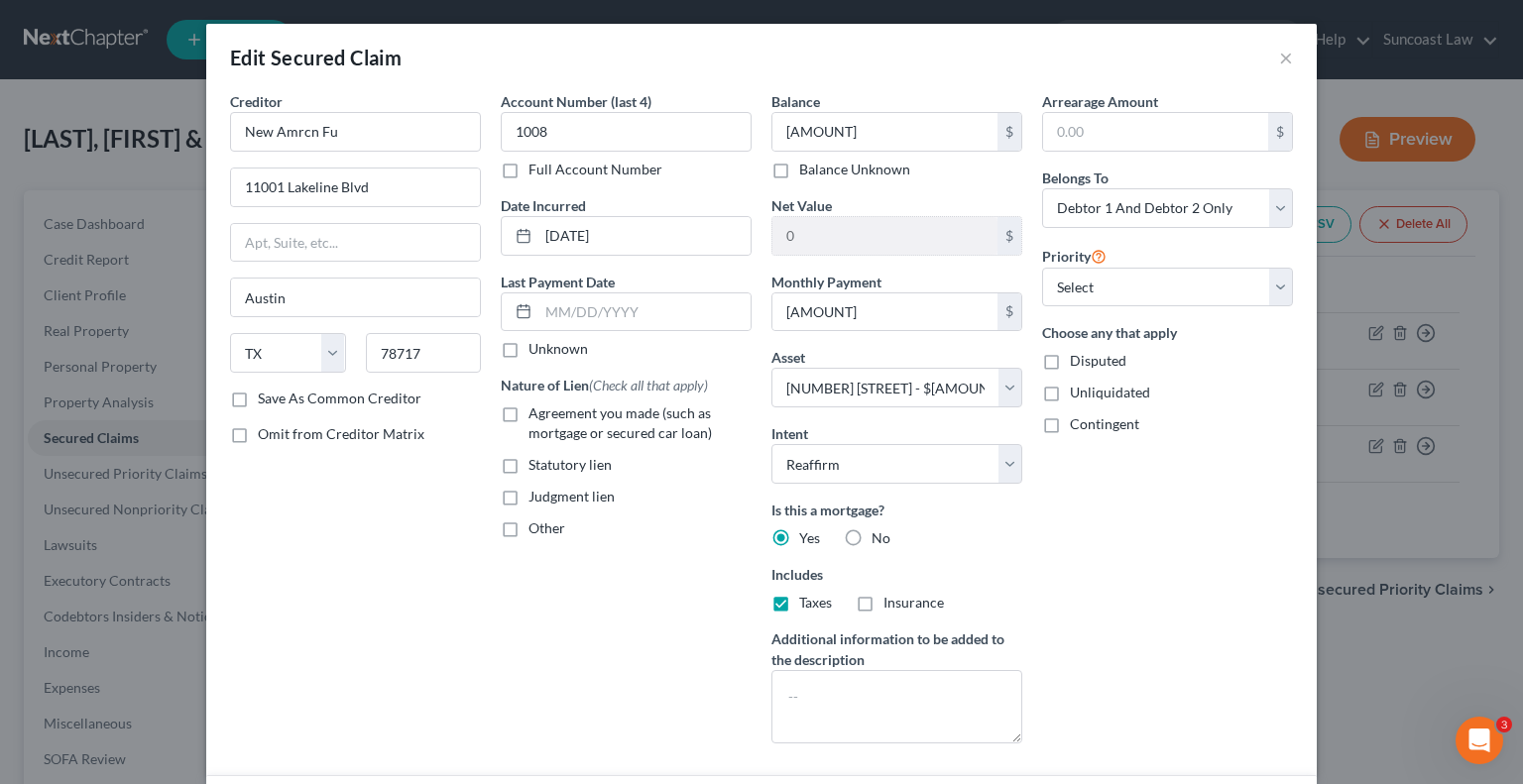 click on "Insurance" at bounding box center (913, 603) 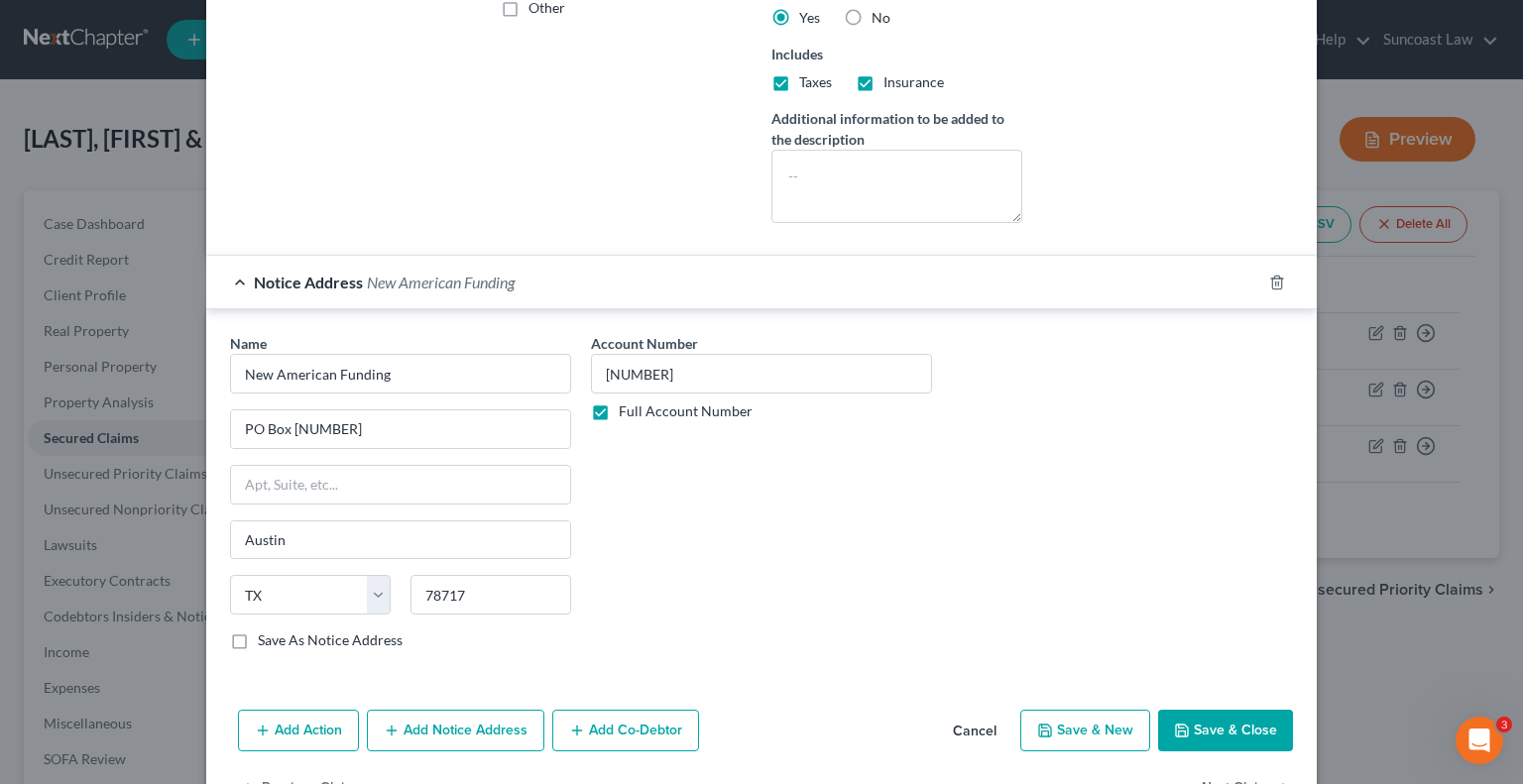 scroll, scrollTop: 579, scrollLeft: 0, axis: vertical 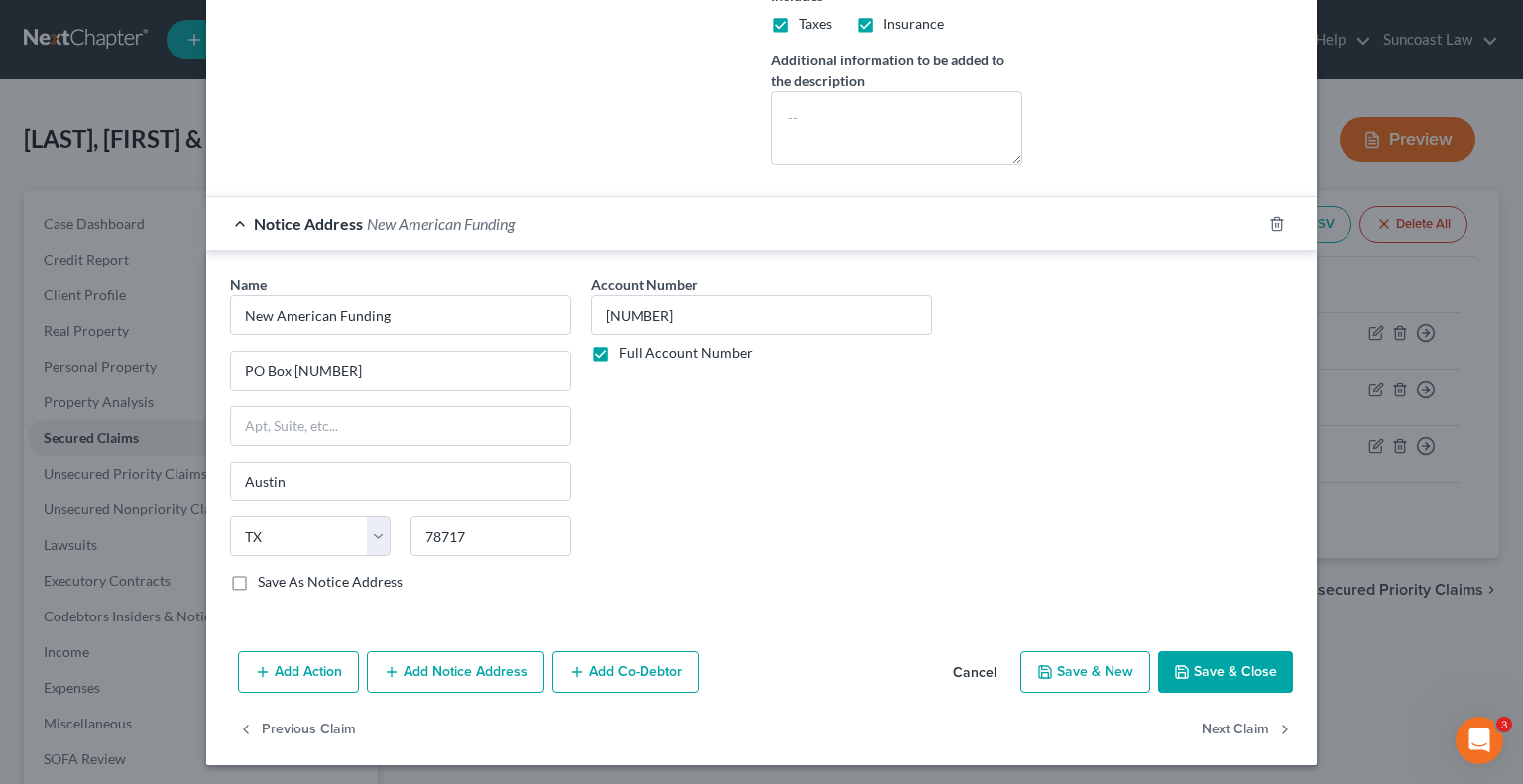 click on "Save & Close" at bounding box center (1226, 672) 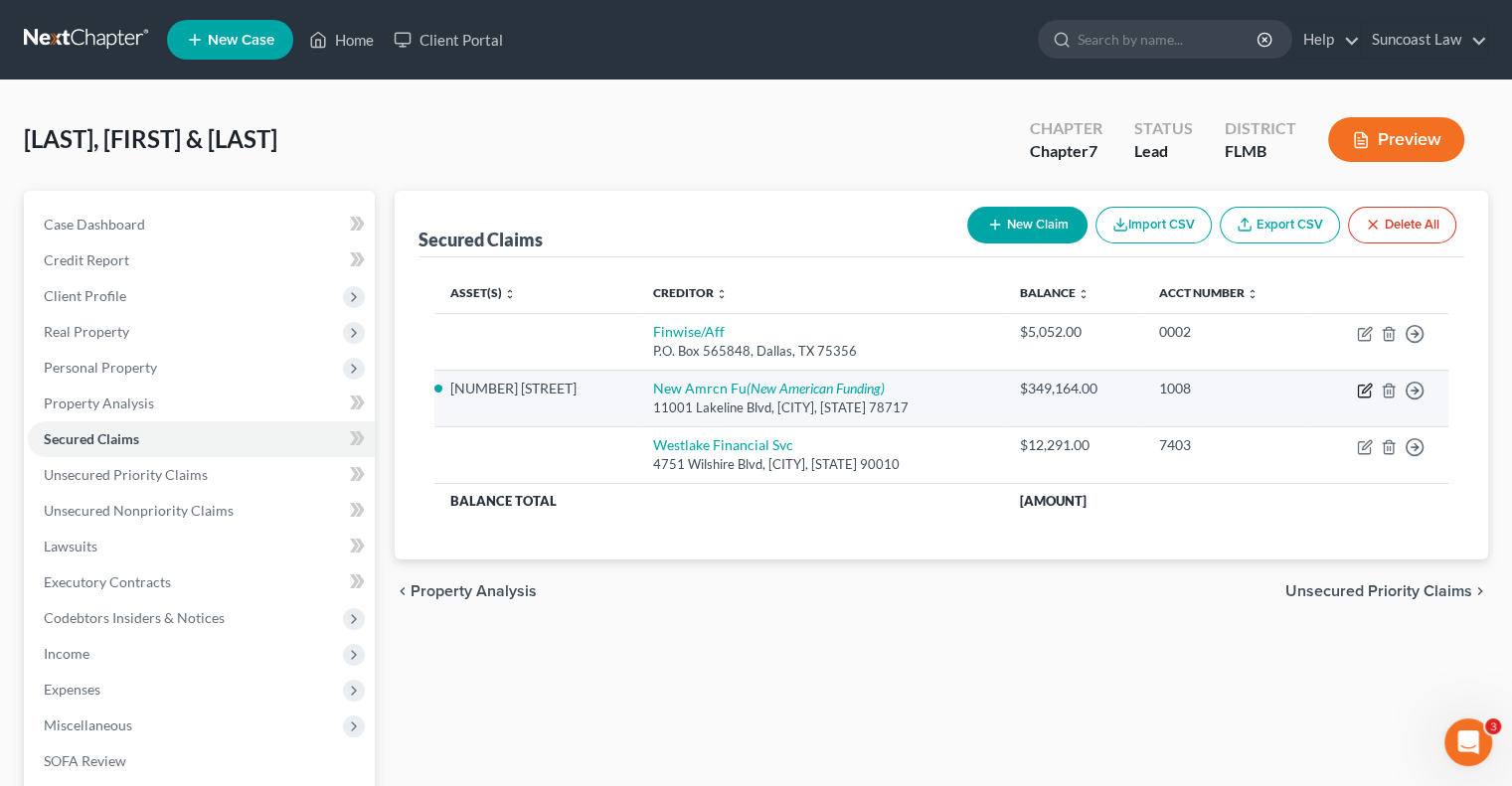 click 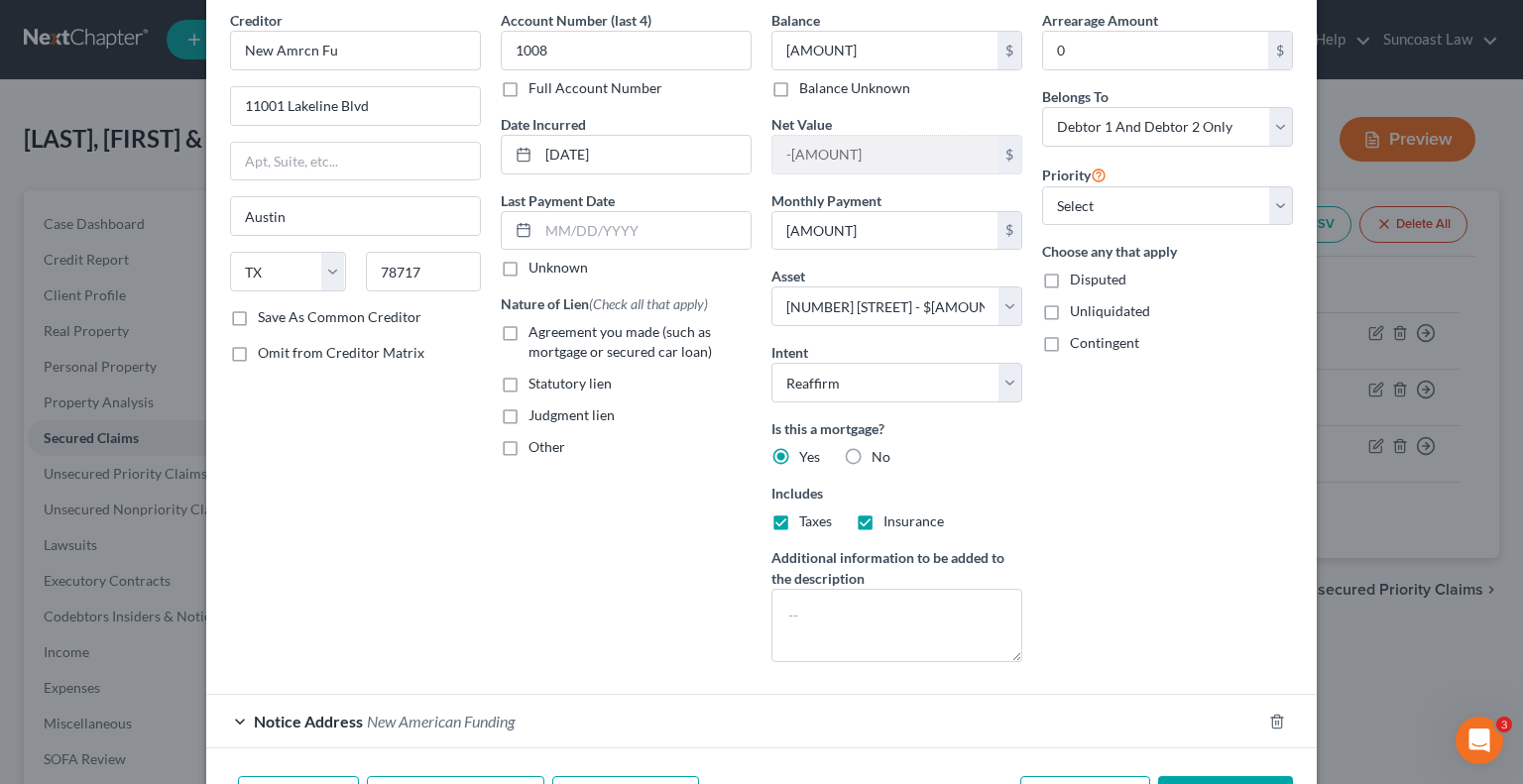 scroll, scrollTop: 208, scrollLeft: 0, axis: vertical 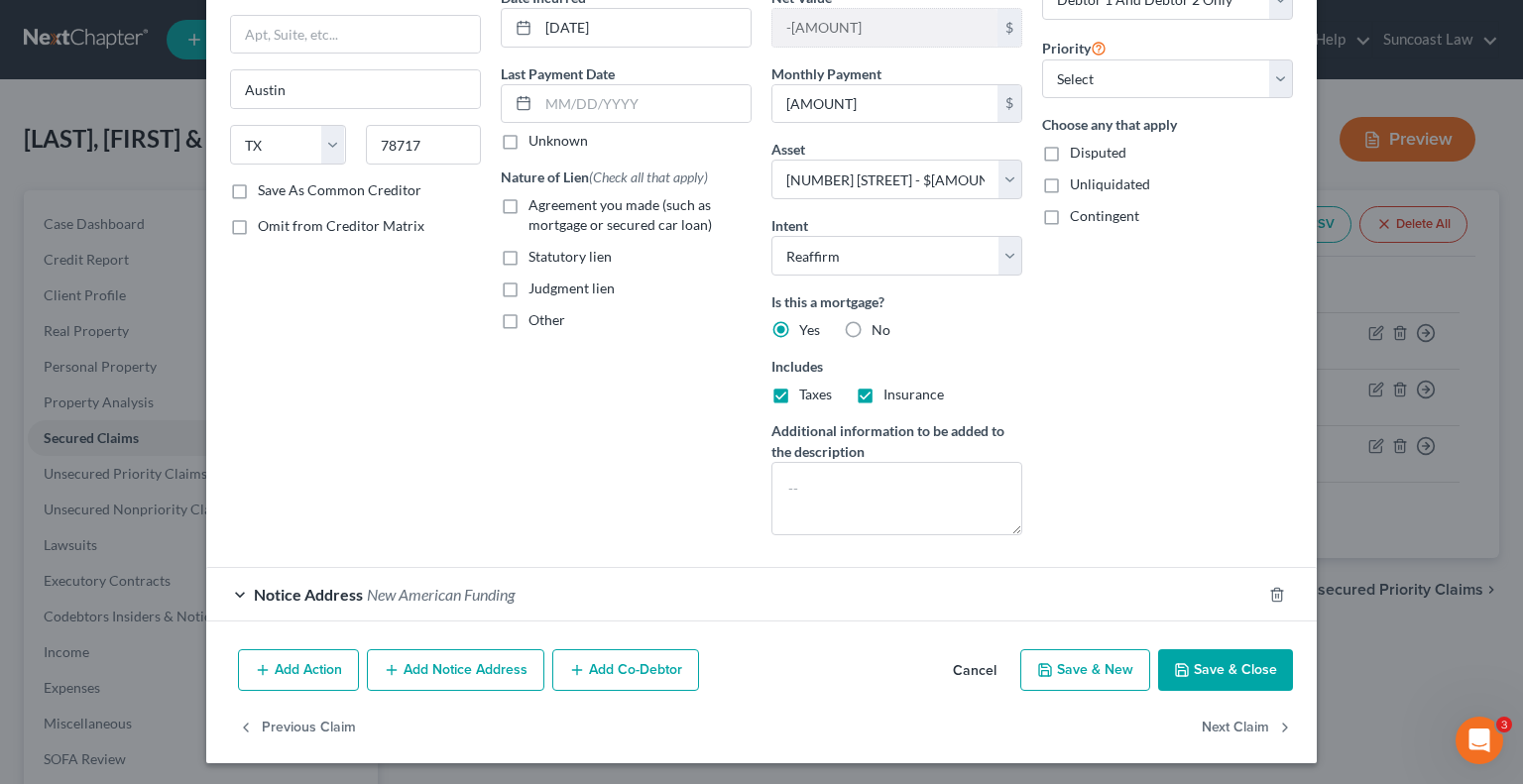 click on "Add Notice Address" at bounding box center (455, 670) 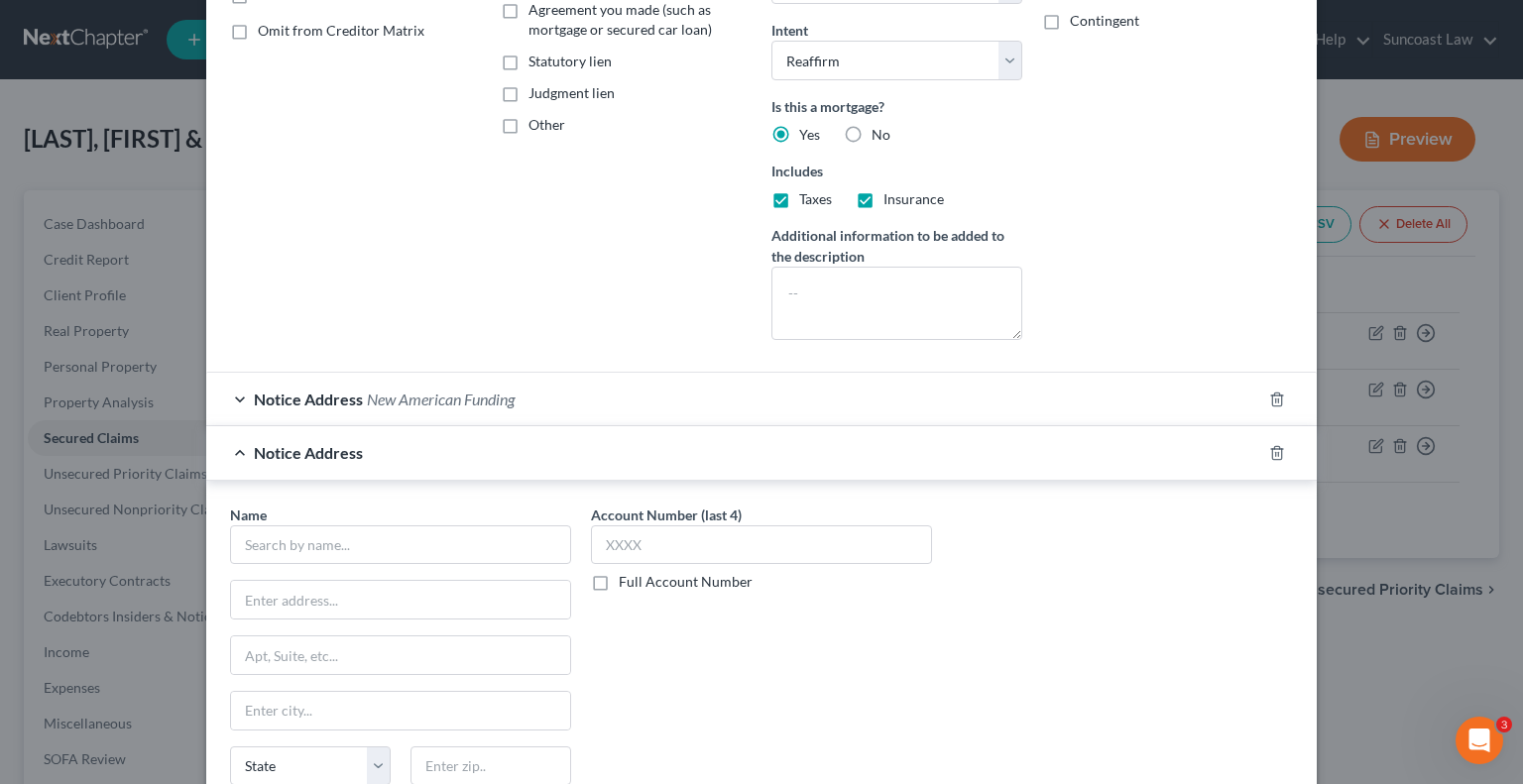 scroll, scrollTop: 406, scrollLeft: 0, axis: vertical 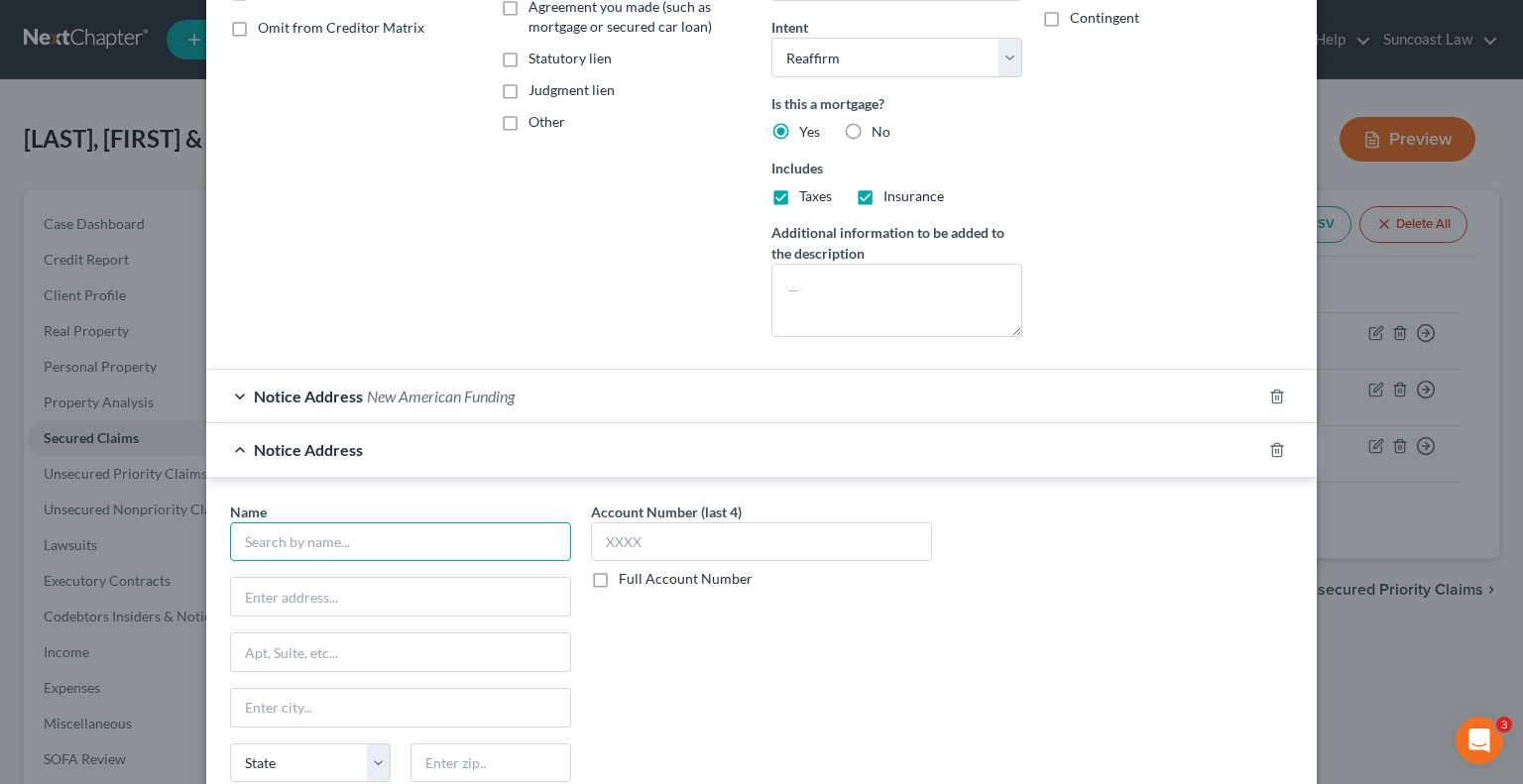 click at bounding box center (401, 542) 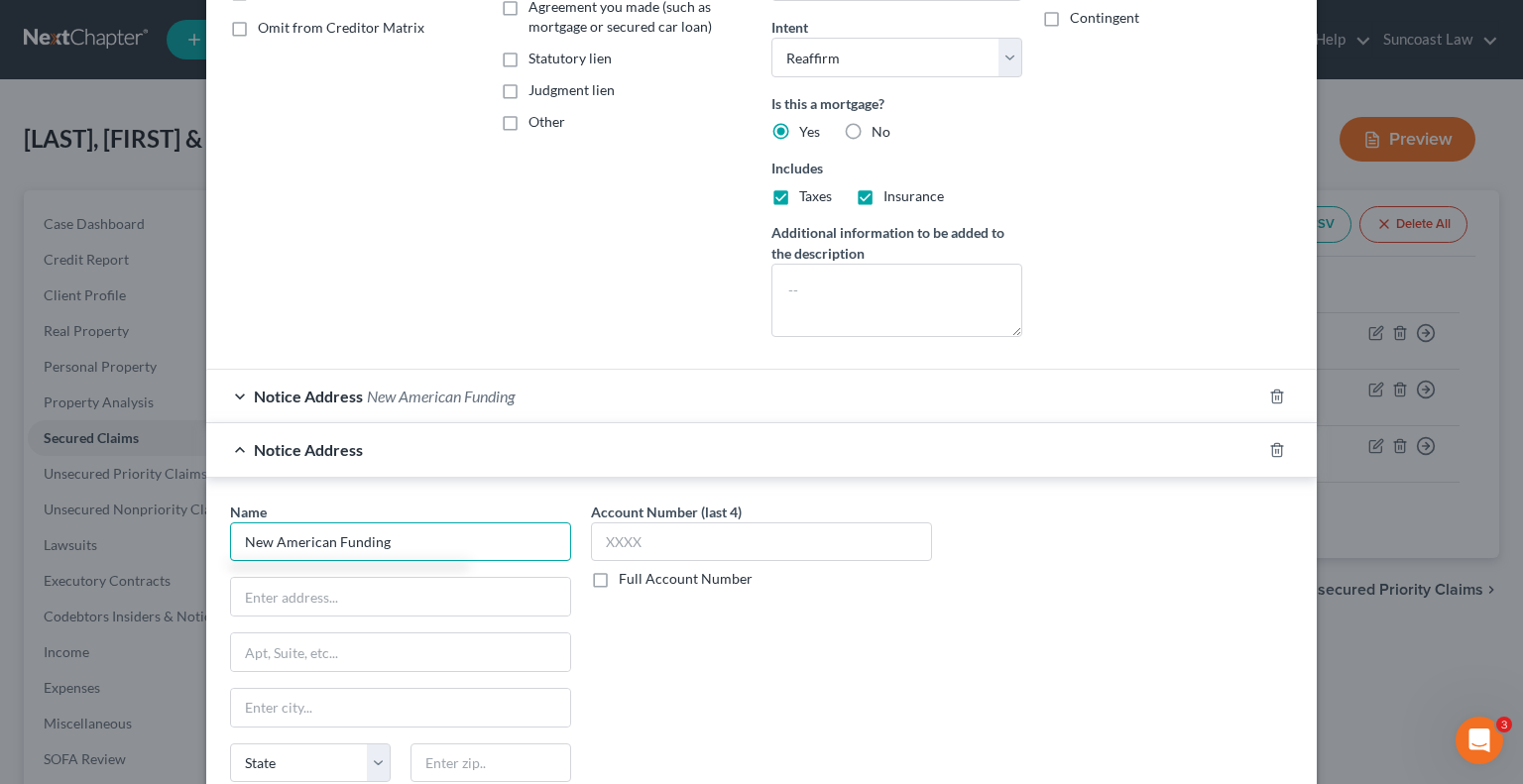 type on "New American Funding" 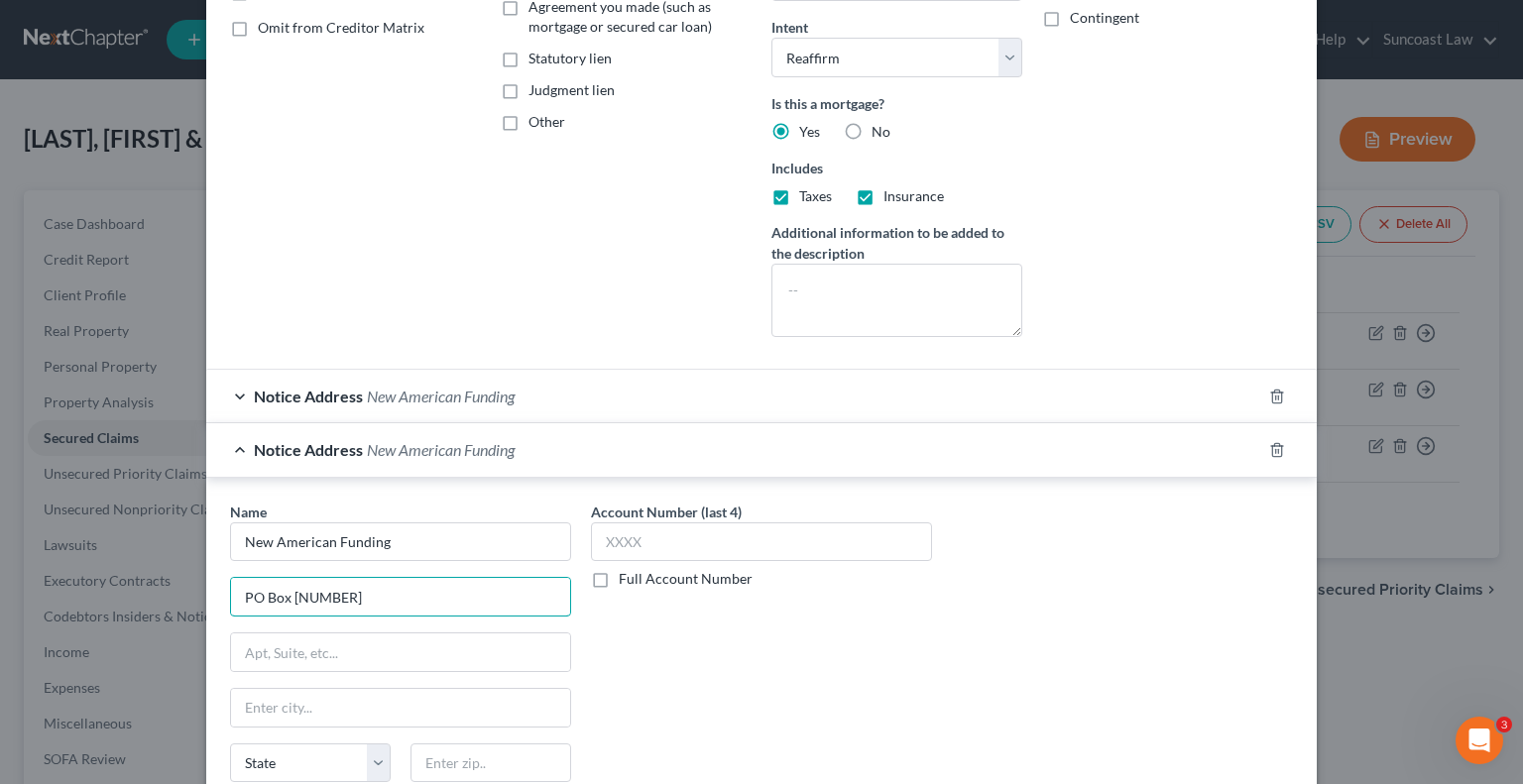 type on "PO Box [NUMBER]" 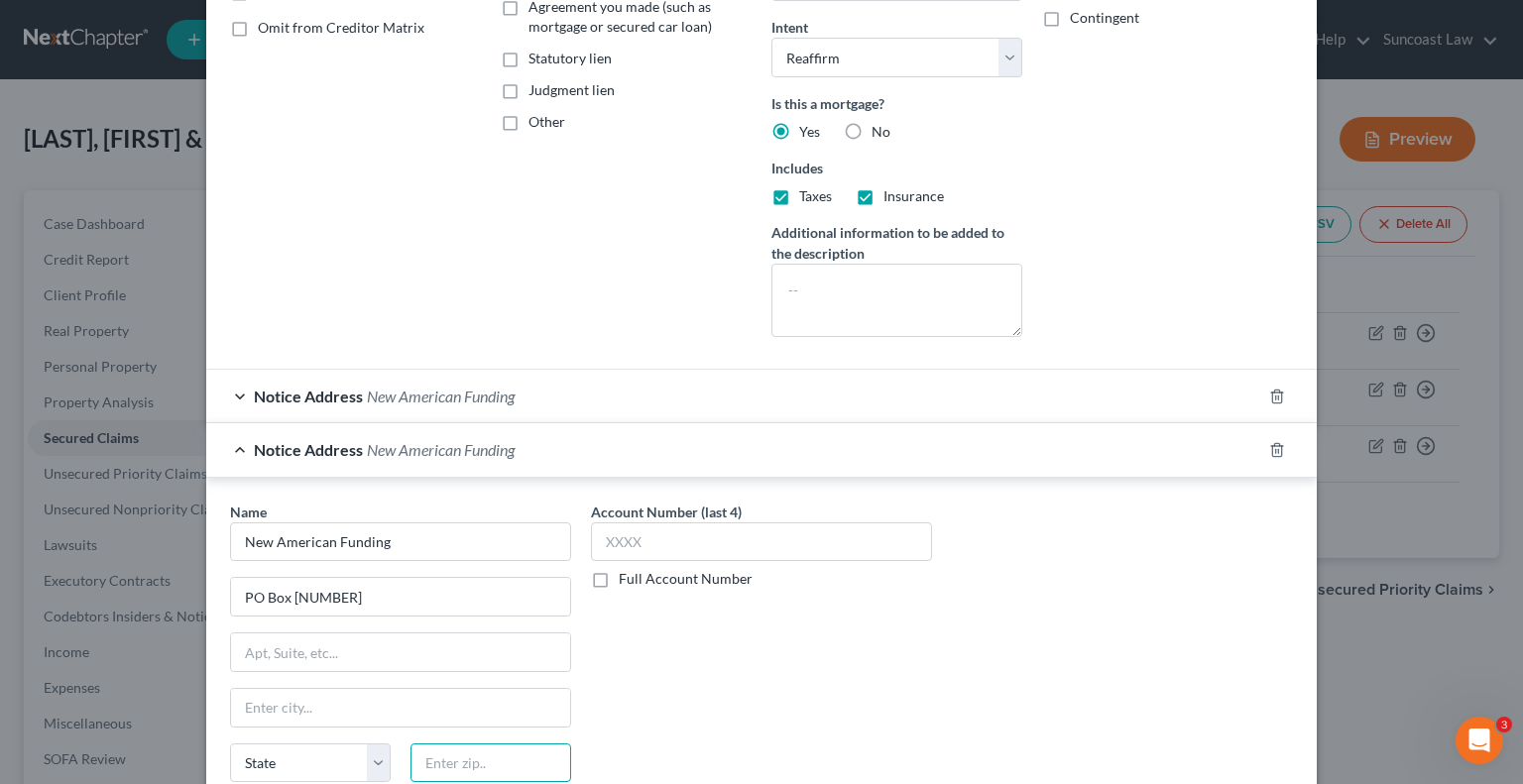 drag, startPoint x: 494, startPoint y: 760, endPoint x: 507, endPoint y: 746, distance: 19.104973 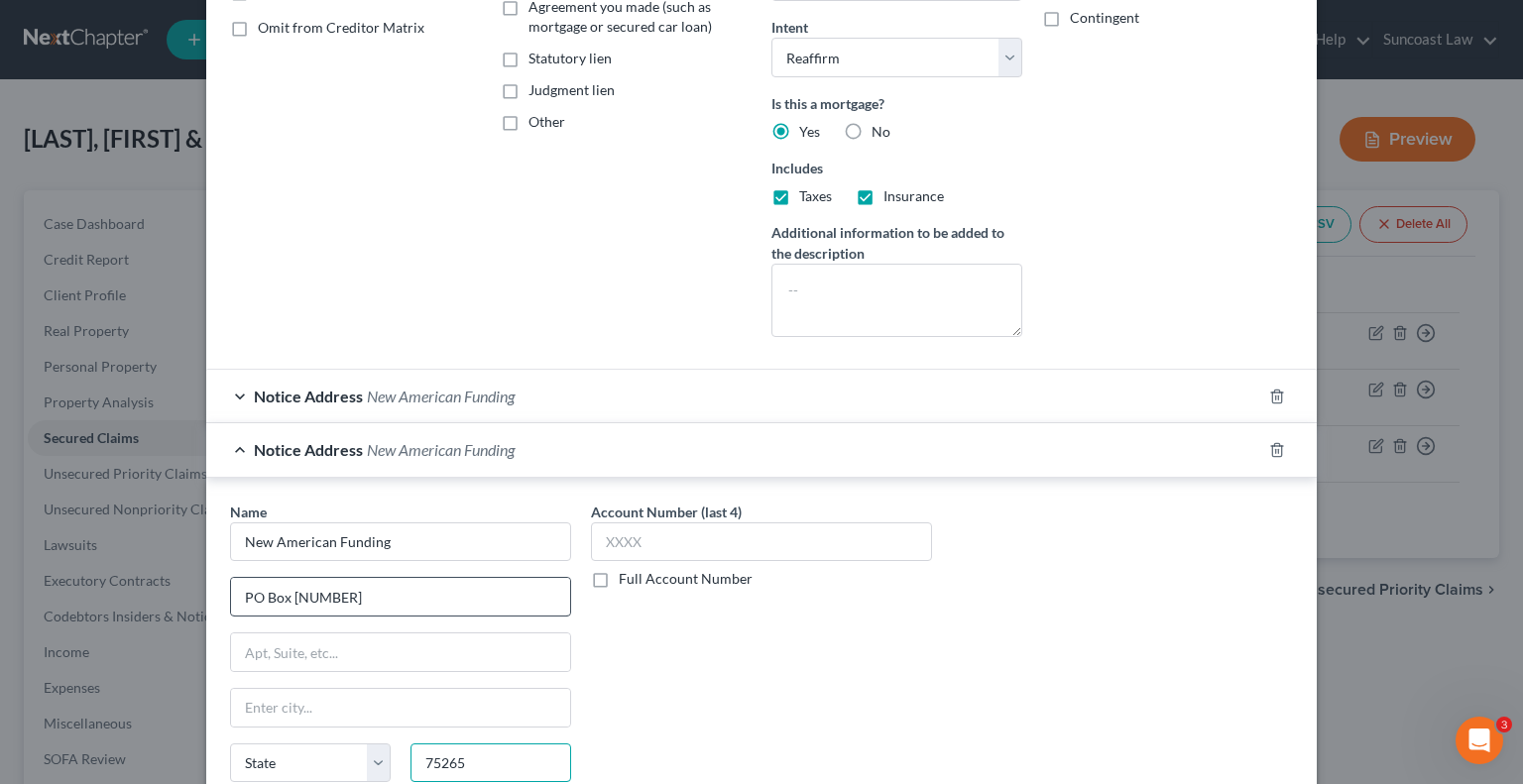 type on "75265" 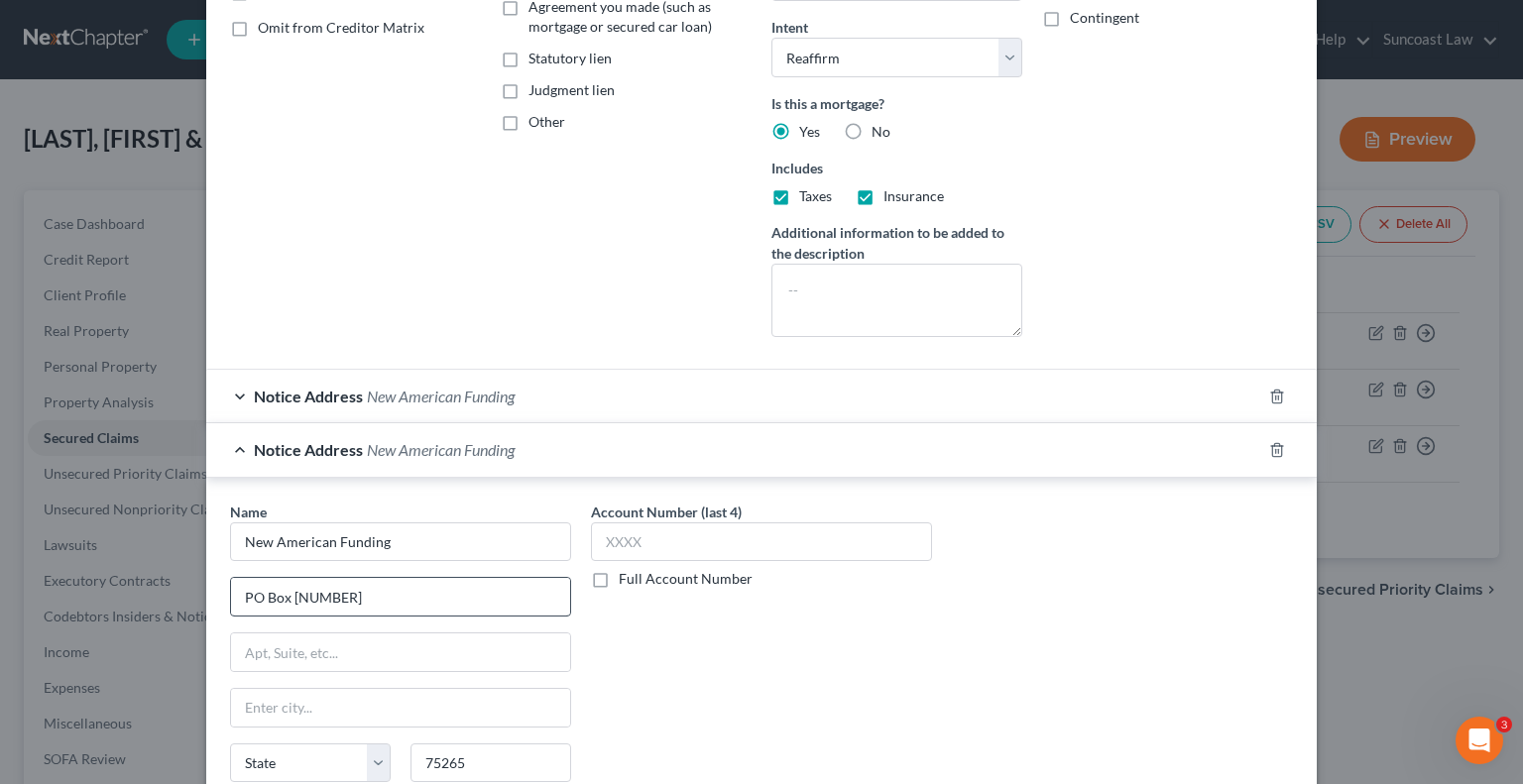 type on "Dallas" 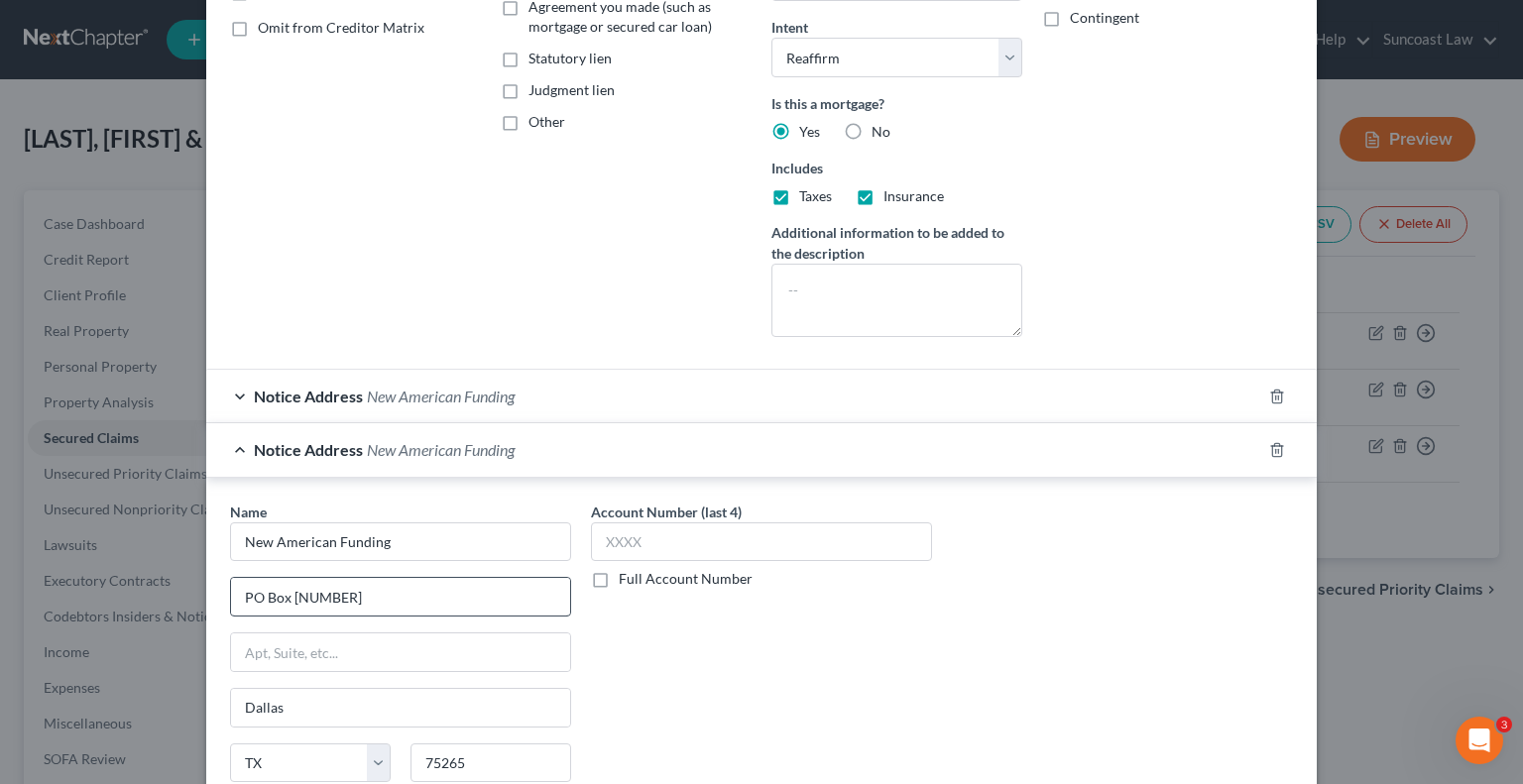 scroll, scrollTop: 632, scrollLeft: 0, axis: vertical 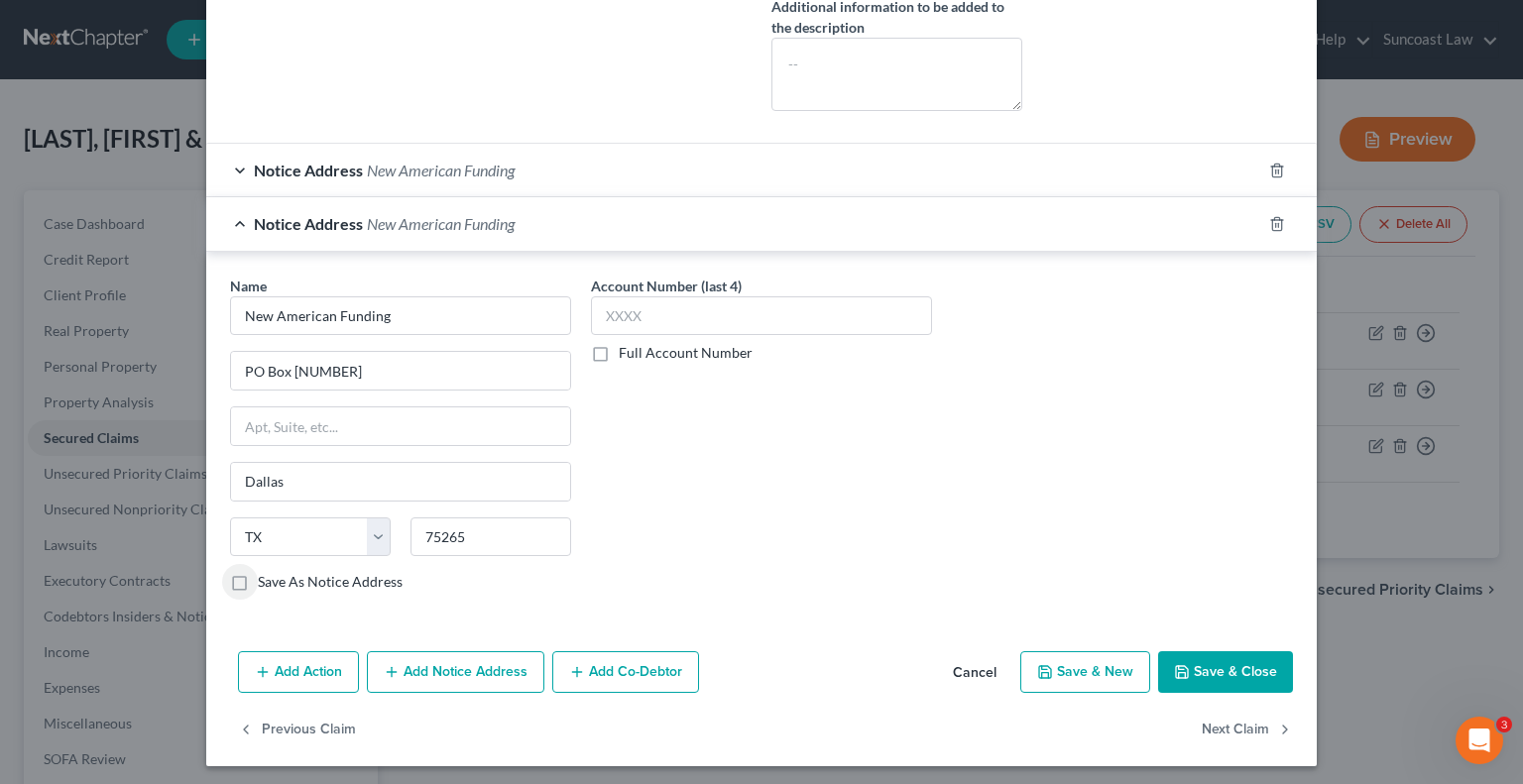 click on "Notice Address New American Funding" at bounding box center [734, 223] 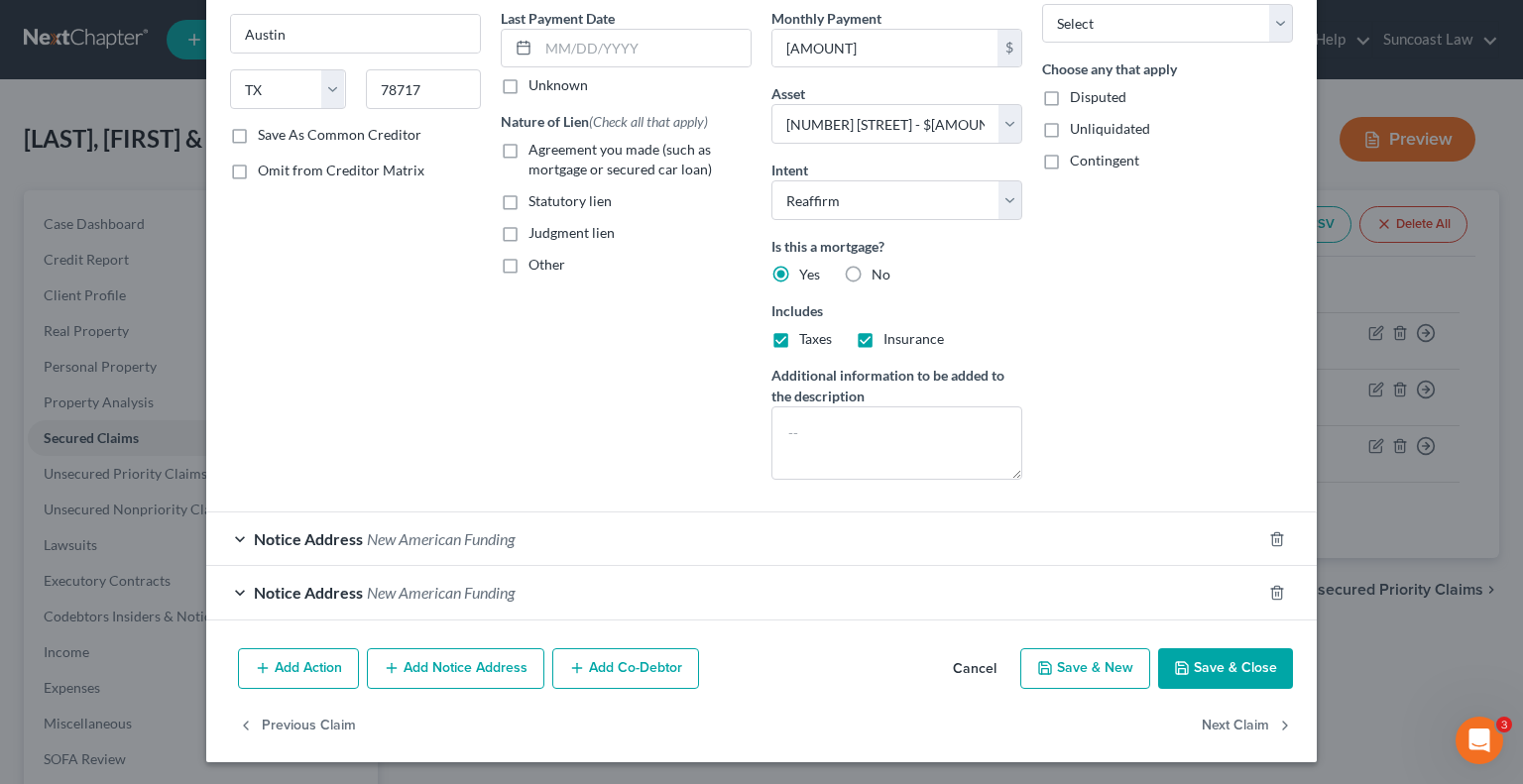 scroll, scrollTop: 262, scrollLeft: 0, axis: vertical 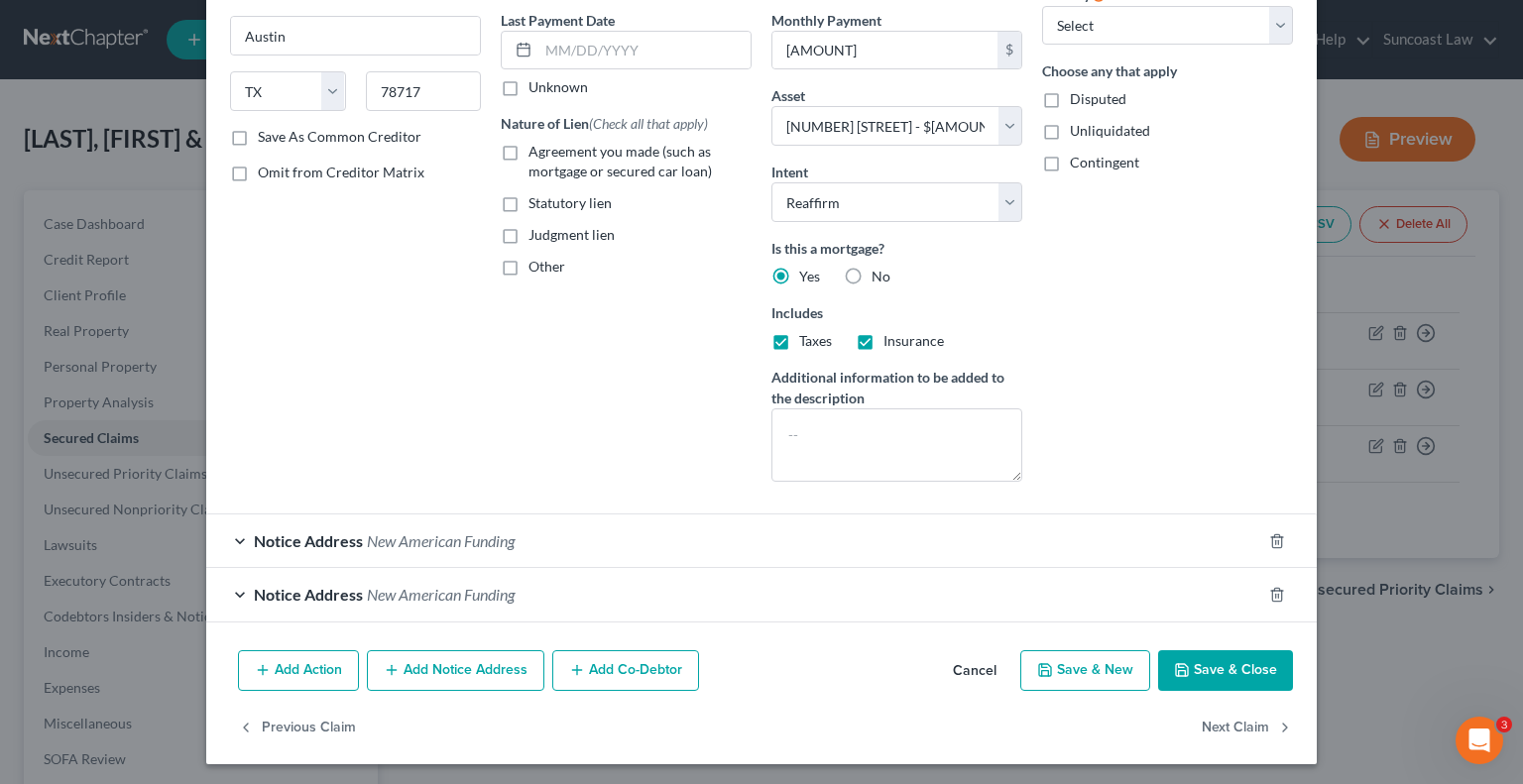 click on "Notice Address New American Funding" at bounding box center (734, 594) 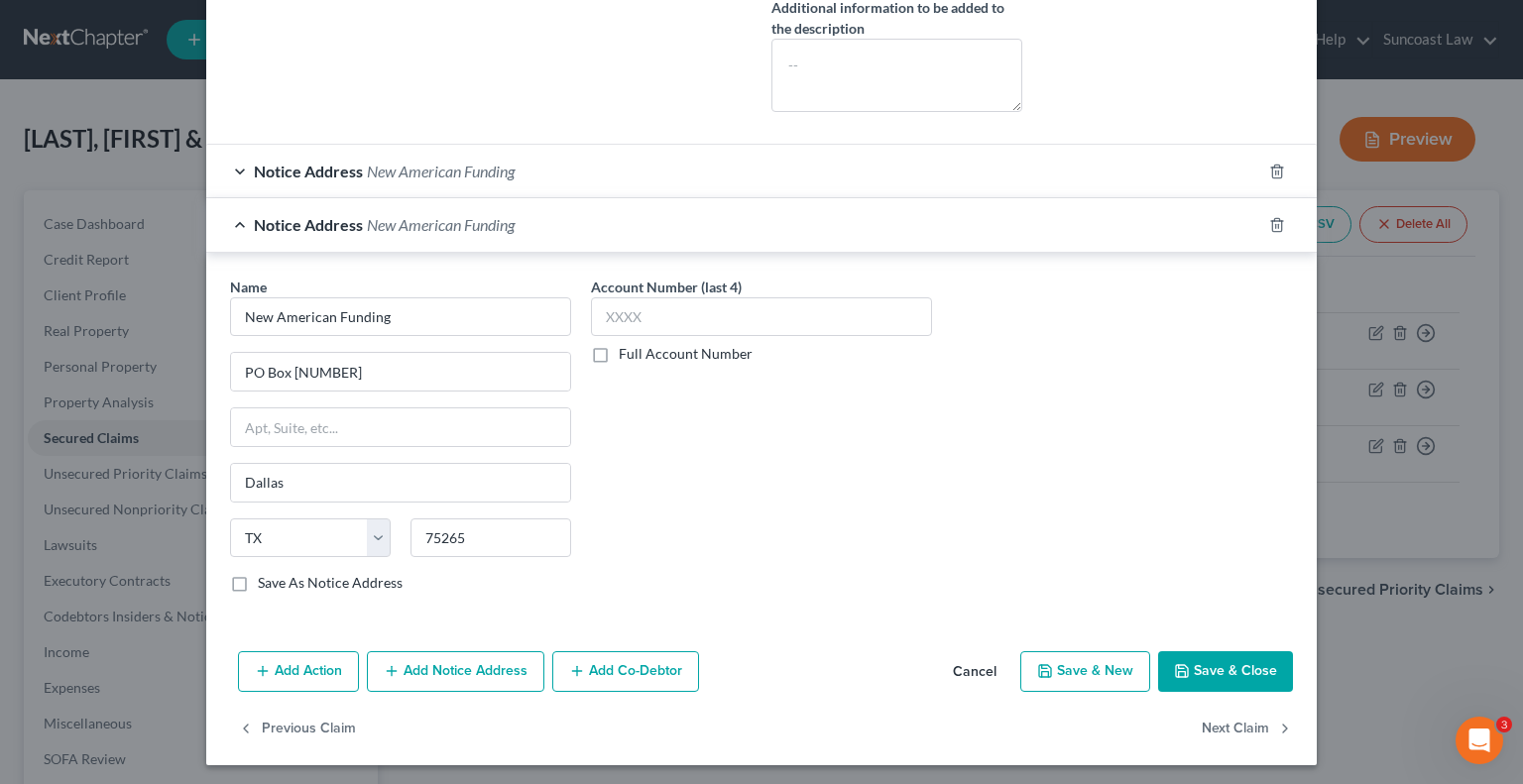 scroll, scrollTop: 632, scrollLeft: 0, axis: vertical 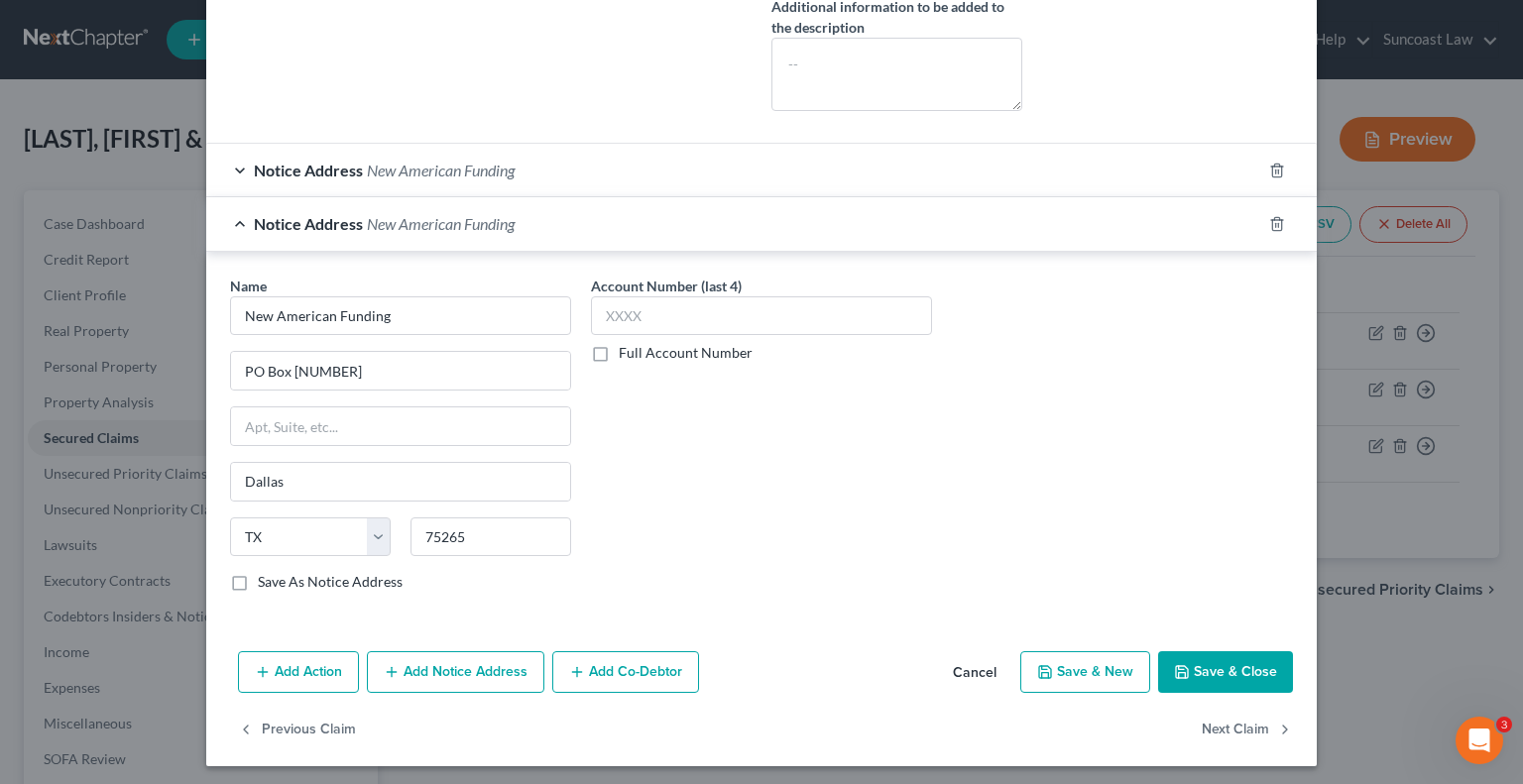 click on "Notice Address New American Funding" at bounding box center [734, 169] 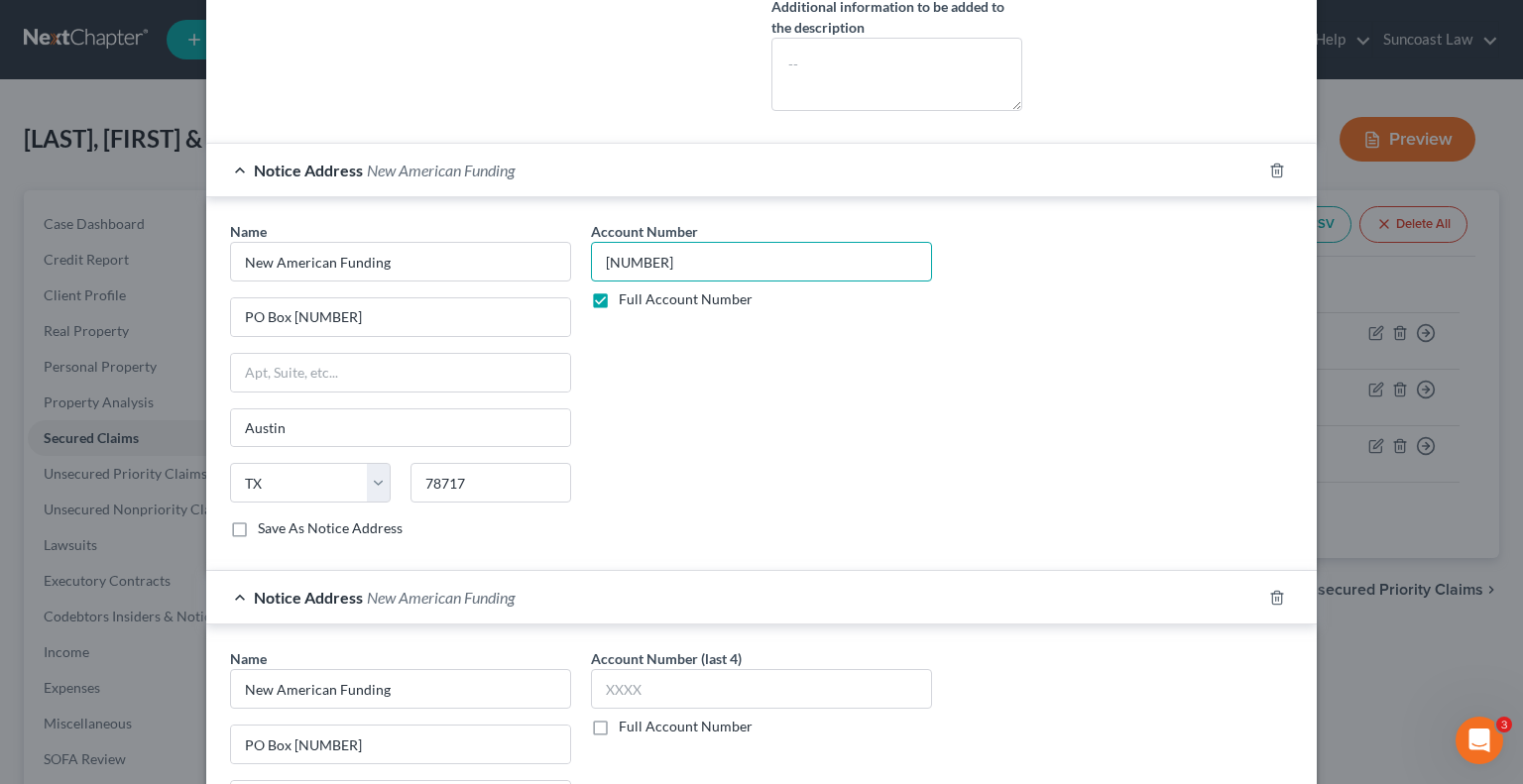 drag, startPoint x: 695, startPoint y: 258, endPoint x: 571, endPoint y: 262, distance: 124.0645 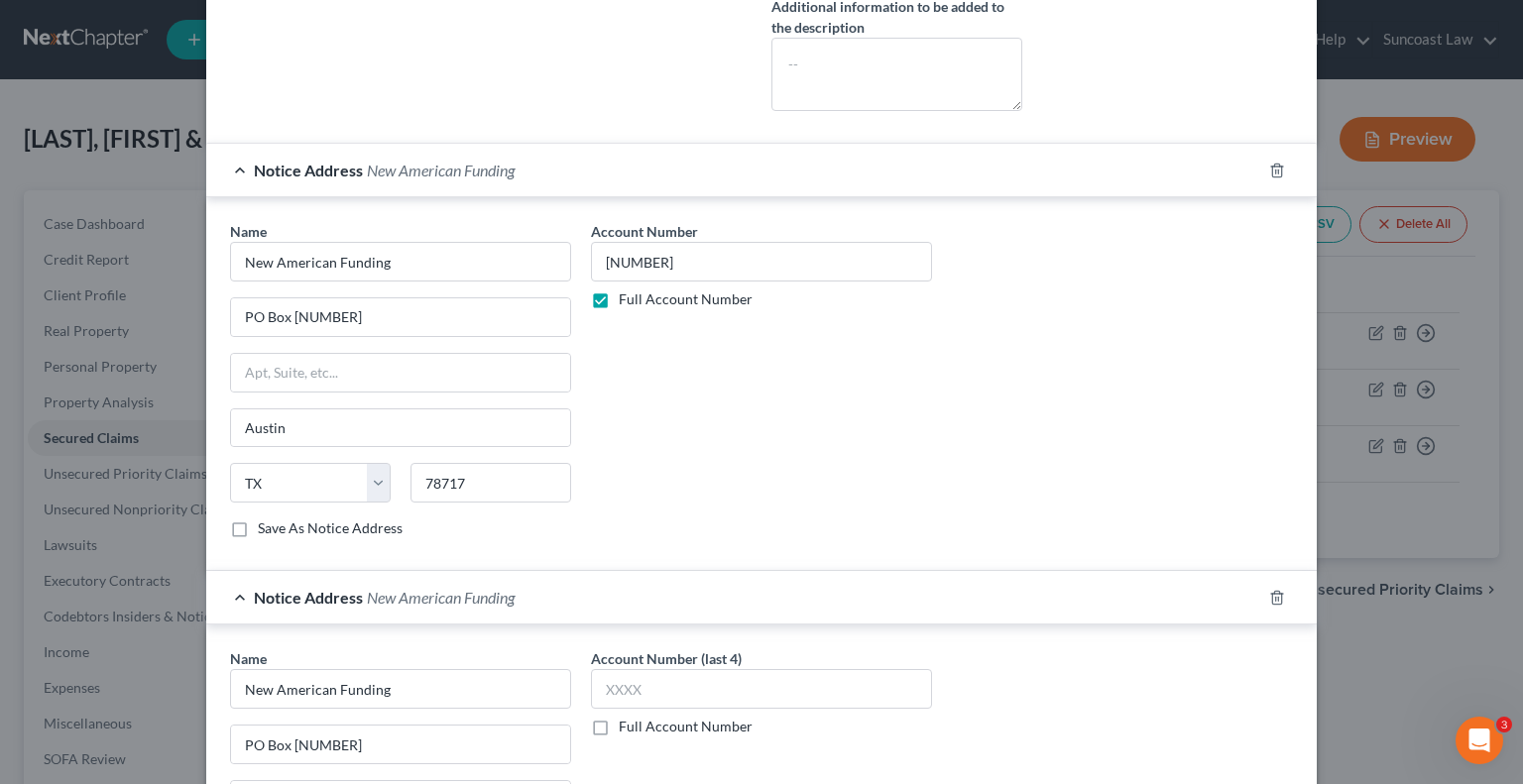 click on "Full Account Number" at bounding box center [685, 727] 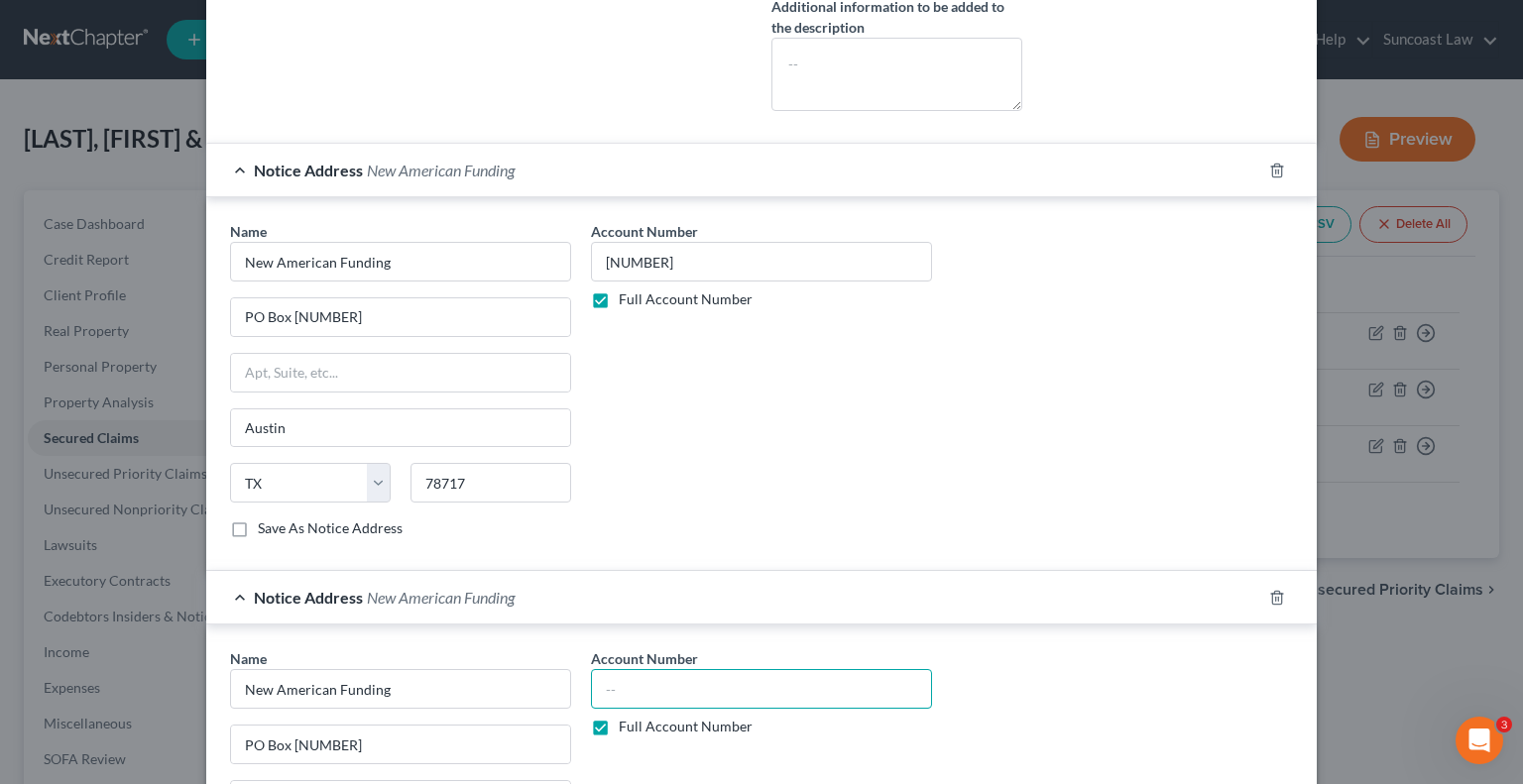click at bounding box center [762, 689] 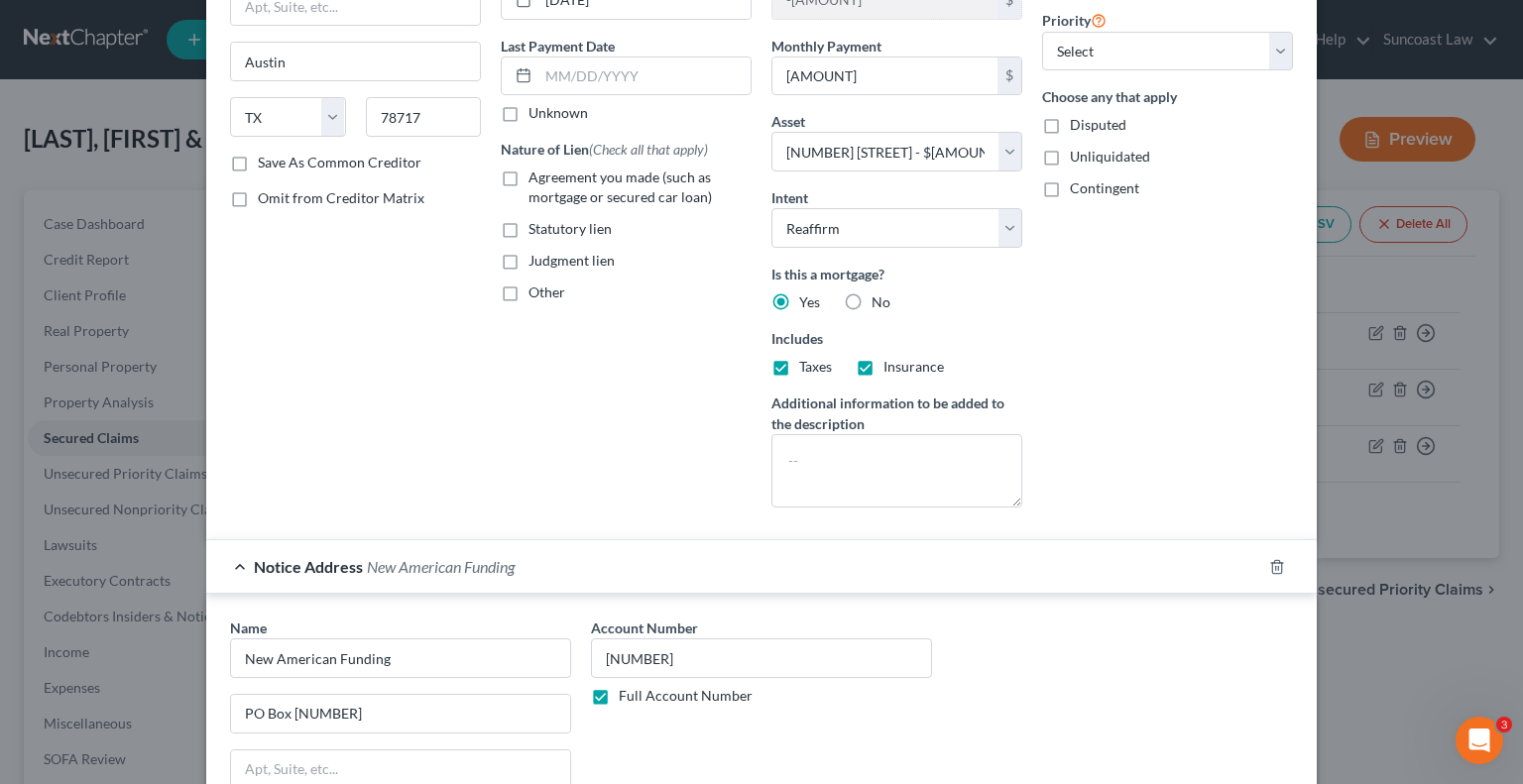 scroll, scrollTop: 0, scrollLeft: 0, axis: both 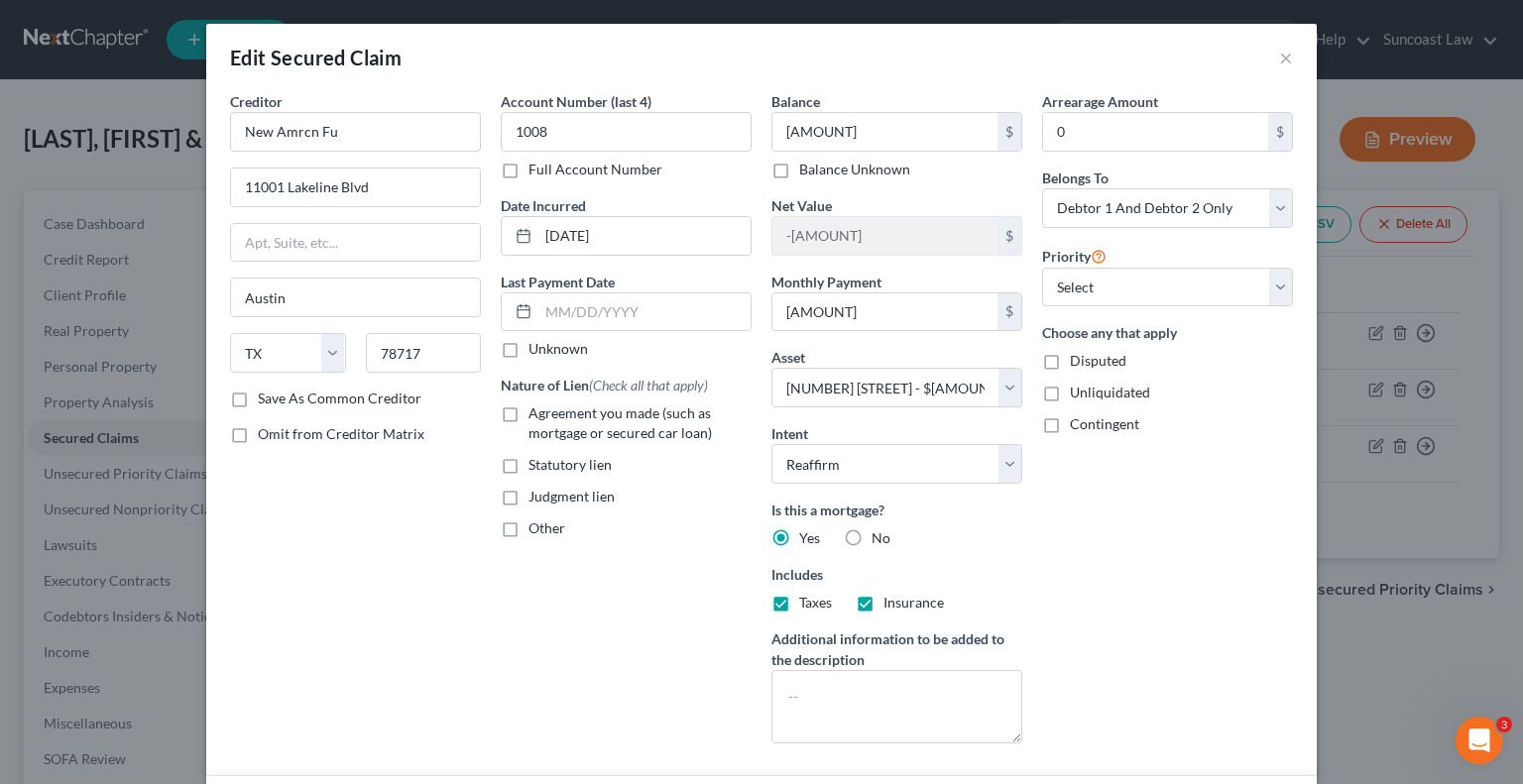 type on "[NUMBER]" 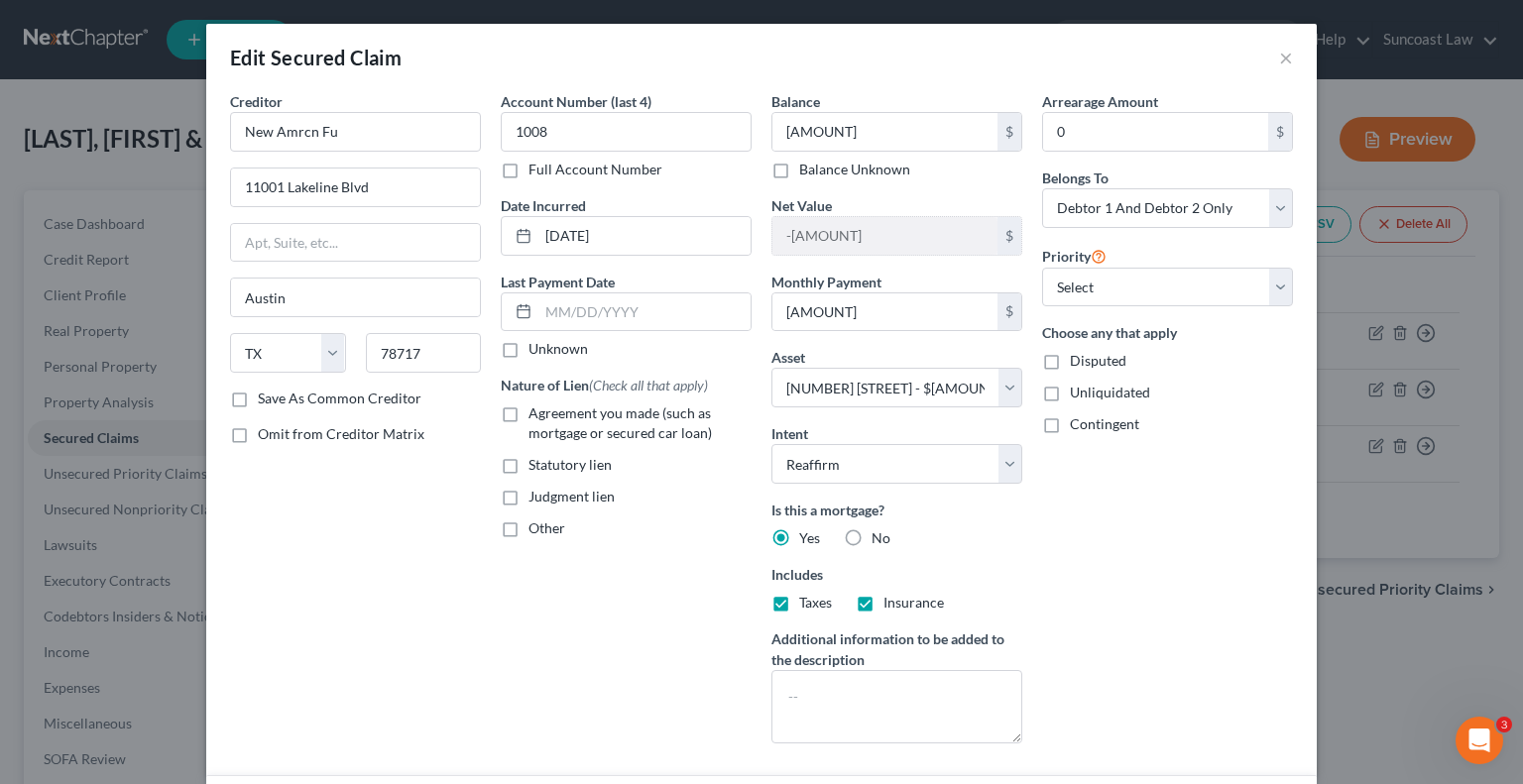 click on "Full Account Number" at bounding box center (595, 169) 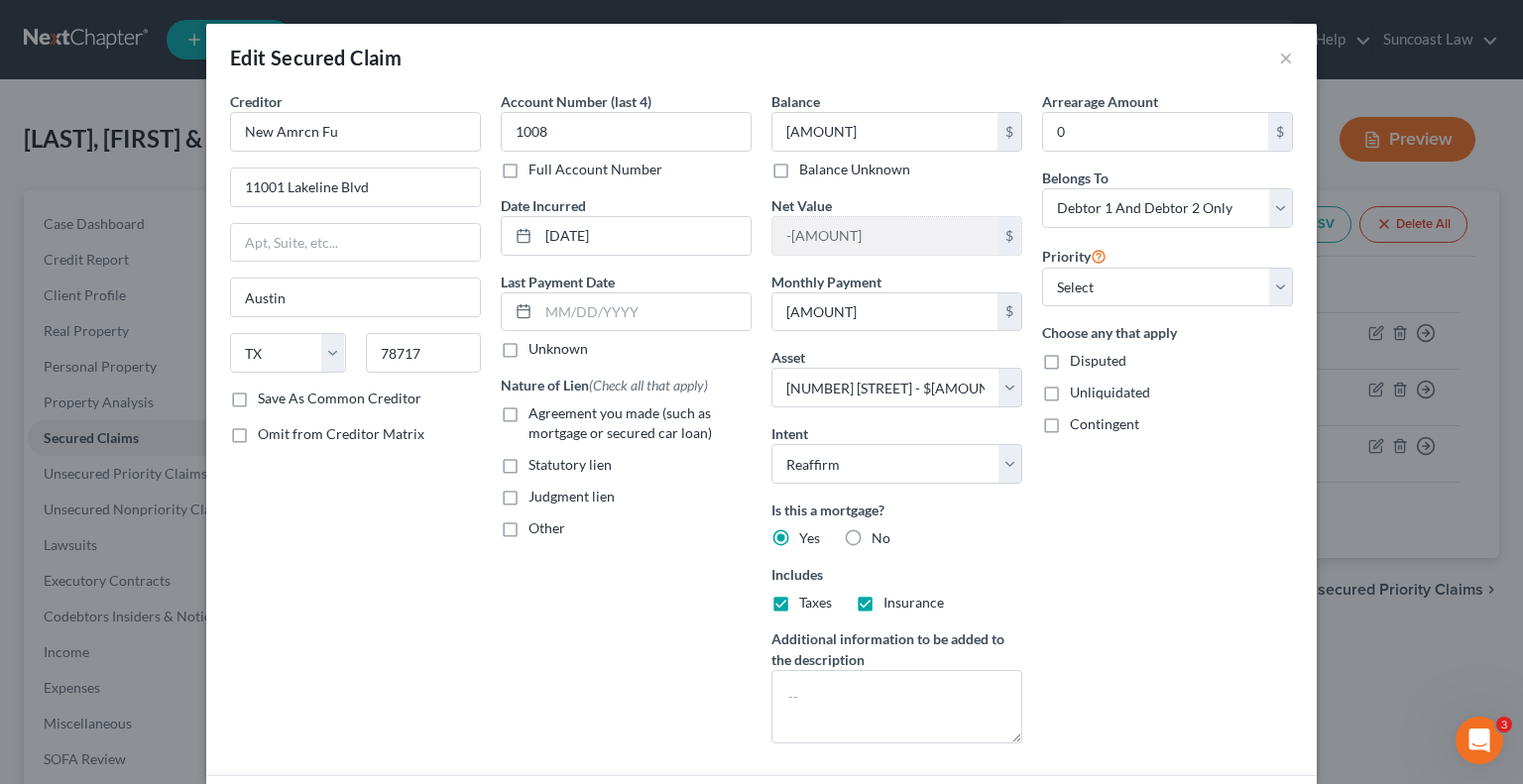 click on "Full Account Number" at bounding box center (542, 166) 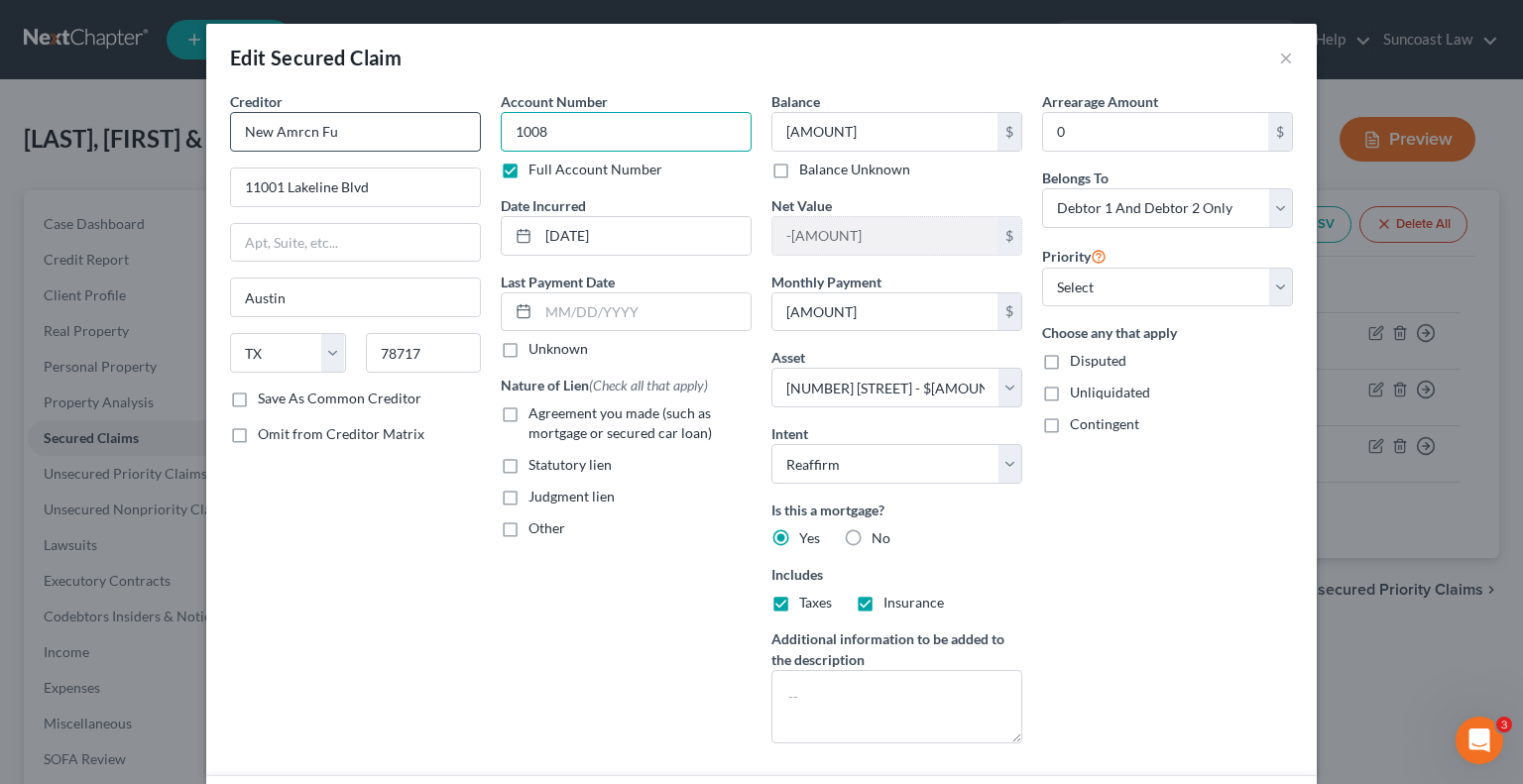 drag, startPoint x: 595, startPoint y: 136, endPoint x: 459, endPoint y: 128, distance: 136.23509 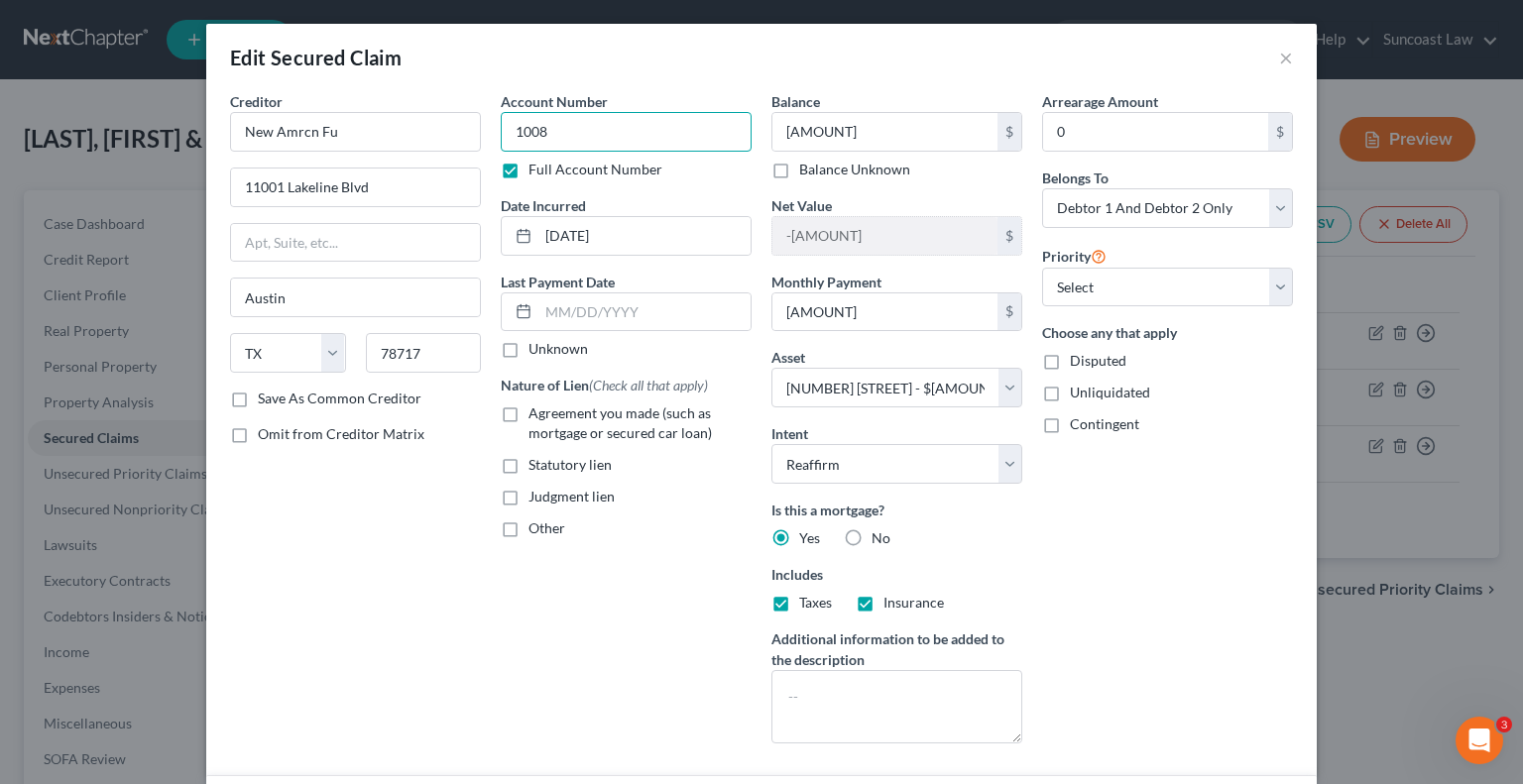 paste on "100100" 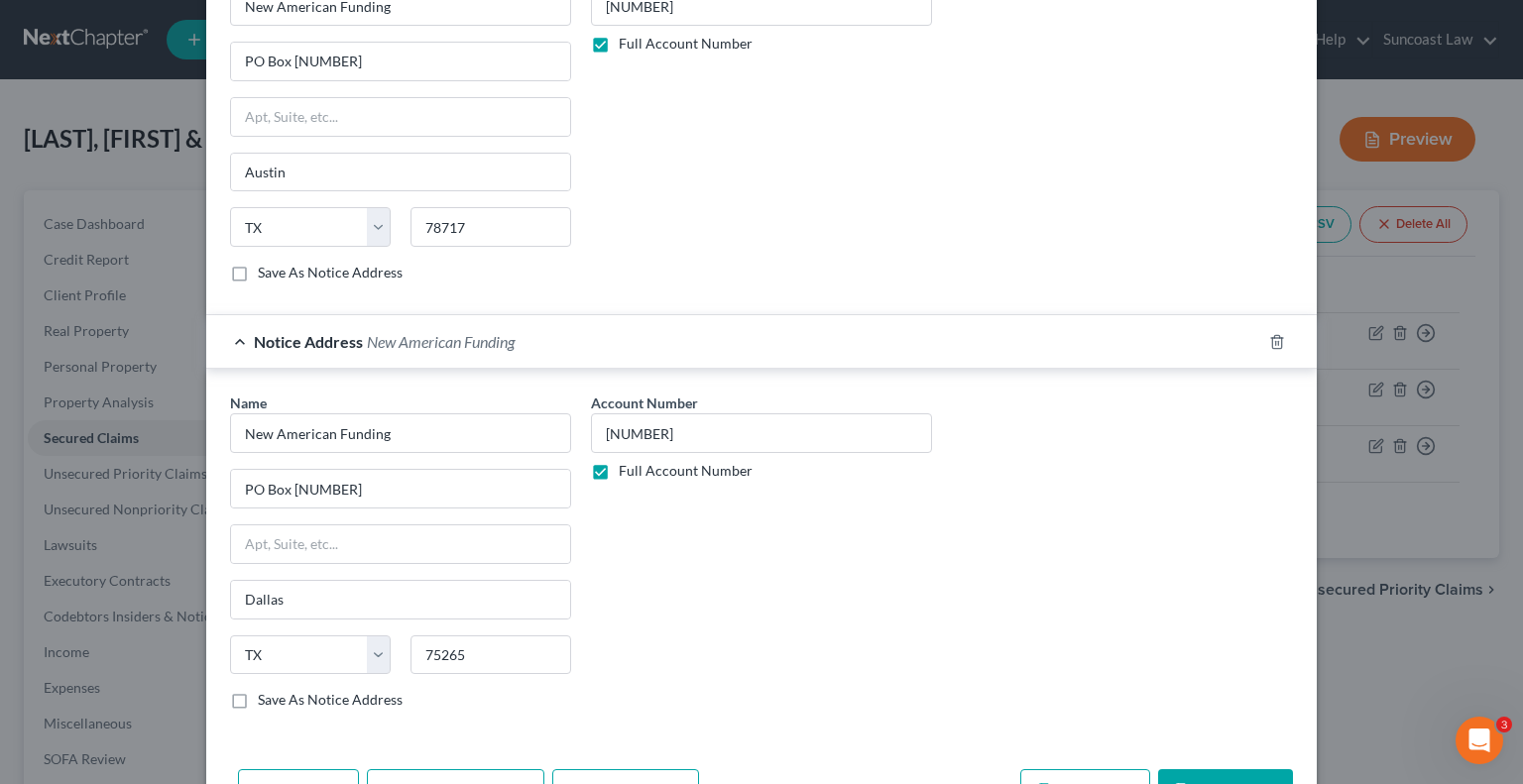 scroll, scrollTop: 1004, scrollLeft: 0, axis: vertical 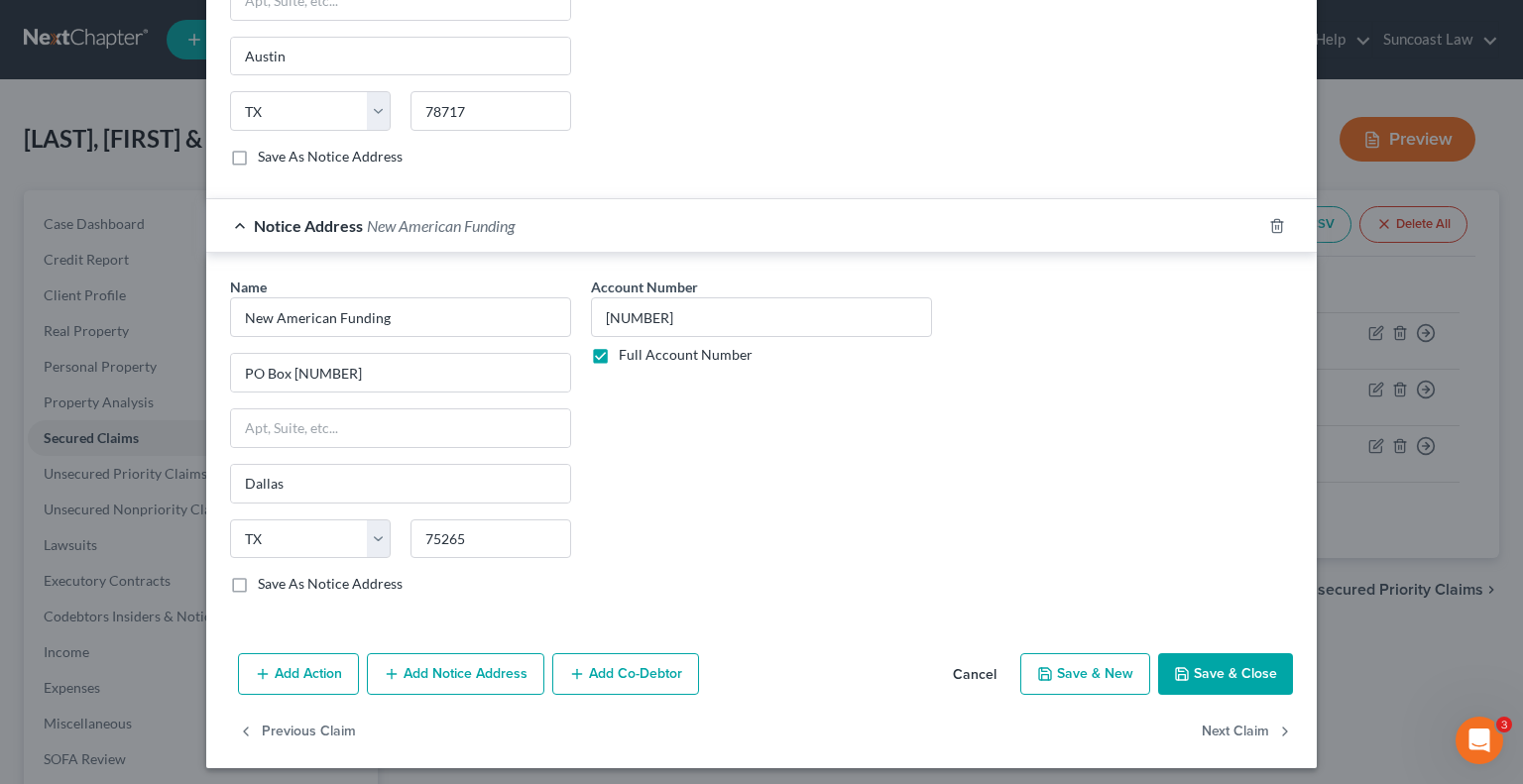 type on "[NUMBER]" 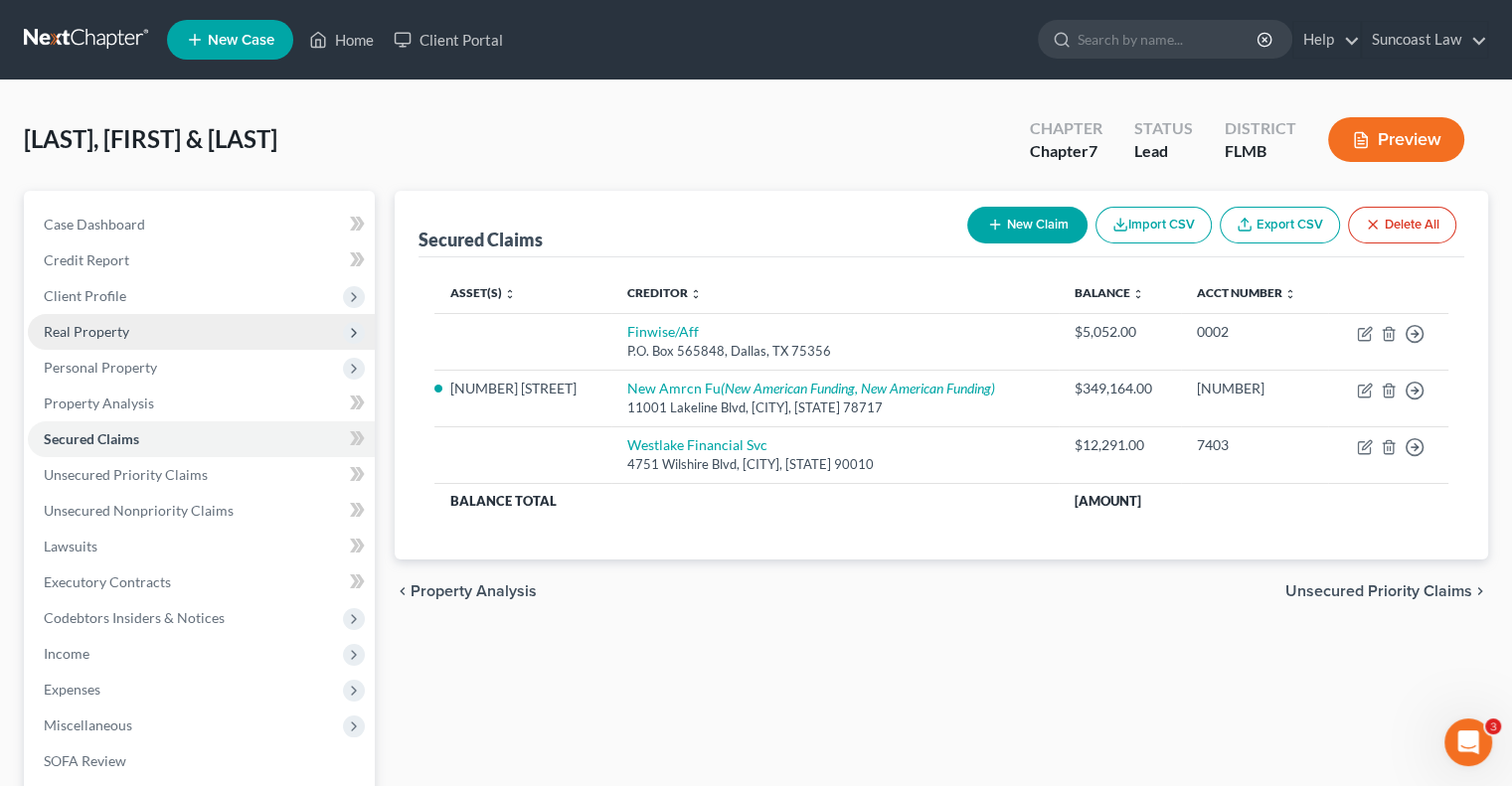 click on "Real Property" at bounding box center [201, 332] 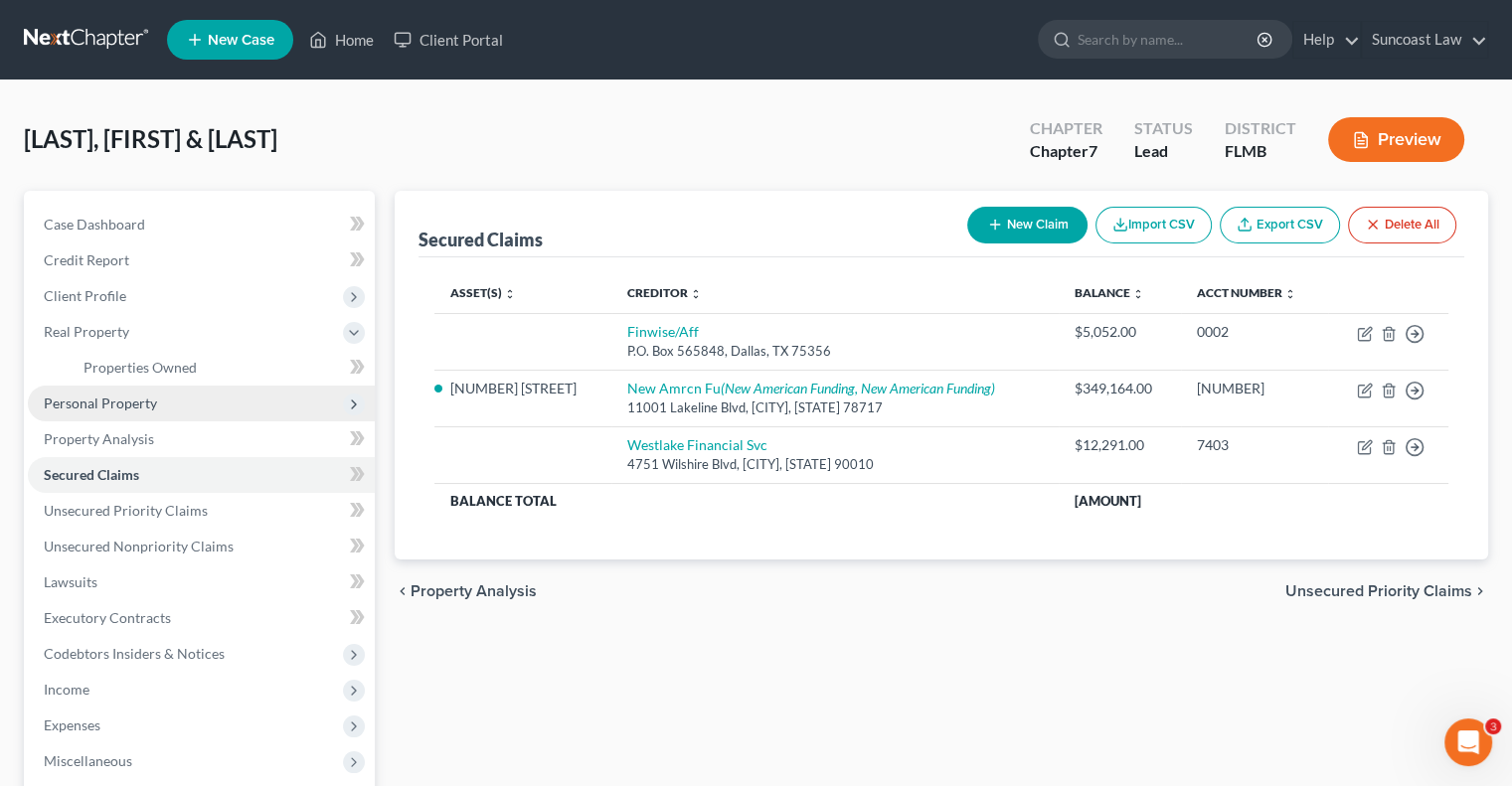 click on "Personal Property" at bounding box center [100, 402] 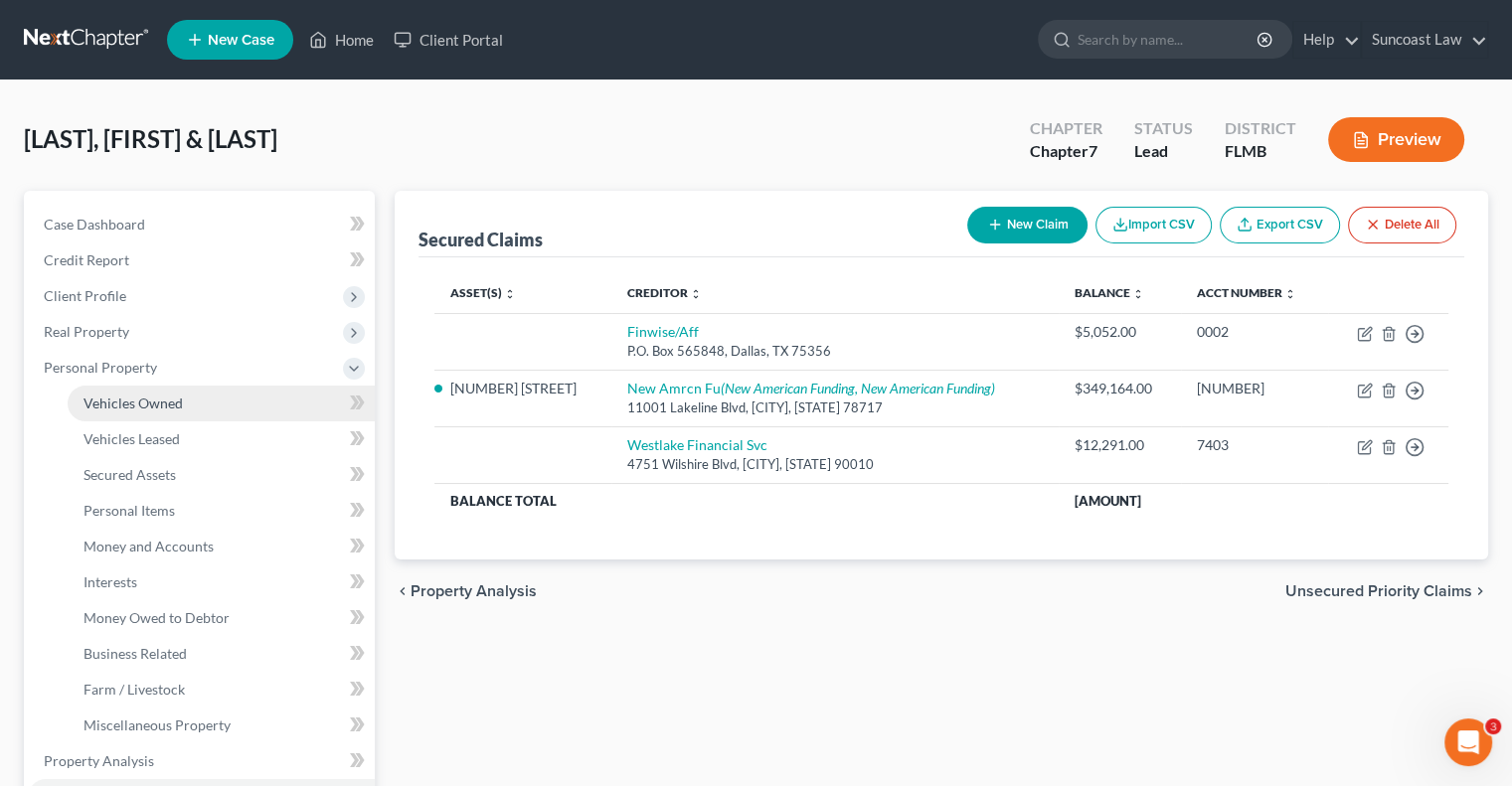 click on "Vehicles Owned" at bounding box center [133, 402] 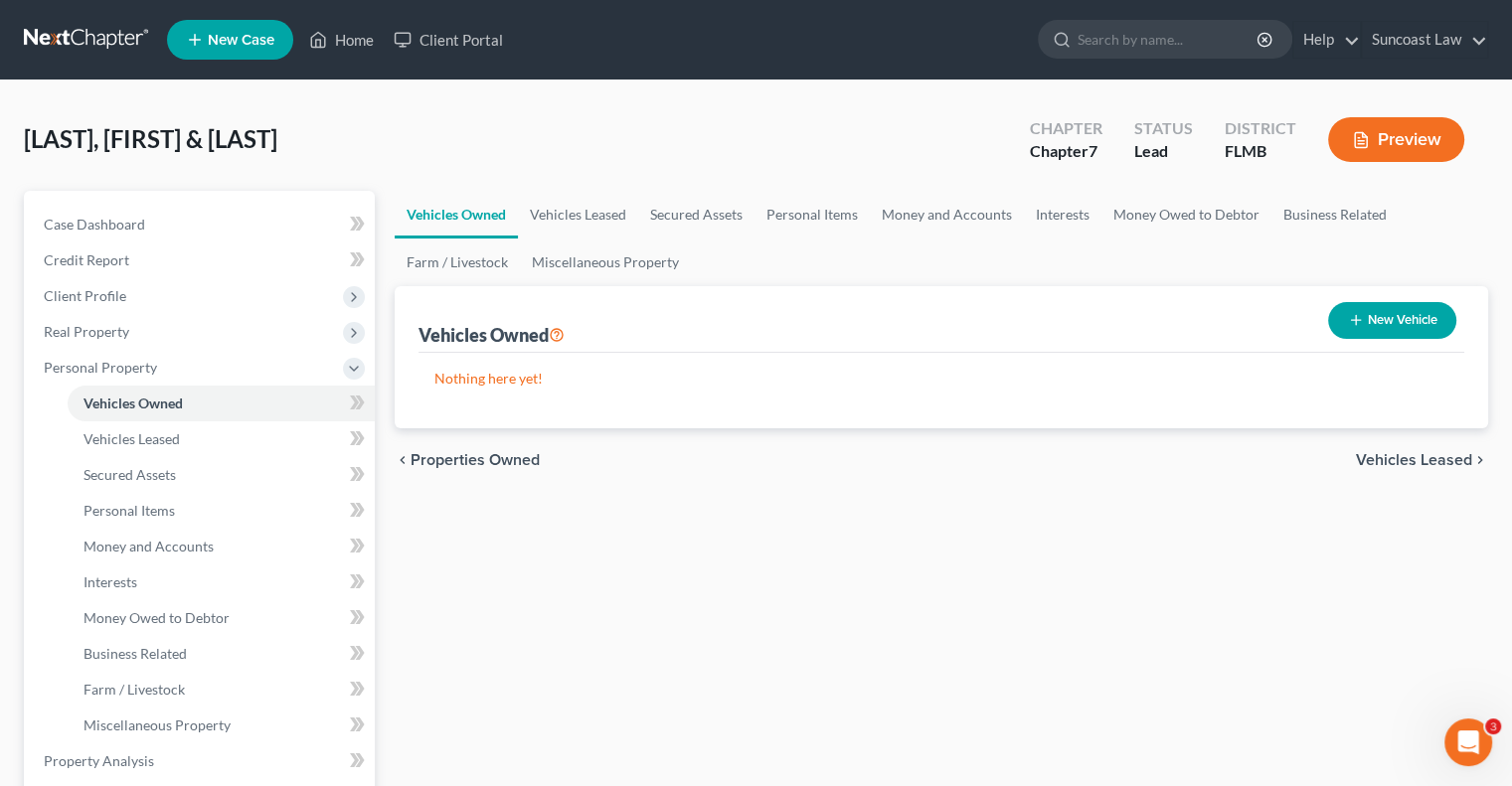 click on "New Vehicle" at bounding box center (1392, 320) 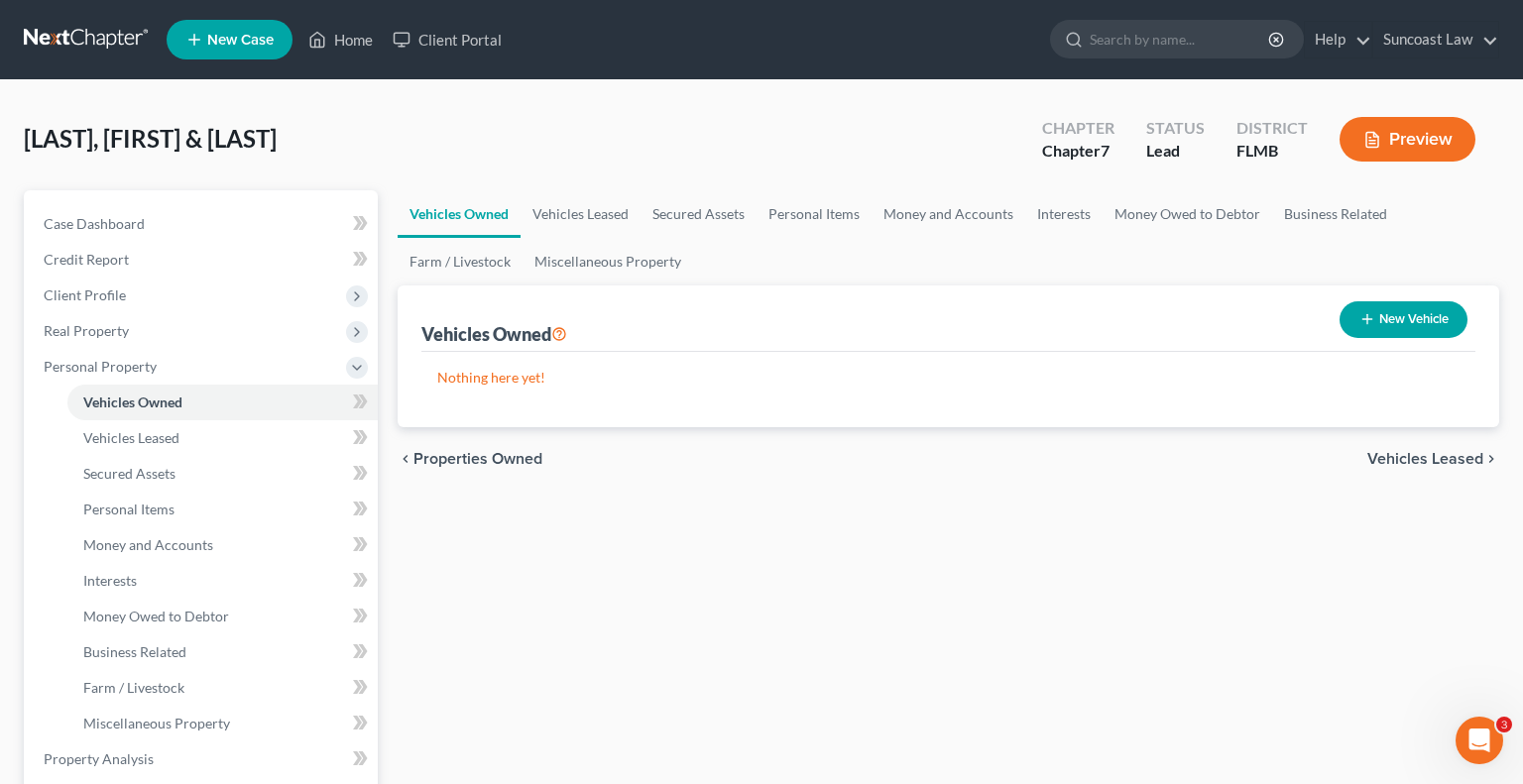 select on "0" 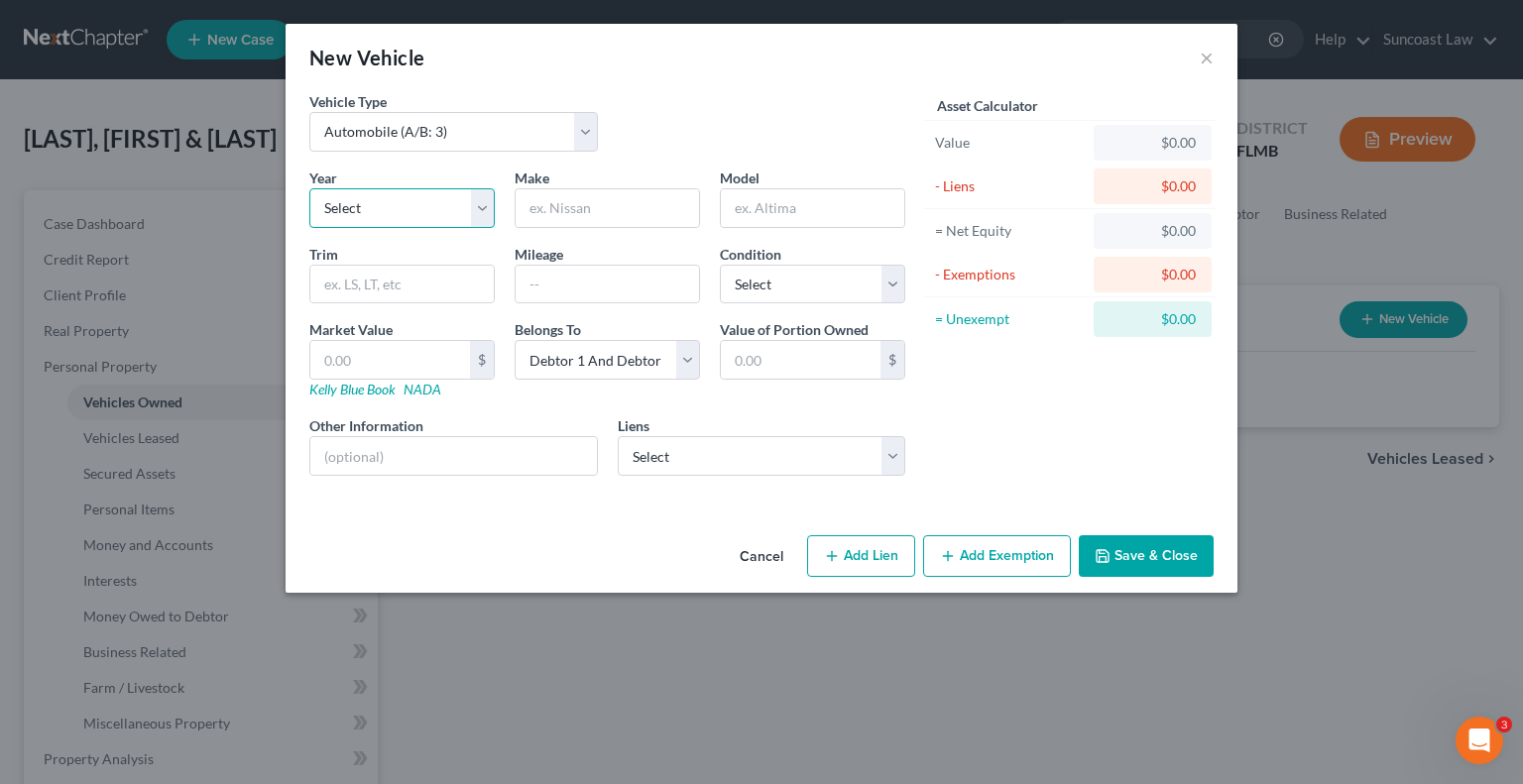 click on "Select 2026 2025 2024 2023 2022 2021 2020 2019 2018 2017 2016 2015 2014 2013 2012 2011 2010 2009 2008 2007 2006 2005 2004 2003 2002 2001 2000 1999 1998 1997 1996 1995 1994 1993 1992 1991 1990 1989 1988 1987 1986 1985 1984 1983 1982 1981 1980 1979 1978 1977 1976 1975 1974 1973 1972 1971 1970 1969 1968 1967 1966 1965 1964 1963 1962 1961 1960 1959 1958 1957 1956 1955 1954 1953 1952 1951 1950 1949 1948 1947 1946 1945 1944 1943 1942 1941 1940 1939 1938 1937 1936 1935 1934 1933 1932 1931 1930 1929 1928 1927 1926 1925 1924 1923 1922 1921 1920 1919 1918 1917 1916 1915 1914 1913 1912 1911 1910 1909 1908 1907 1906 1905 1904 1903 1902 1901" at bounding box center (402, 208) 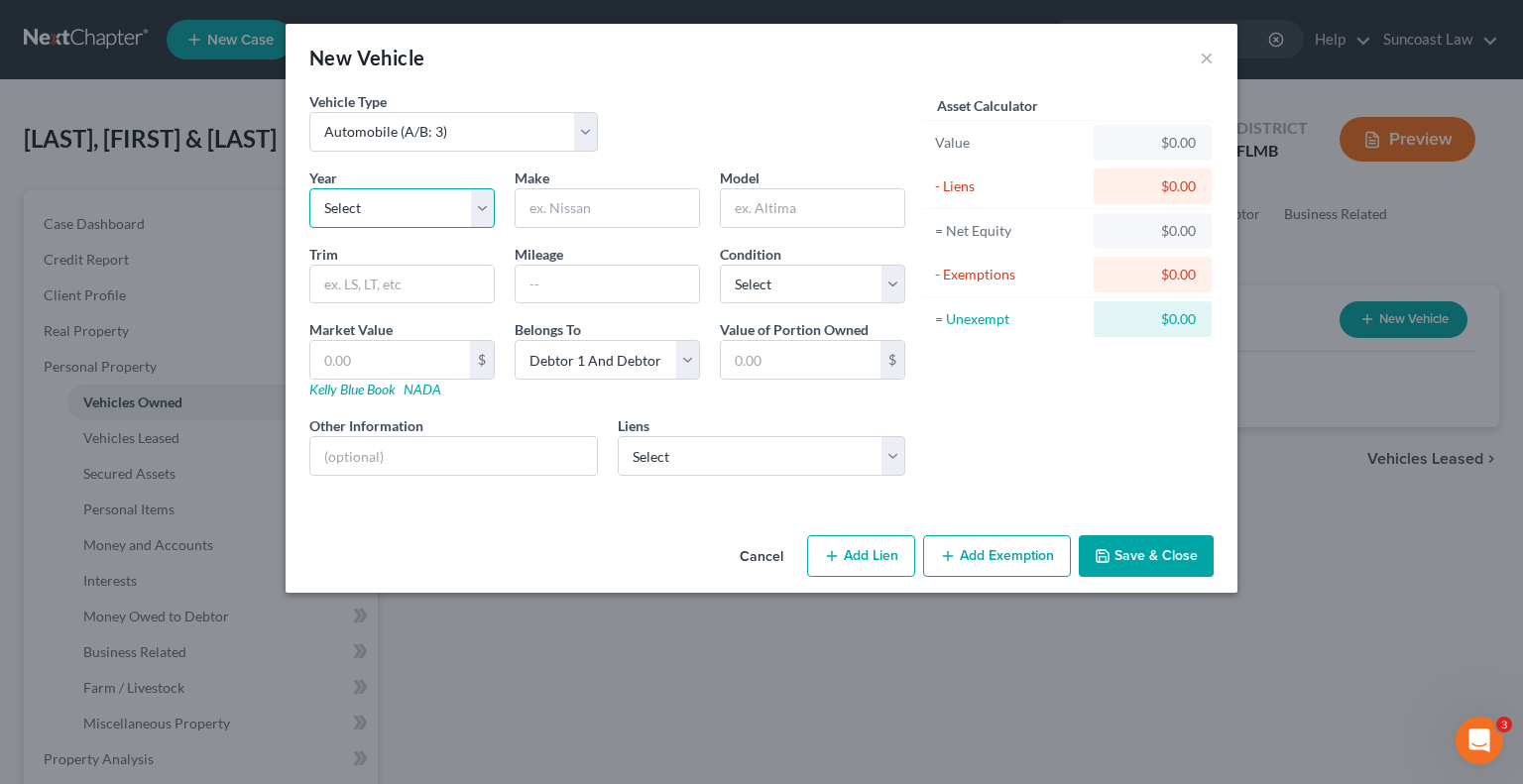 select on "4" 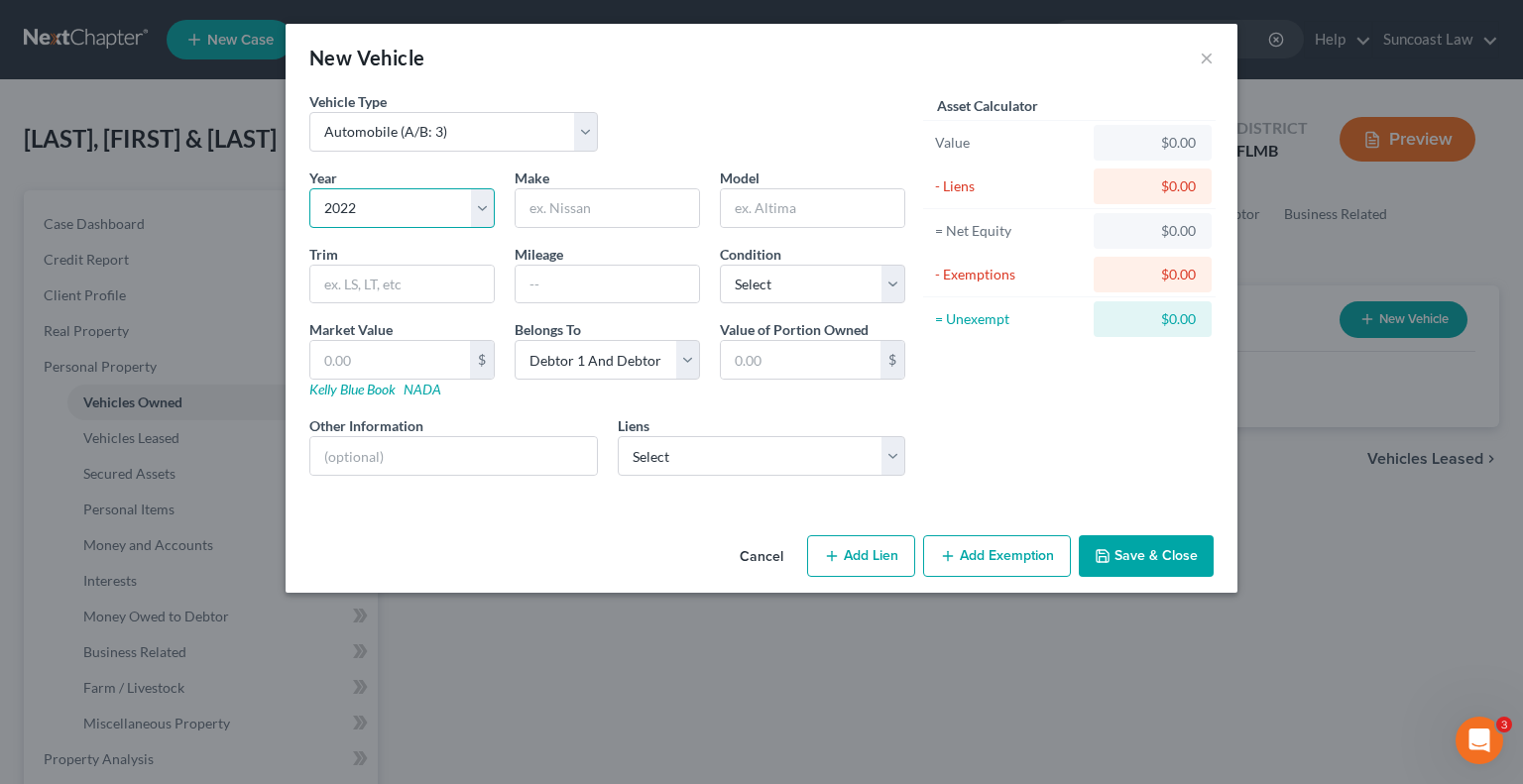 click on "Select 2026 2025 2024 2023 2022 2021 2020 2019 2018 2017 2016 2015 2014 2013 2012 2011 2010 2009 2008 2007 2006 2005 2004 2003 2002 2001 2000 1999 1998 1997 1996 1995 1994 1993 1992 1991 1990 1989 1988 1987 1986 1985 1984 1983 1982 1981 1980 1979 1978 1977 1976 1975 1974 1973 1972 1971 1970 1969 1968 1967 1966 1965 1964 1963 1962 1961 1960 1959 1958 1957 1956 1955 1954 1953 1952 1951 1950 1949 1948 1947 1946 1945 1944 1943 1942 1941 1940 1939 1938 1937 1936 1935 1934 1933 1932 1931 1930 1929 1928 1927 1926 1925 1924 1923 1922 1921 1920 1919 1918 1917 1916 1915 1914 1913 1912 1911 1910 1909 1908 1907 1906 1905 1904 1903 1902 1901" at bounding box center [402, 208] 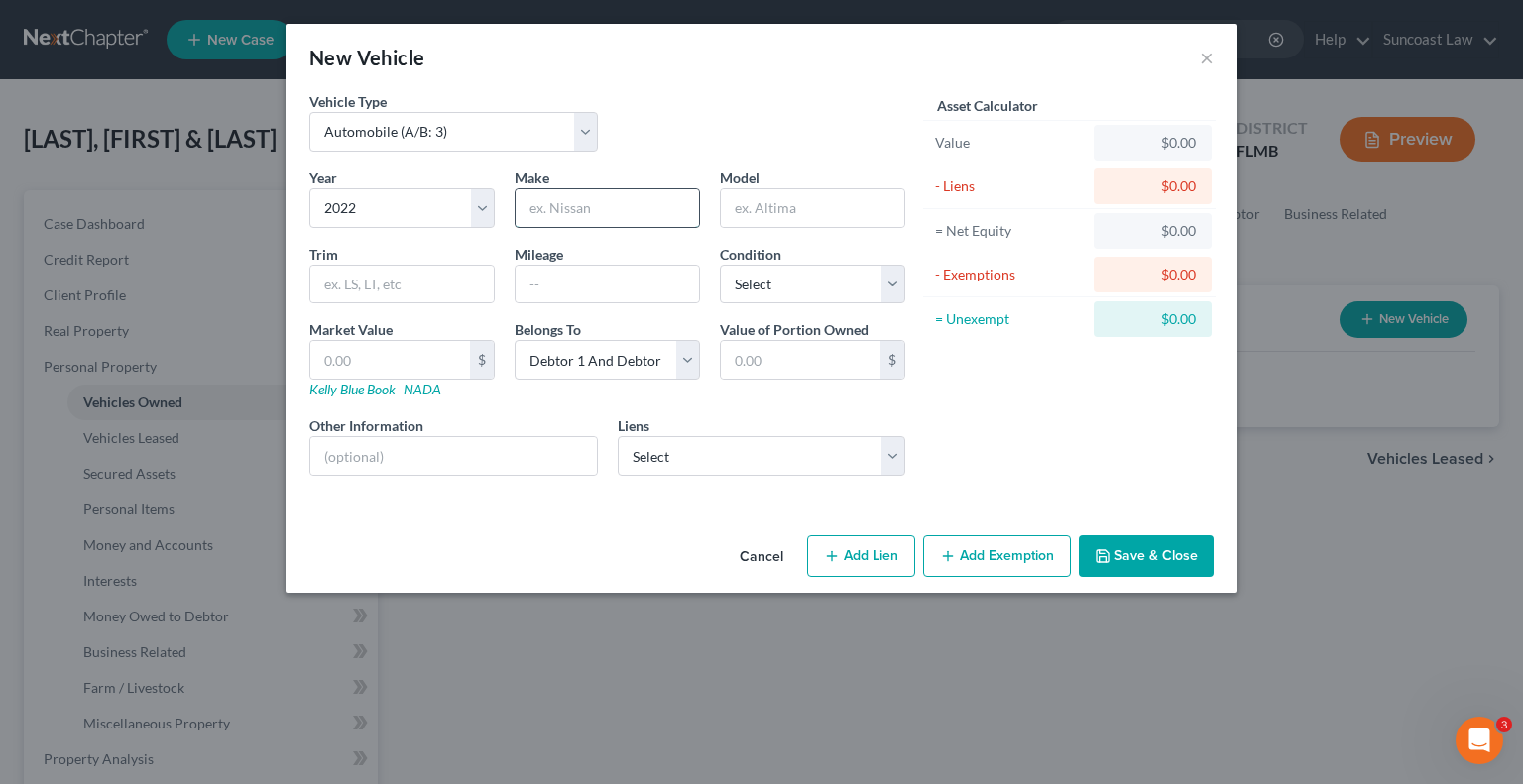 click at bounding box center (607, 208) 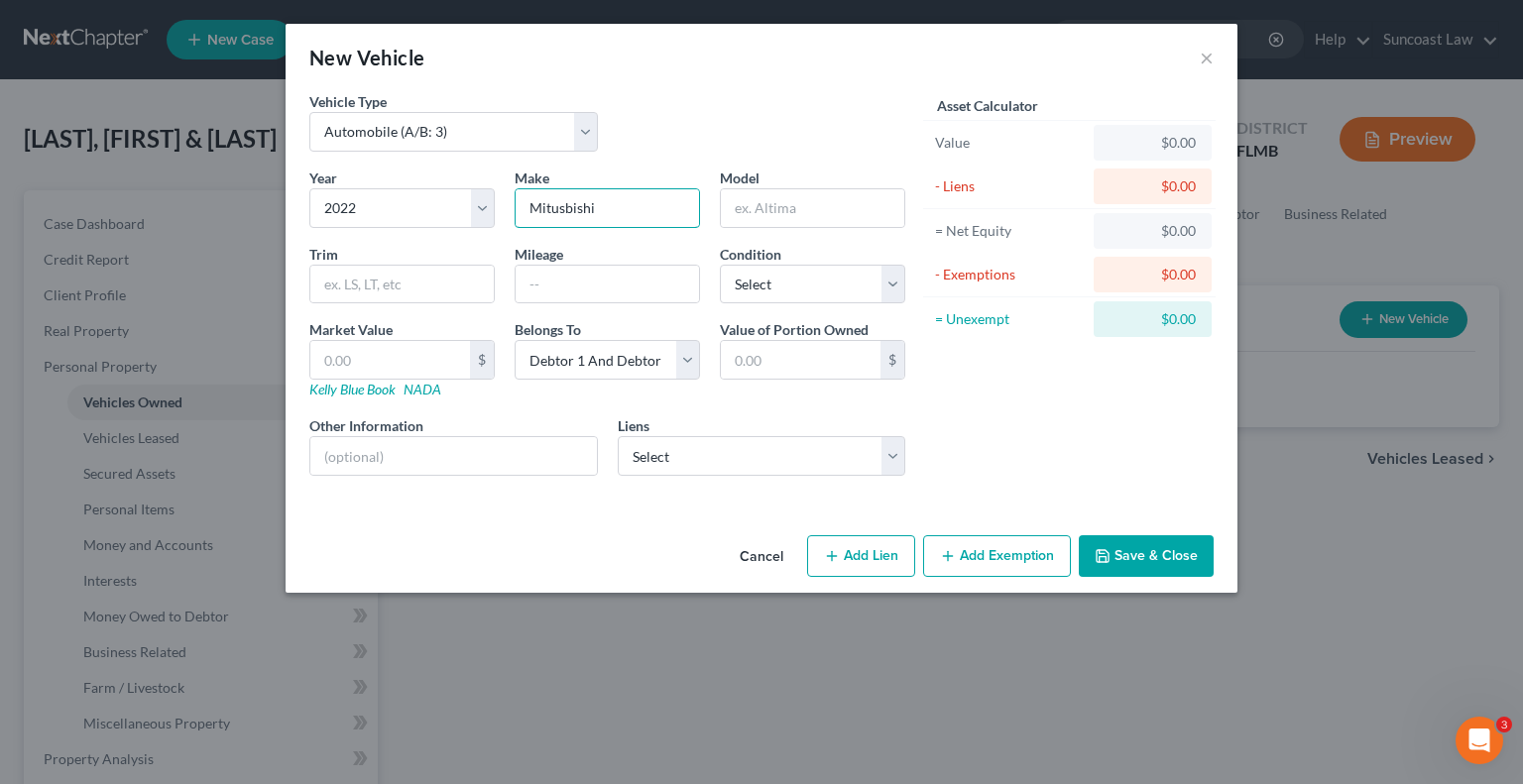 type on "Mitusbishi" 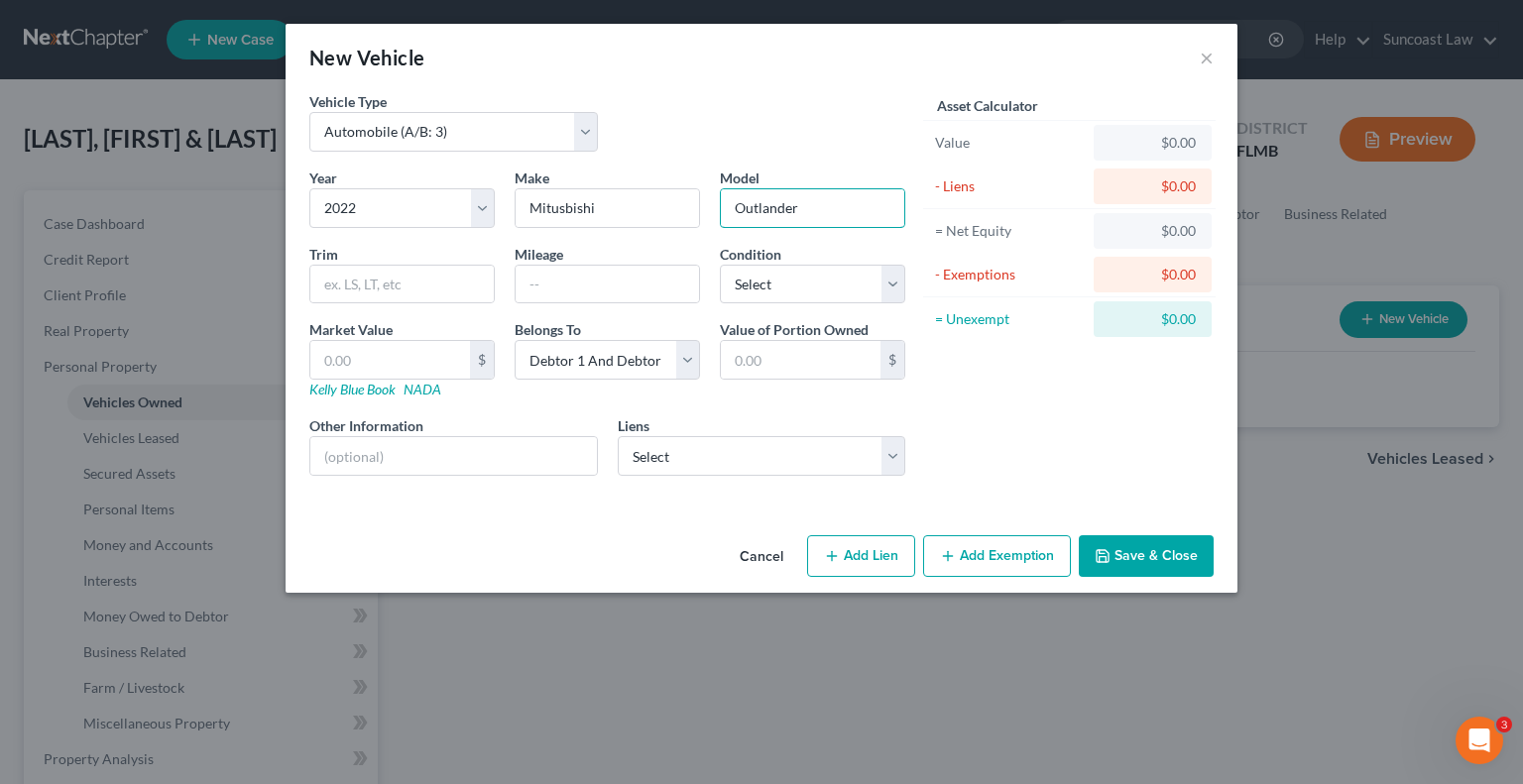 type on "Outlander" 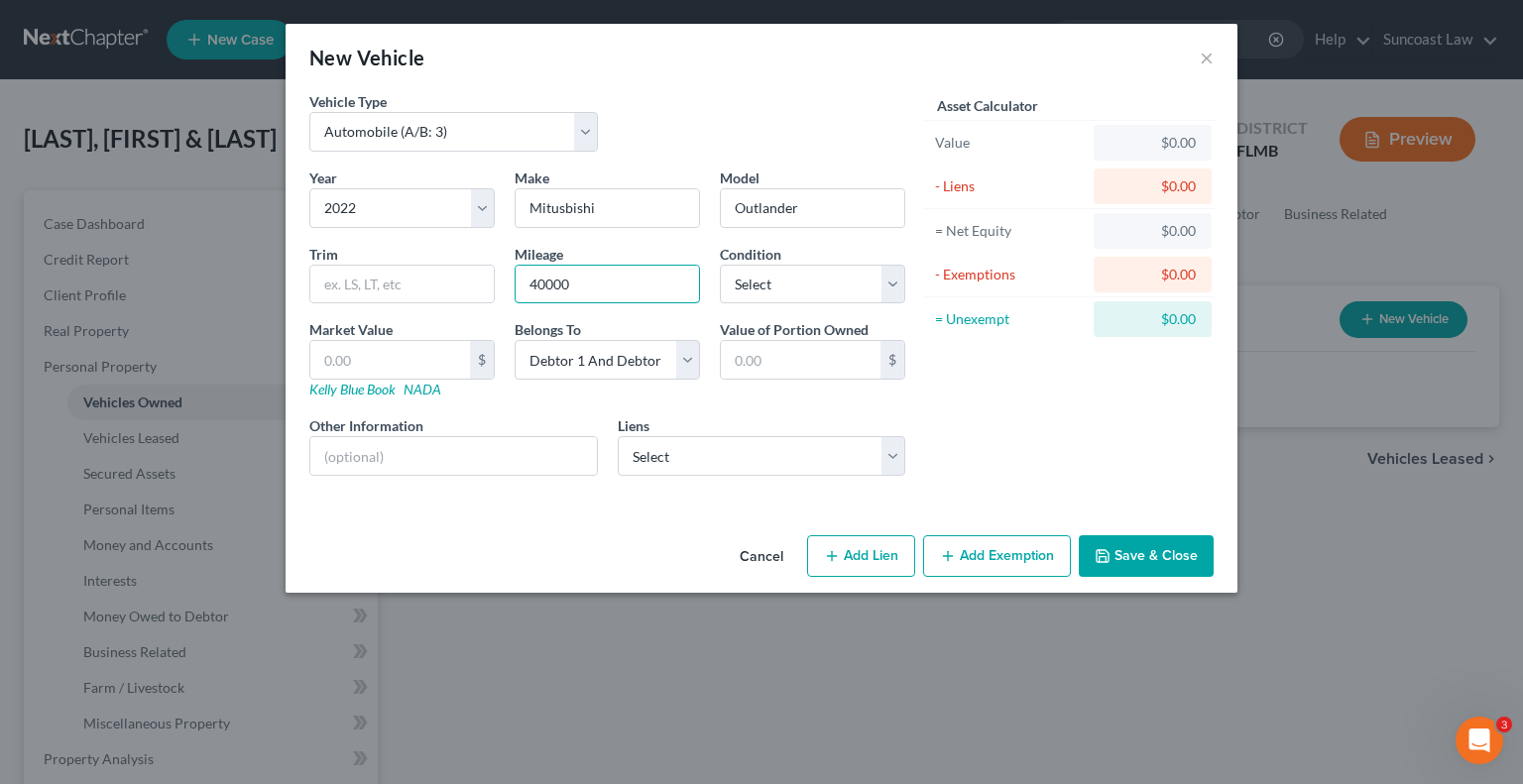 type on "40000" 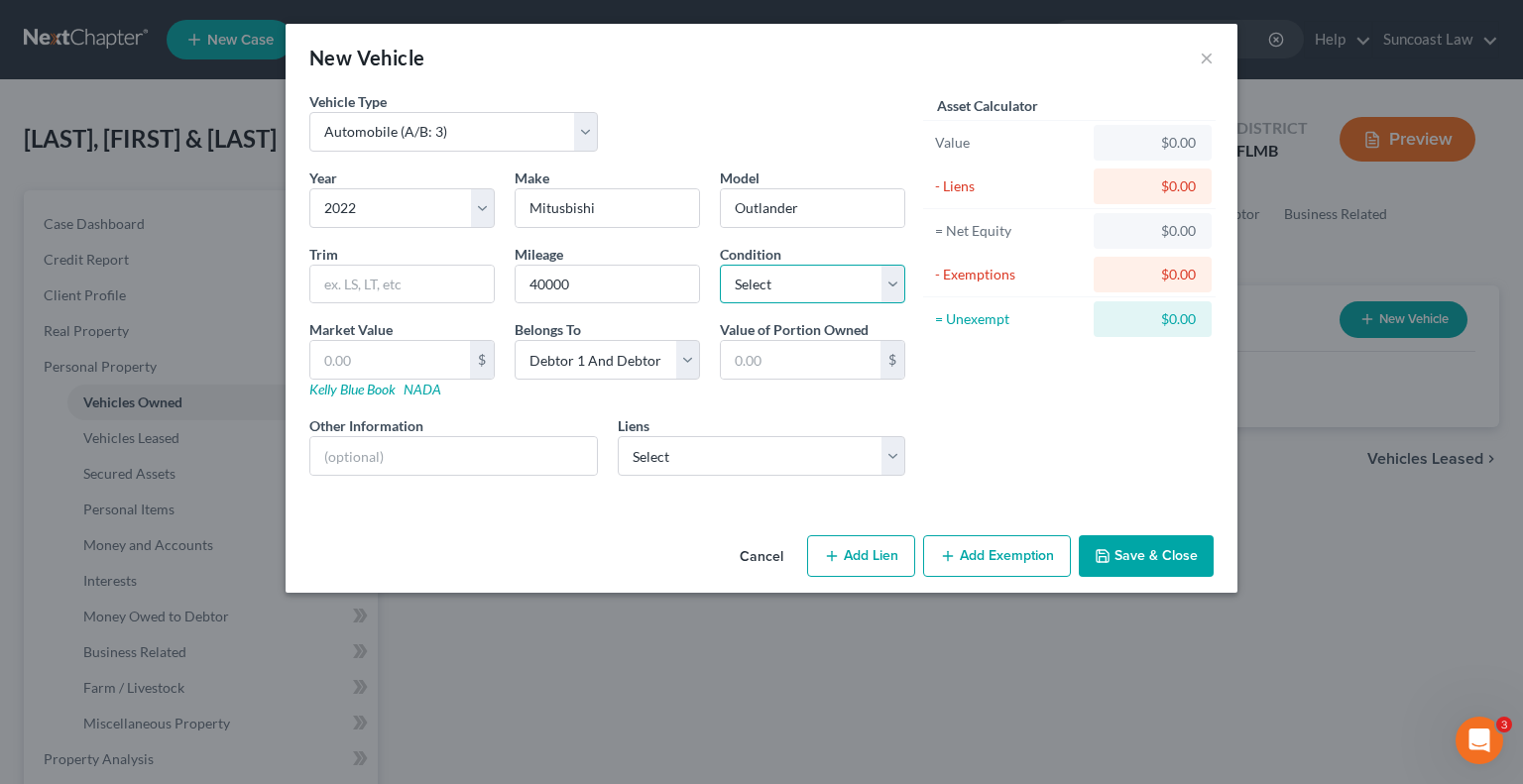 select on "2" 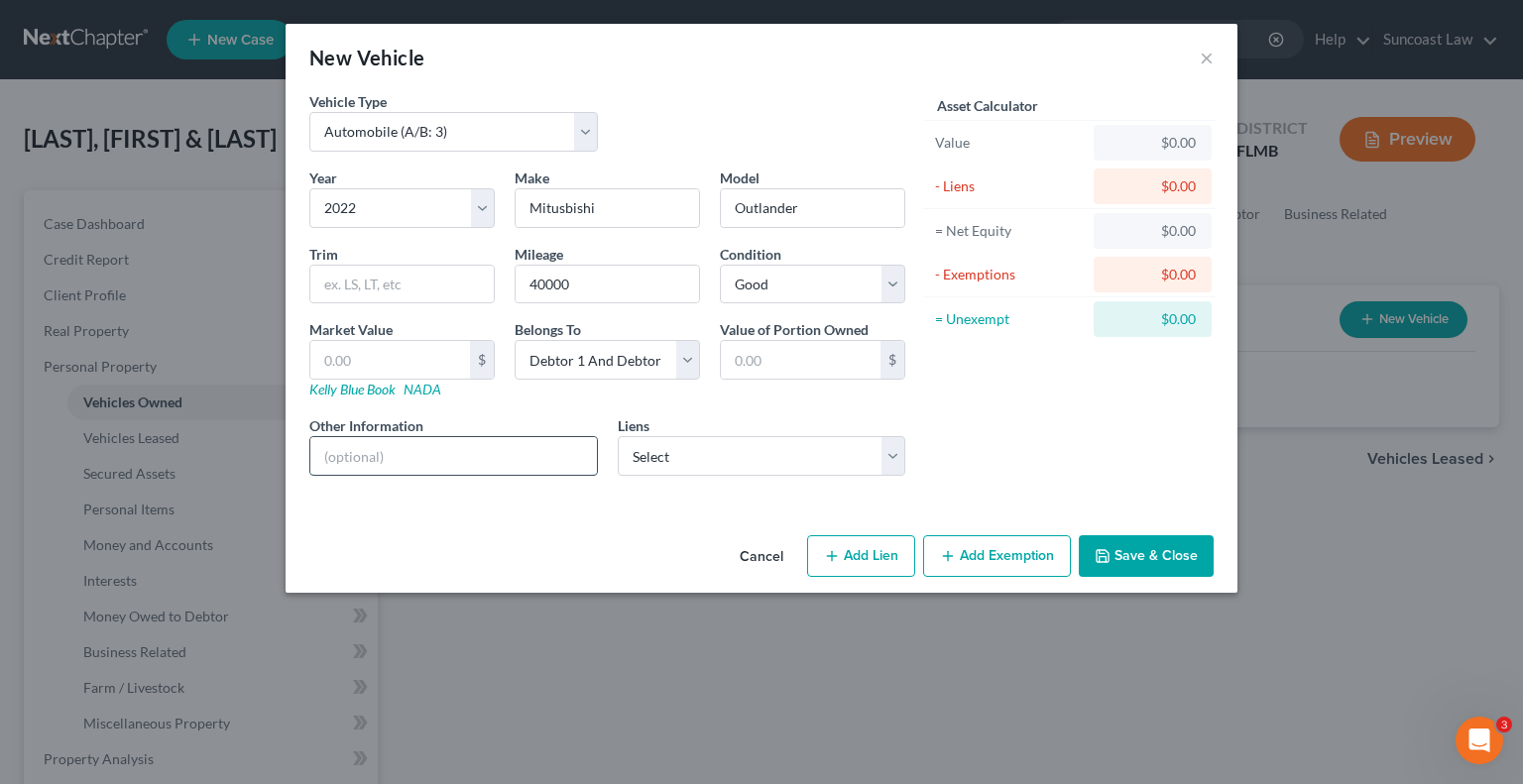 click at bounding box center (453, 456) 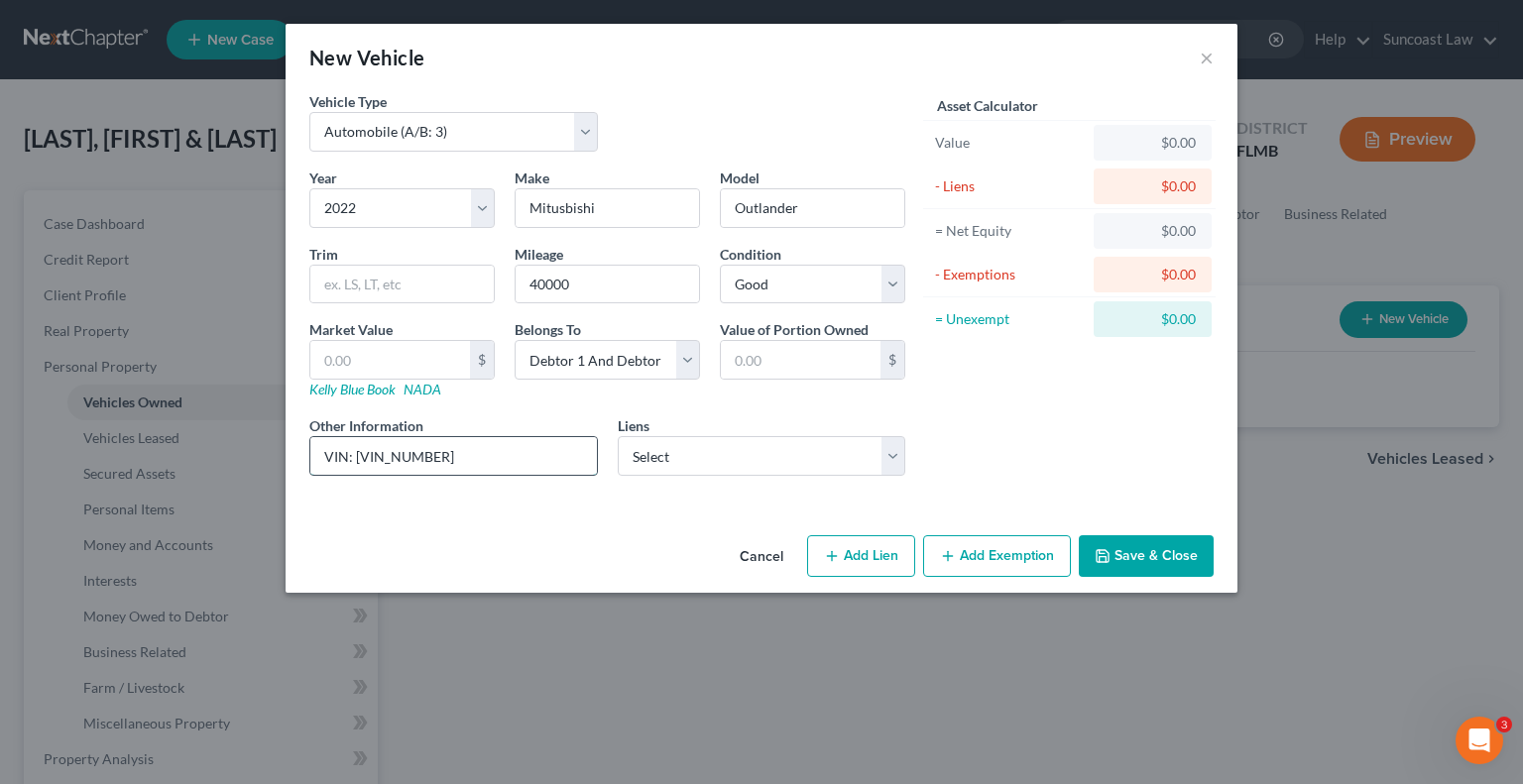 drag, startPoint x: 514, startPoint y: 451, endPoint x: 358, endPoint y: 448, distance: 156.02884 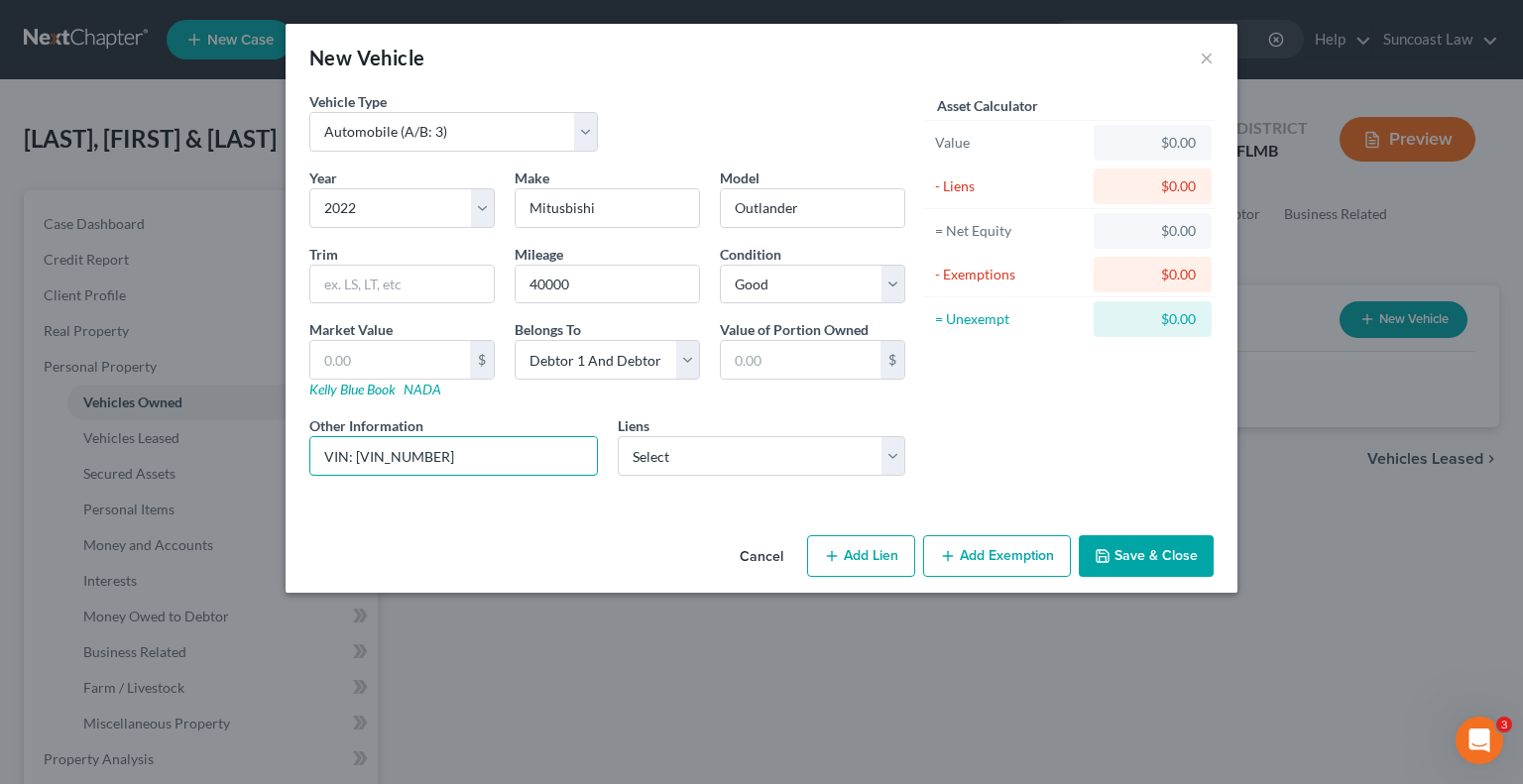 type on "VIN: [VIN_NUMBER]" 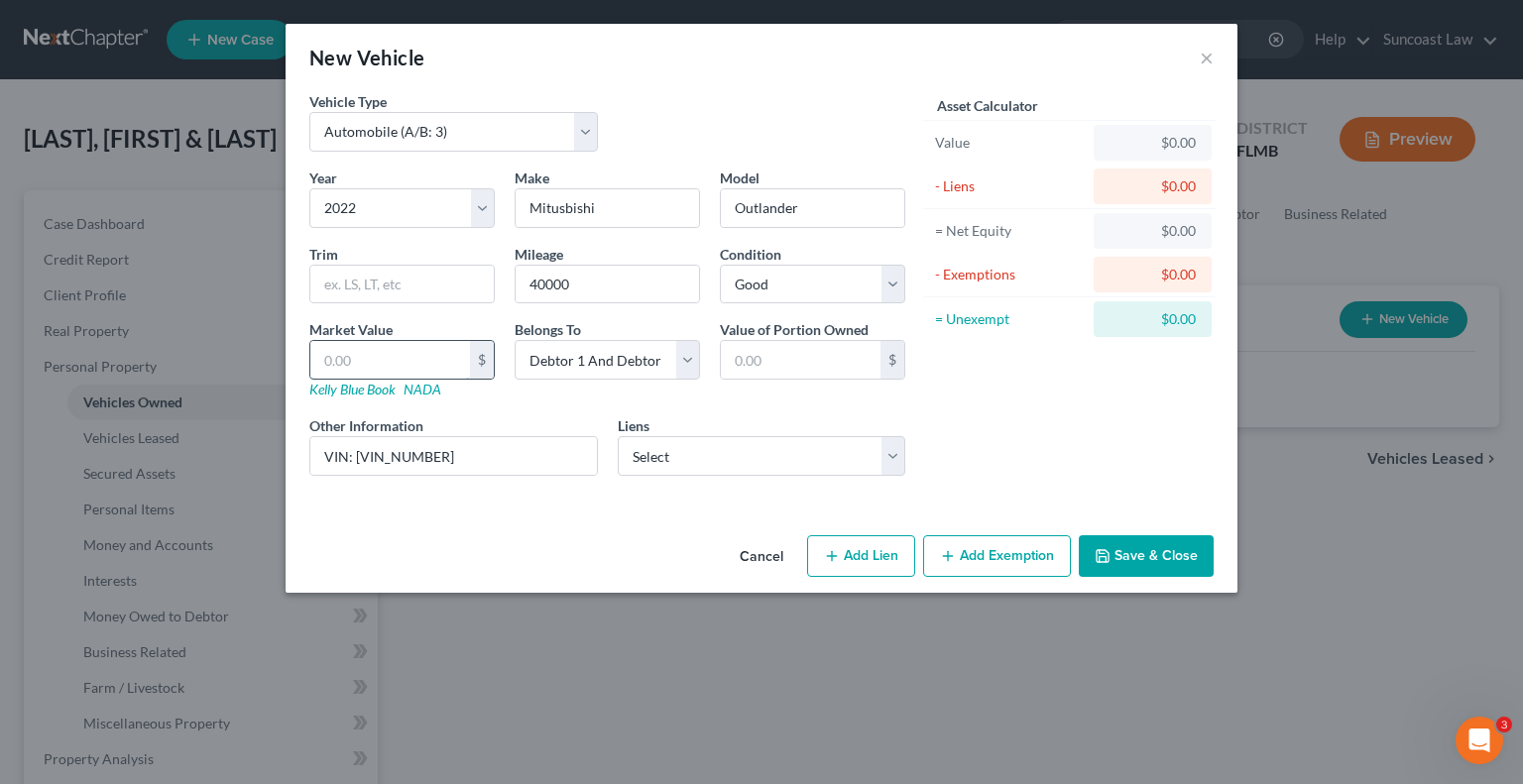 click at bounding box center [390, 360] 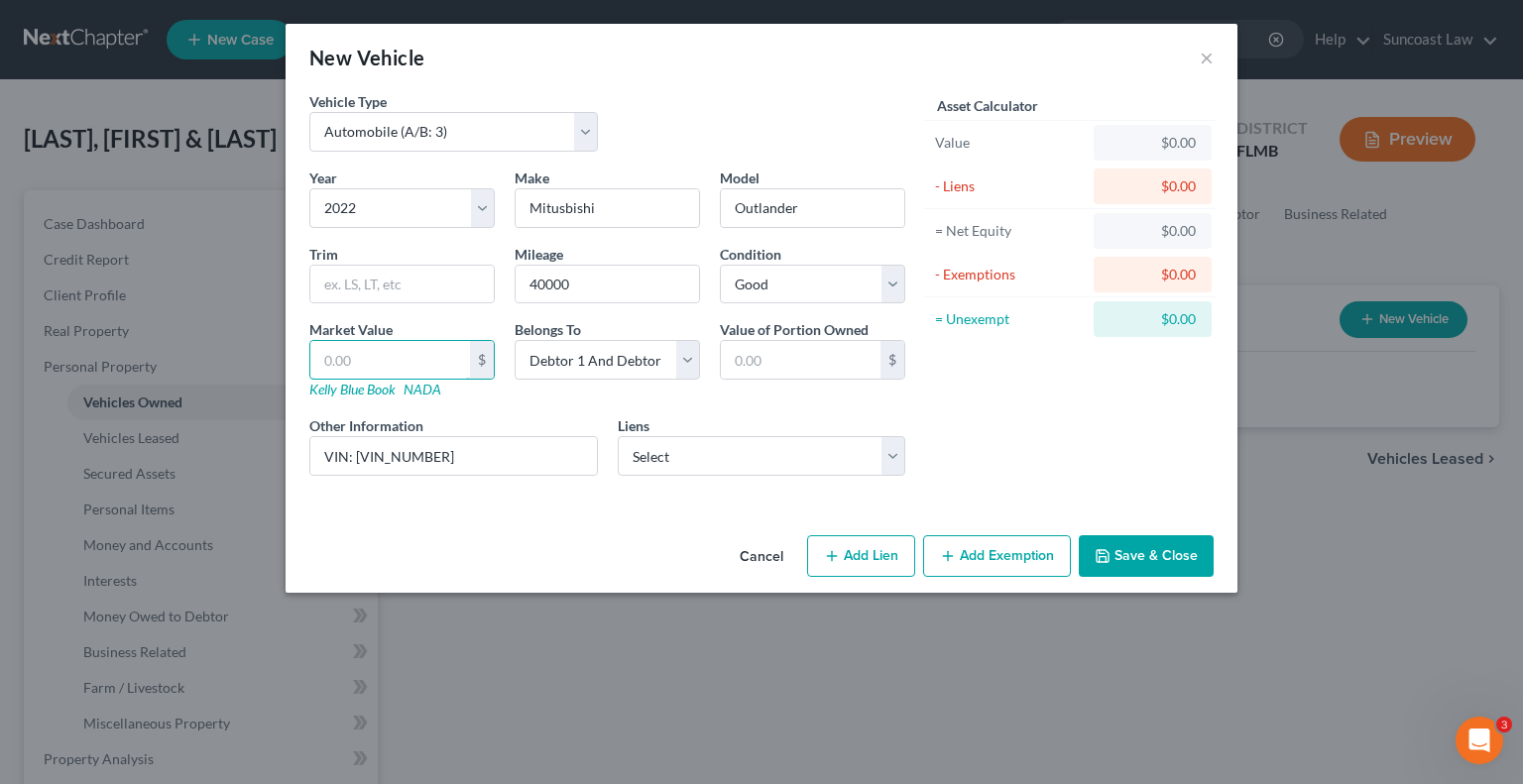 type on "1" 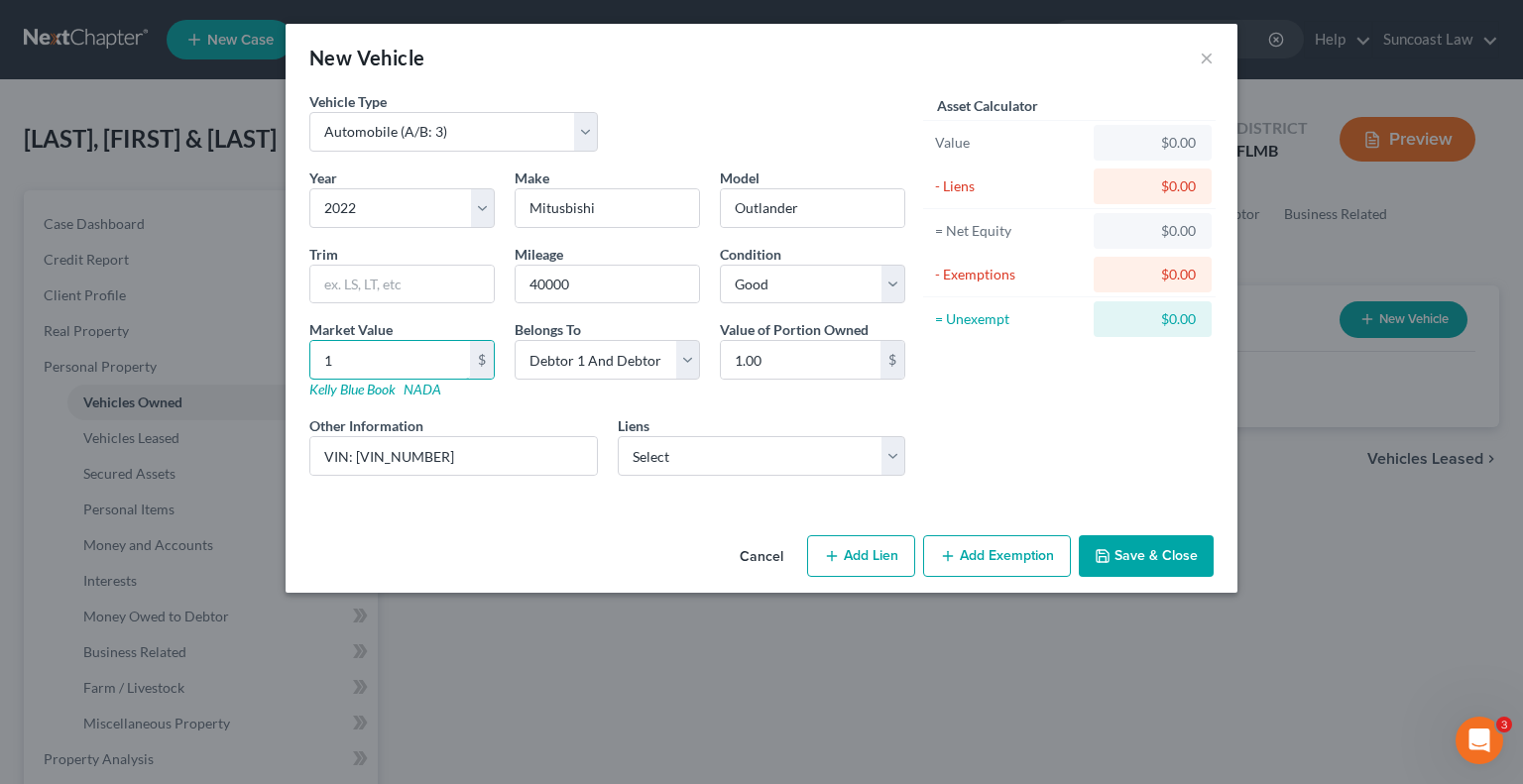 type on "19" 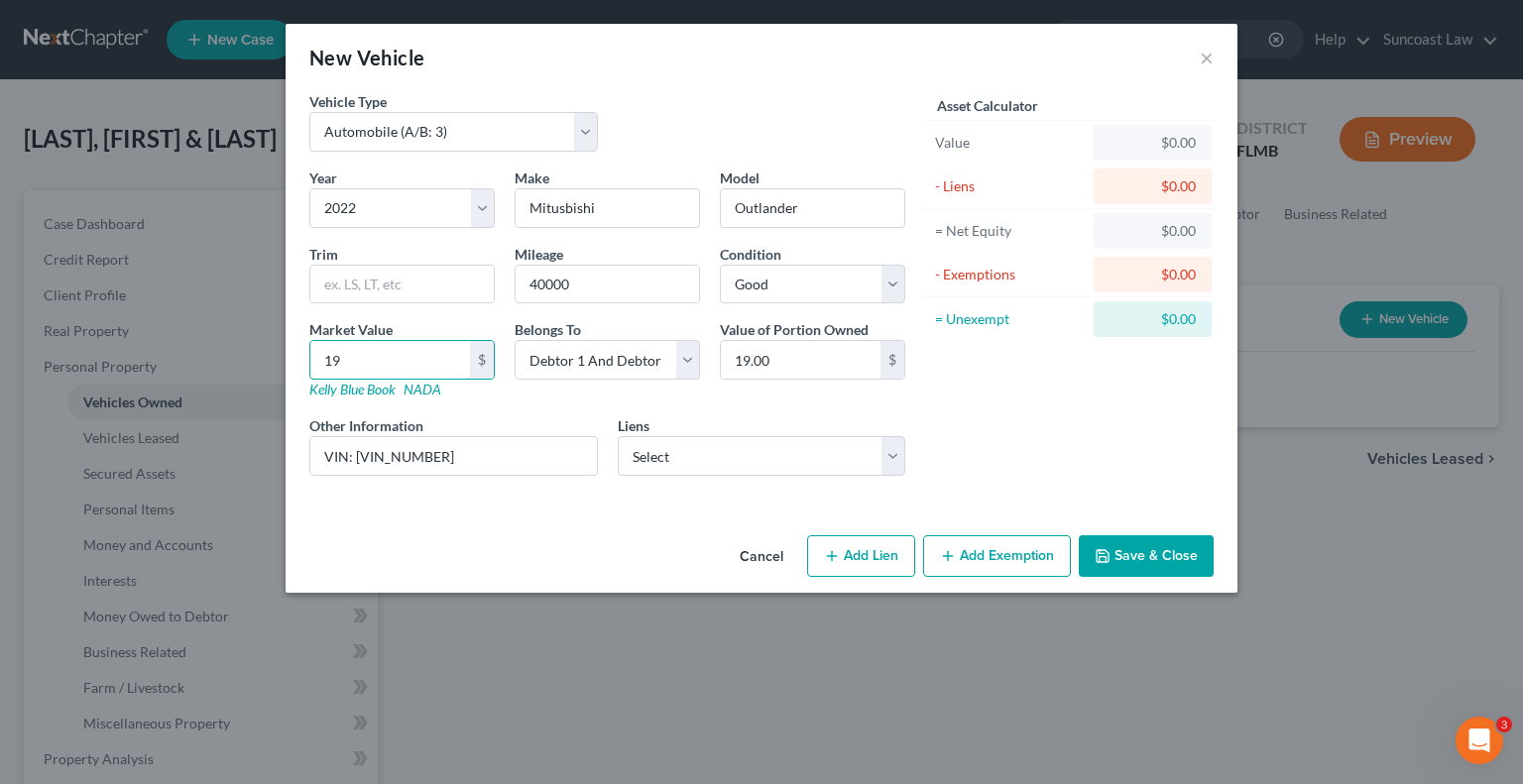 type on "193" 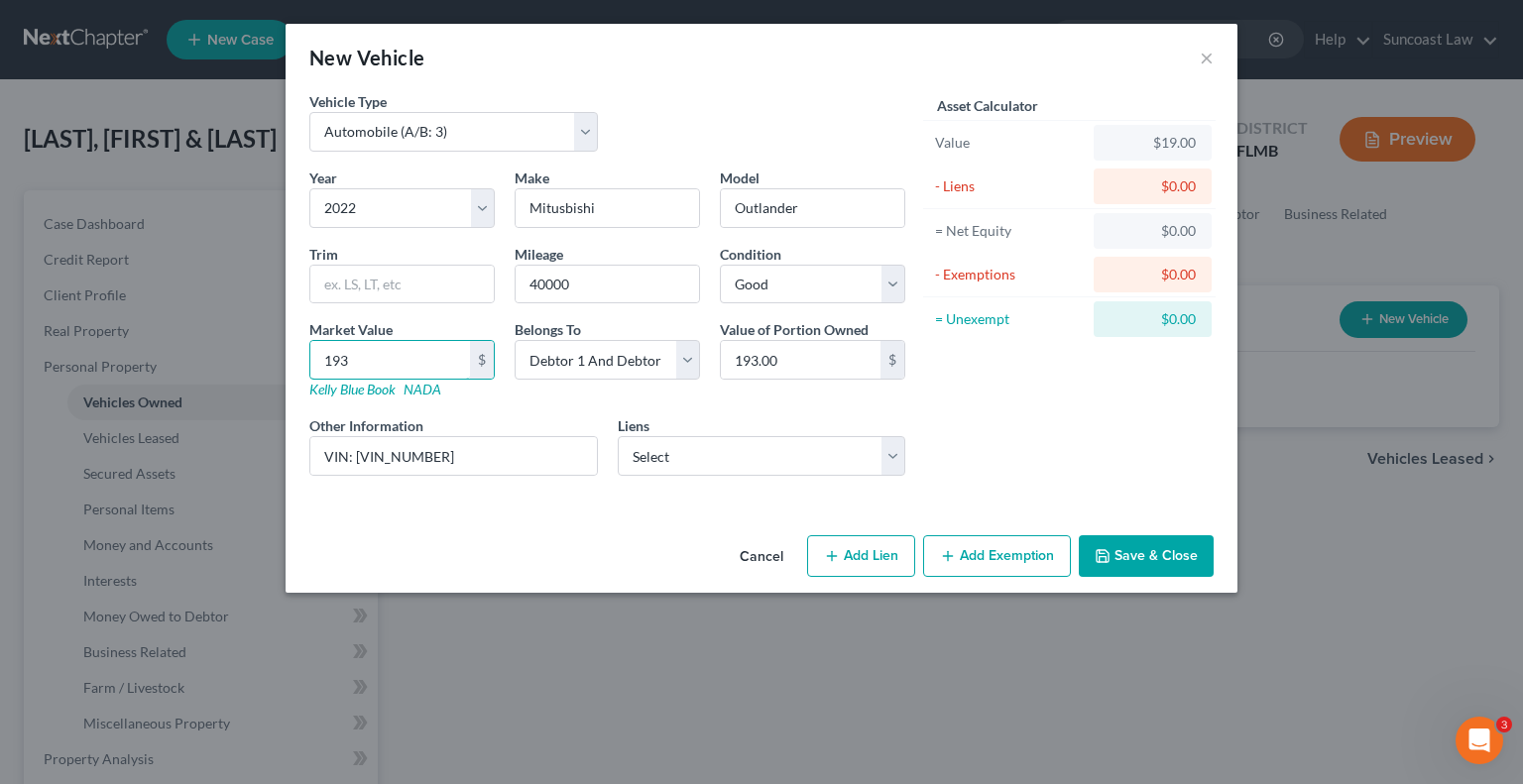 type on "1935" 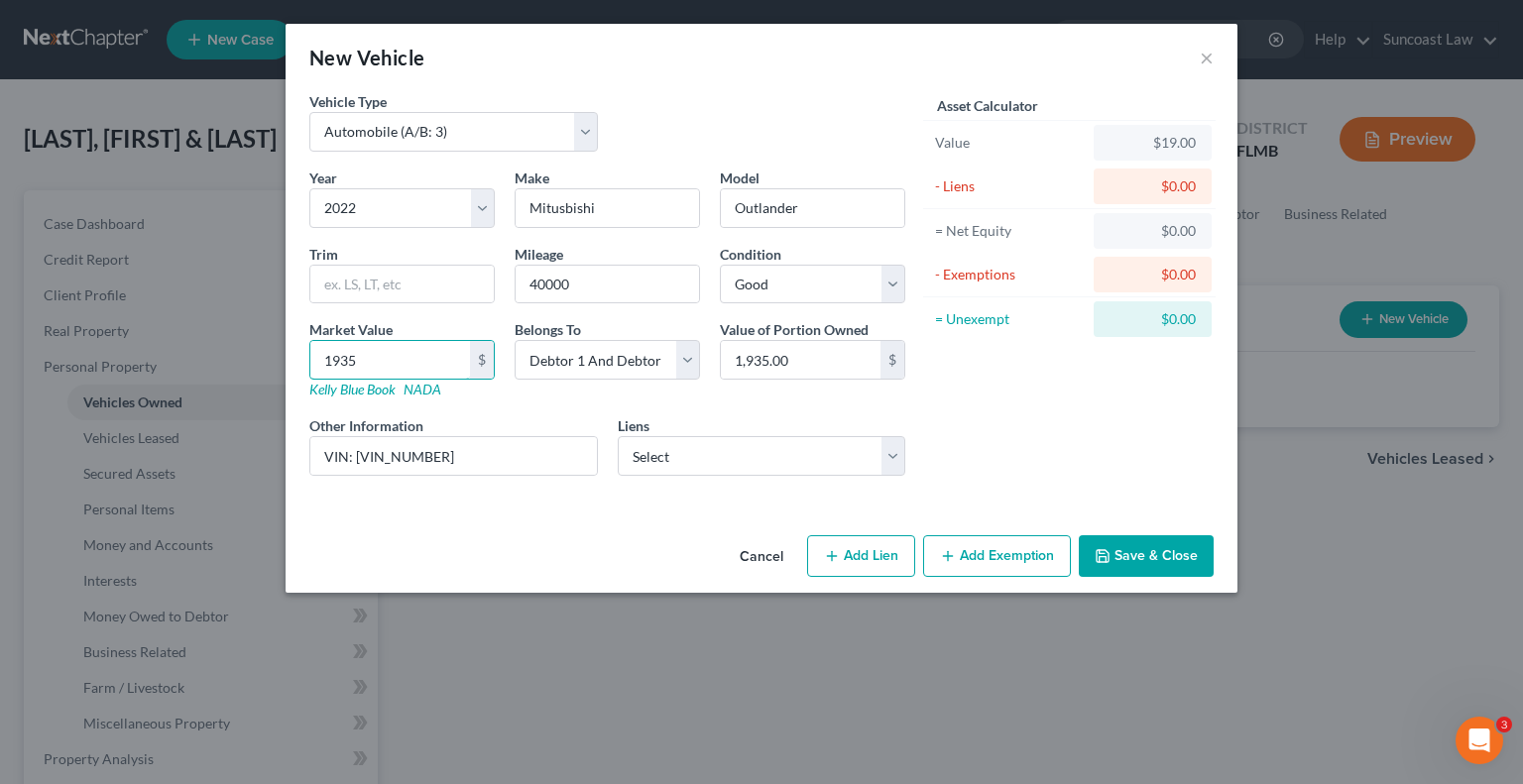 type on "[AMOUNT]" 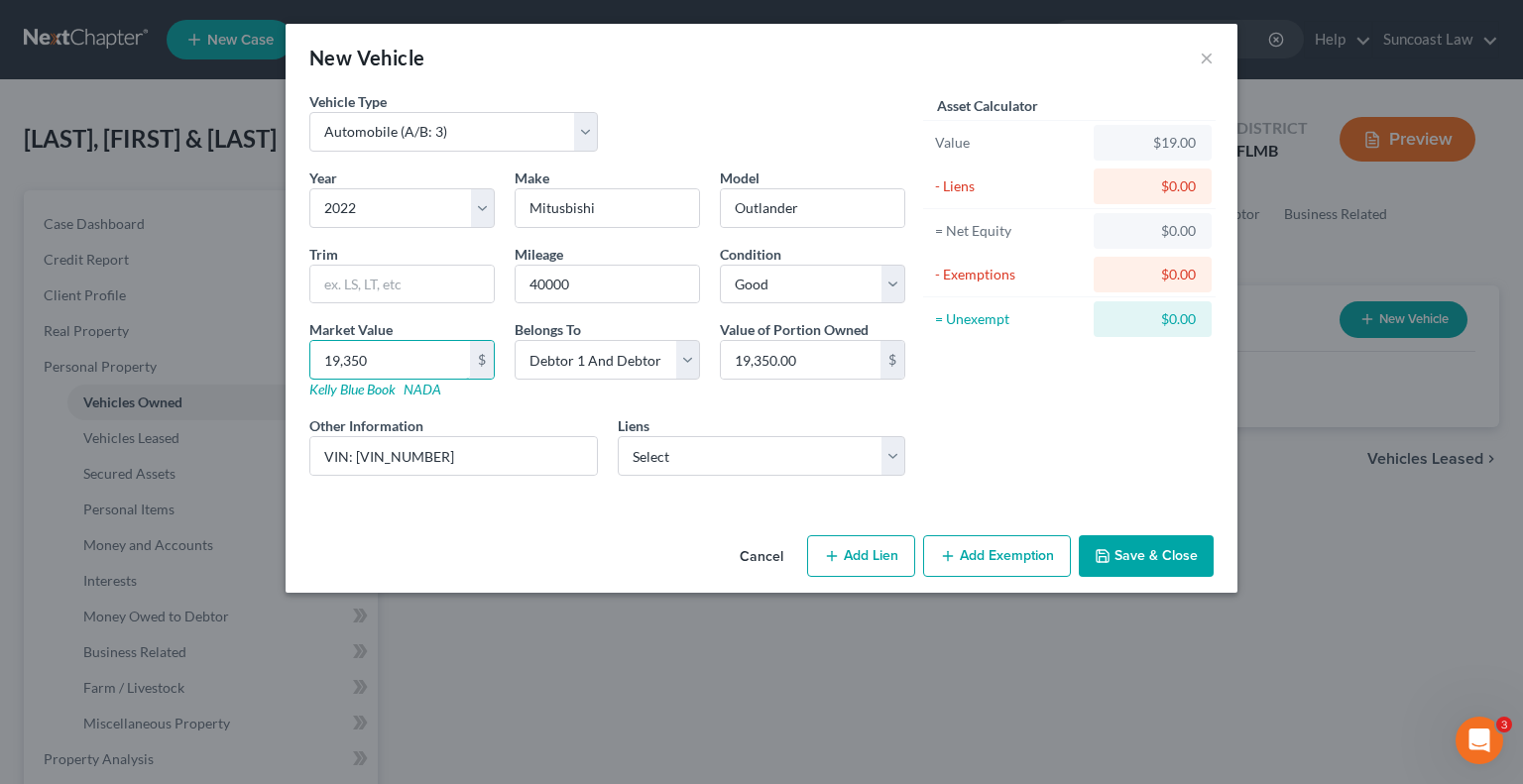 type on "19,350" 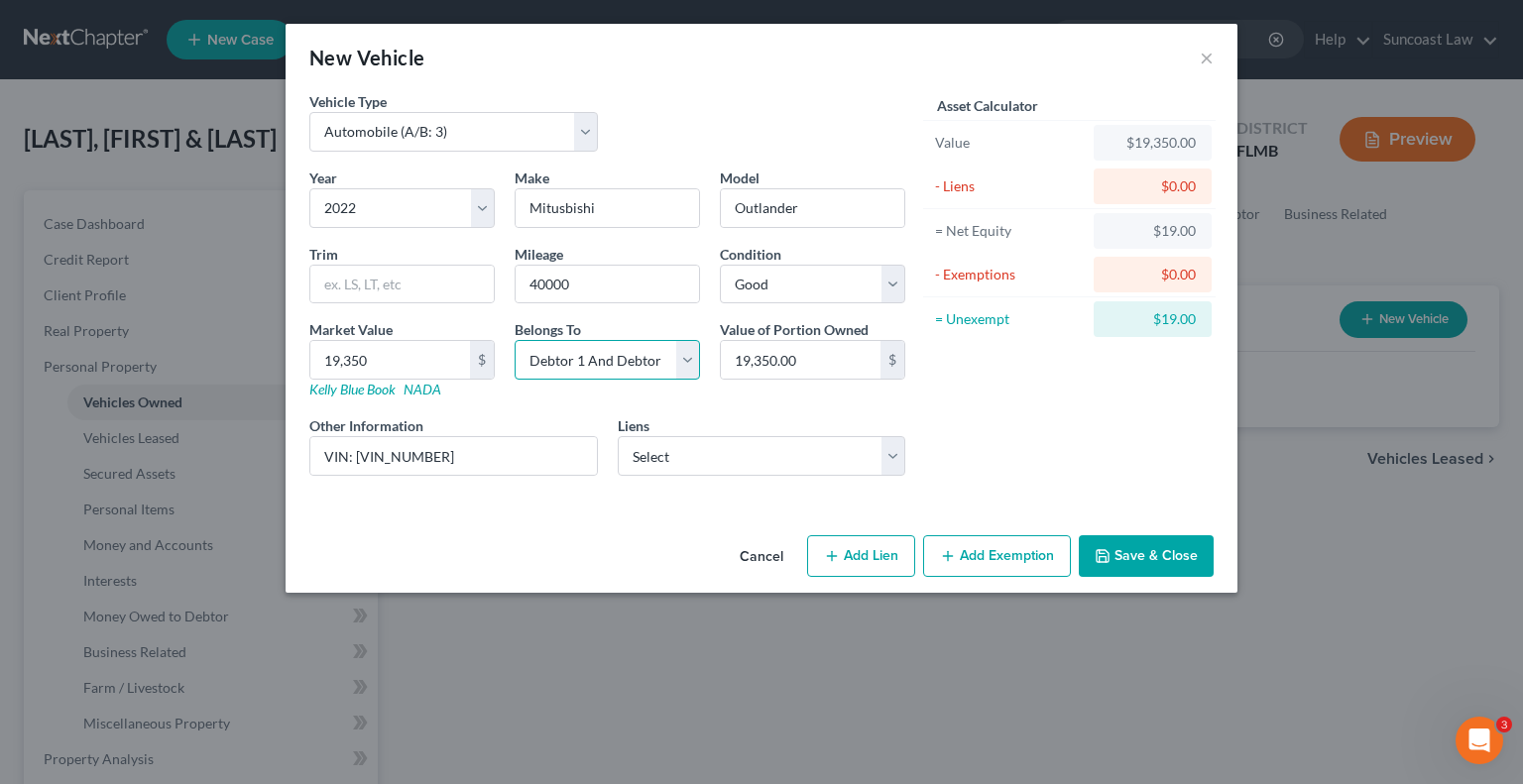 click on "Select Debtor 1 Only Debtor 2 Only Debtor 1 And Debtor 2 Only At Least One Of The Debtors And Another Community Property" at bounding box center [607, 360] 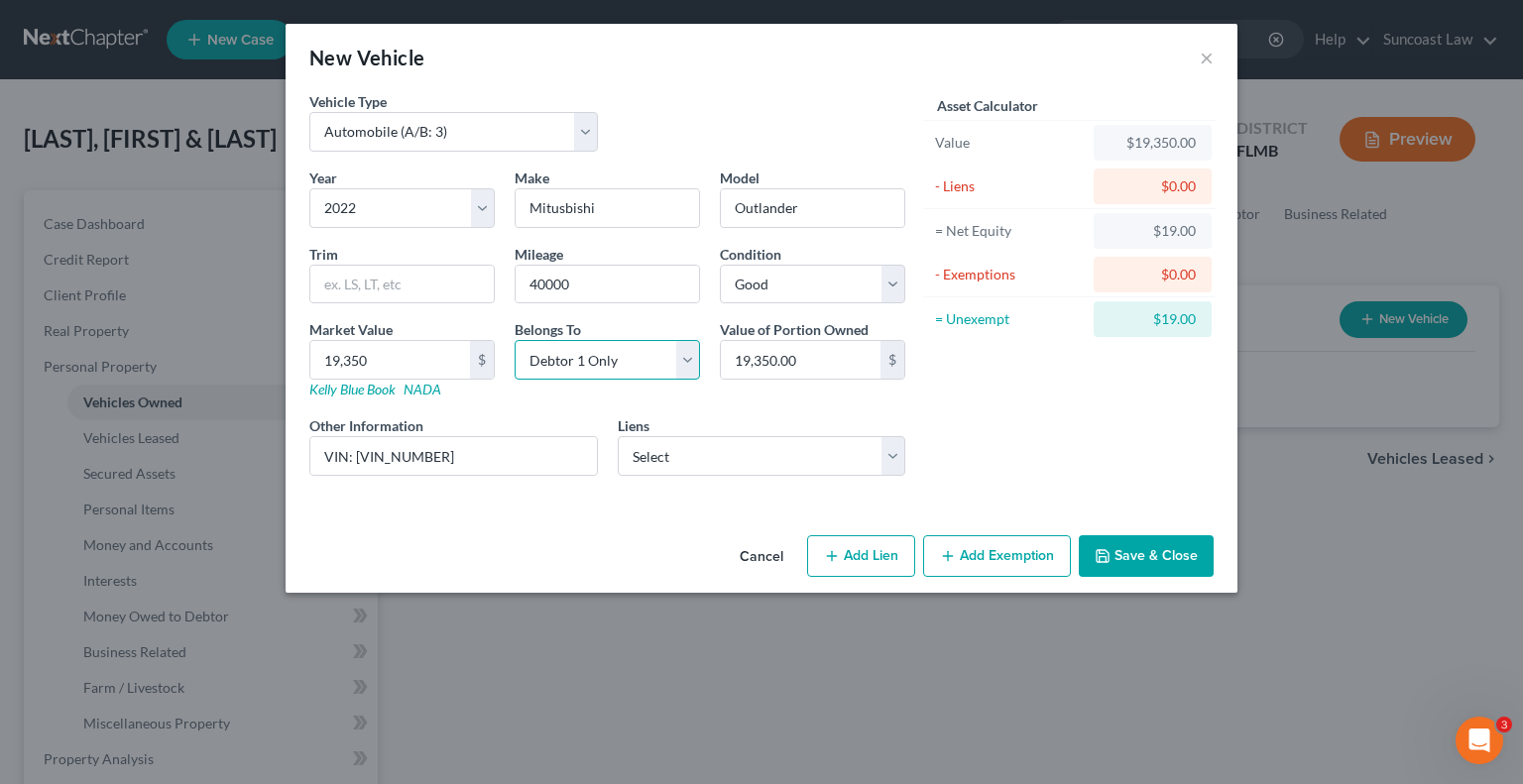 click on "Select Debtor 1 Only Debtor 2 Only Debtor 1 And Debtor 2 Only At Least One Of The Debtors And Another Community Property" at bounding box center (607, 360) 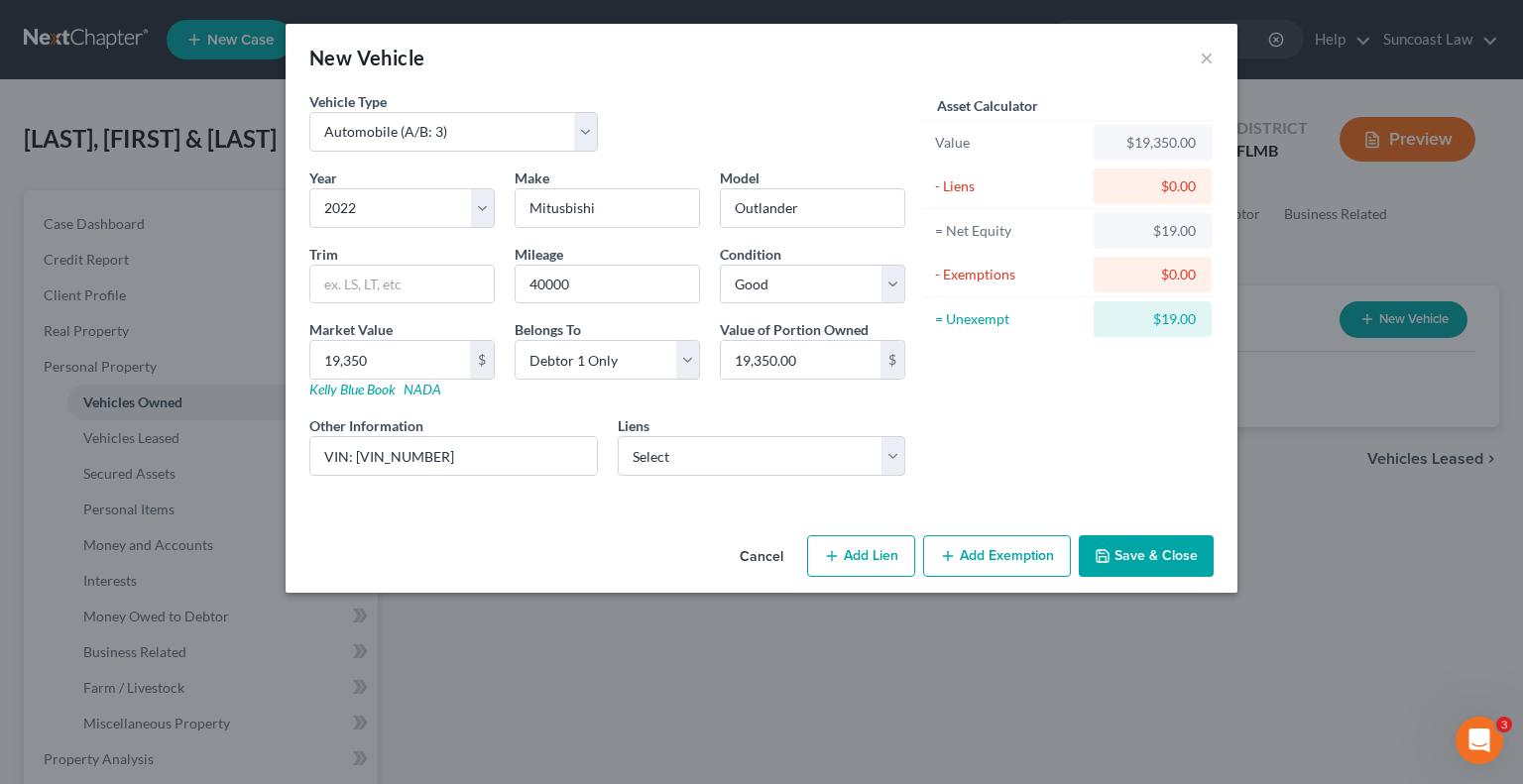 click on "Save & Close" at bounding box center [1146, 556] 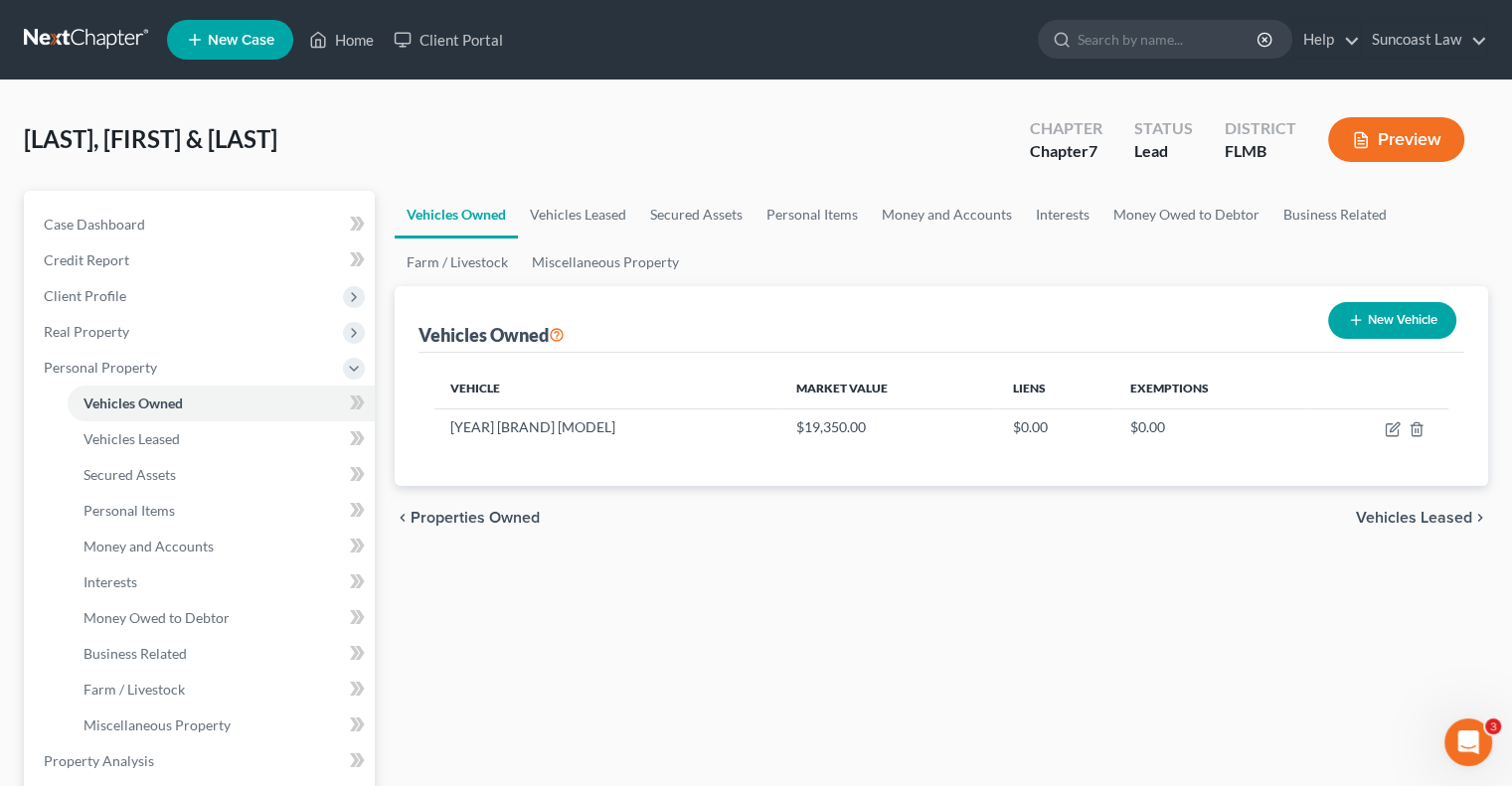 drag, startPoint x: 133, startPoint y: 333, endPoint x: 187, endPoint y: 381, distance: 72.249567 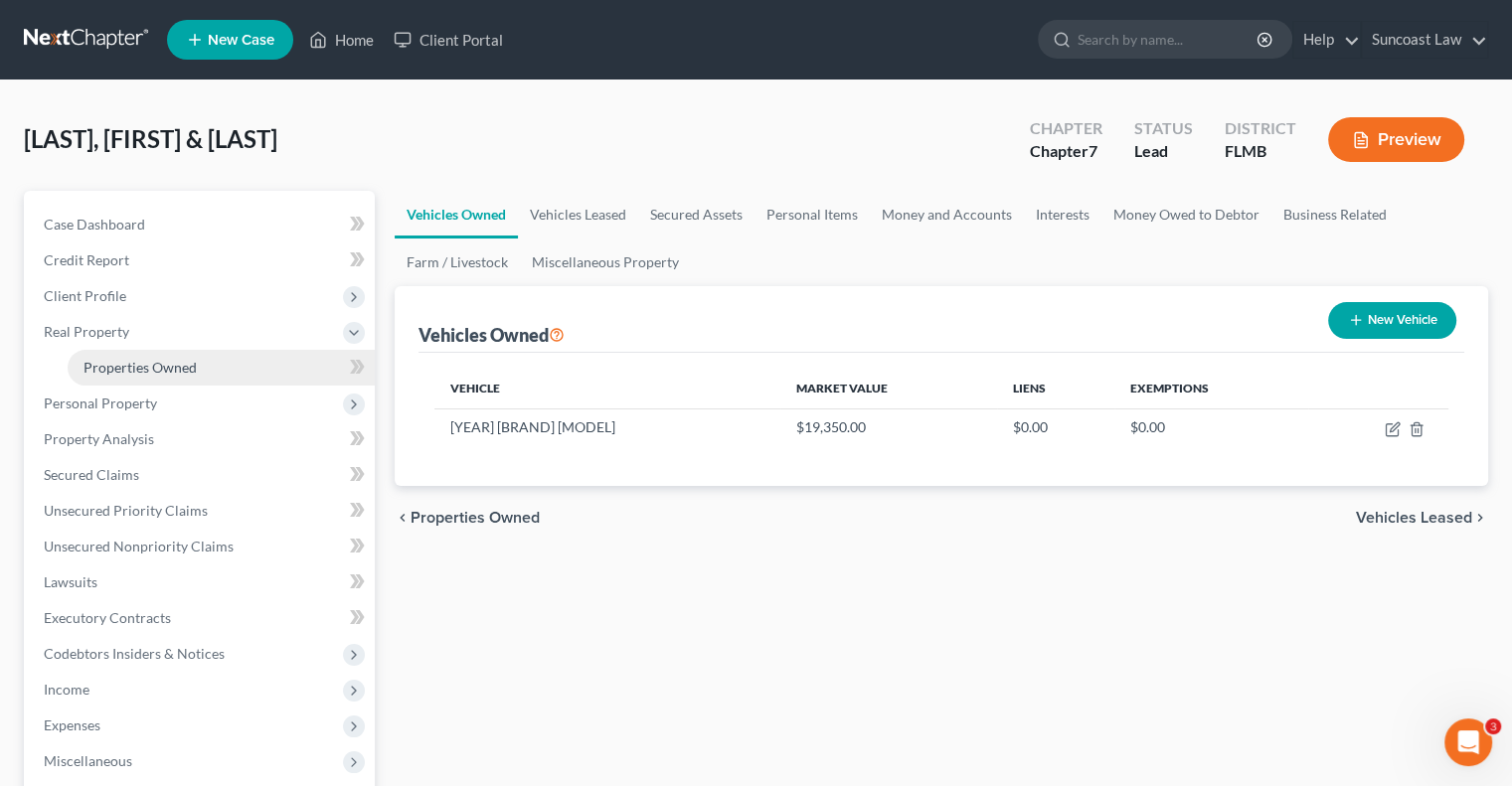 click on "Properties Owned" at bounding box center (140, 367) 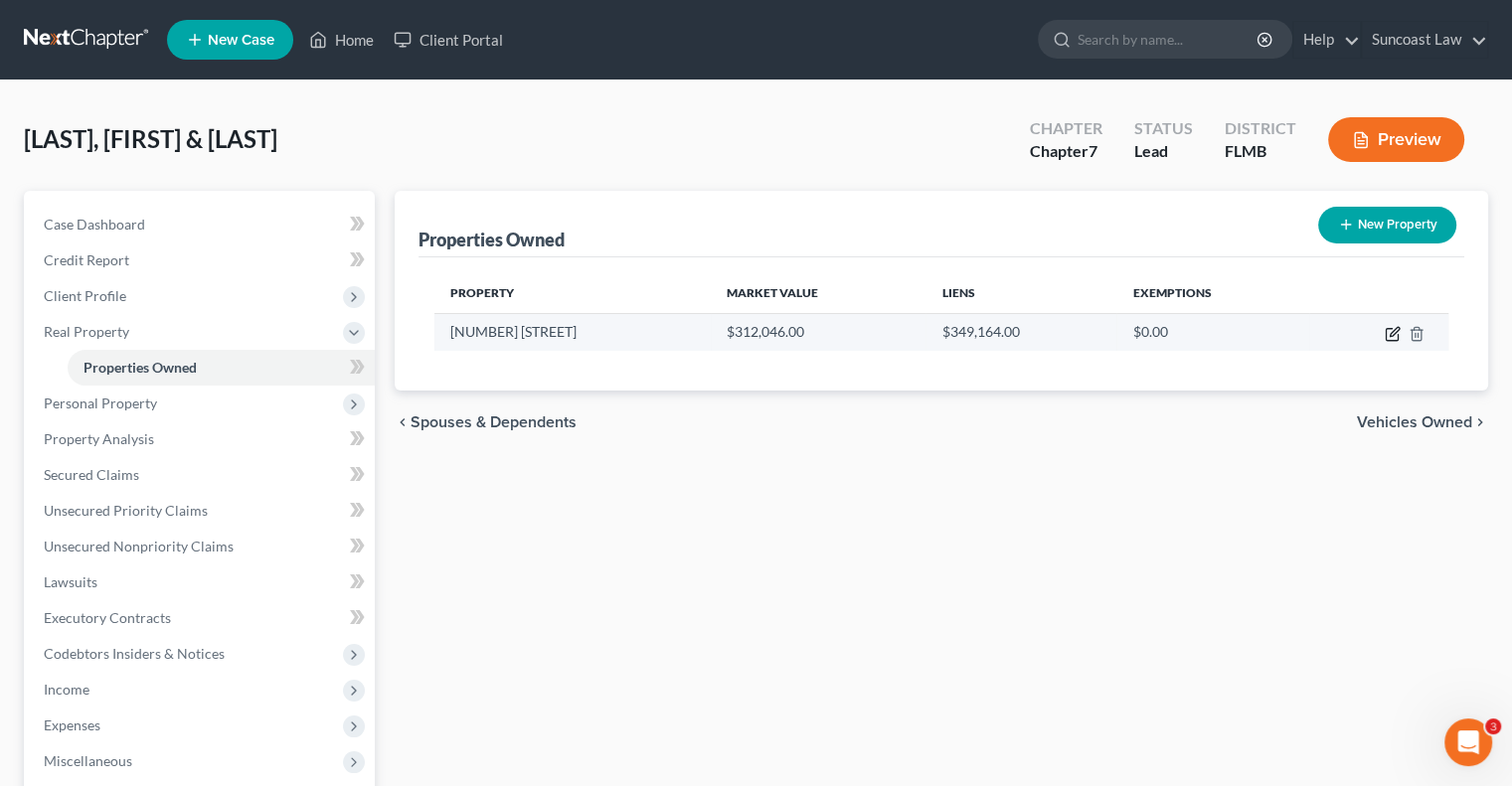click 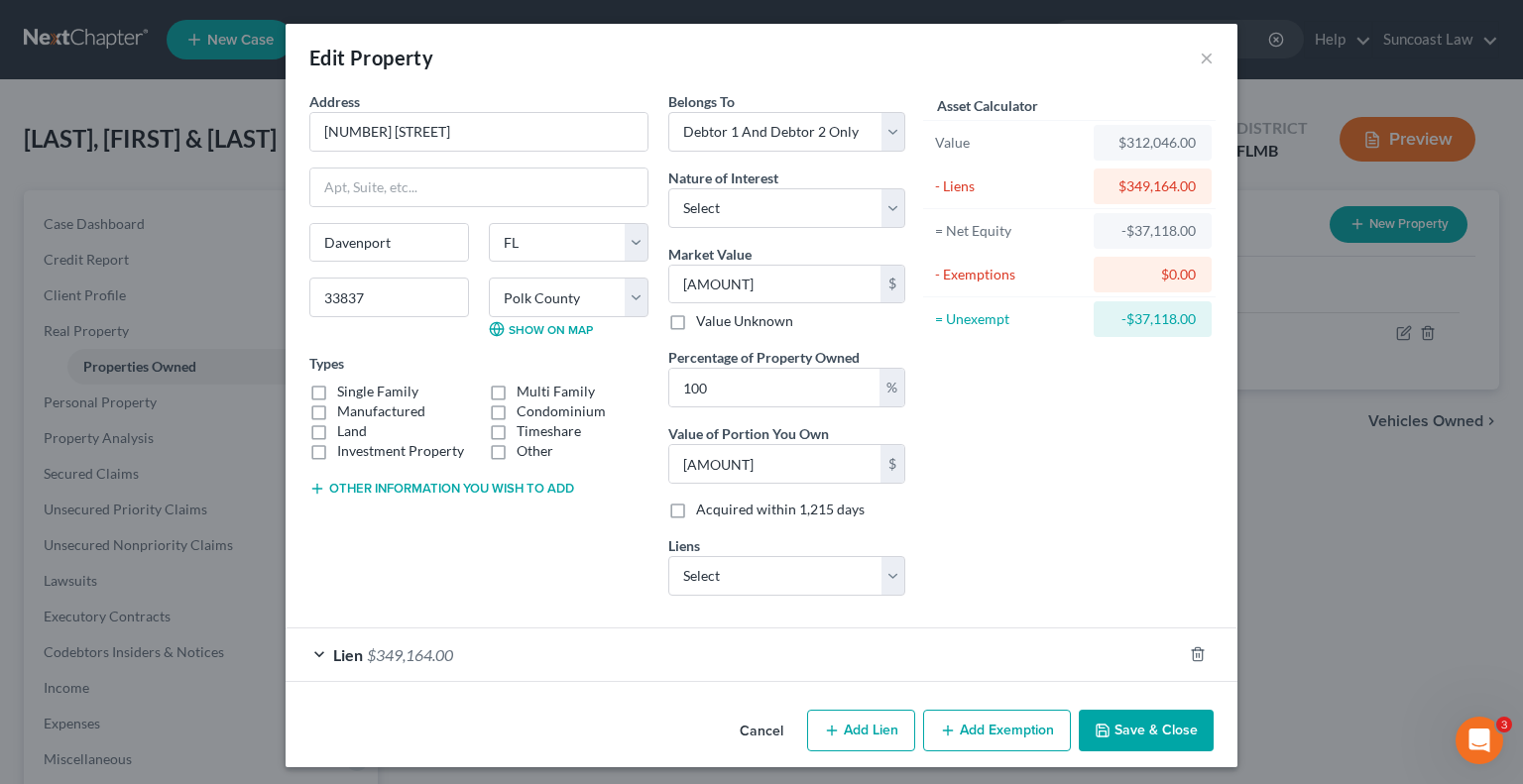 click on "Add Exemption" at bounding box center (996, 730) 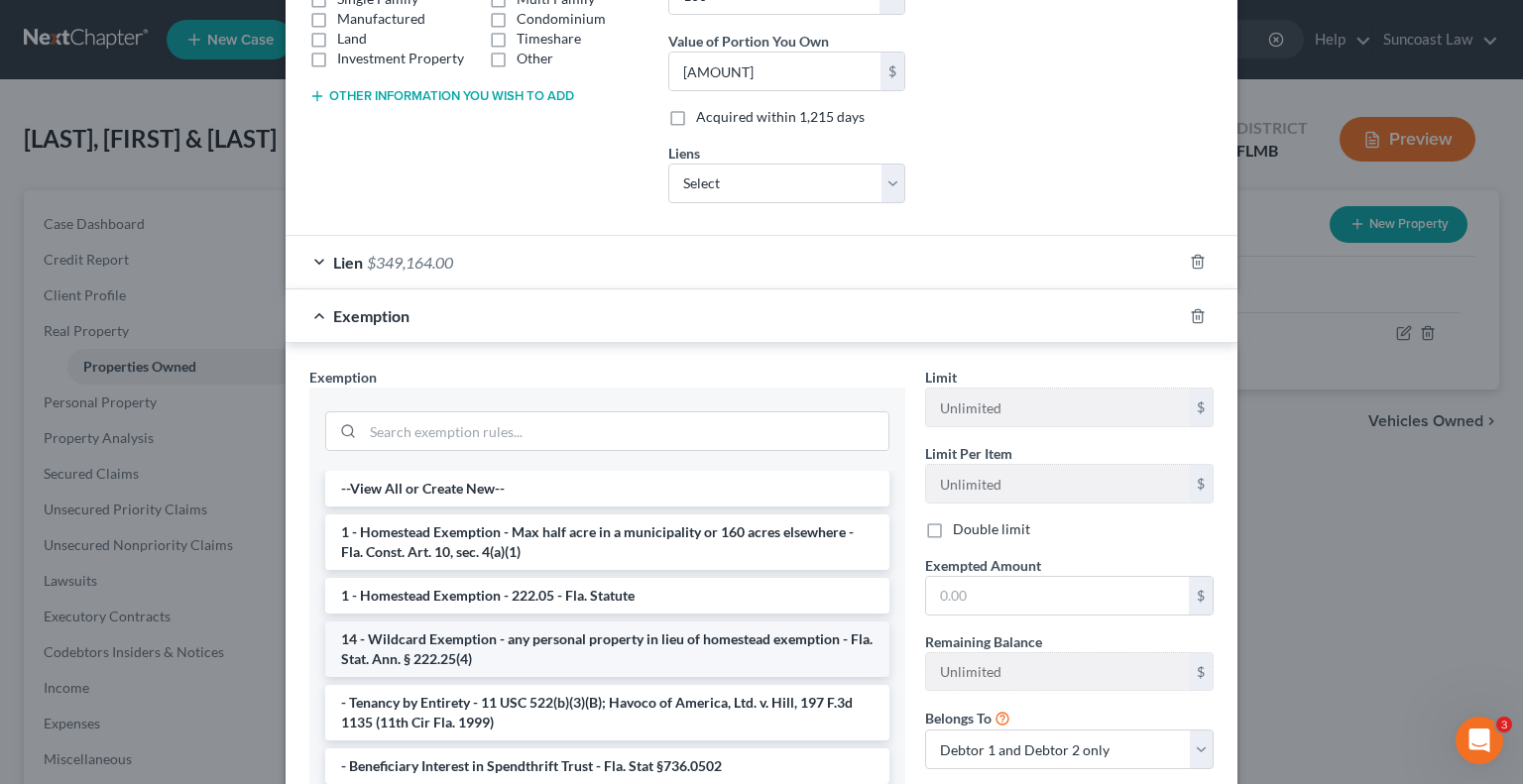 scroll, scrollTop: 396, scrollLeft: 0, axis: vertical 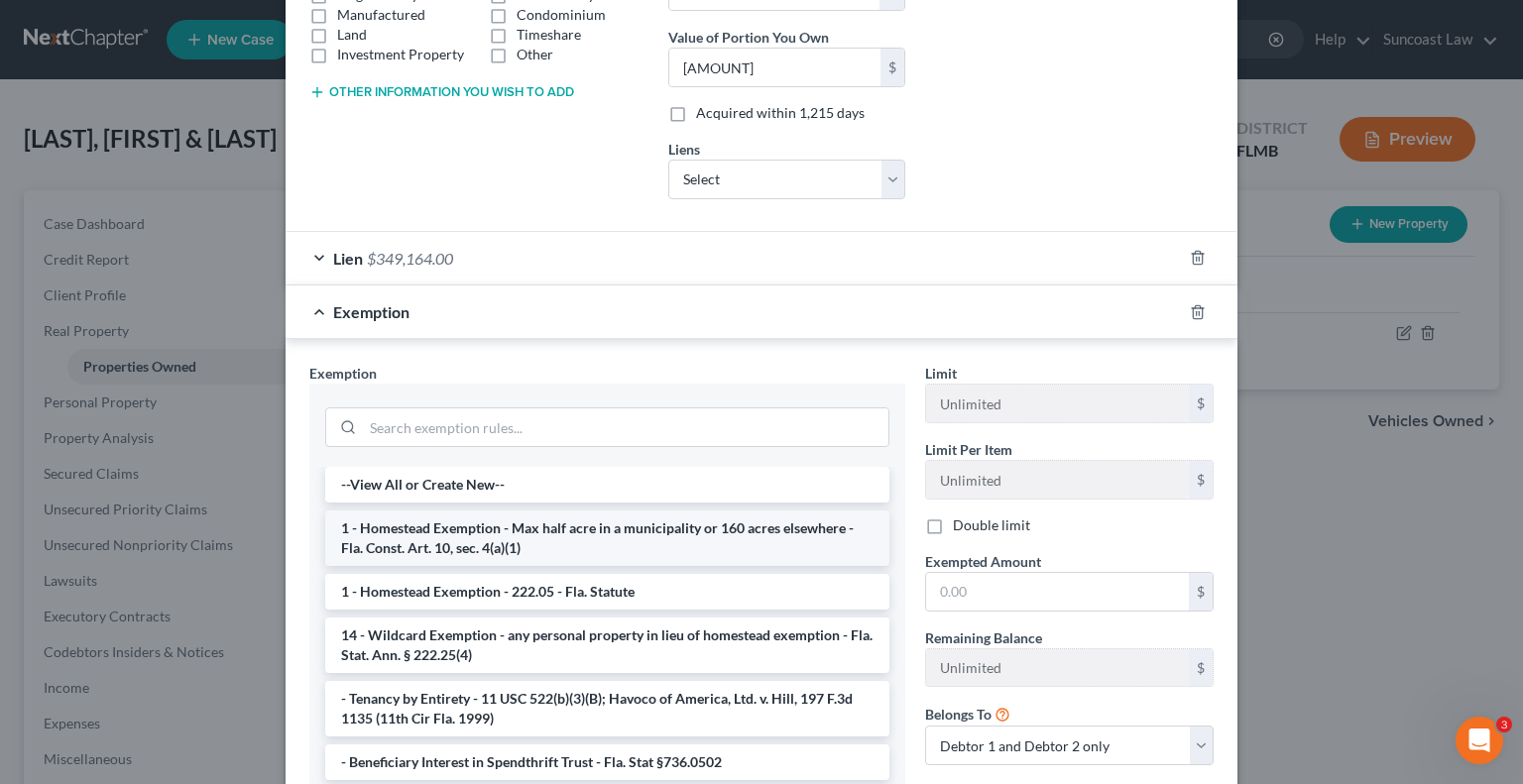click on "1 - Homestead Exemption - Max half acre in a municipality or 160 acres elsewhere - Fla. Const. Art. 10, sec. 4(a)(1)" at bounding box center (607, 538) 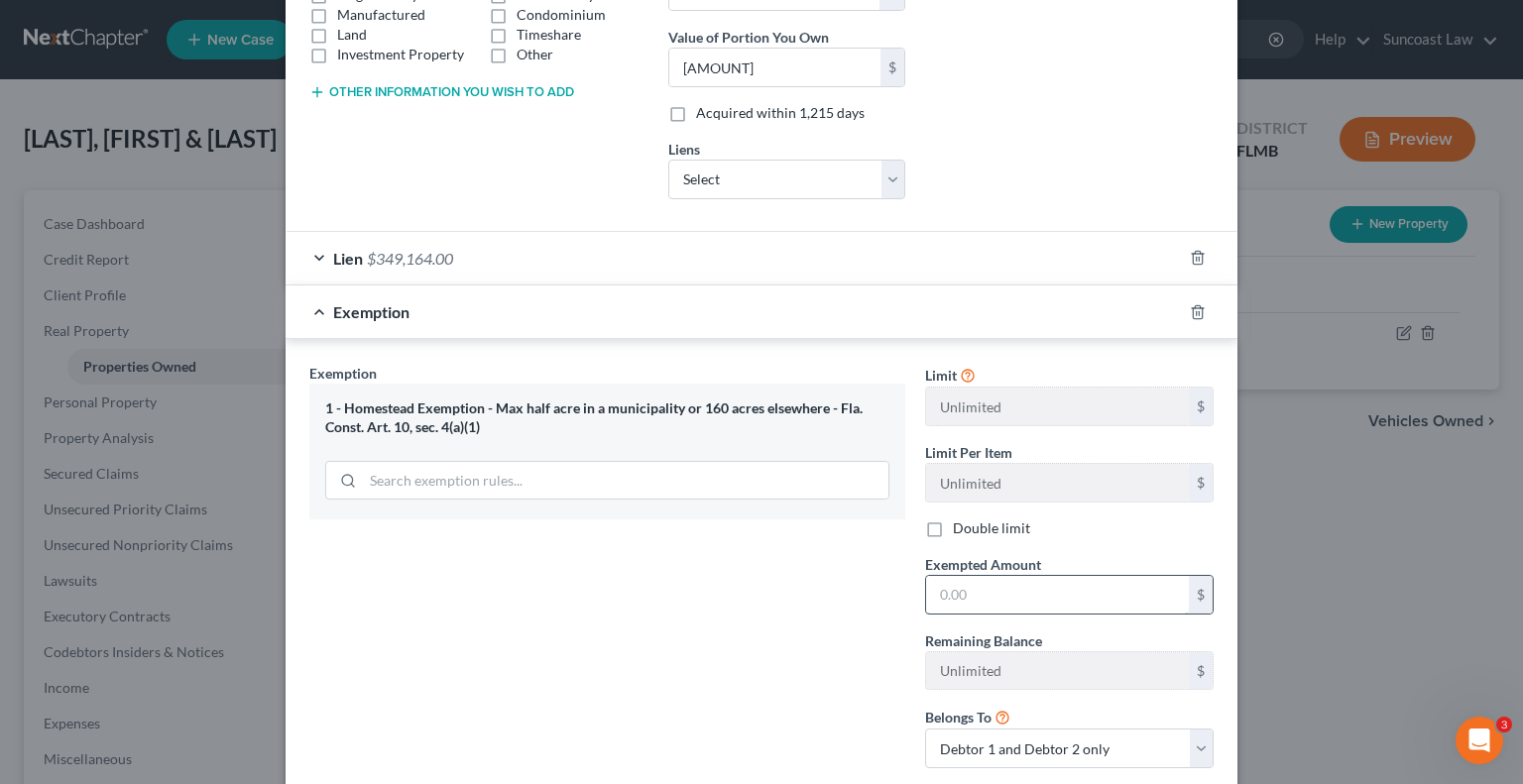 click at bounding box center (1057, 595) 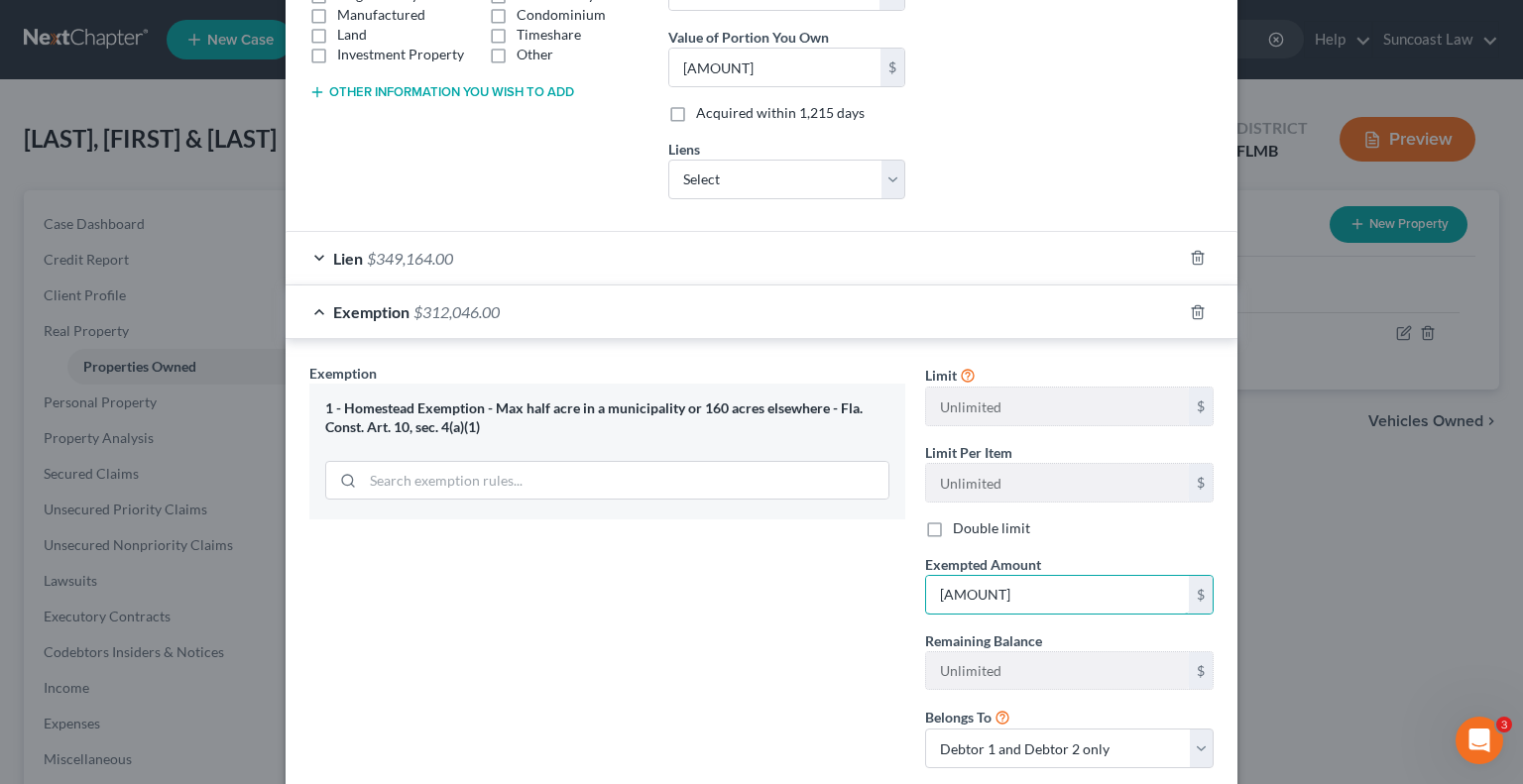 scroll, scrollTop: 517, scrollLeft: 0, axis: vertical 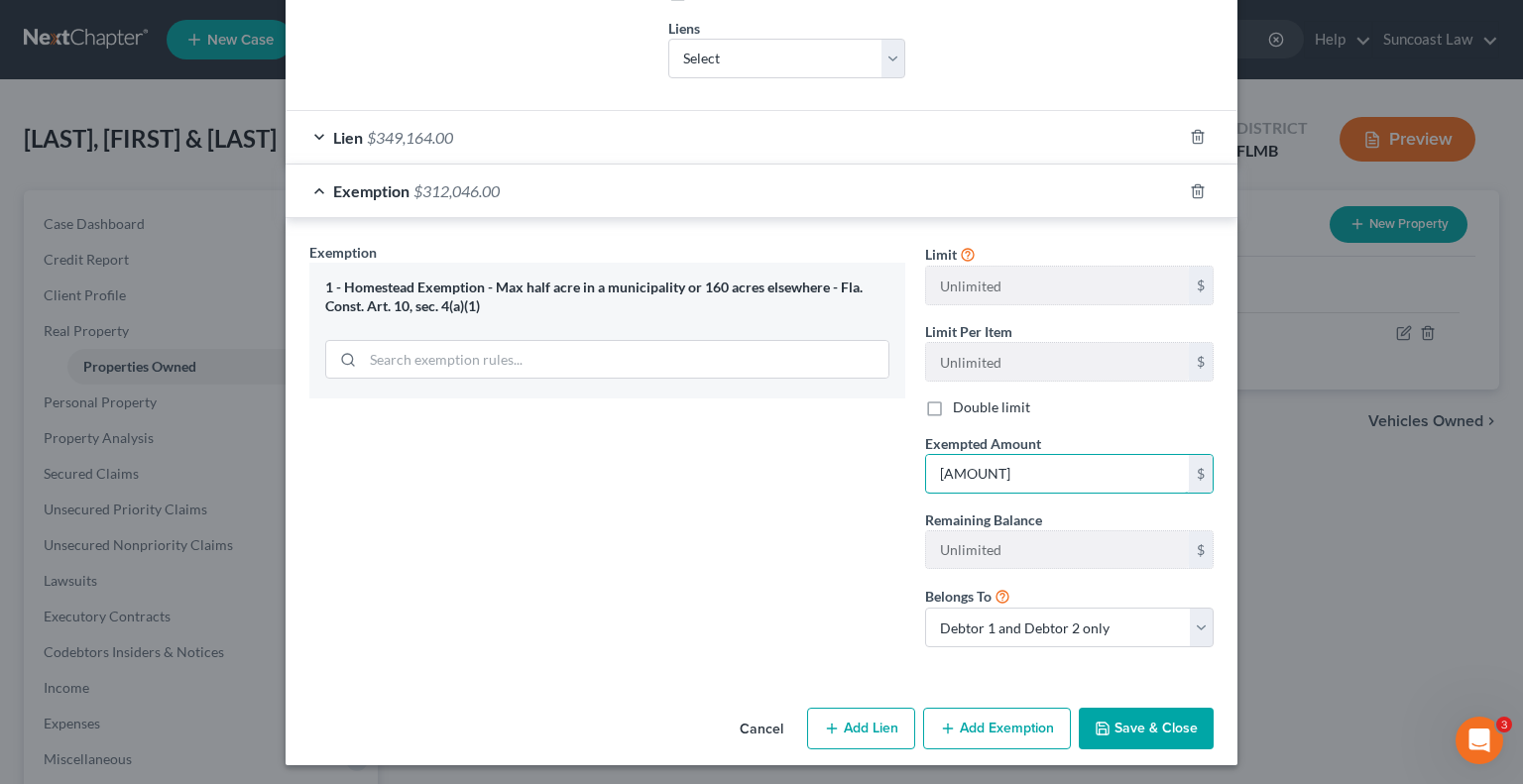 type on "[AMOUNT]" 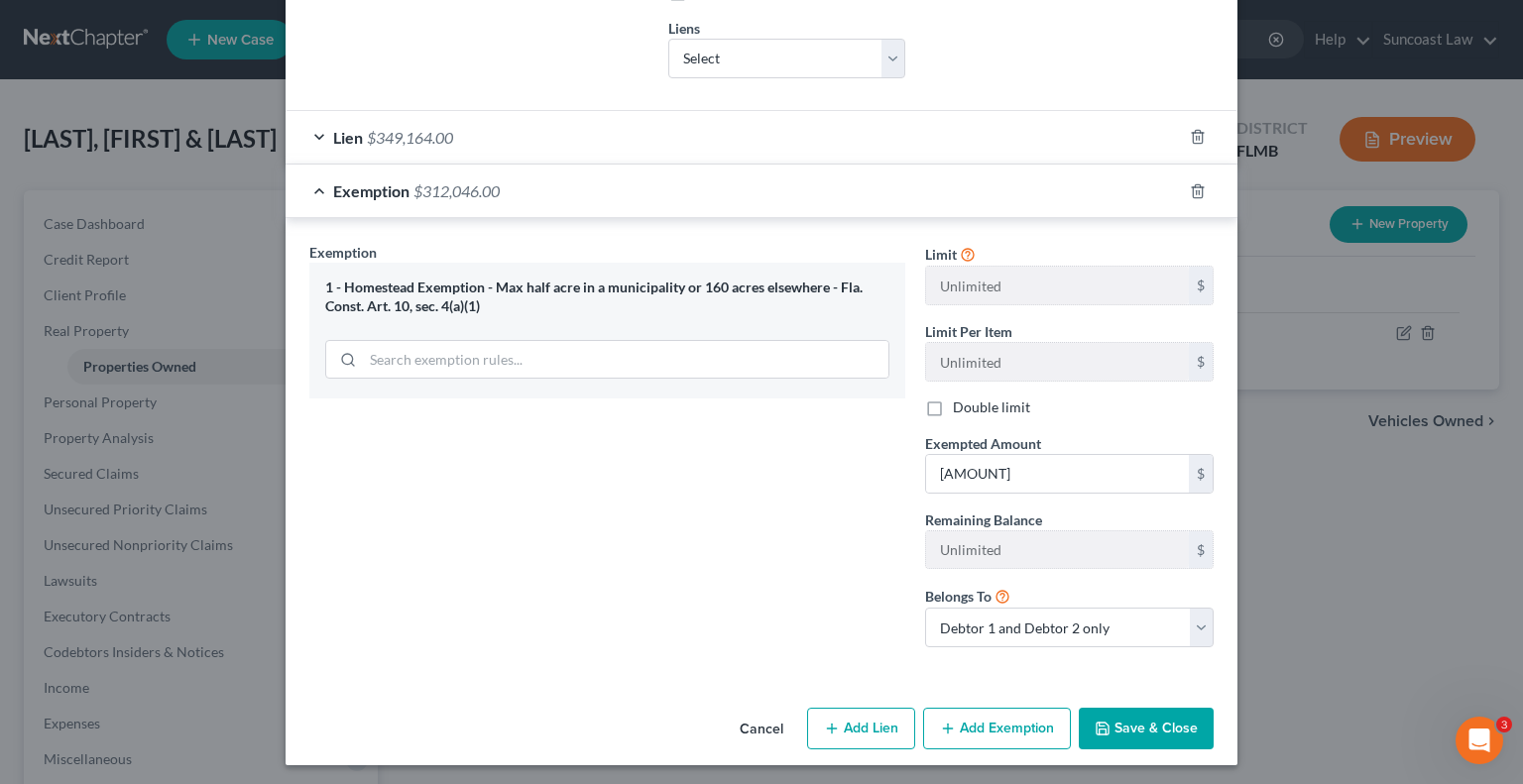 click on "Save & Close" at bounding box center (1146, 728) 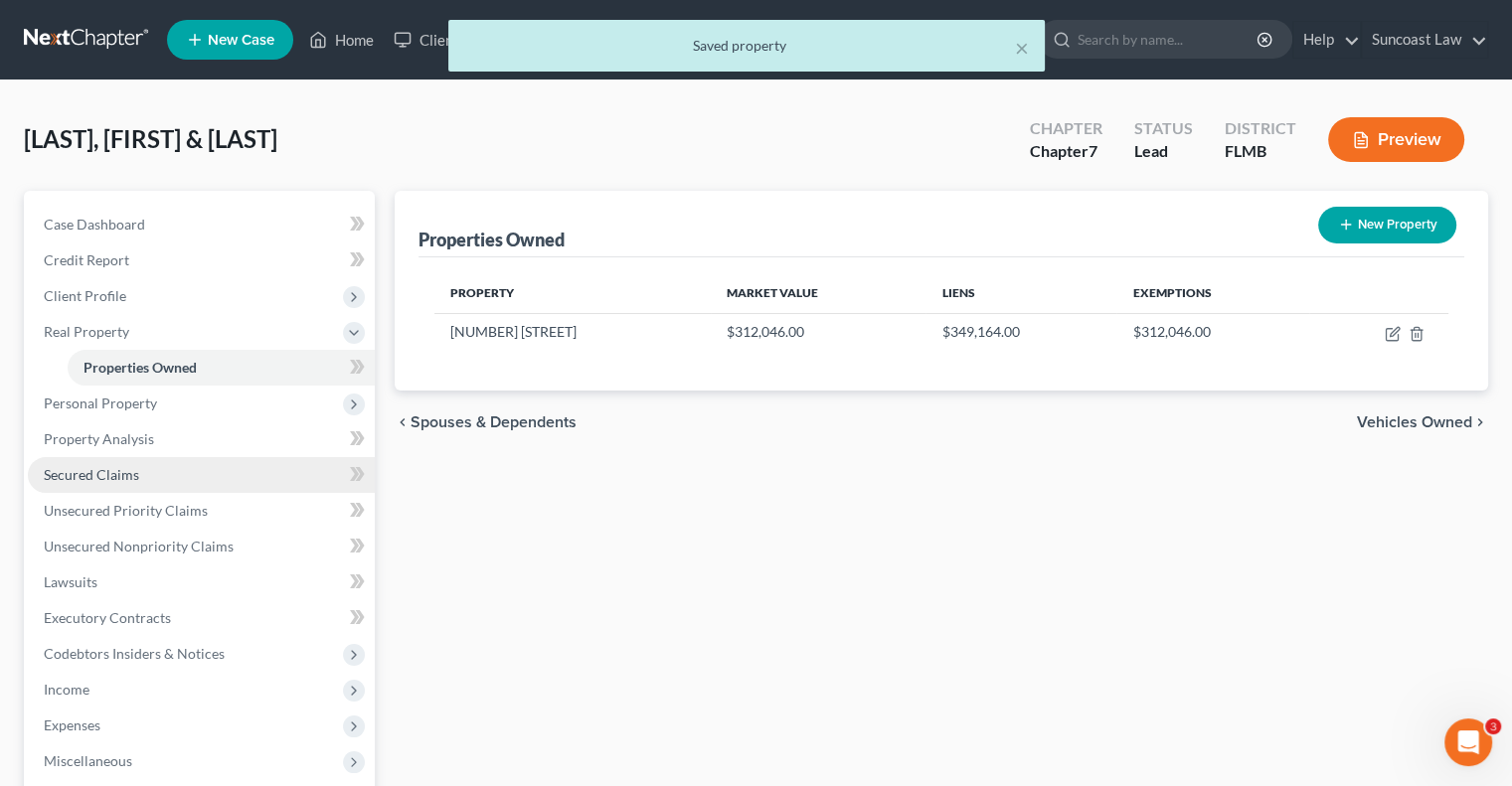 click on "Secured Claims" at bounding box center [201, 475] 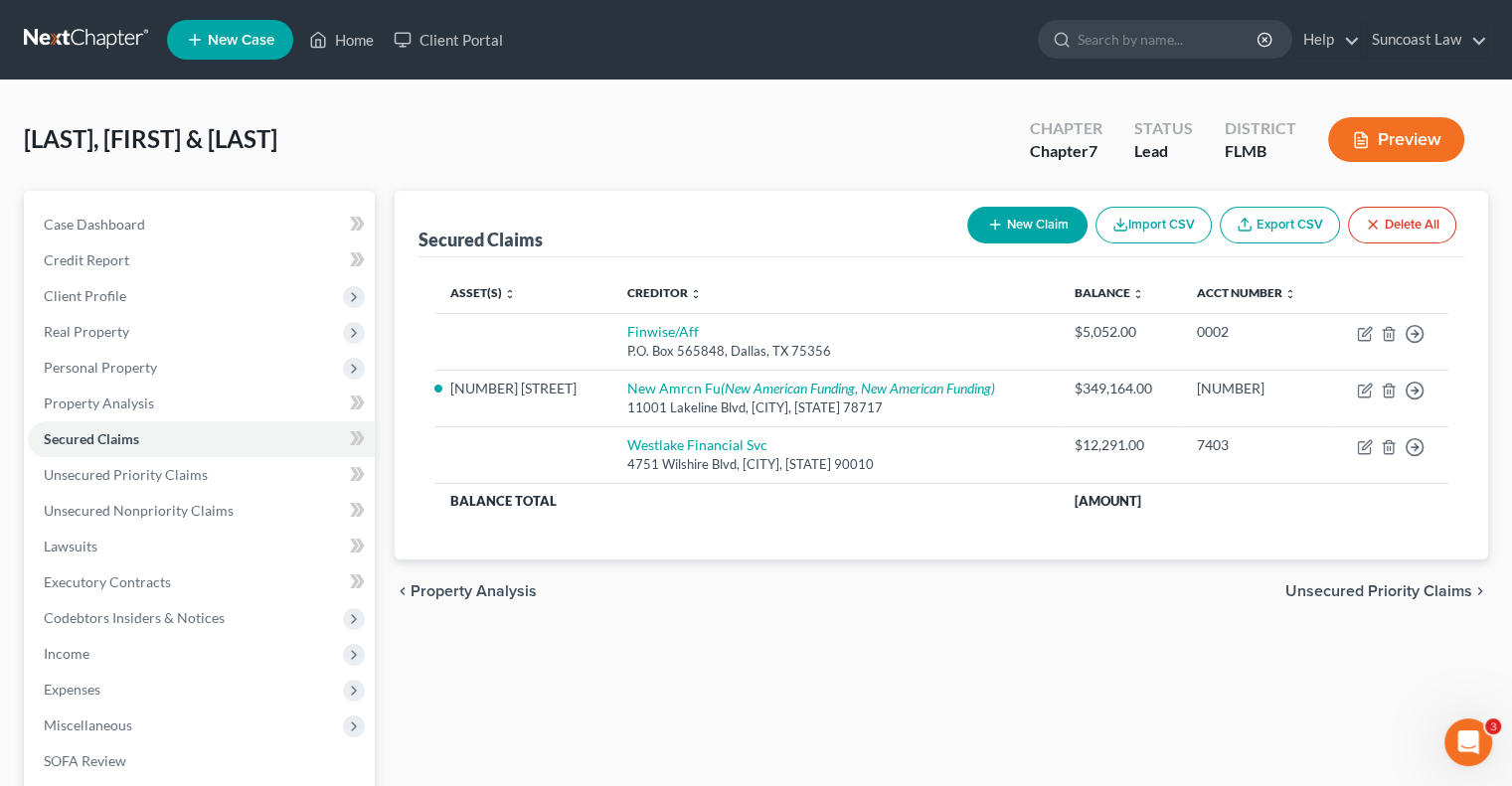 click on "New Claim" at bounding box center (1027, 225) 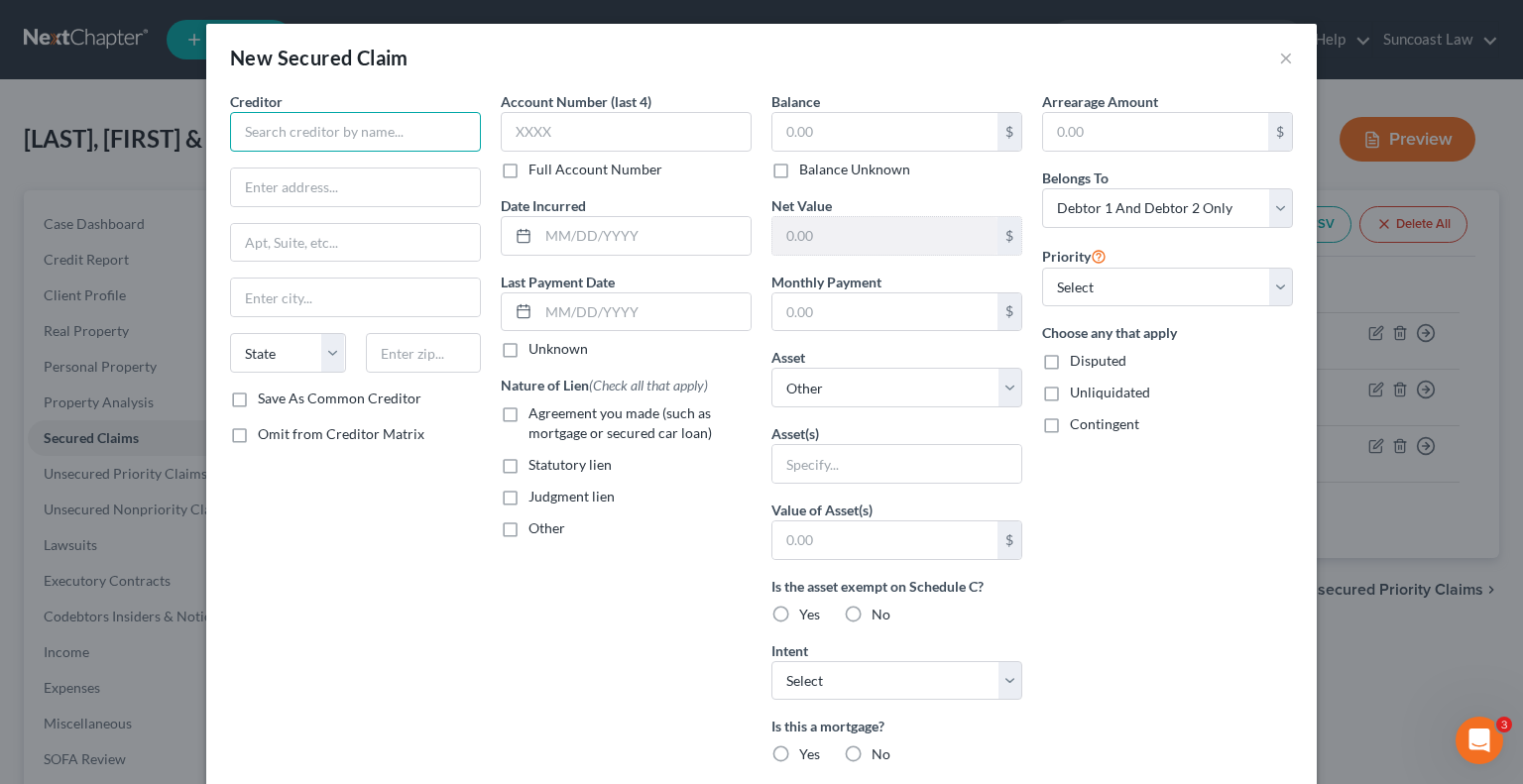 click at bounding box center (355, 132) 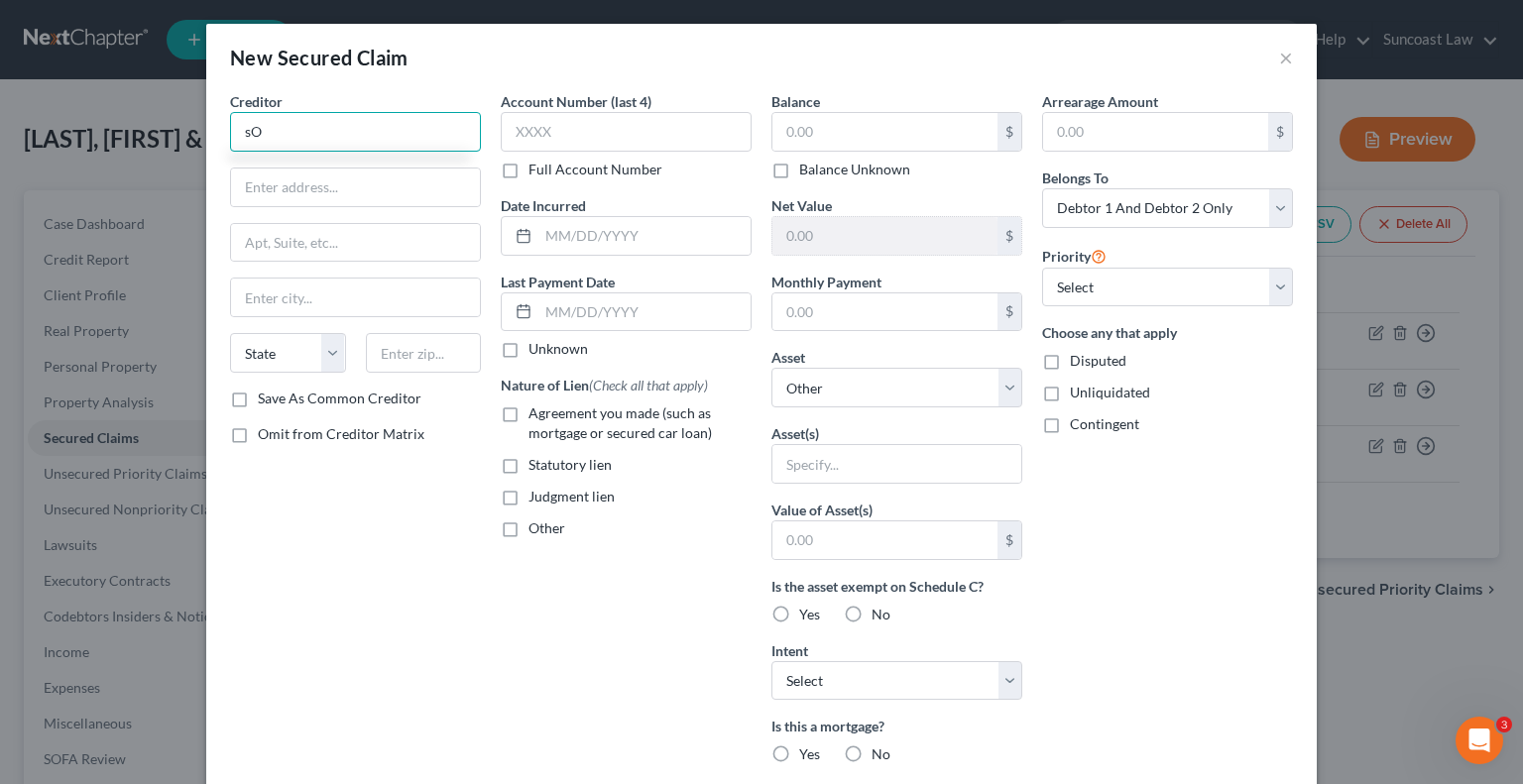 type on "s" 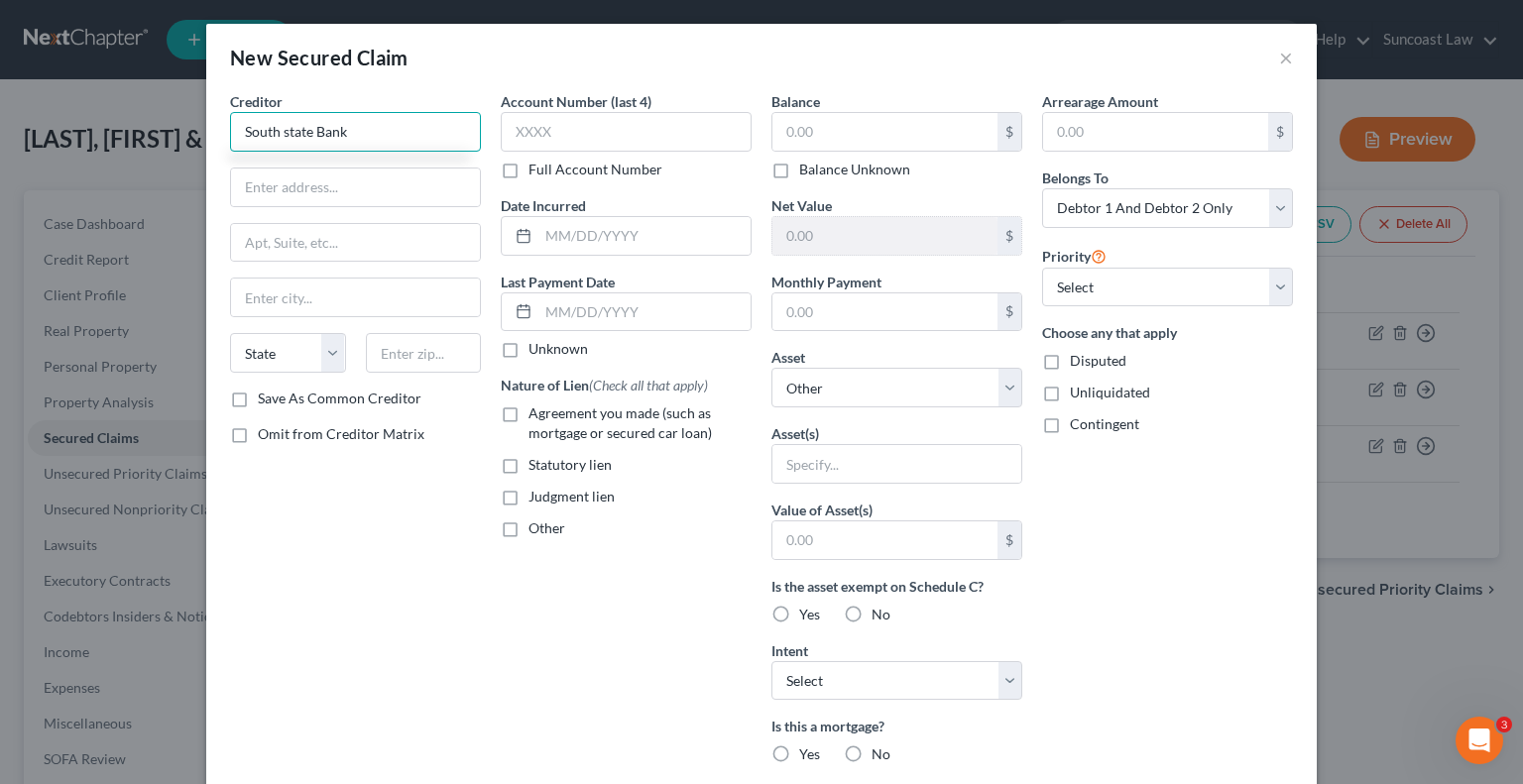 type on "South state Bank" 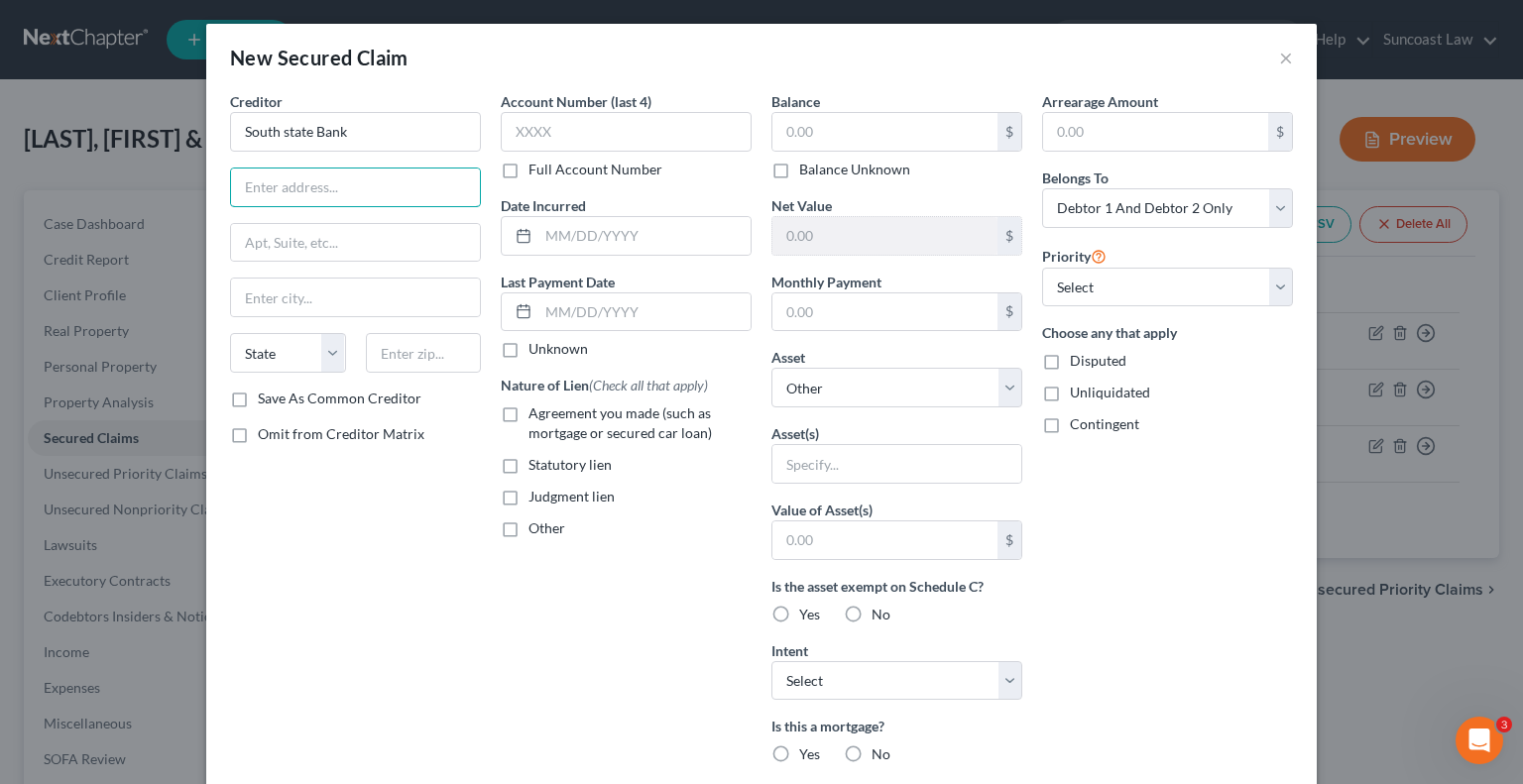 drag, startPoint x: 360, startPoint y: 190, endPoint x: 279, endPoint y: 87, distance: 131.03435 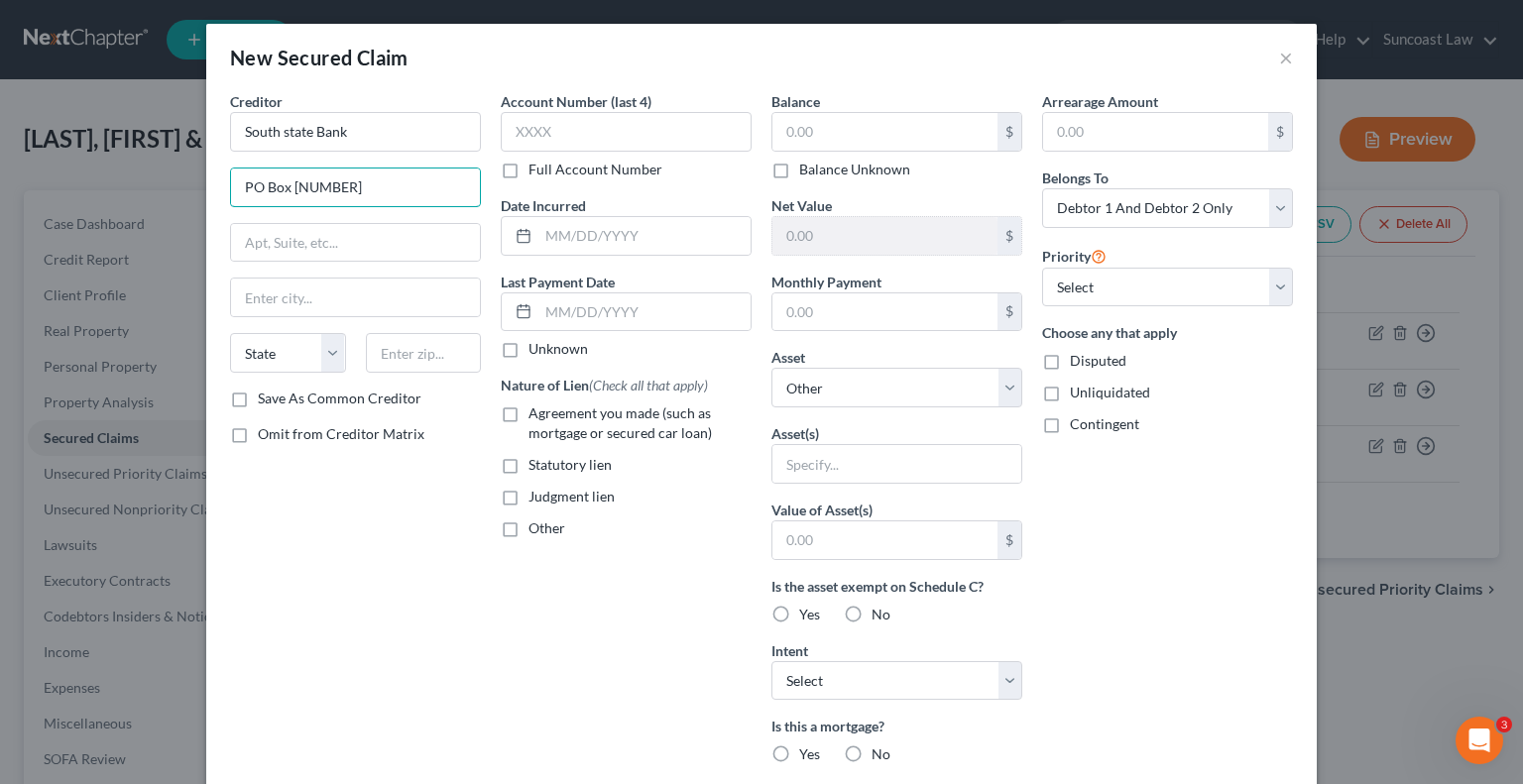 type on "PO Box [NUMBER]" 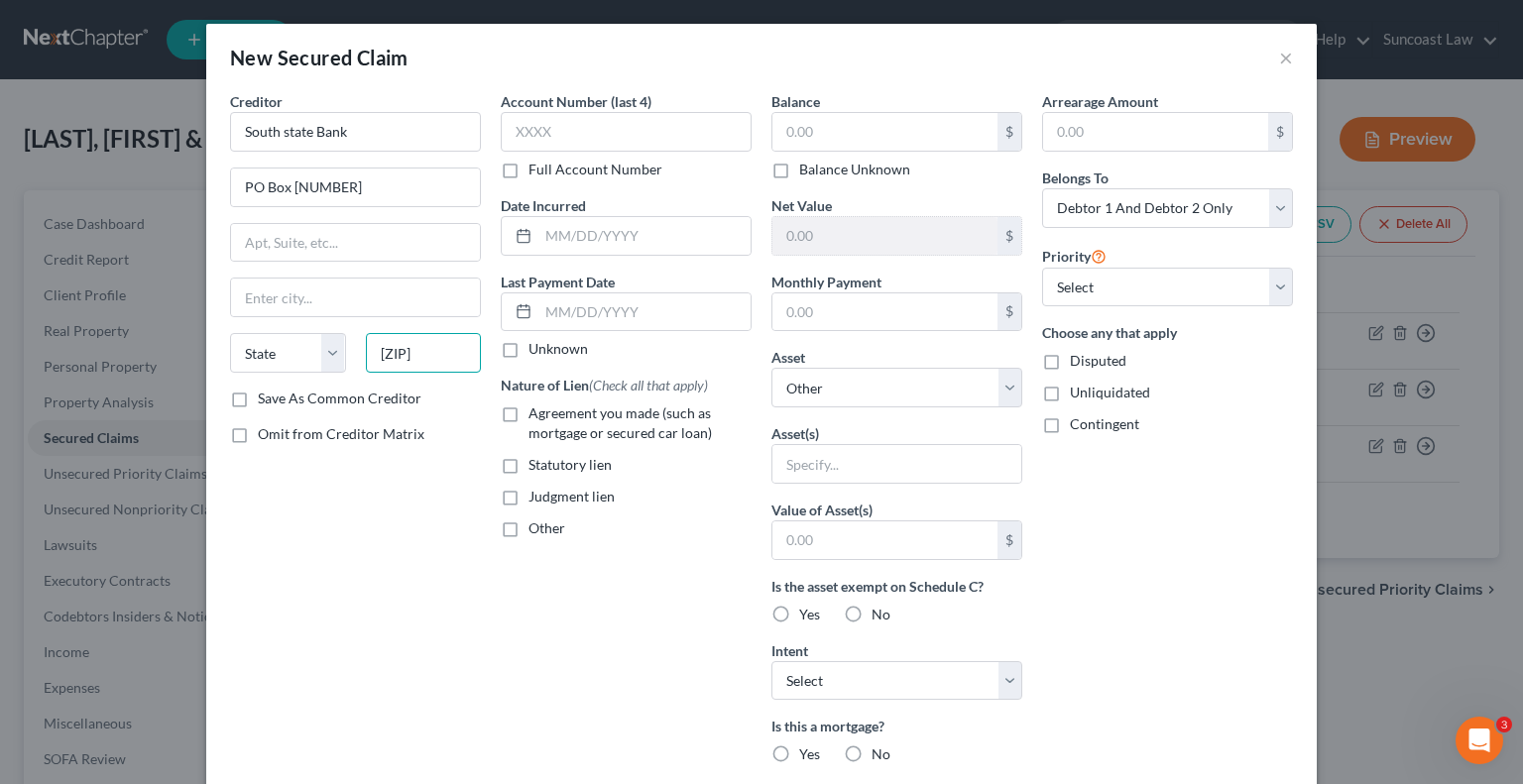 type on "[ZIP]" 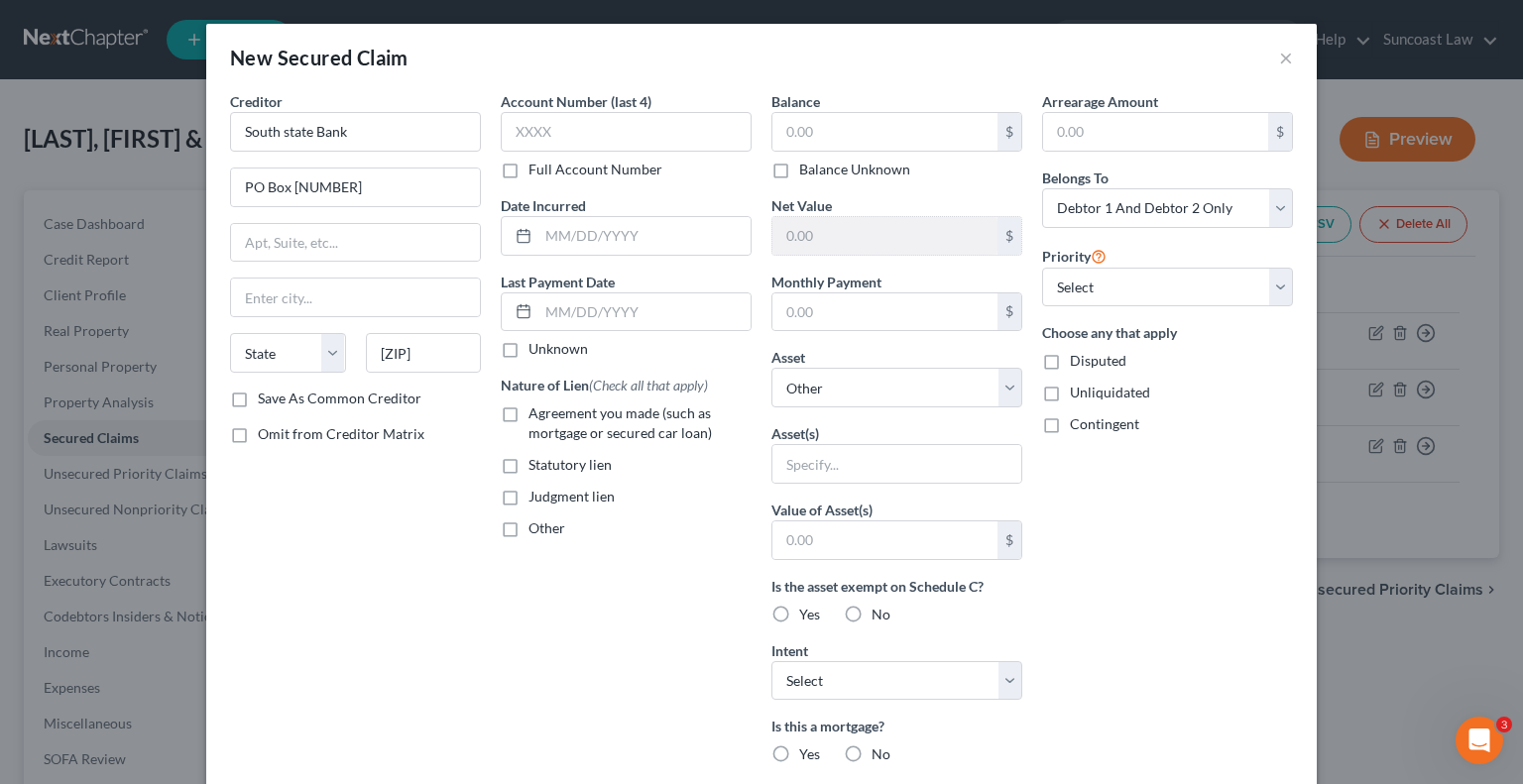 type on "Charleston" 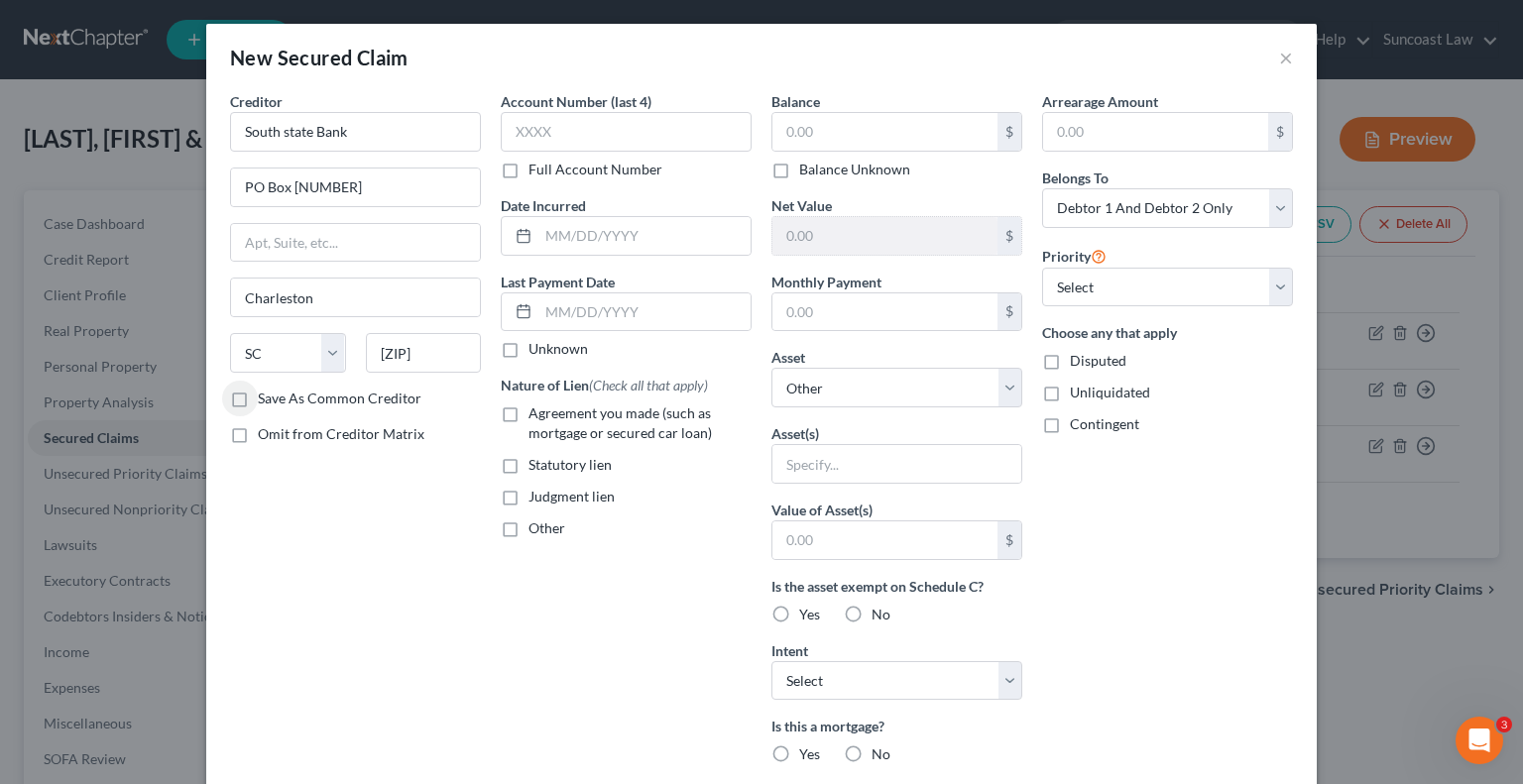 click on "Full Account Number" at bounding box center (595, 169) 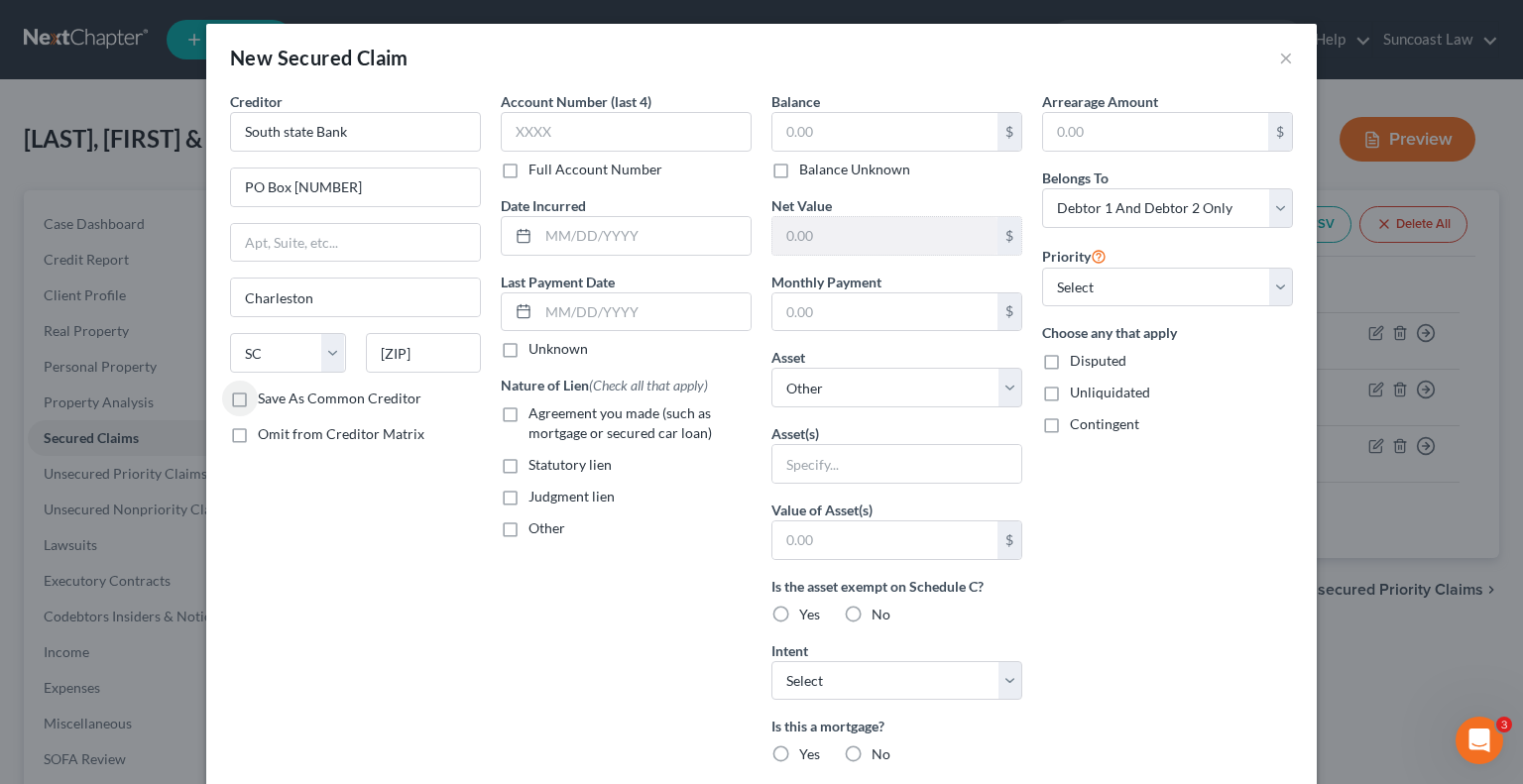 click on "Full Account Number" at bounding box center [542, 166] 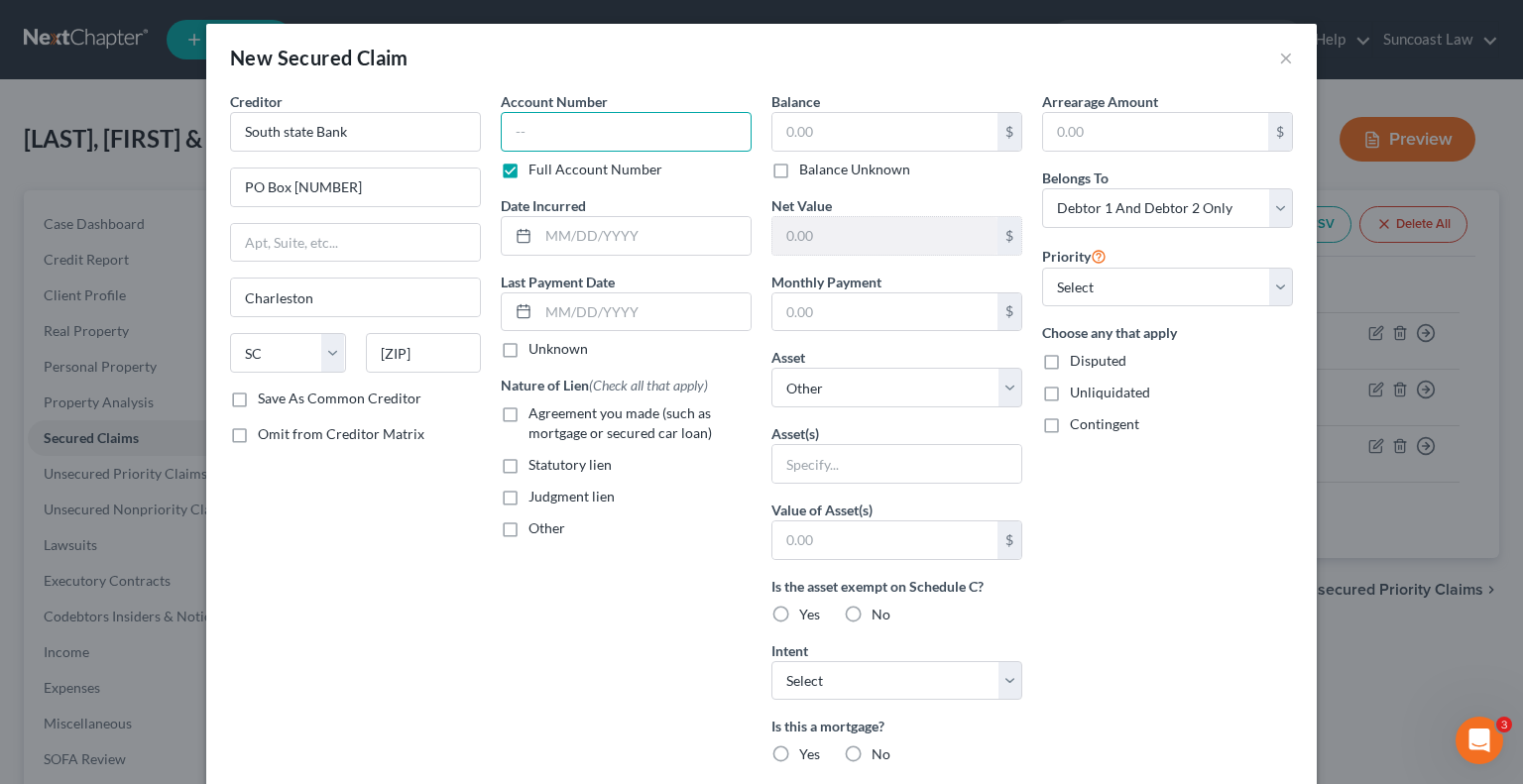 click at bounding box center (626, 132) 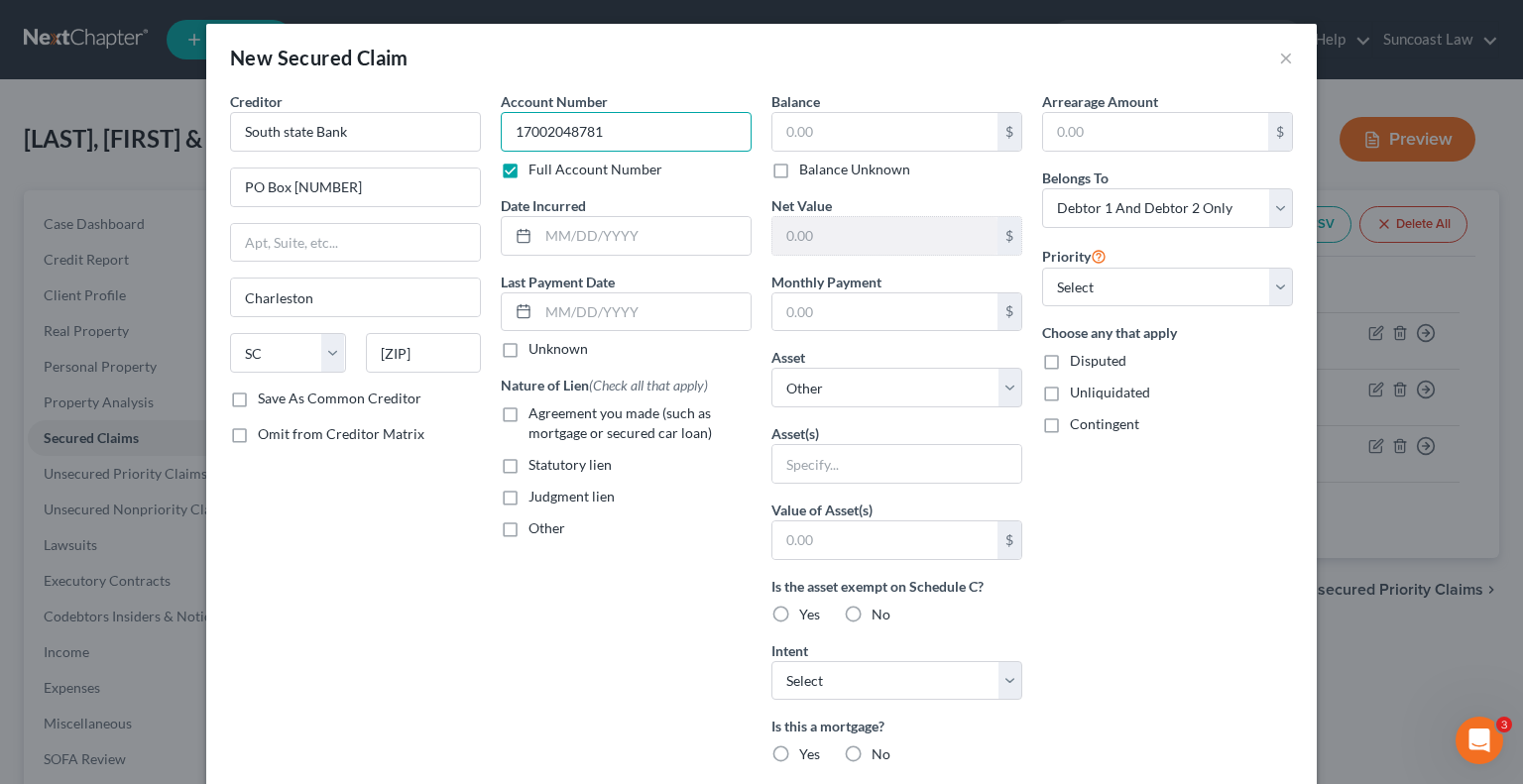 type on "17002048781" 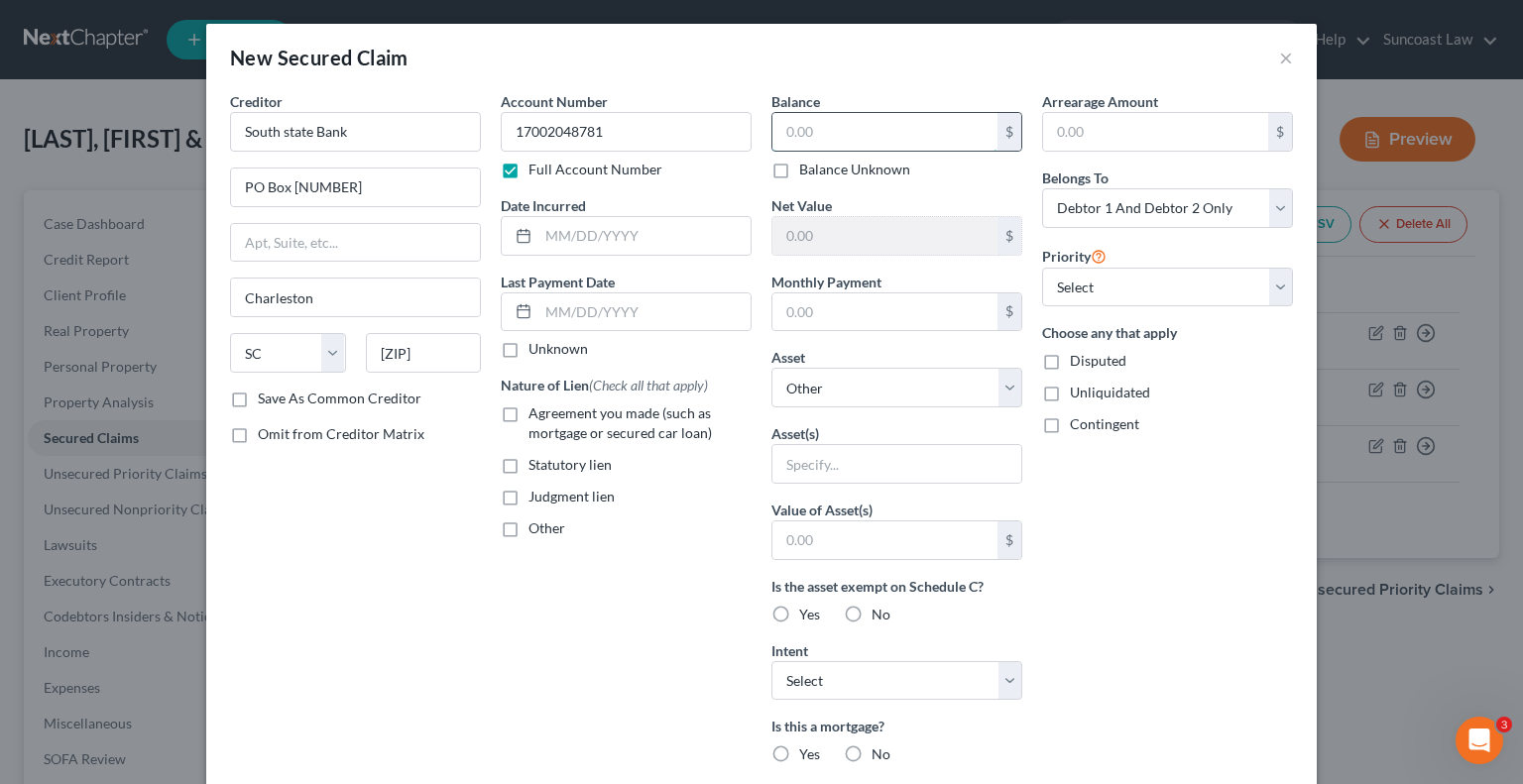 click at bounding box center (884, 132) 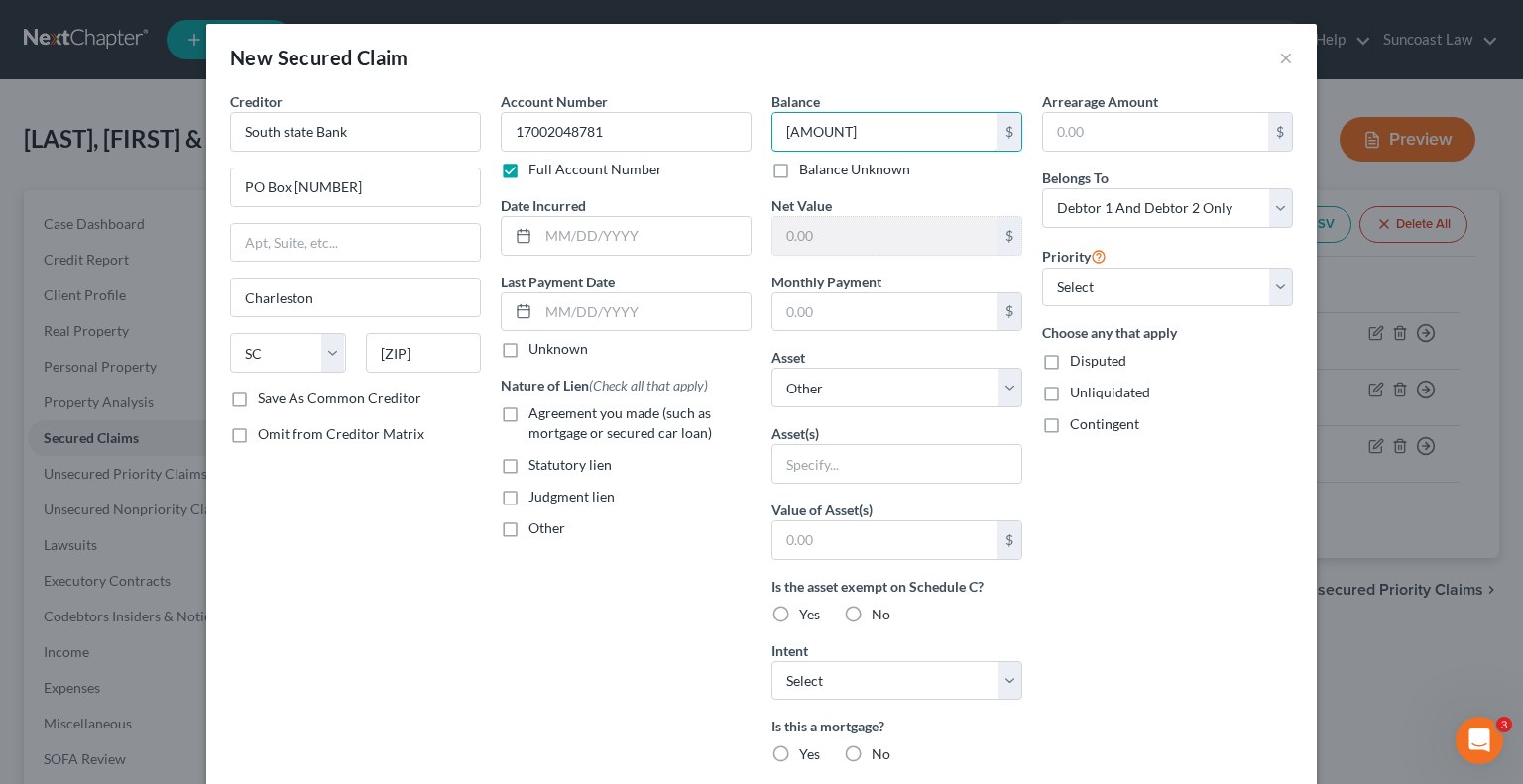 type on "[AMOUNT]" 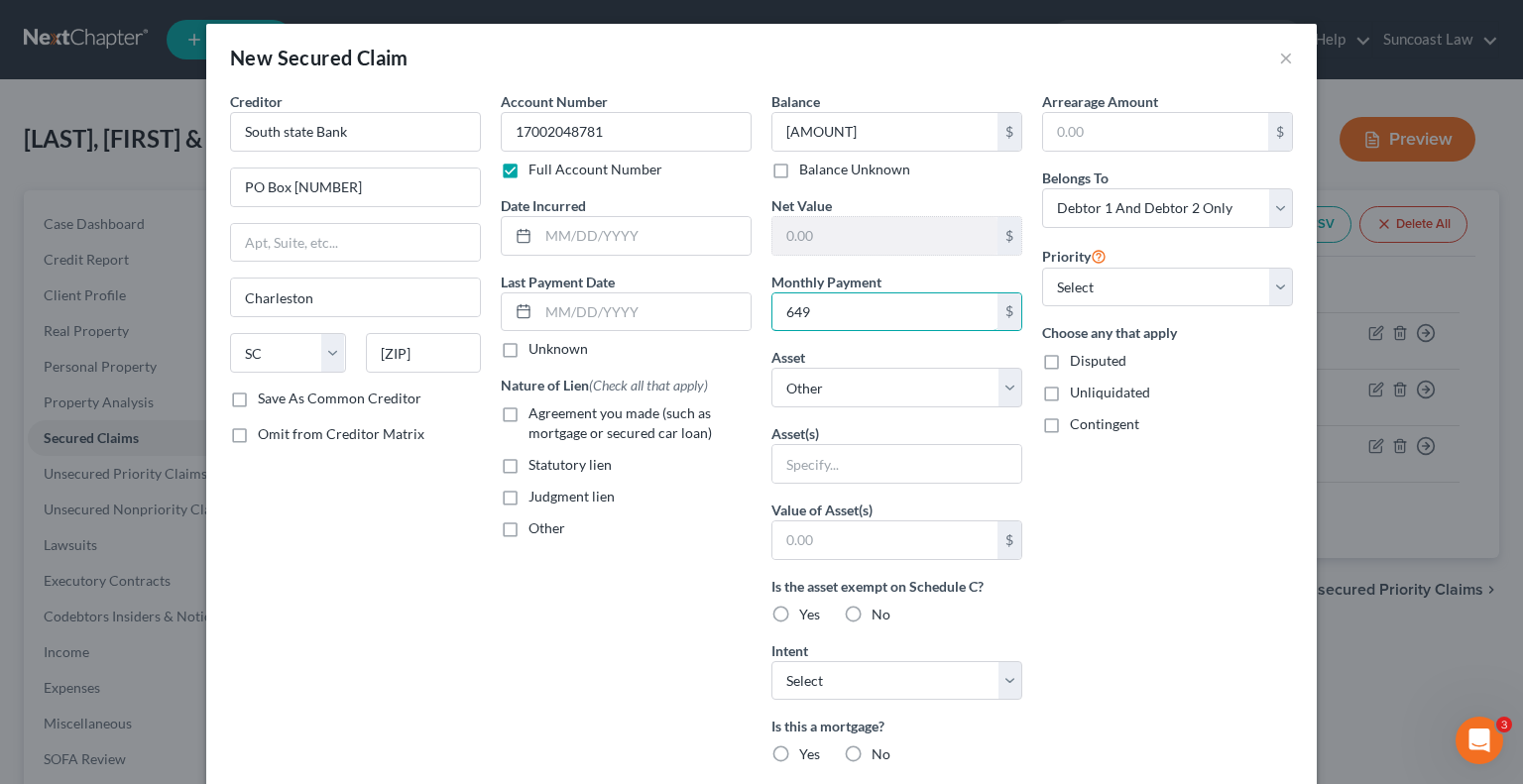 type on "649" 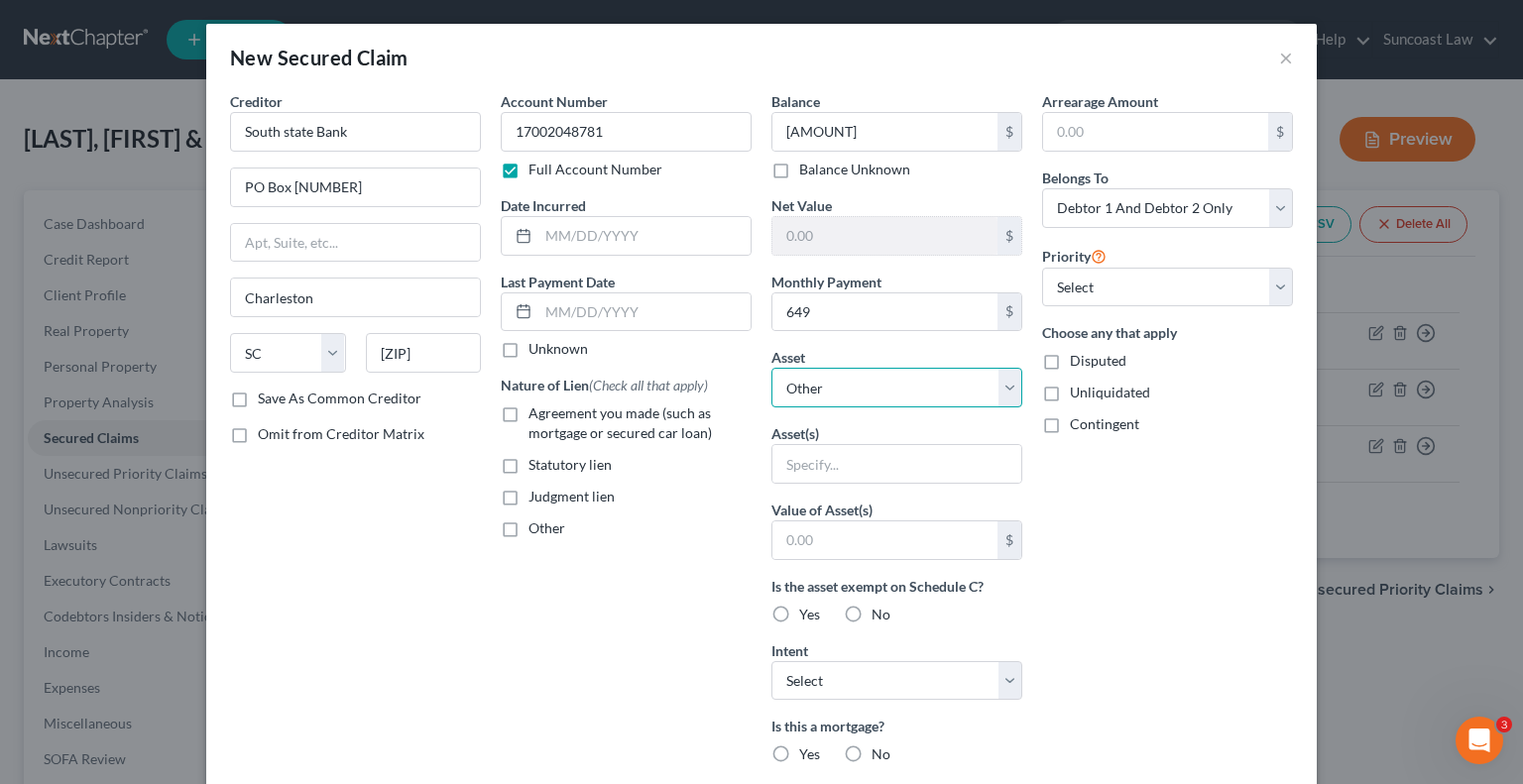 click on "Select Other Multiple Assets [NUMBER] [STREET] - $[AMOUNT] [YEAR] [BRAND] [MODEL] - $[AMOUNT]" at bounding box center (896, 388) 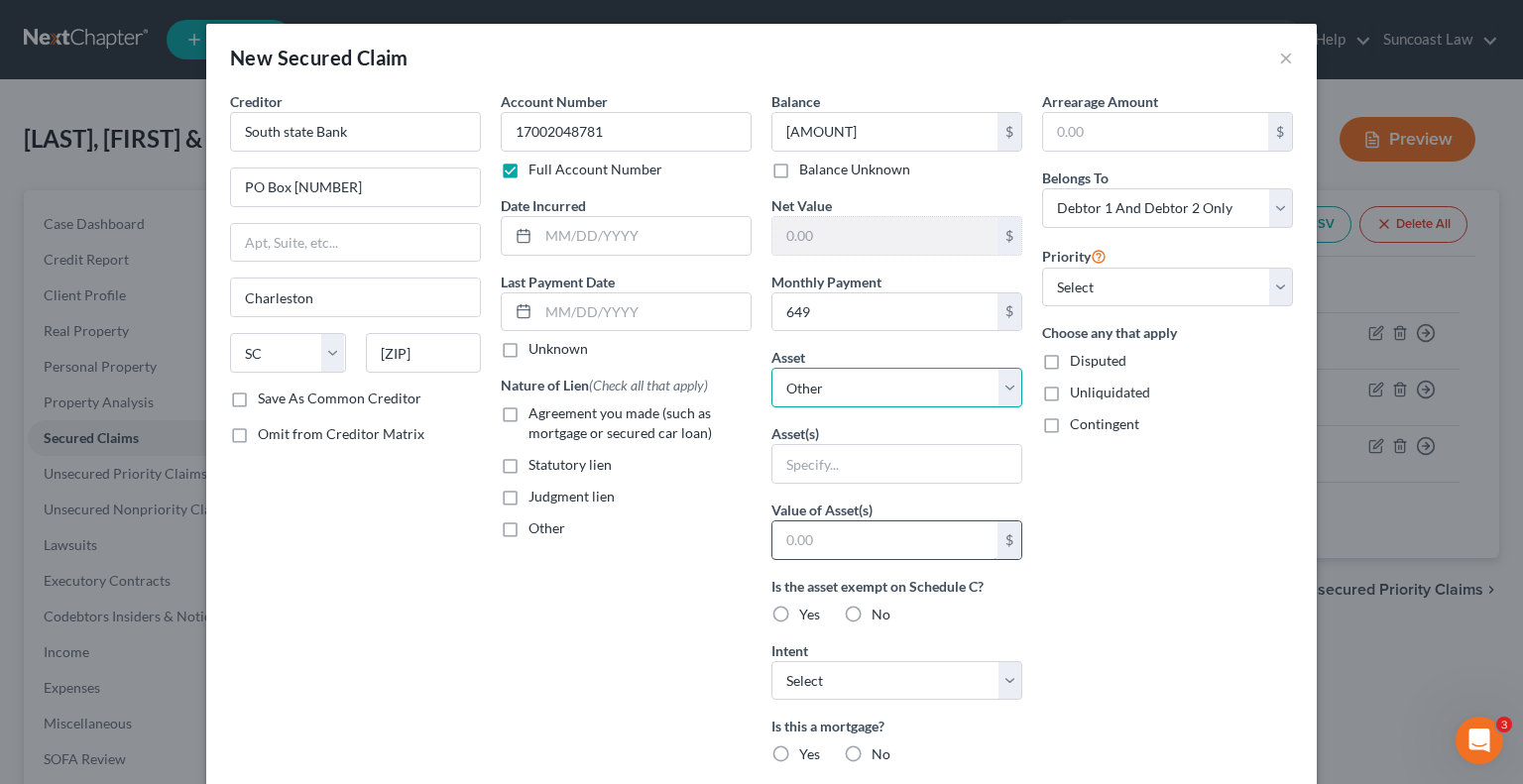 select on "3" 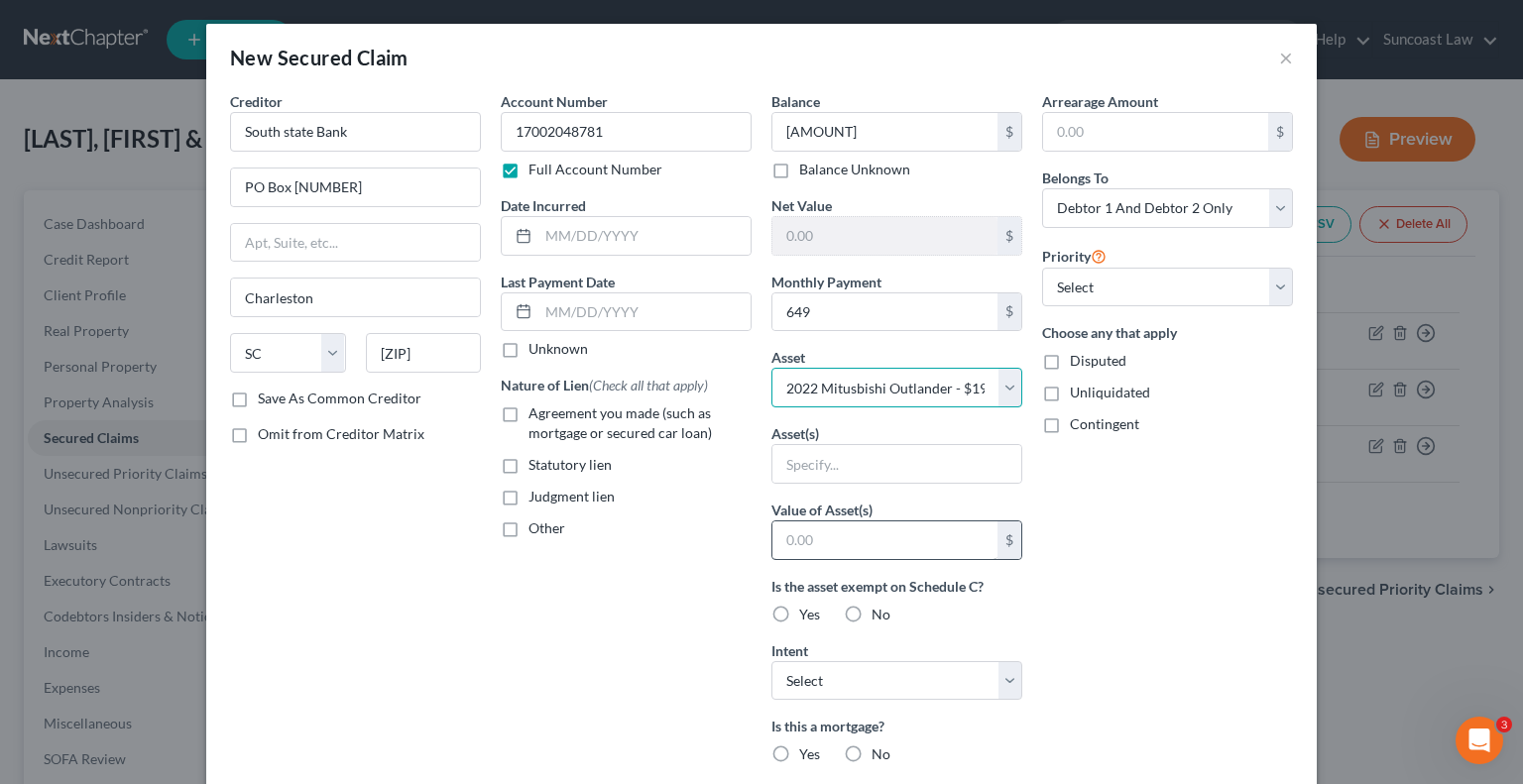 click on "Select Other Multiple Assets [NUMBER] [STREET] - $[AMOUNT] [YEAR] [BRAND] [MODEL] - $[AMOUNT]" at bounding box center [896, 388] 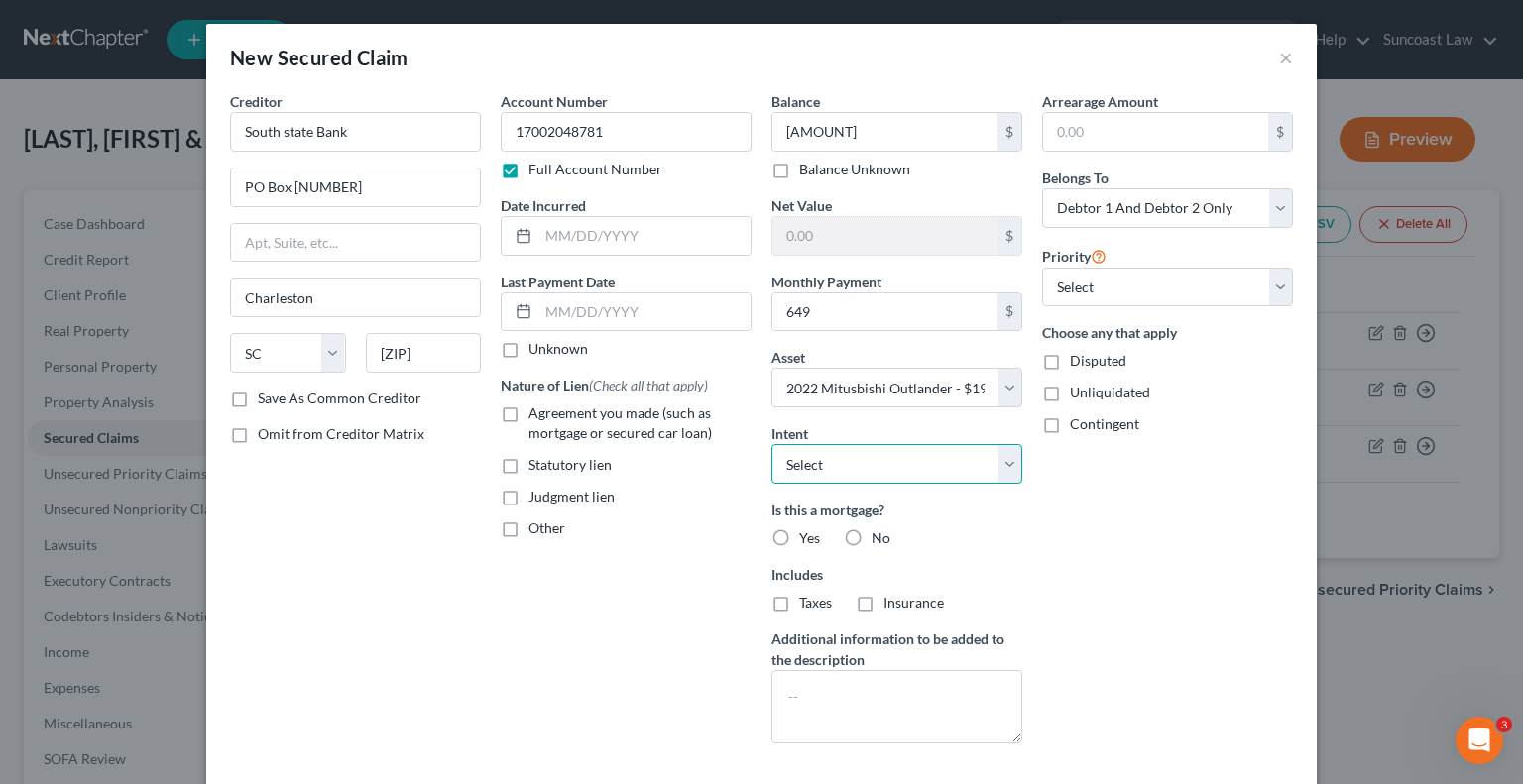 click on "Select Surrender Redeem Reaffirm Avoid Other" at bounding box center [896, 464] 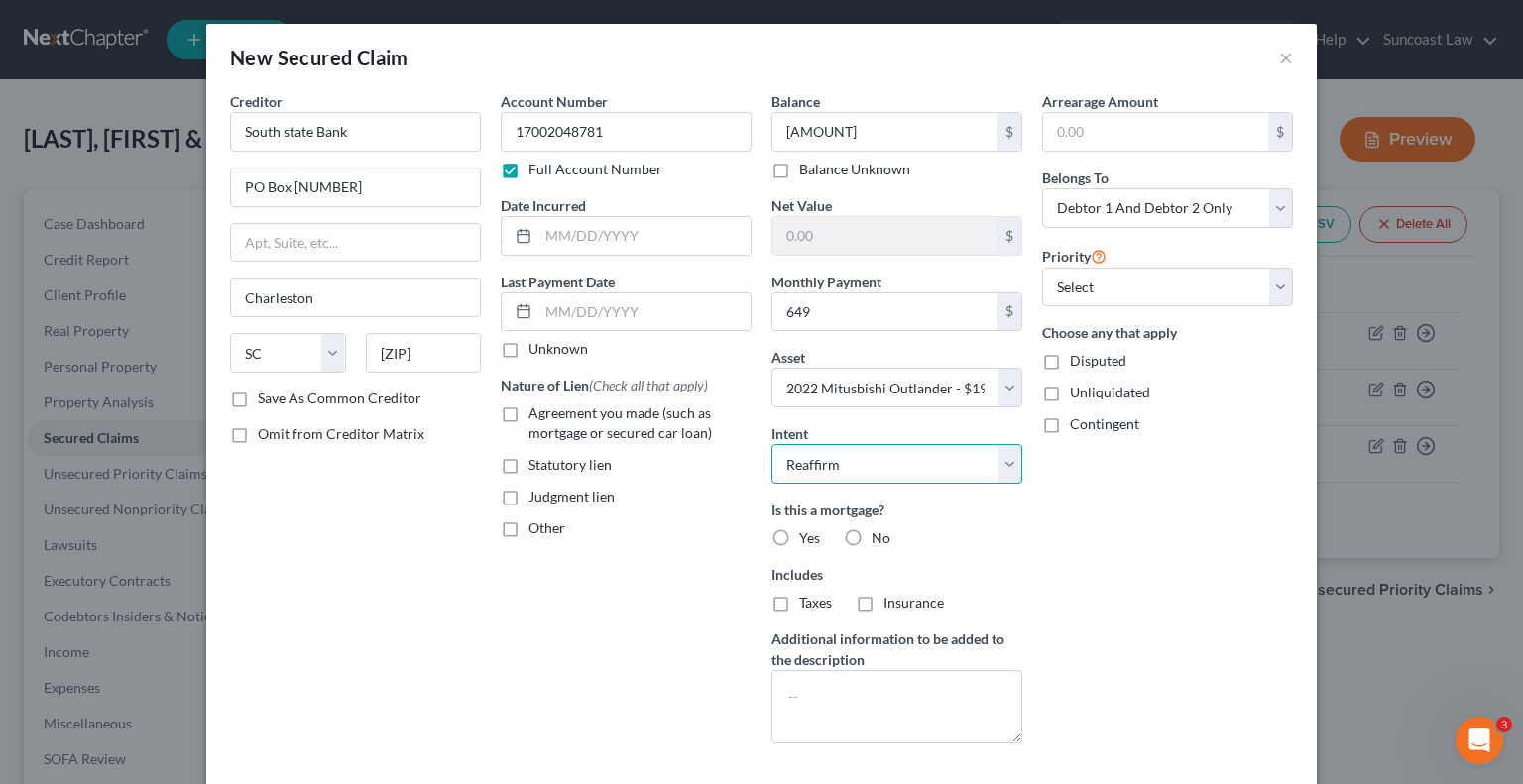 click on "Select Surrender Redeem Reaffirm Avoid Other" at bounding box center [896, 464] 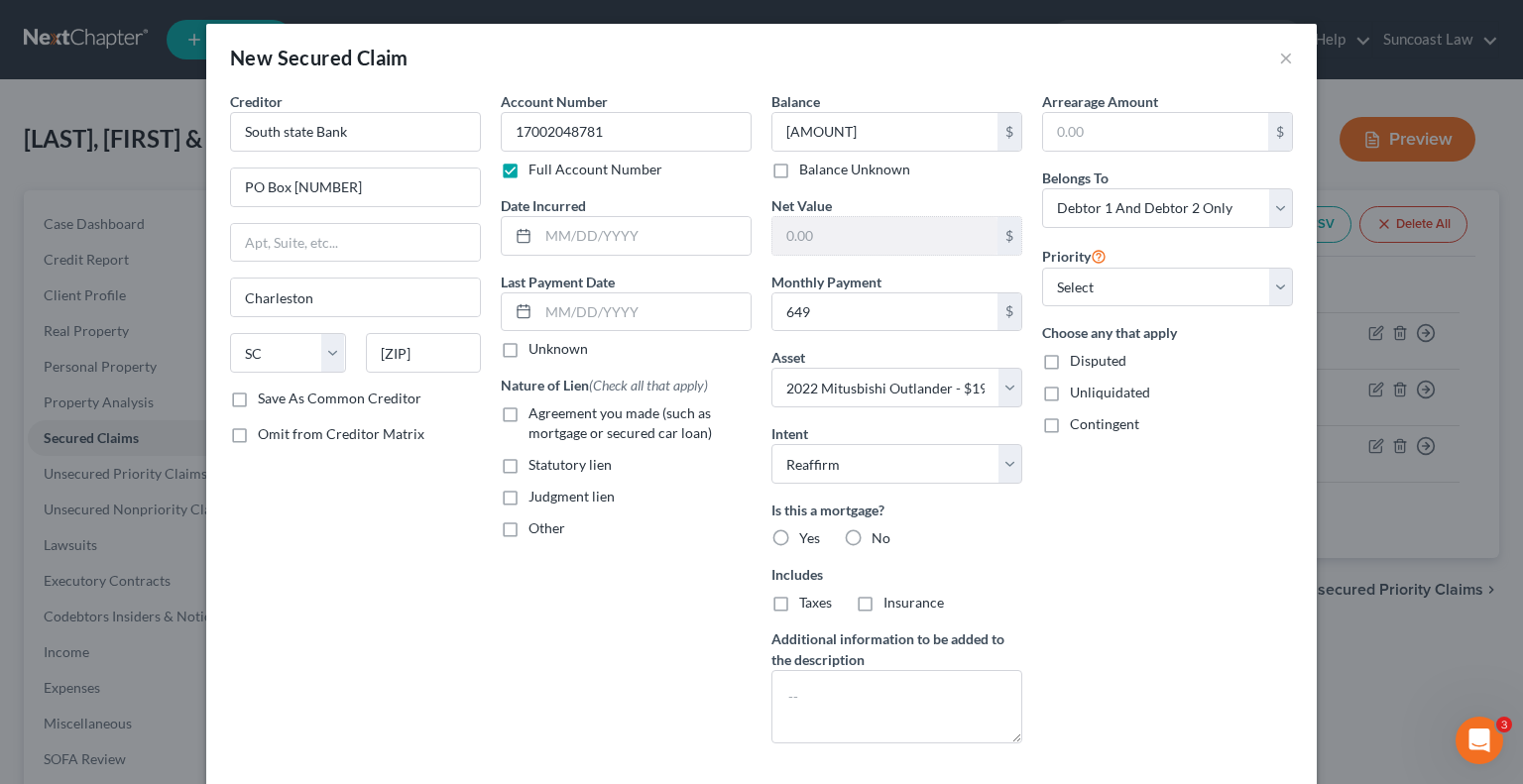 click on "No" at bounding box center (880, 538) 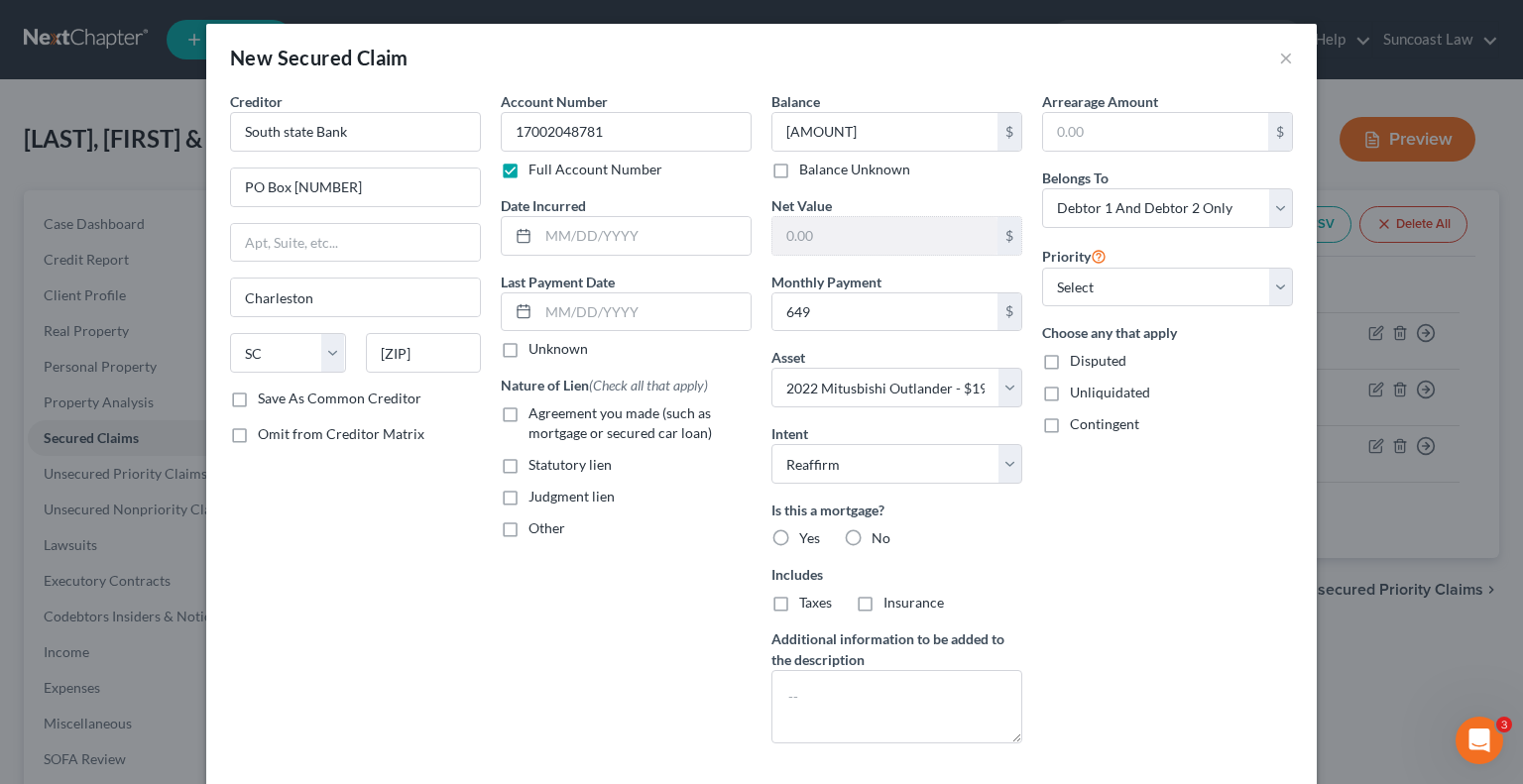click on "No" at bounding box center (885, 534) 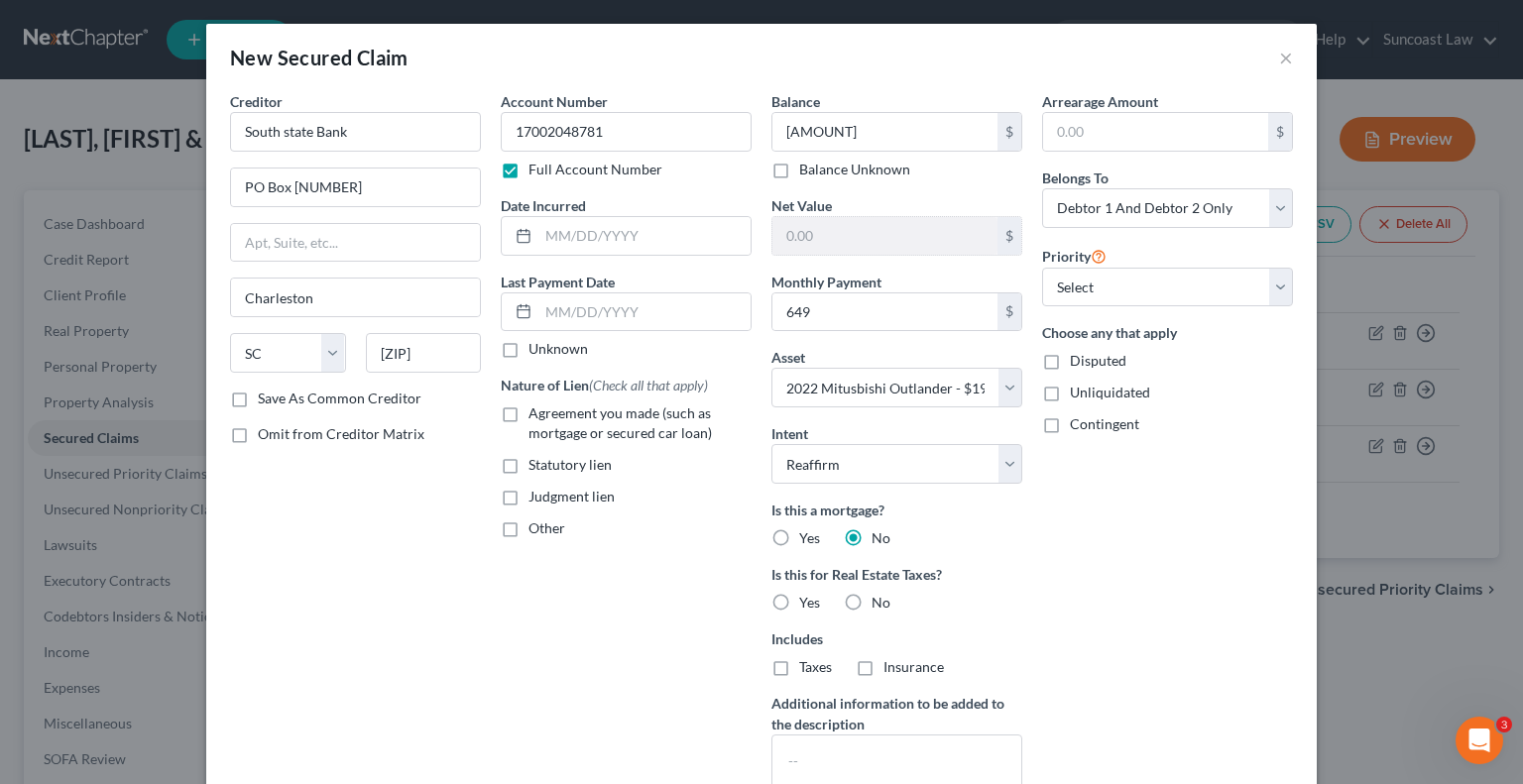 scroll, scrollTop: 162, scrollLeft: 0, axis: vertical 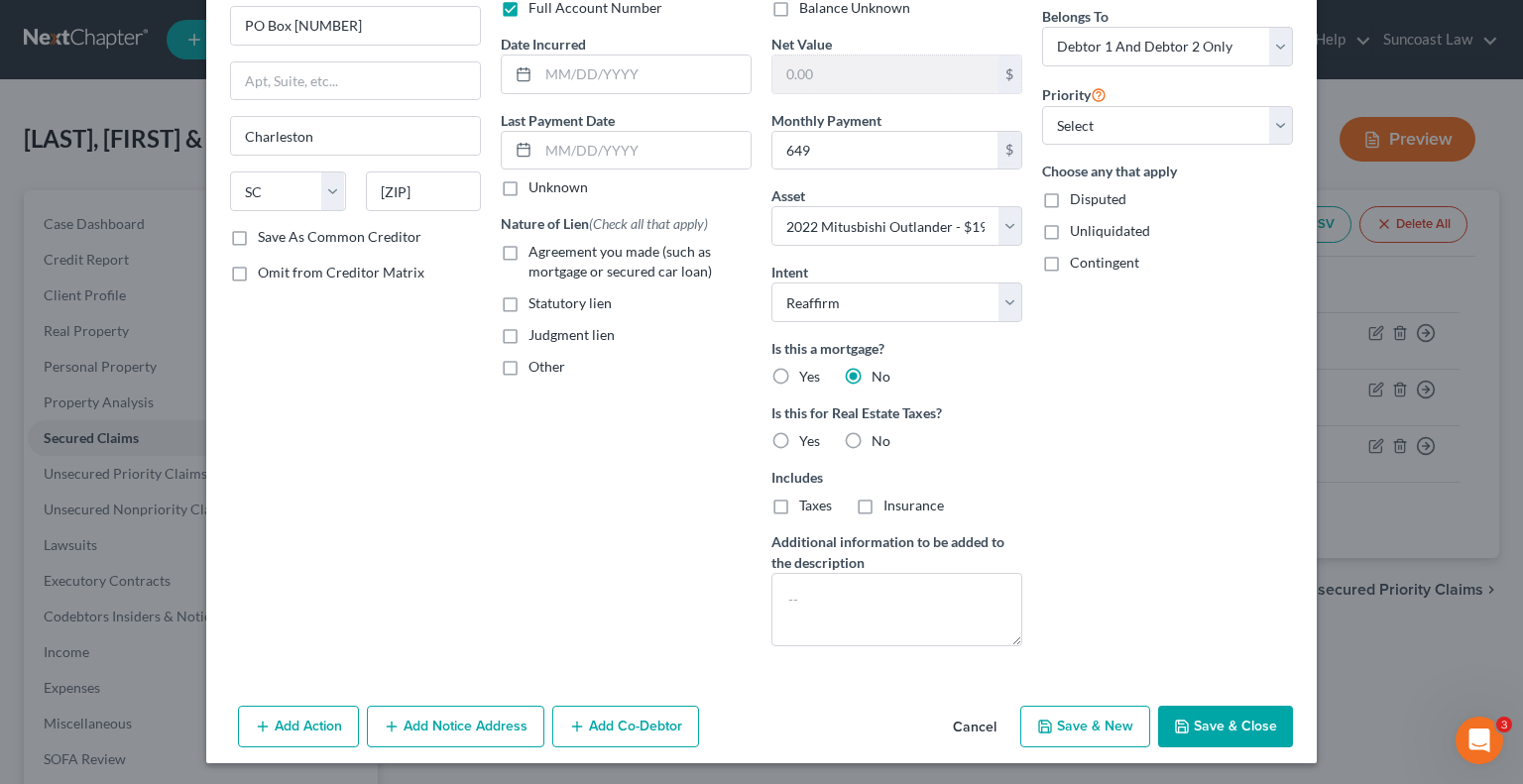 click on "Save & Close" at bounding box center [1226, 727] 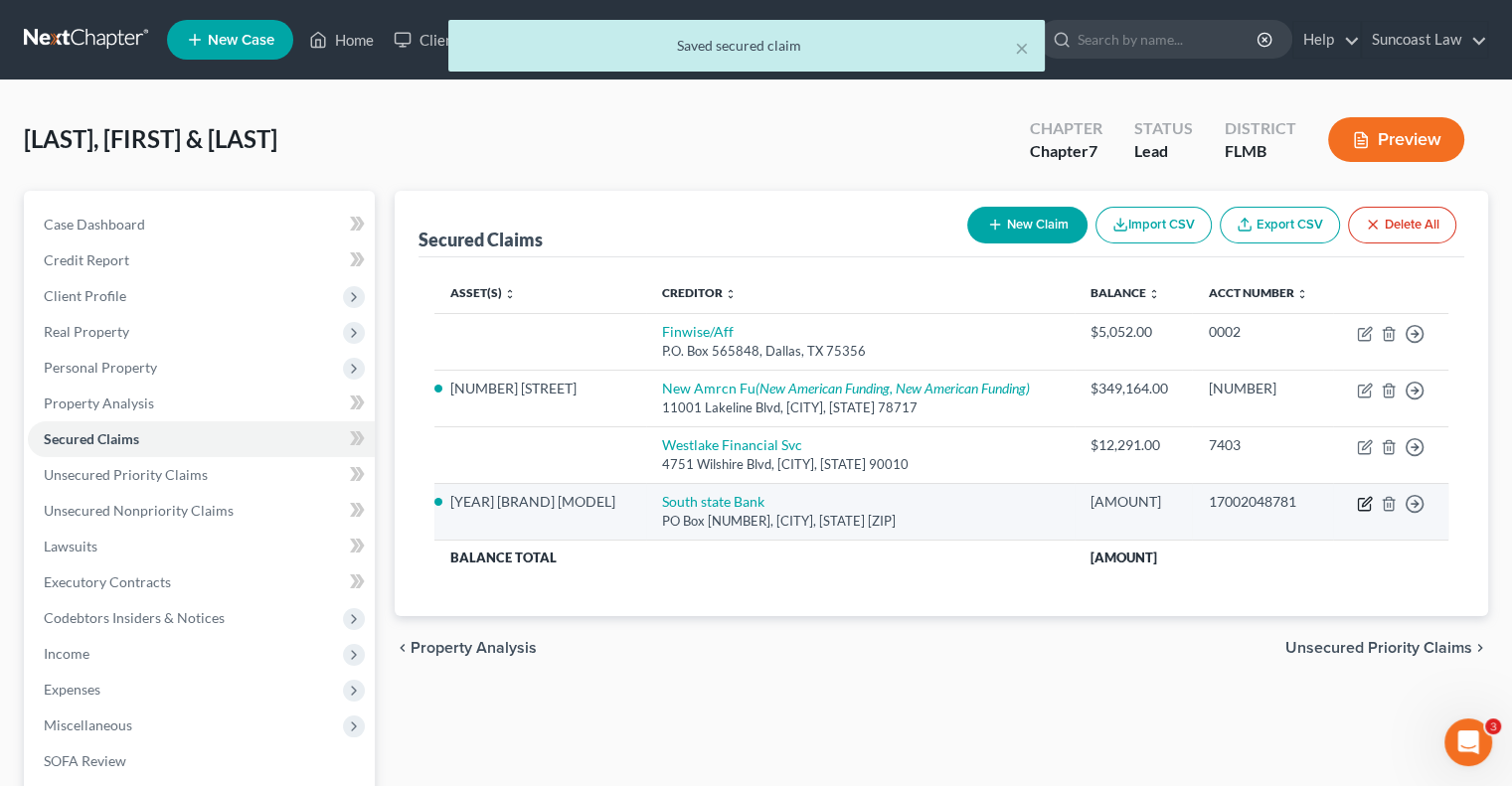 click 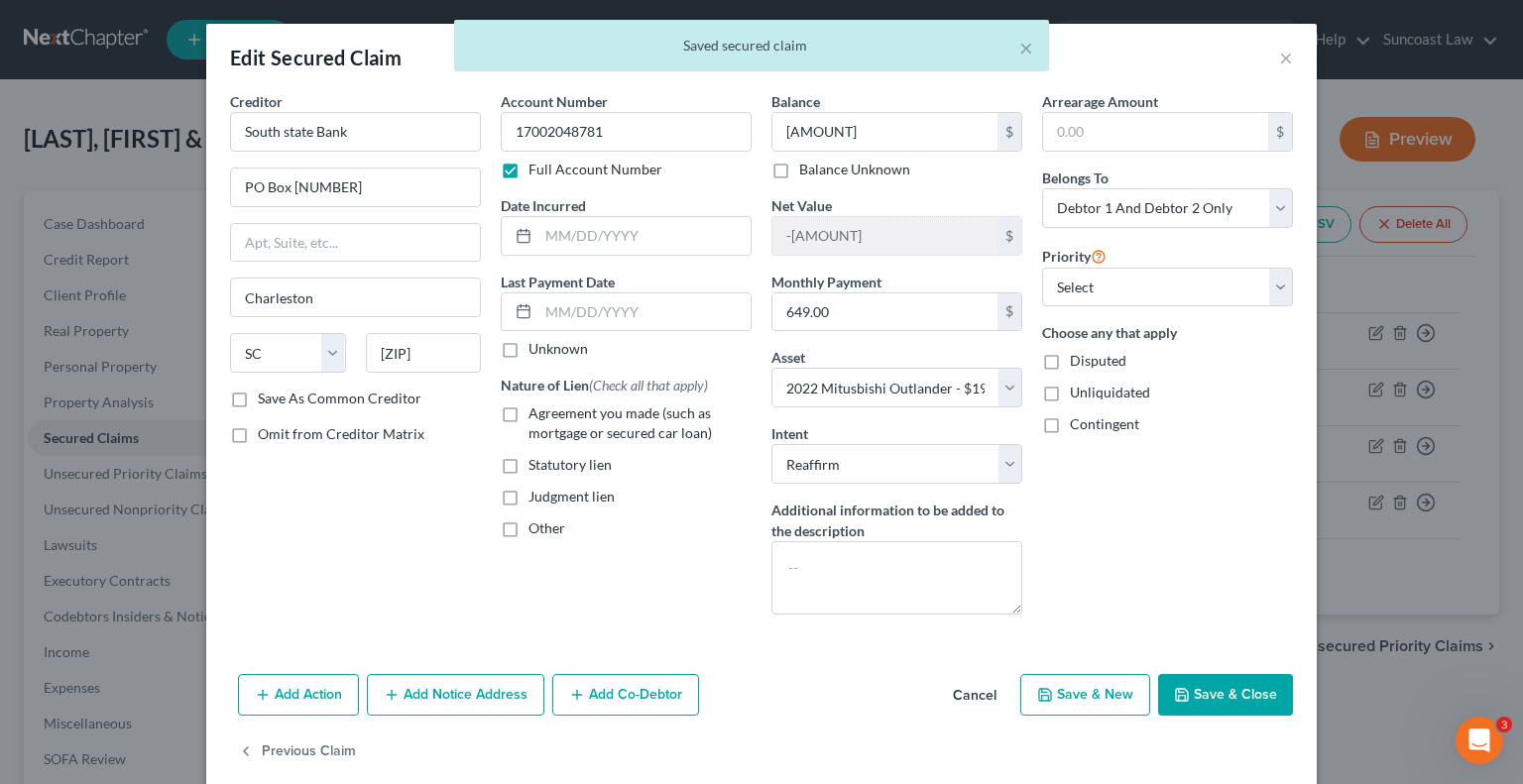 click on "Add Co-Debtor" at bounding box center (626, 695) 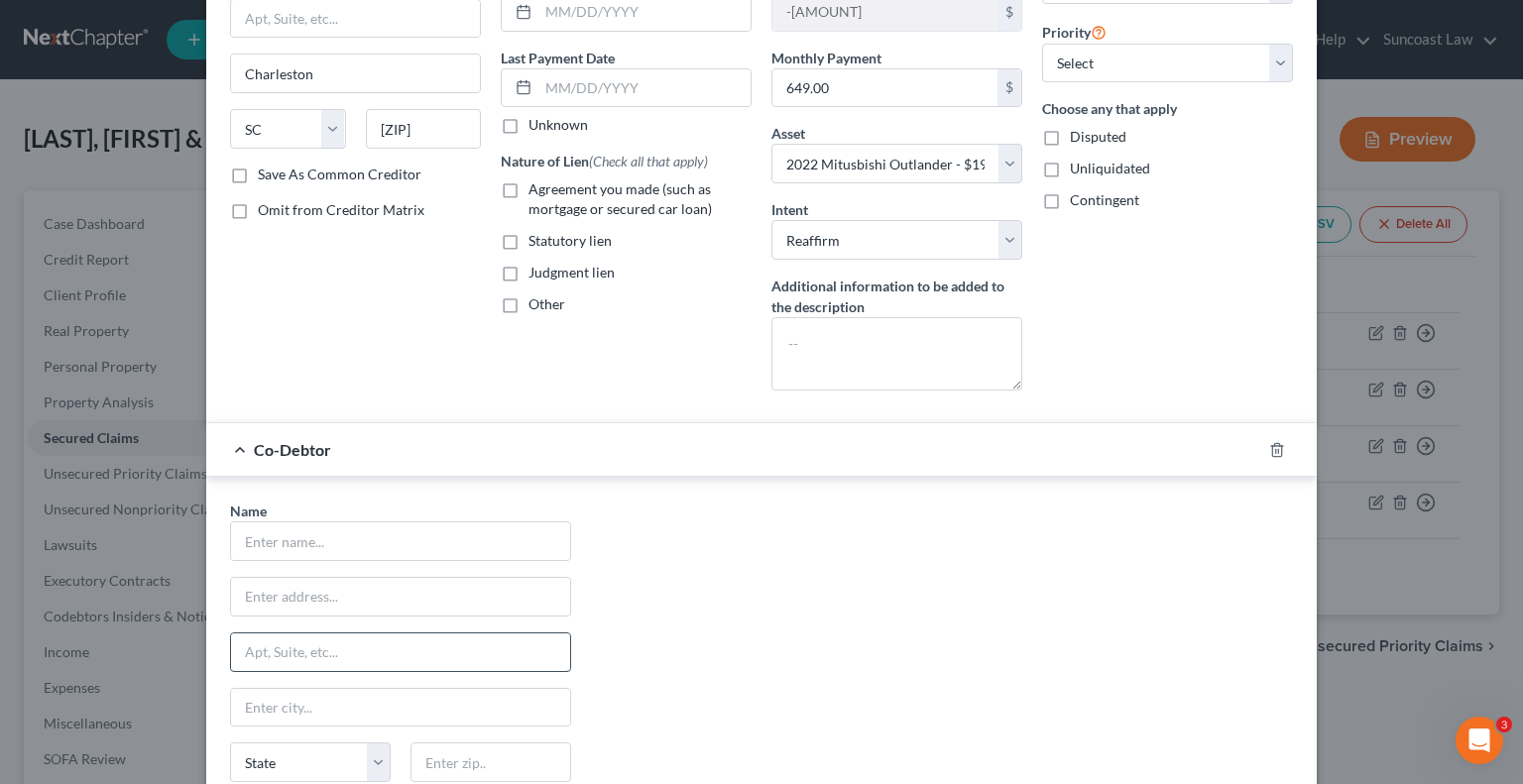 scroll, scrollTop: 297, scrollLeft: 0, axis: vertical 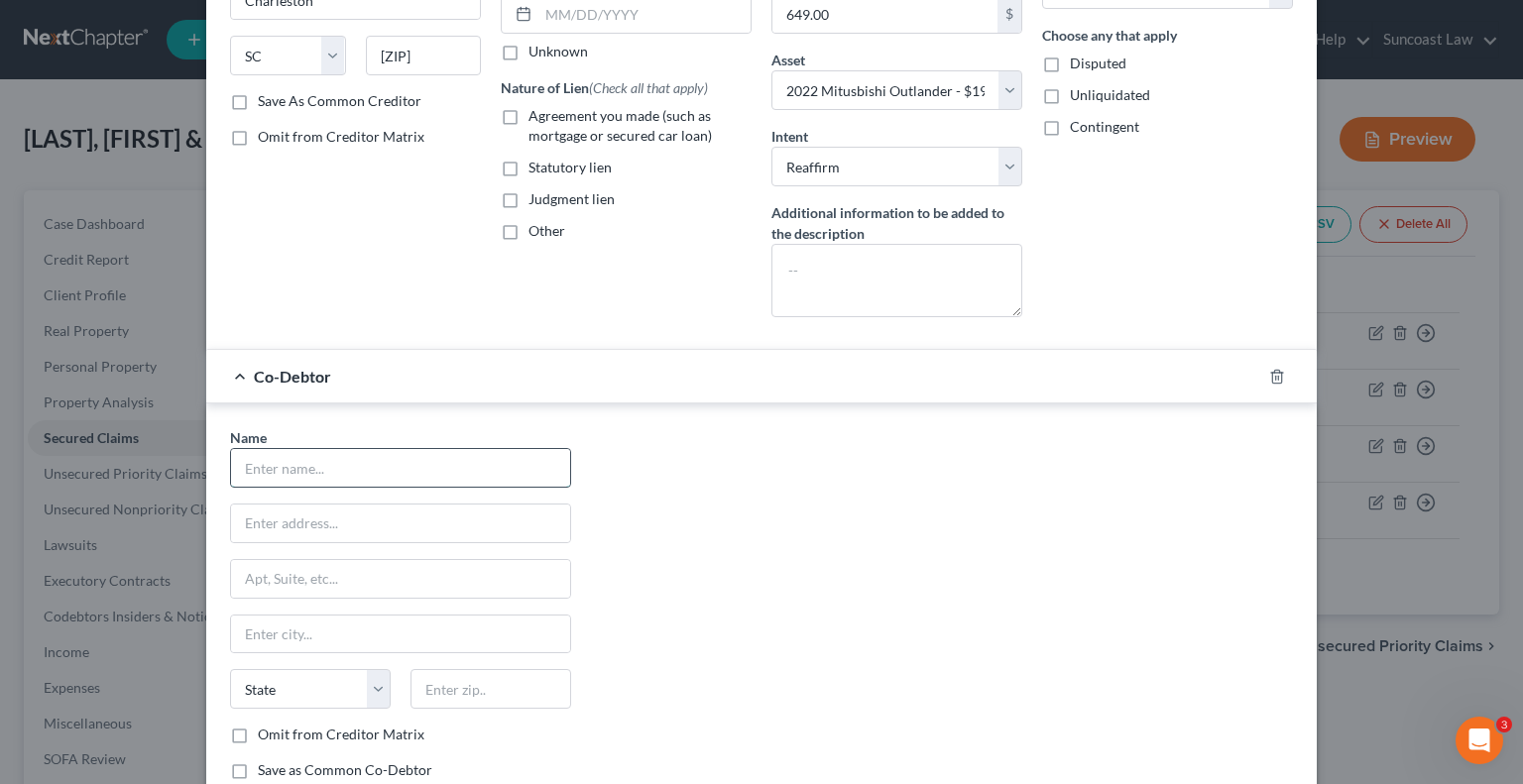 drag, startPoint x: 407, startPoint y: 465, endPoint x: 460, endPoint y: 447, distance: 55.973208 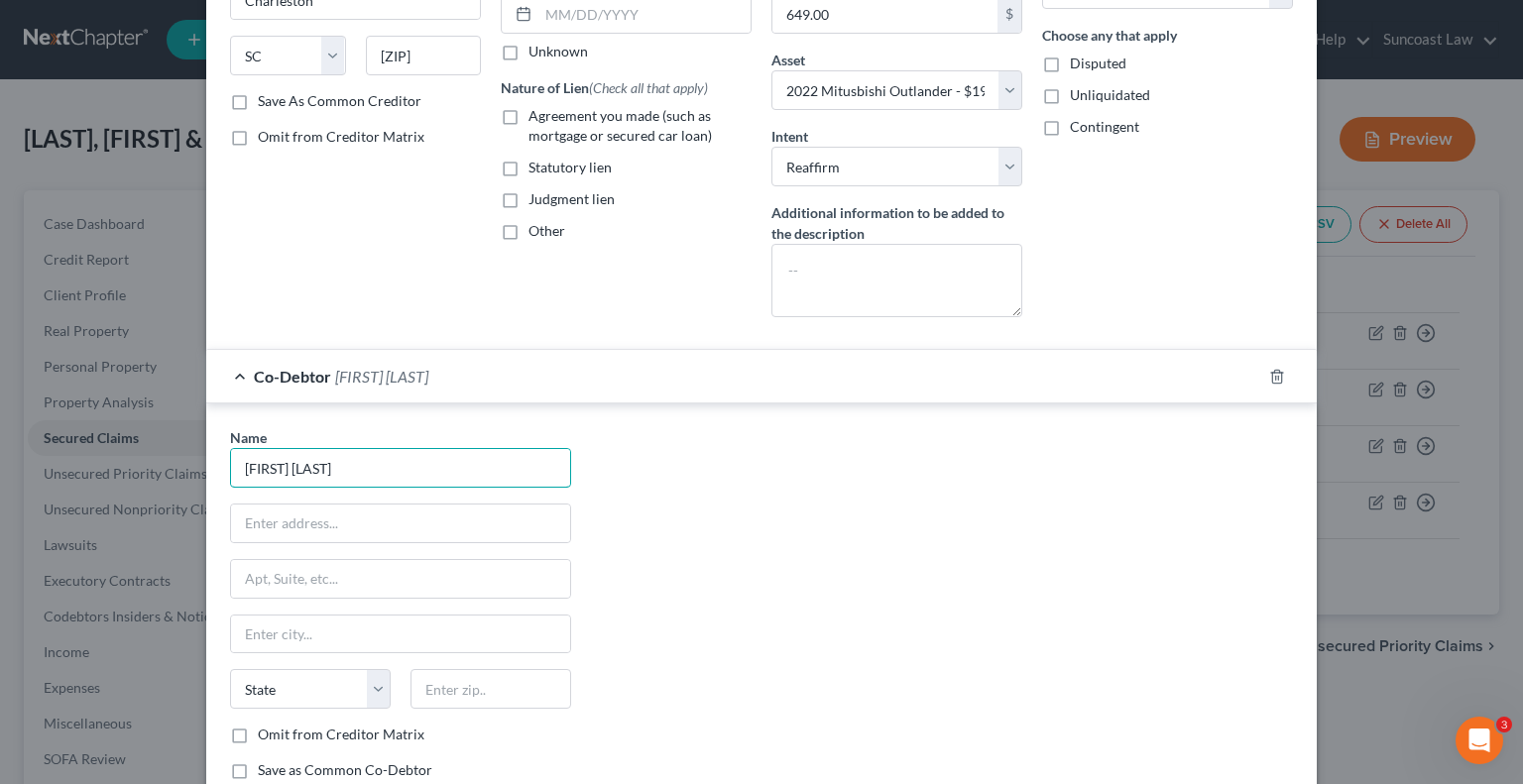 type on "[FIRST] [LAST]" 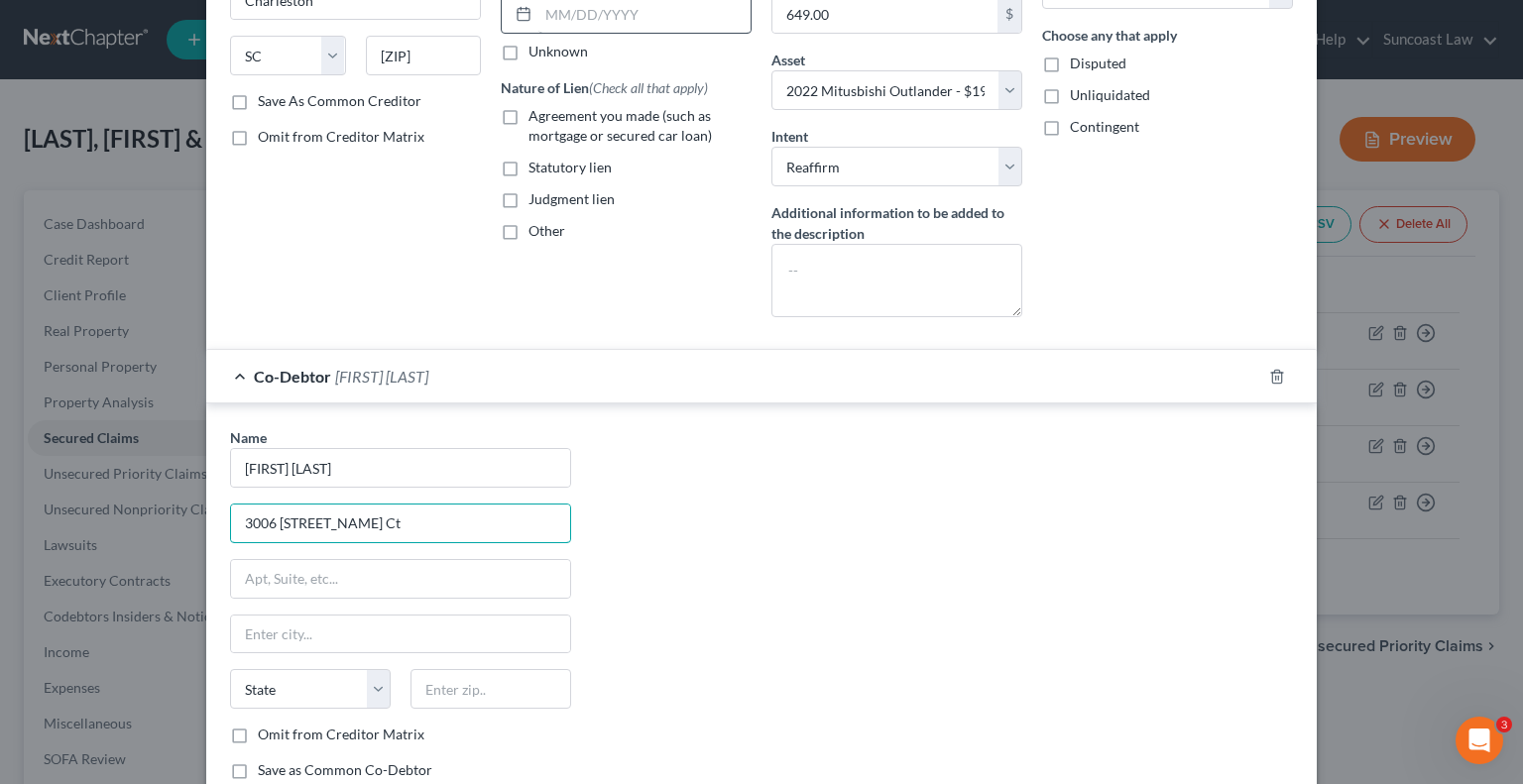 type on "3006 [STREET_NAME] Ct" 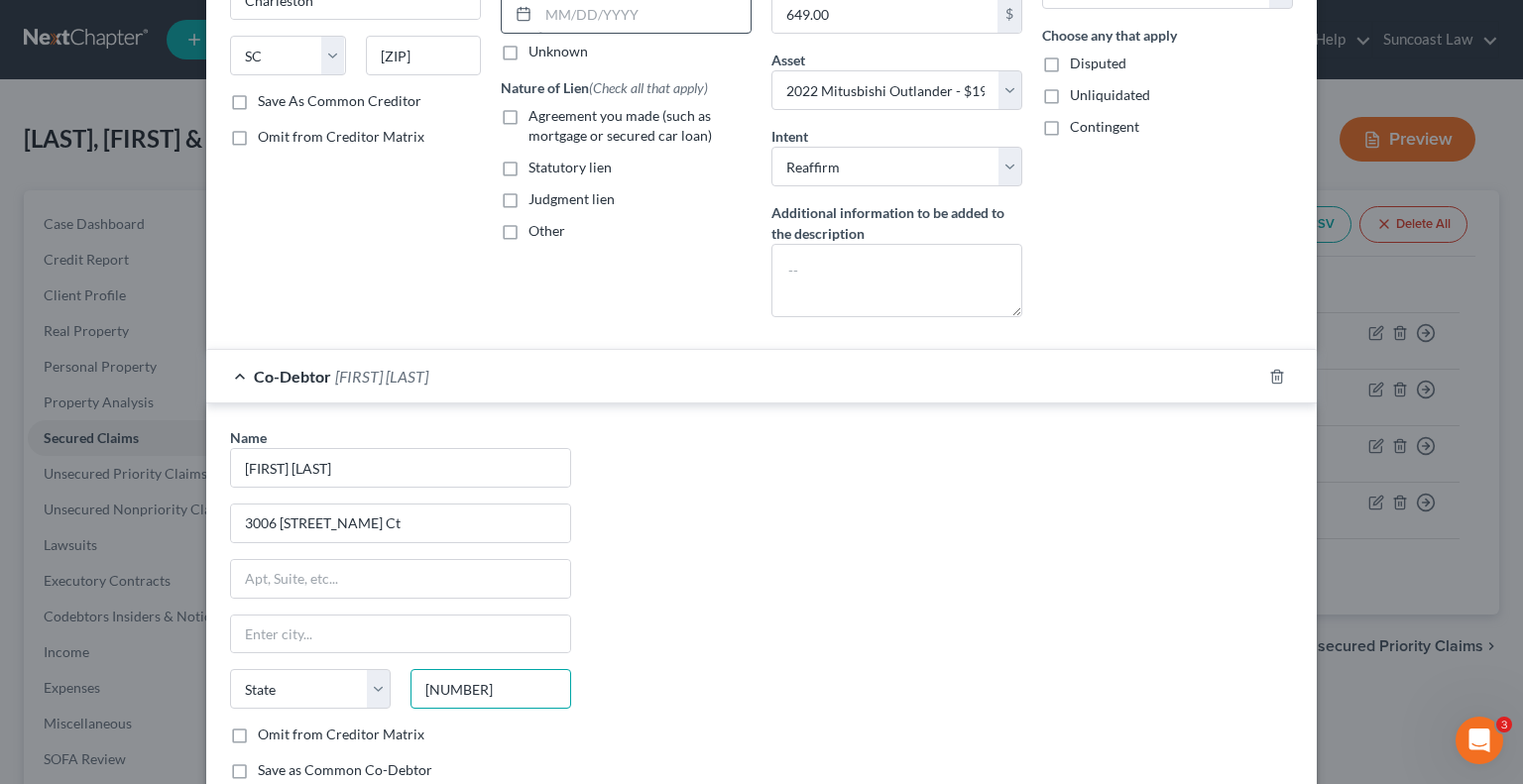 type on "[NUMBER]" 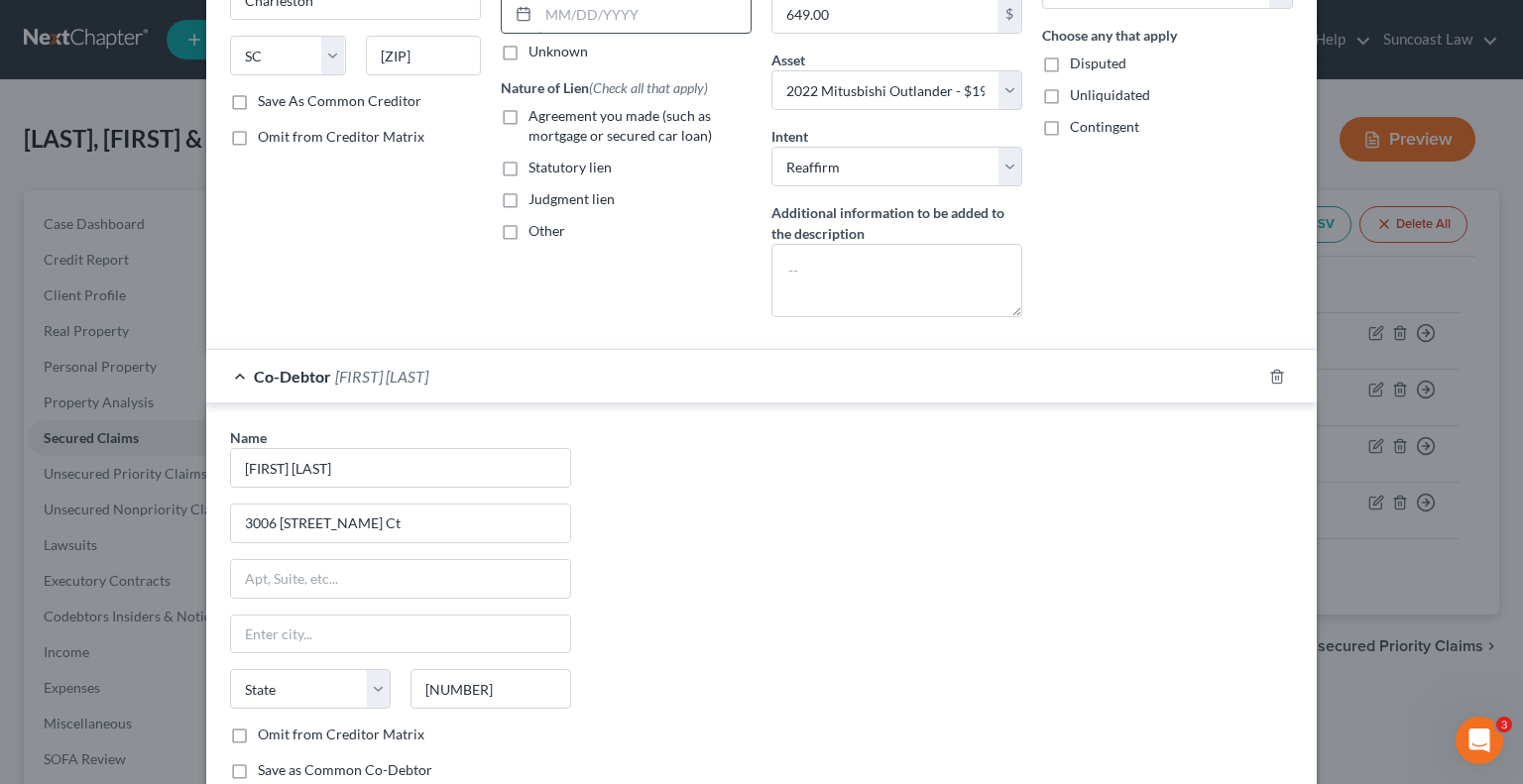 type on "Kissimmee" 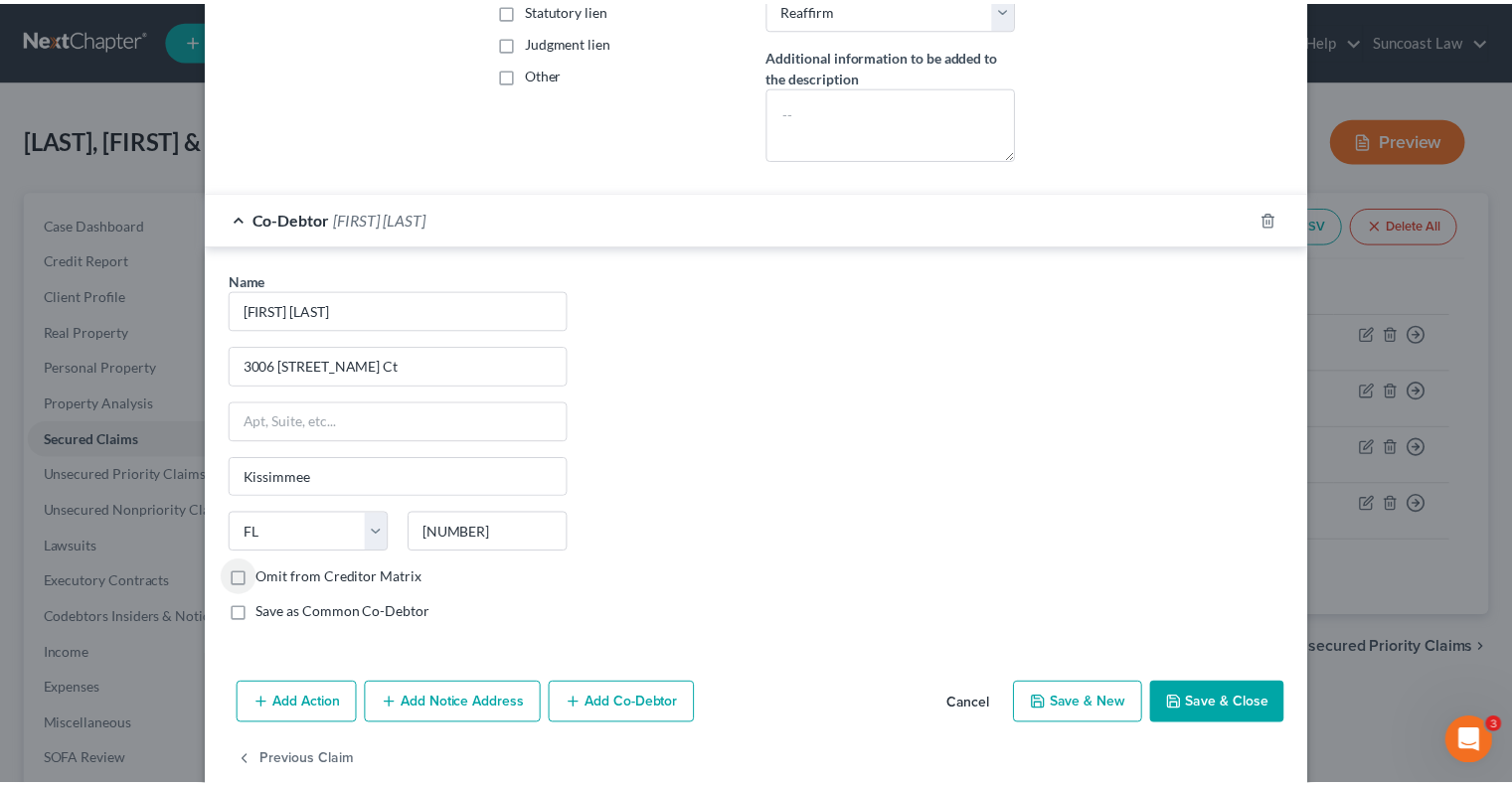 scroll, scrollTop: 487, scrollLeft: 0, axis: vertical 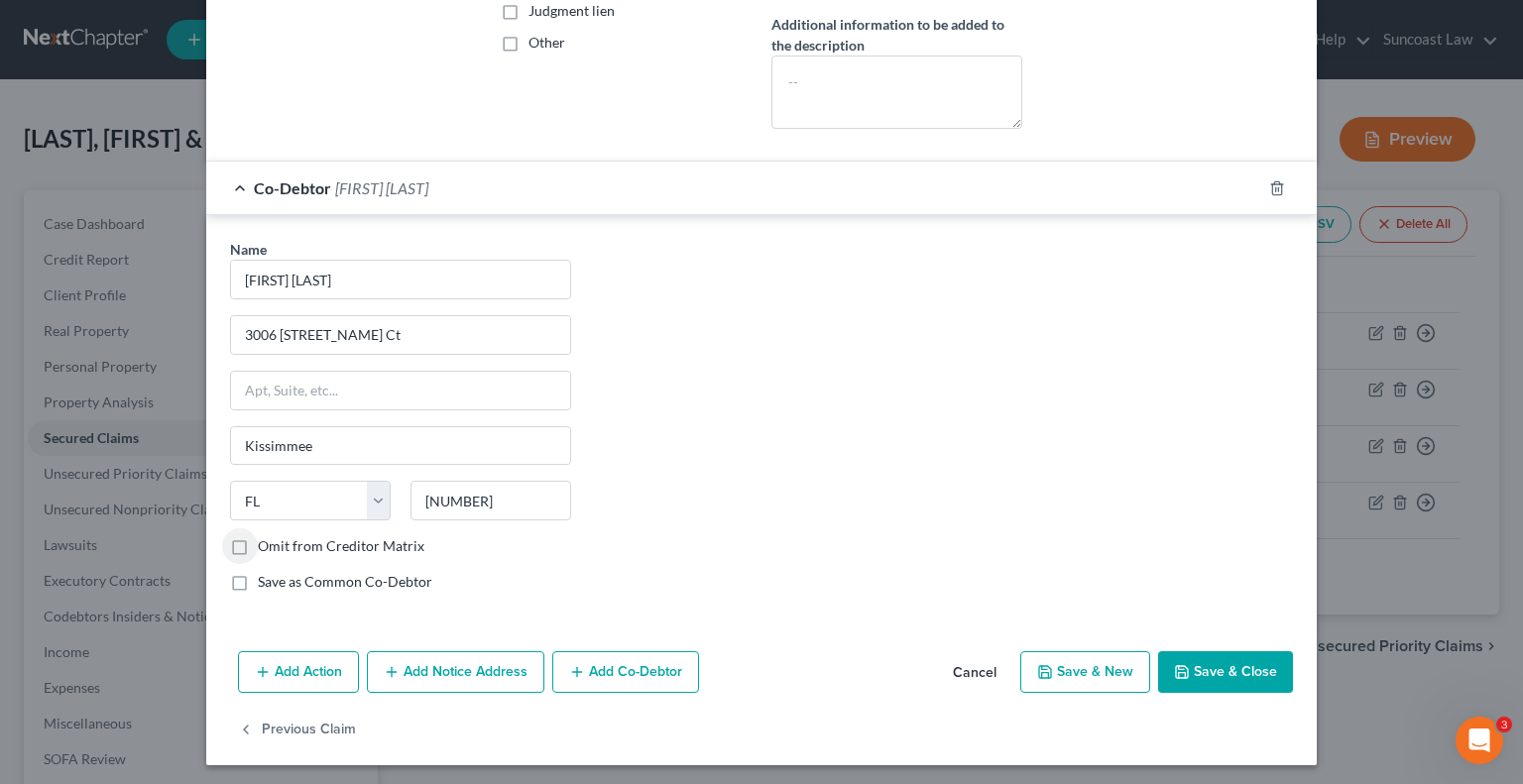 click on "Save & Close" at bounding box center [1226, 672] 